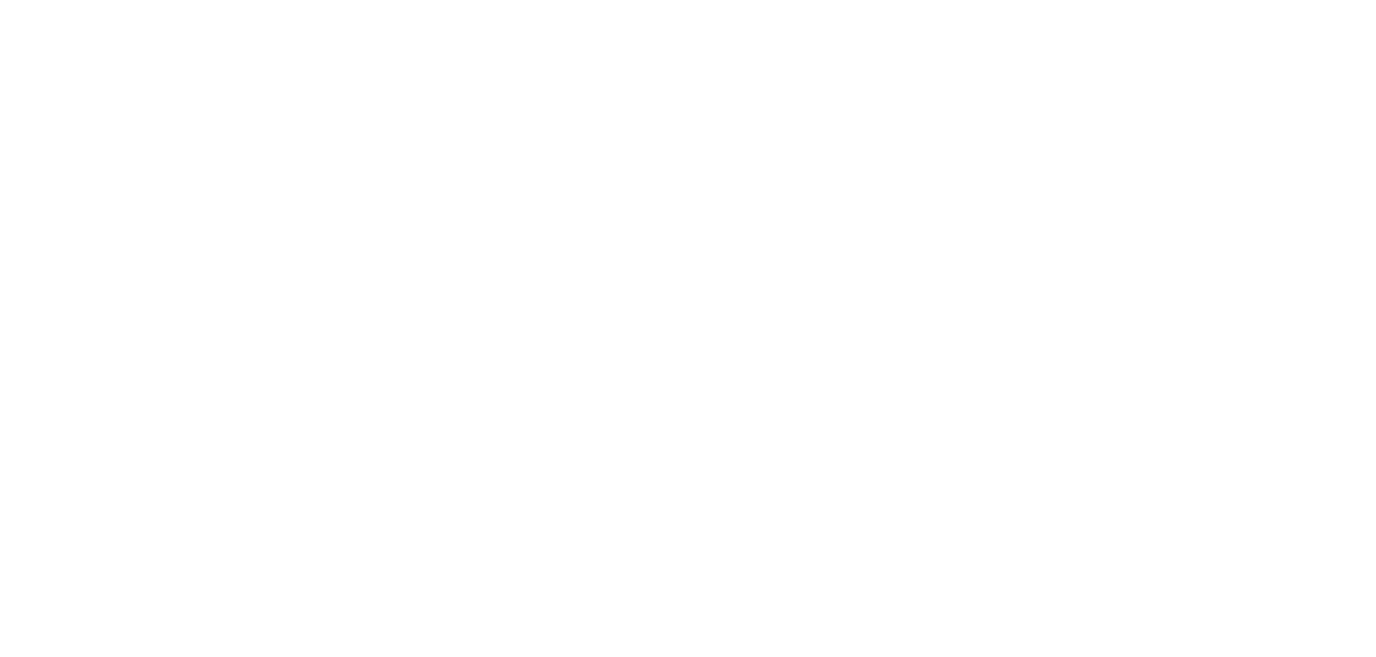 scroll, scrollTop: 0, scrollLeft: 0, axis: both 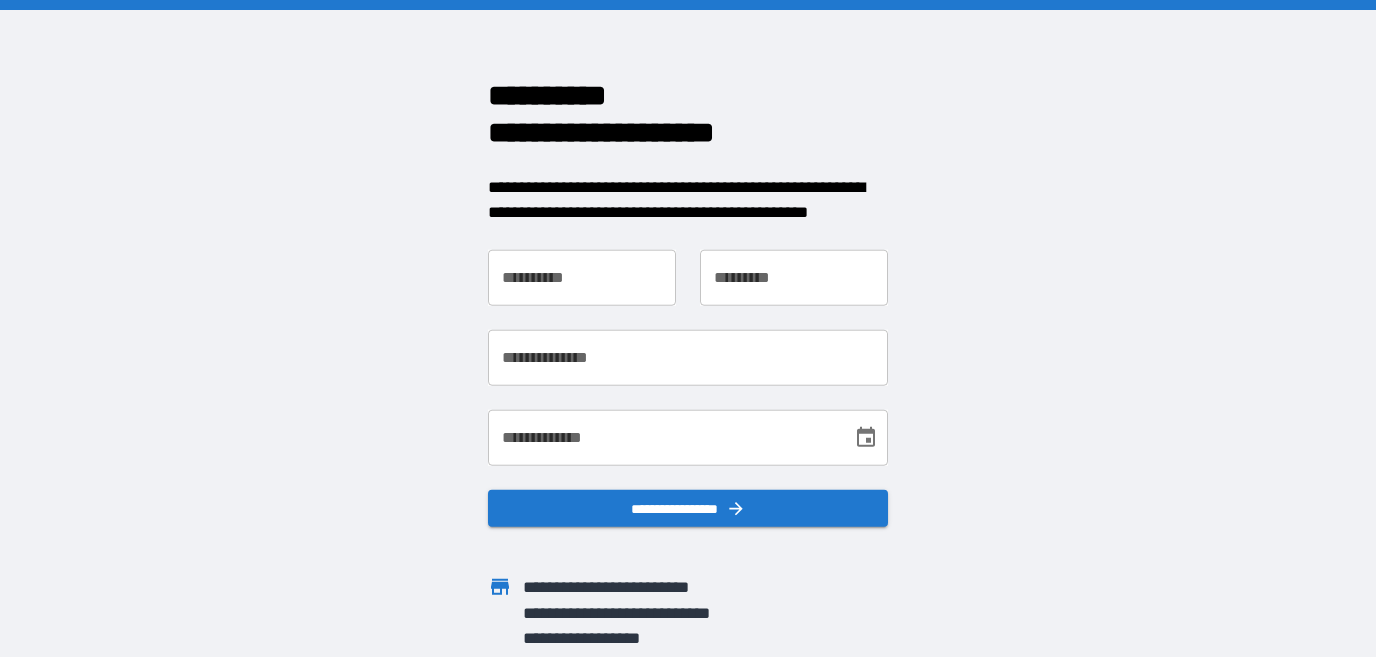 click on "**********" at bounding box center [582, 277] 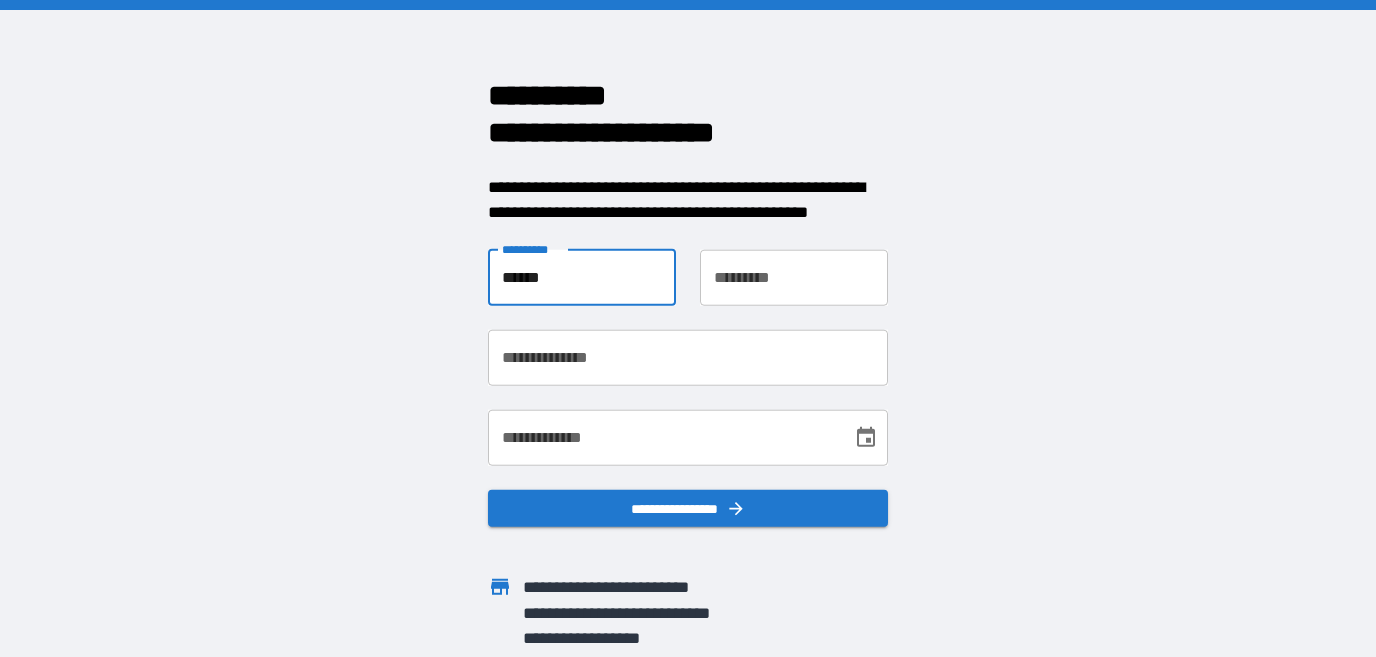 type on "******" 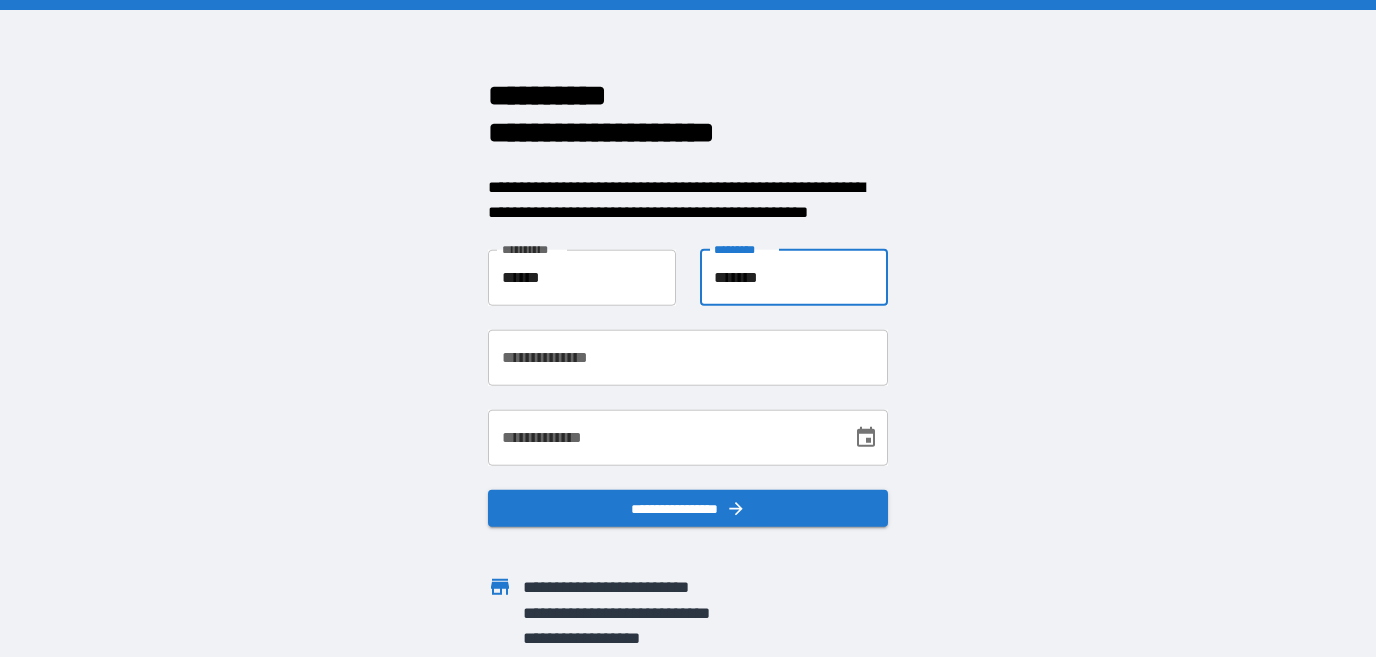 type on "*******" 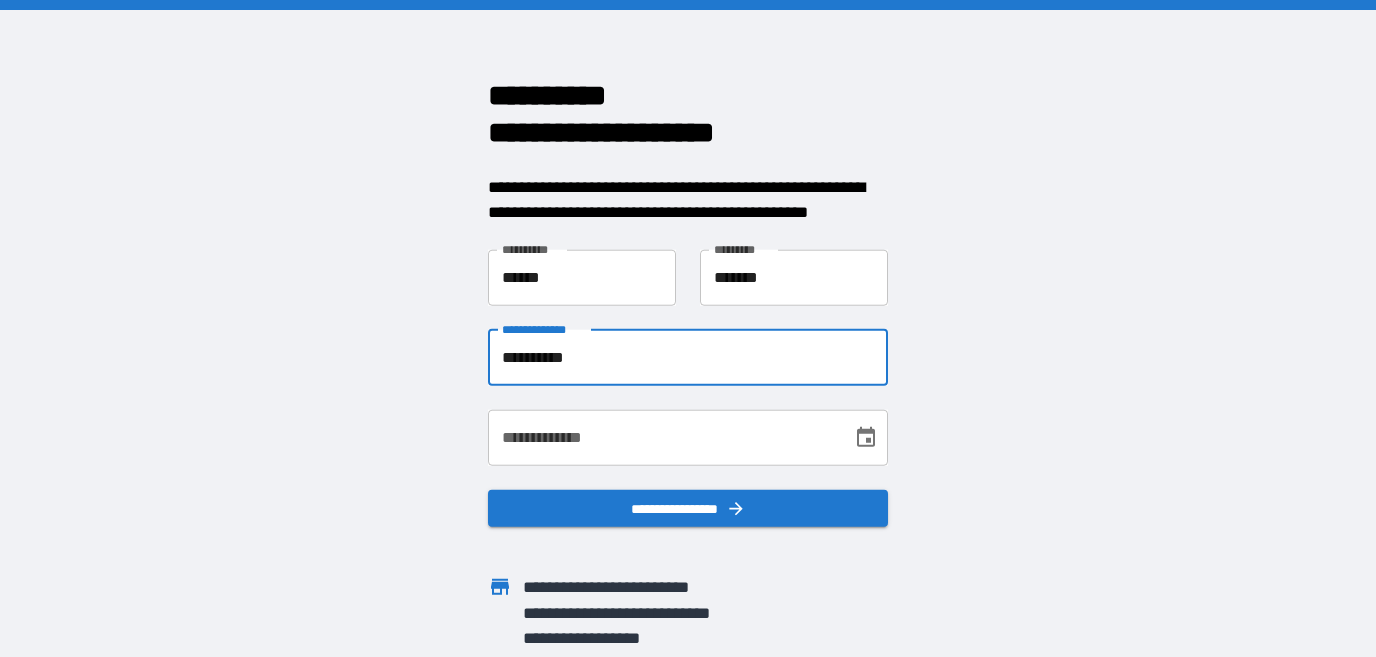 type on "**********" 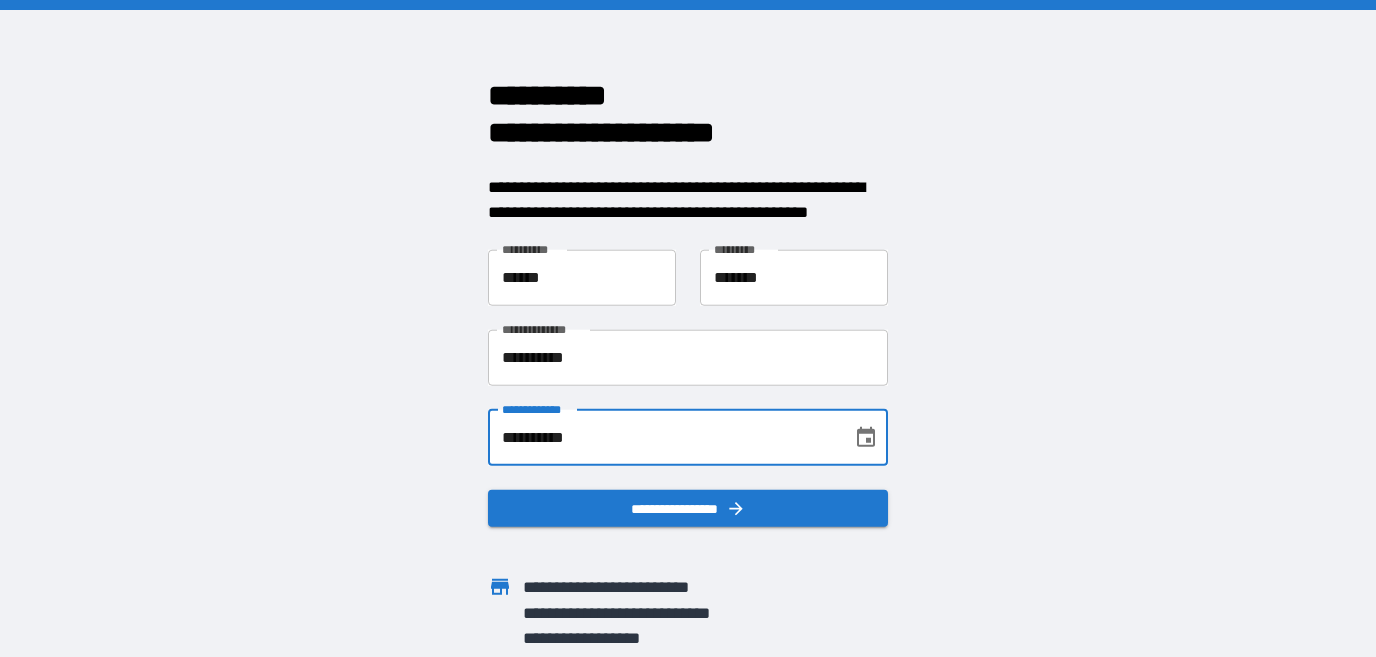 type on "**********" 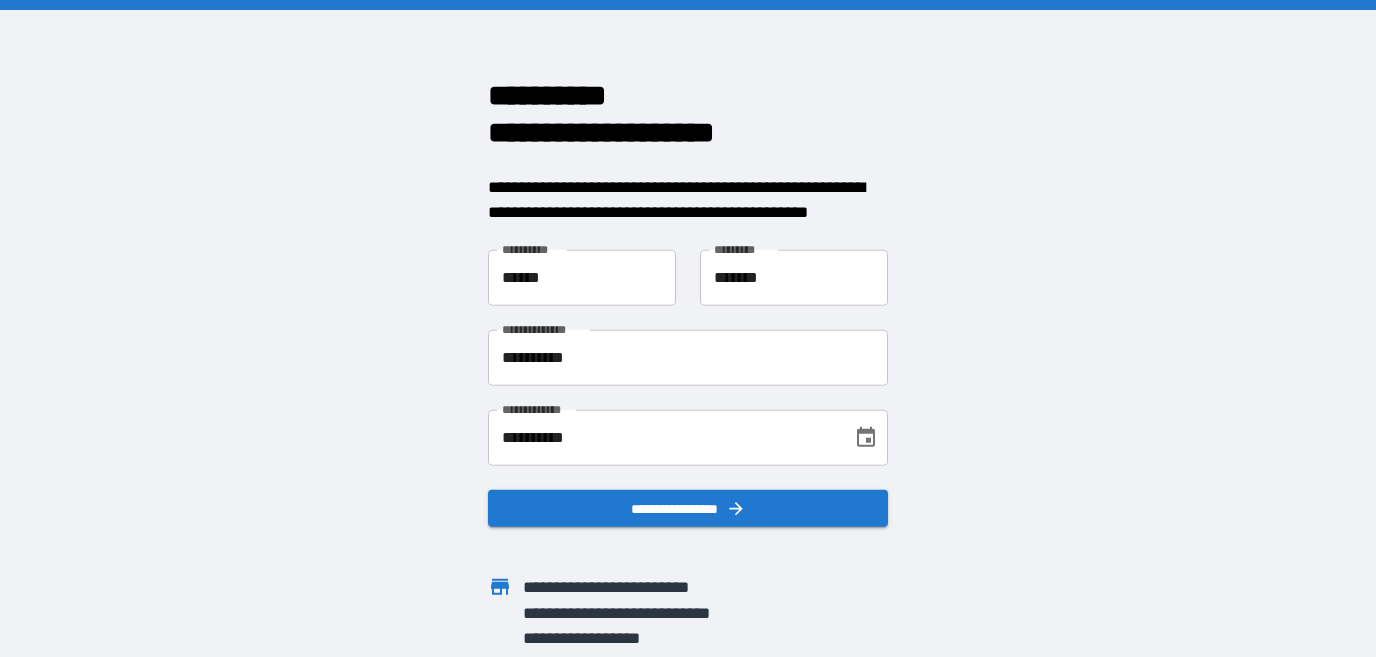 scroll, scrollTop: 20, scrollLeft: 0, axis: vertical 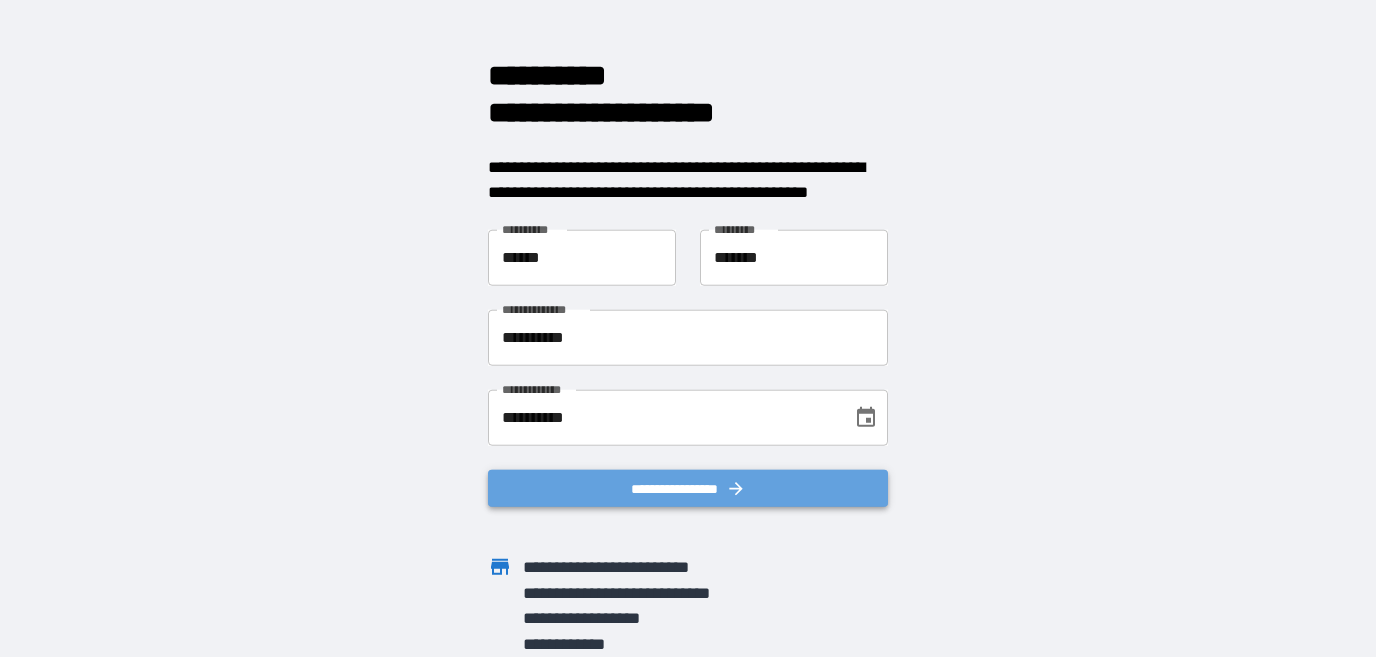 click 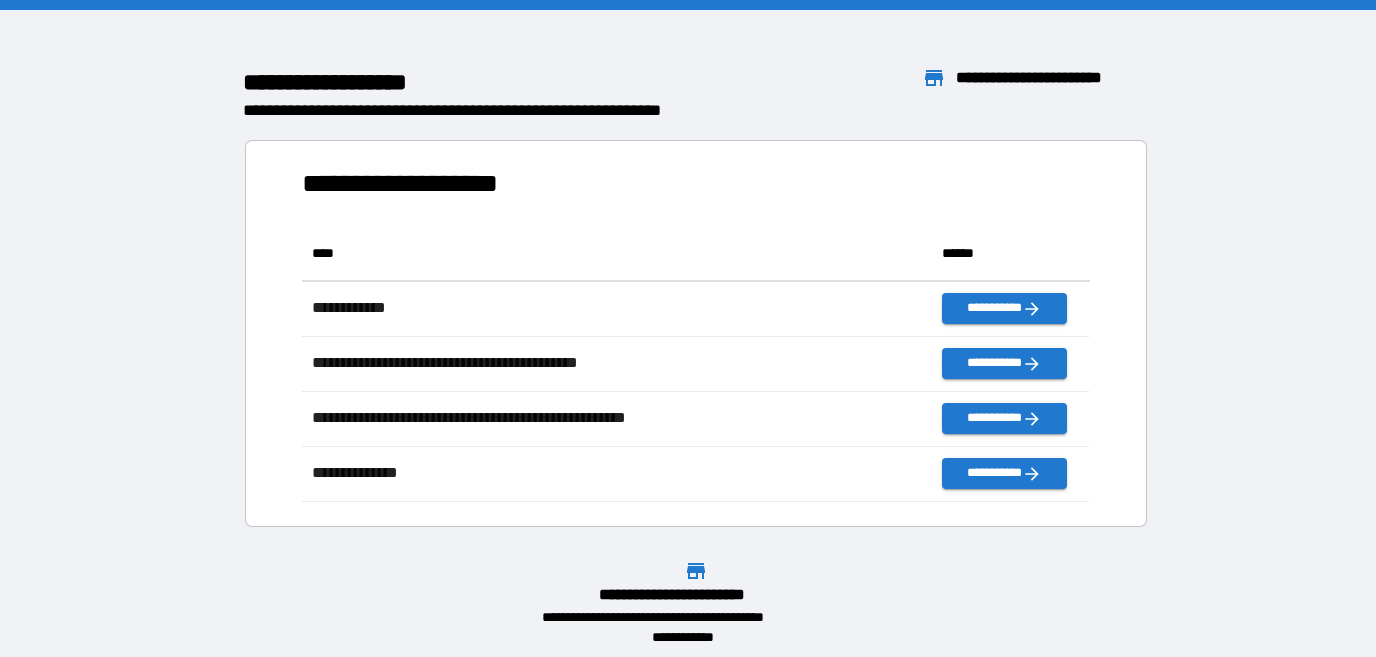 scroll, scrollTop: 1, scrollLeft: 1, axis: both 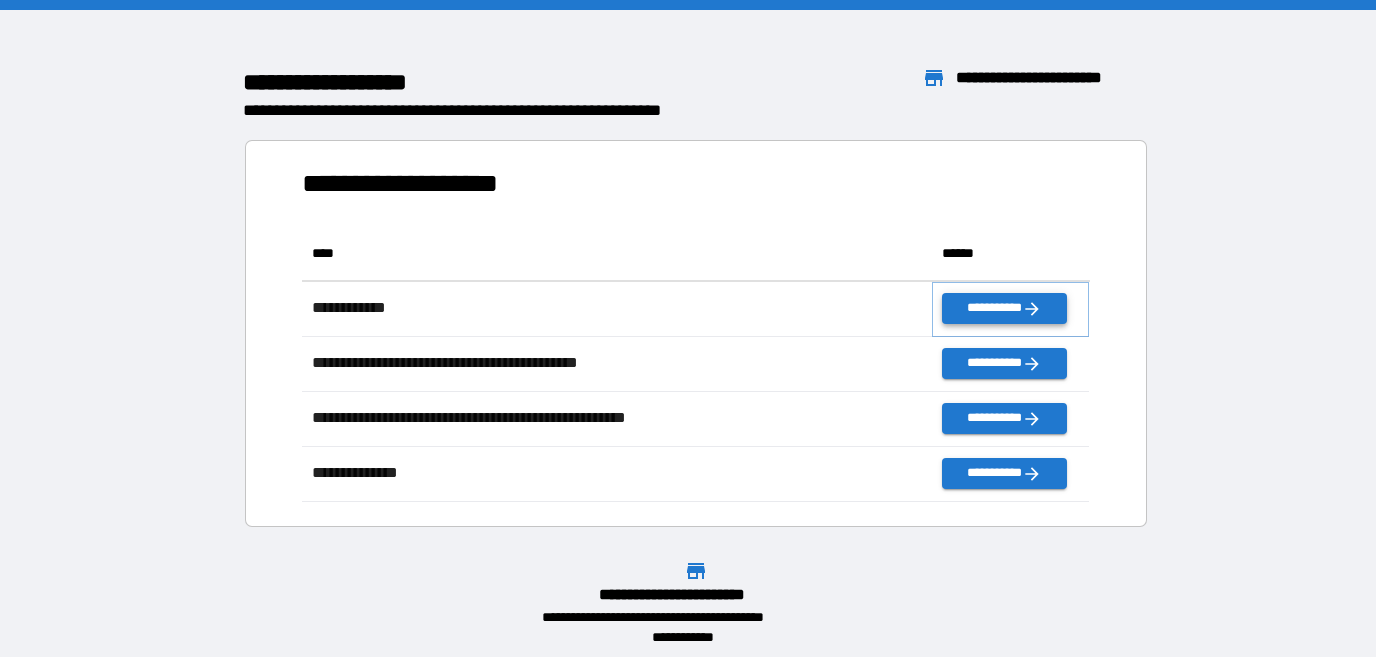 click on "**********" at bounding box center [1004, 308] 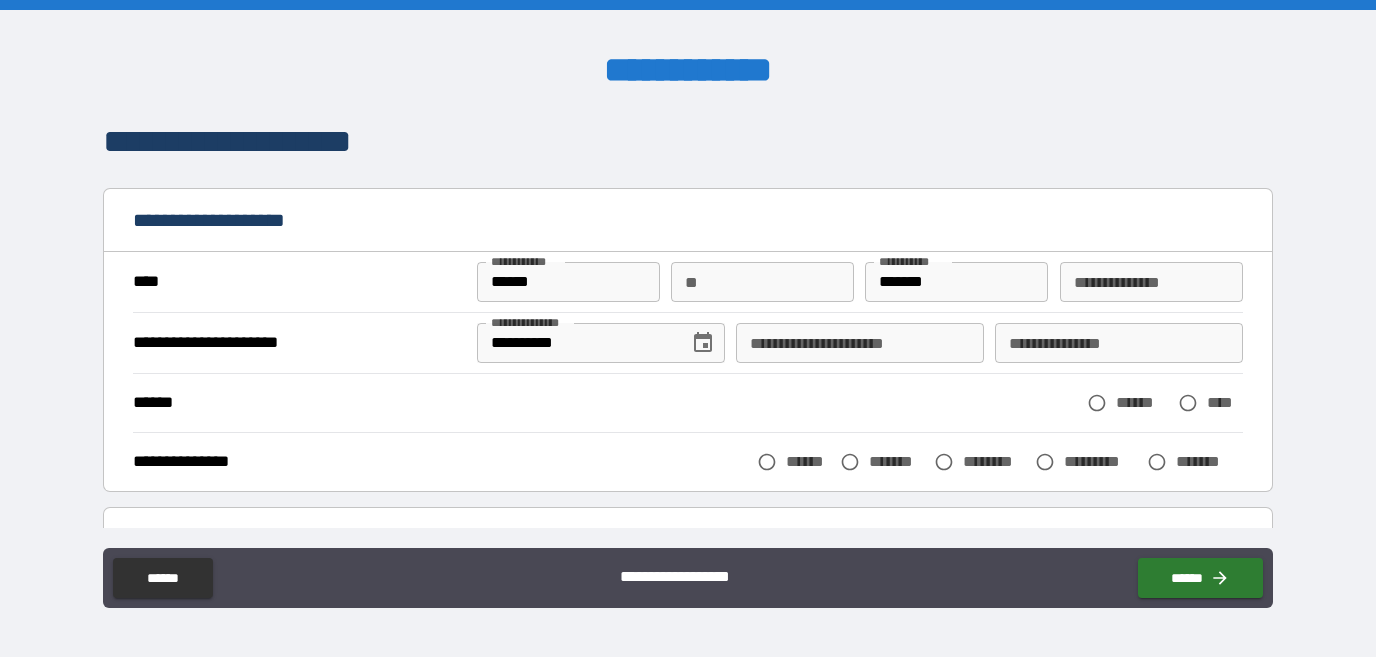 click on "**" at bounding box center [762, 282] 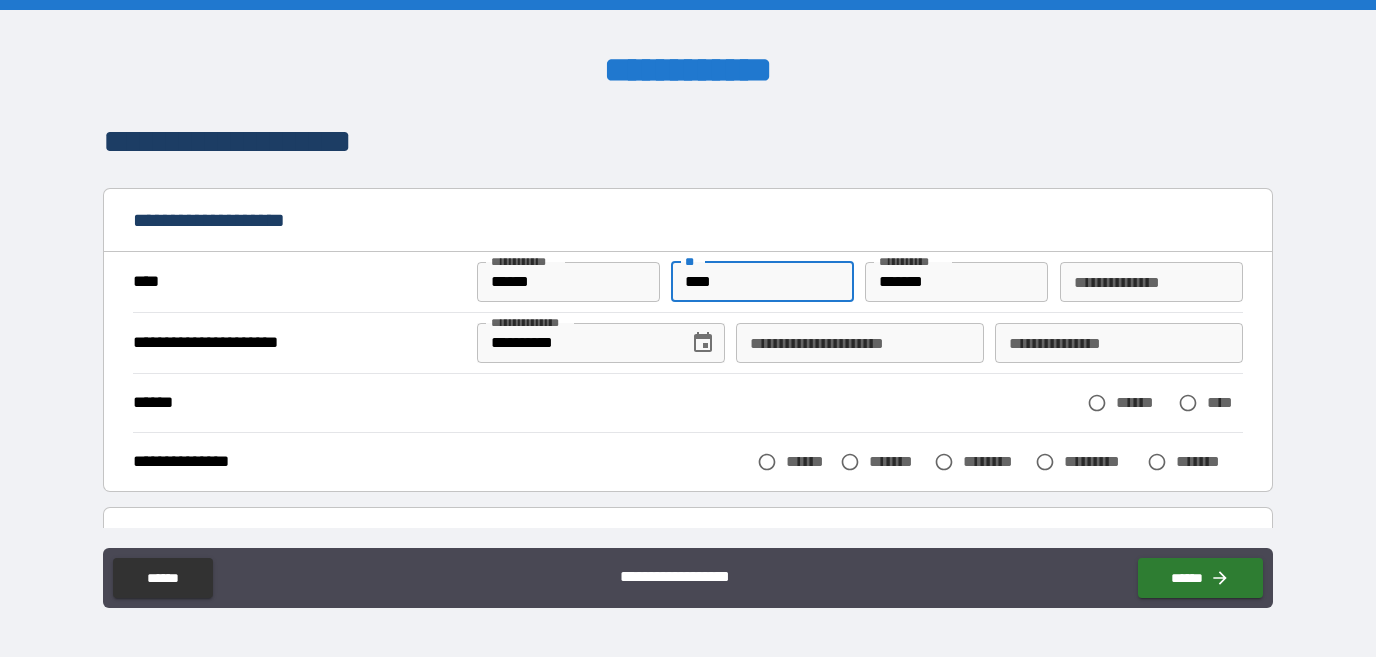 type on "****" 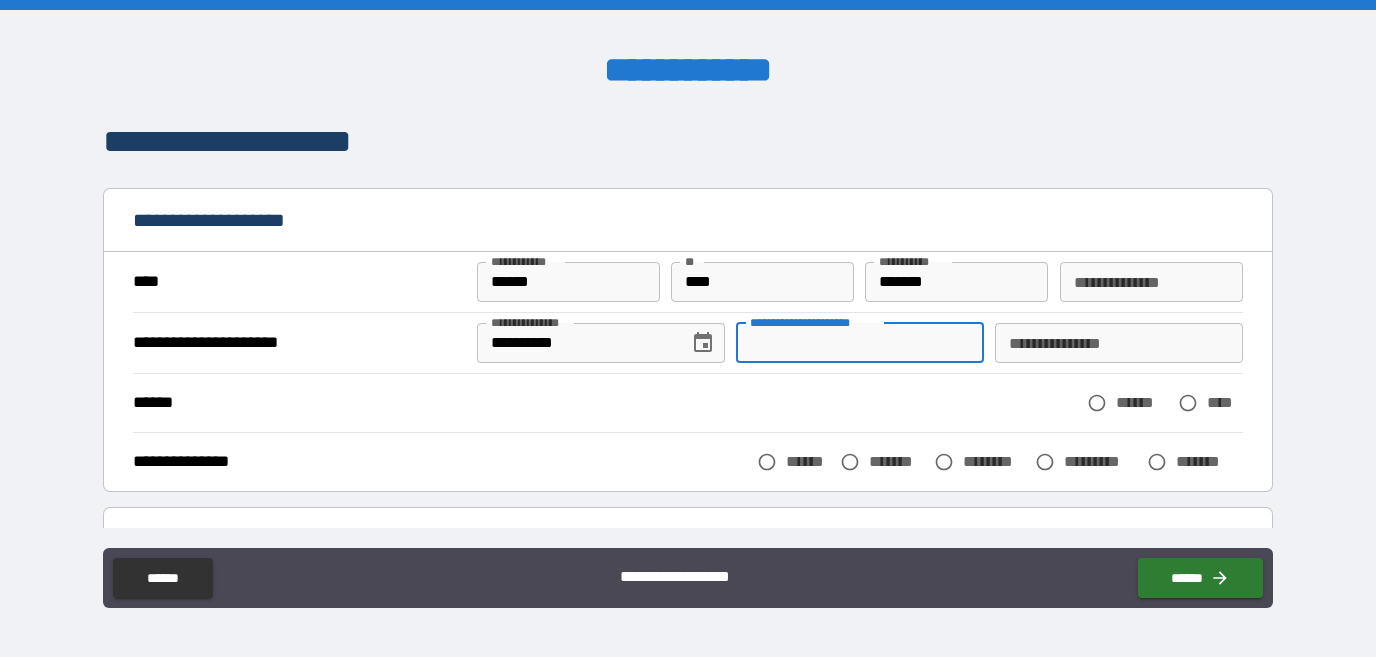 click on "**********" at bounding box center [860, 343] 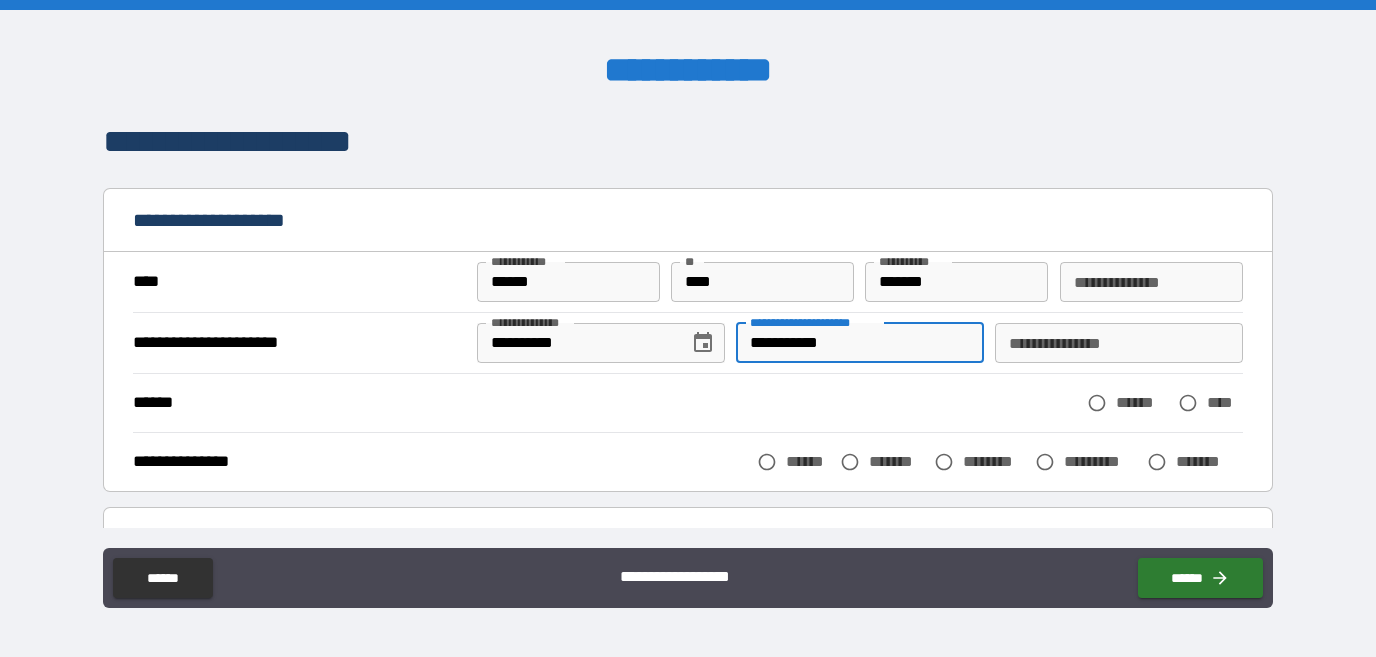 type on "**********" 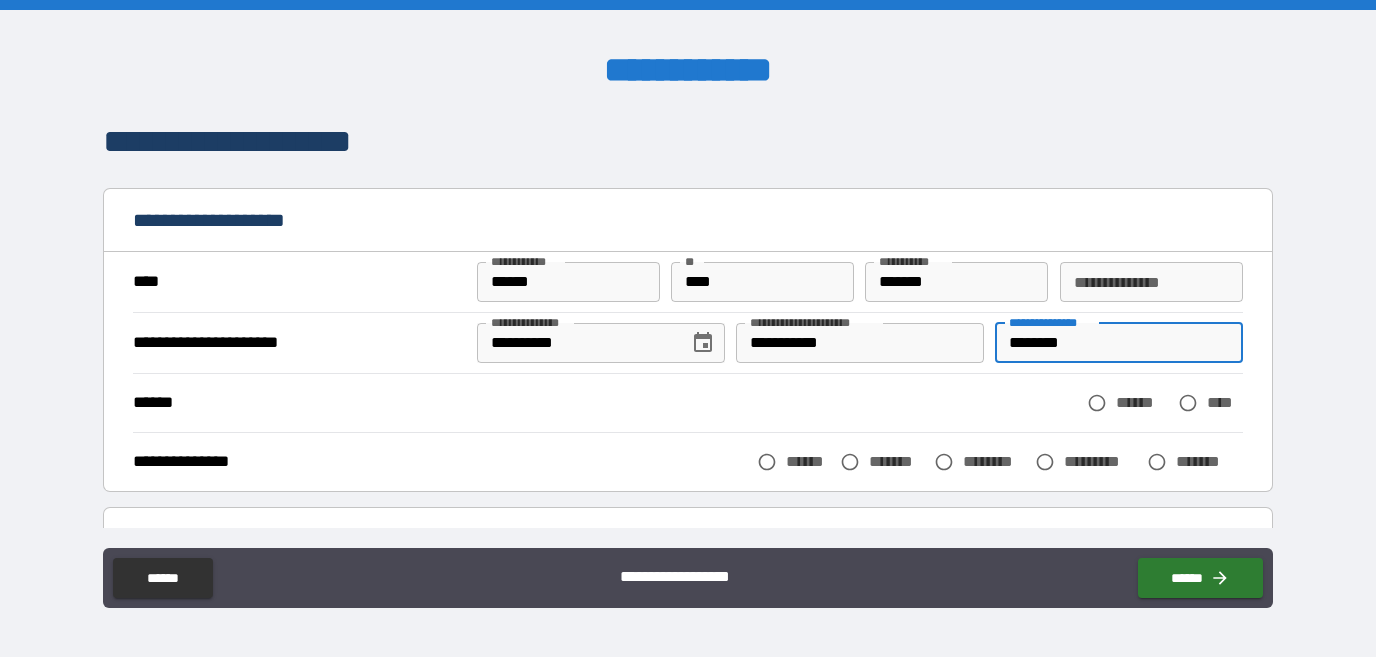 type on "********" 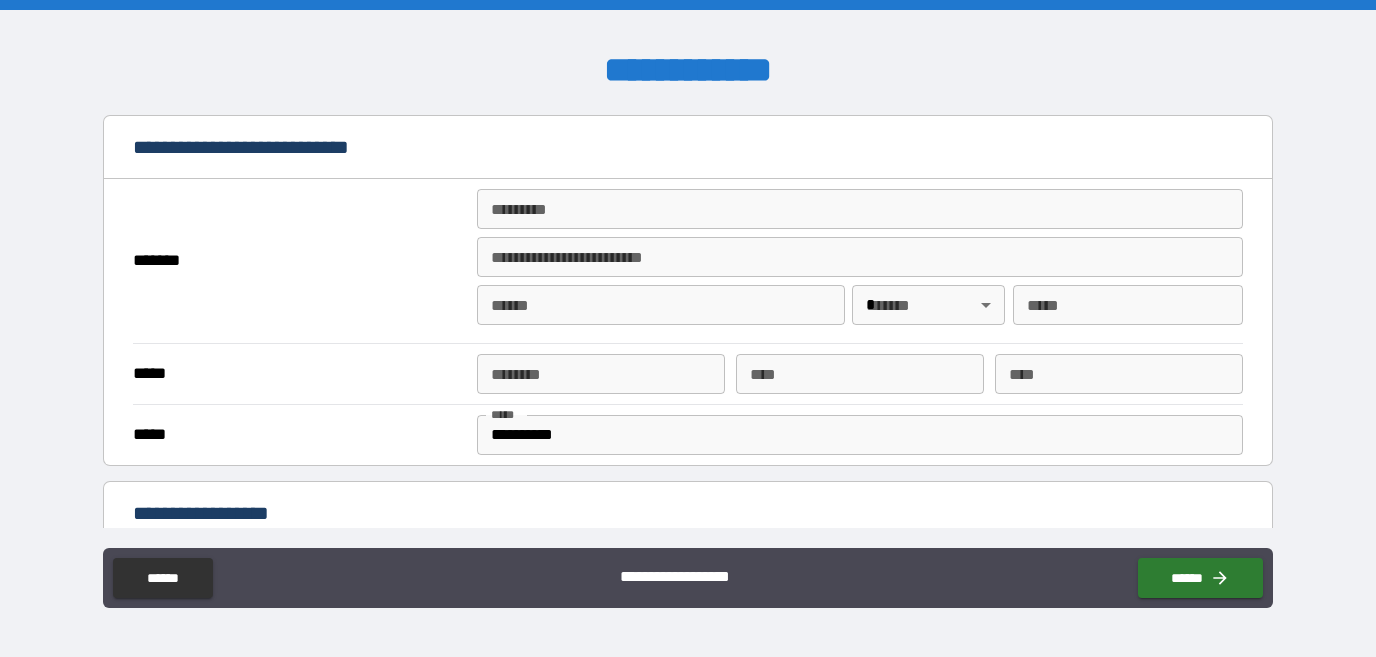scroll, scrollTop: 393, scrollLeft: 0, axis: vertical 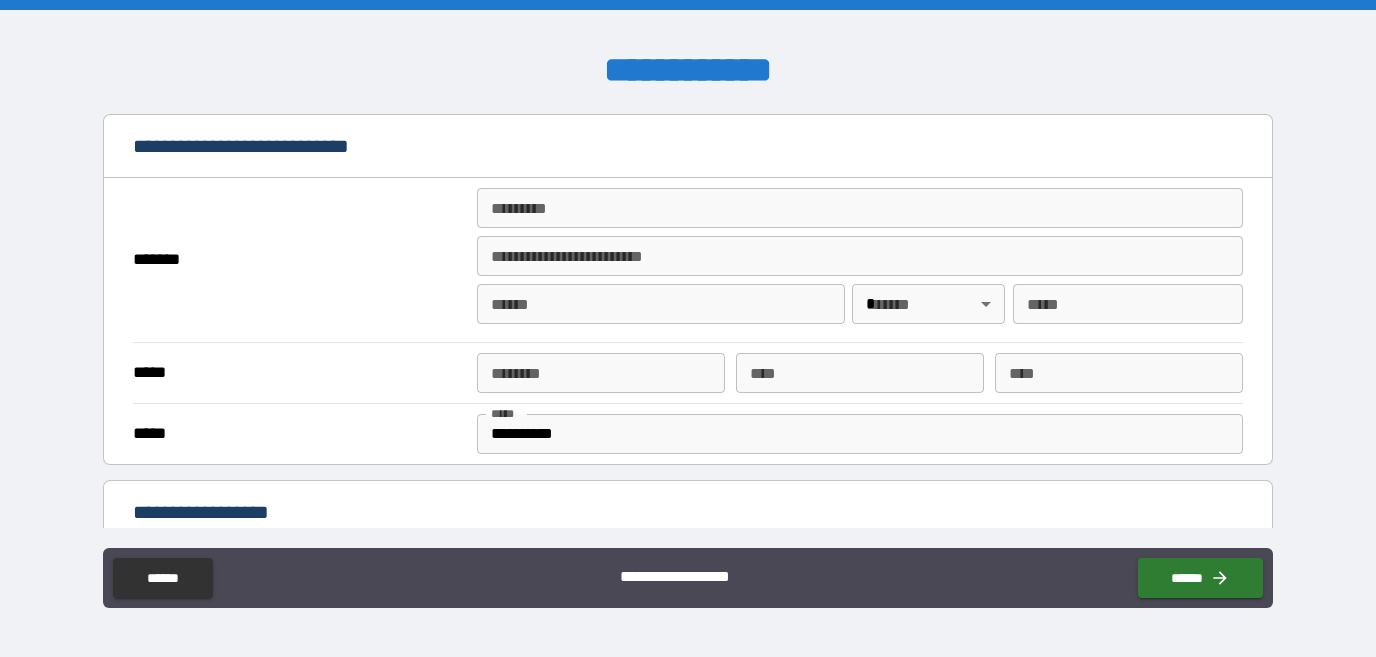click on "*******   *" at bounding box center [859, 208] 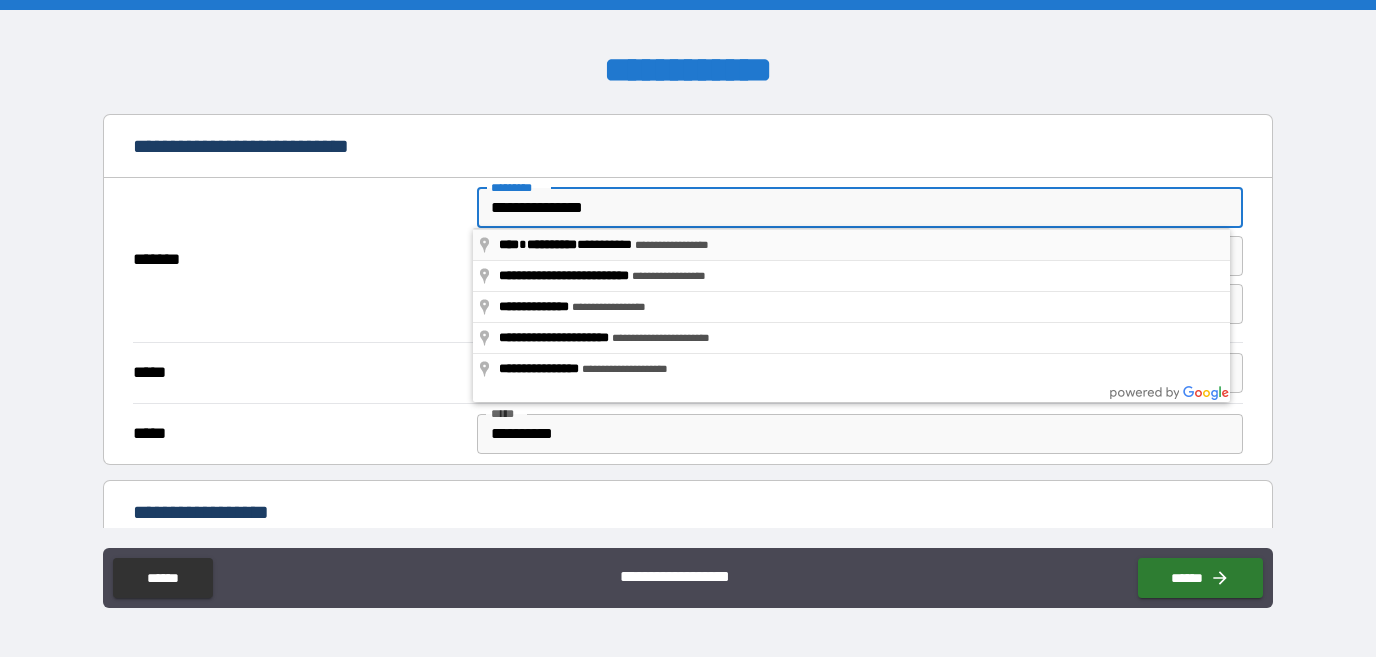 type on "**********" 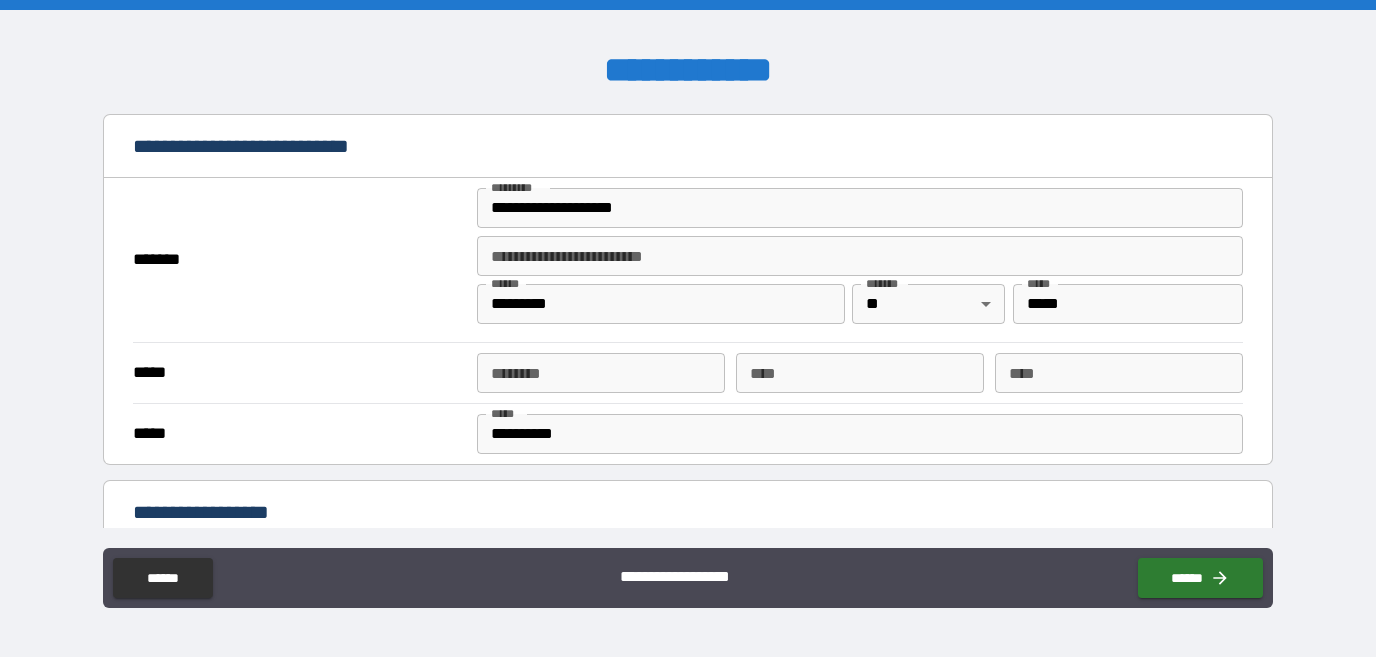 scroll, scrollTop: 425, scrollLeft: 0, axis: vertical 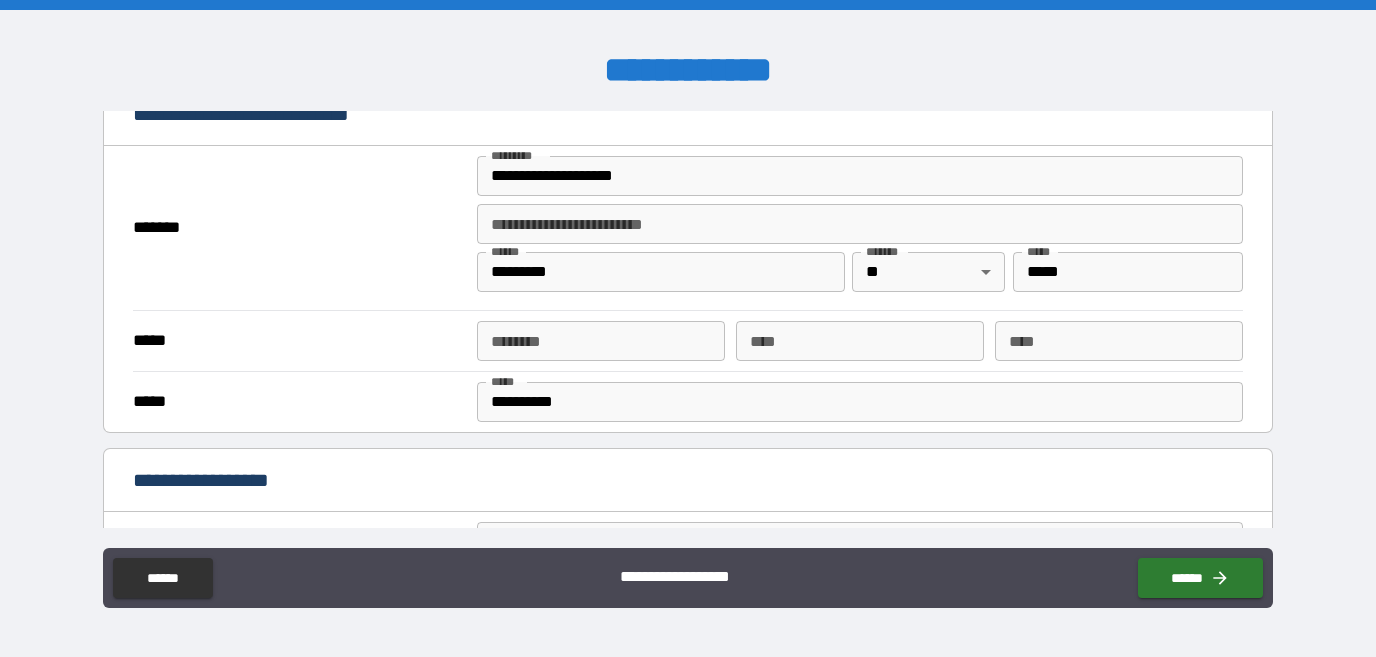 click on "******   *" at bounding box center [601, 341] 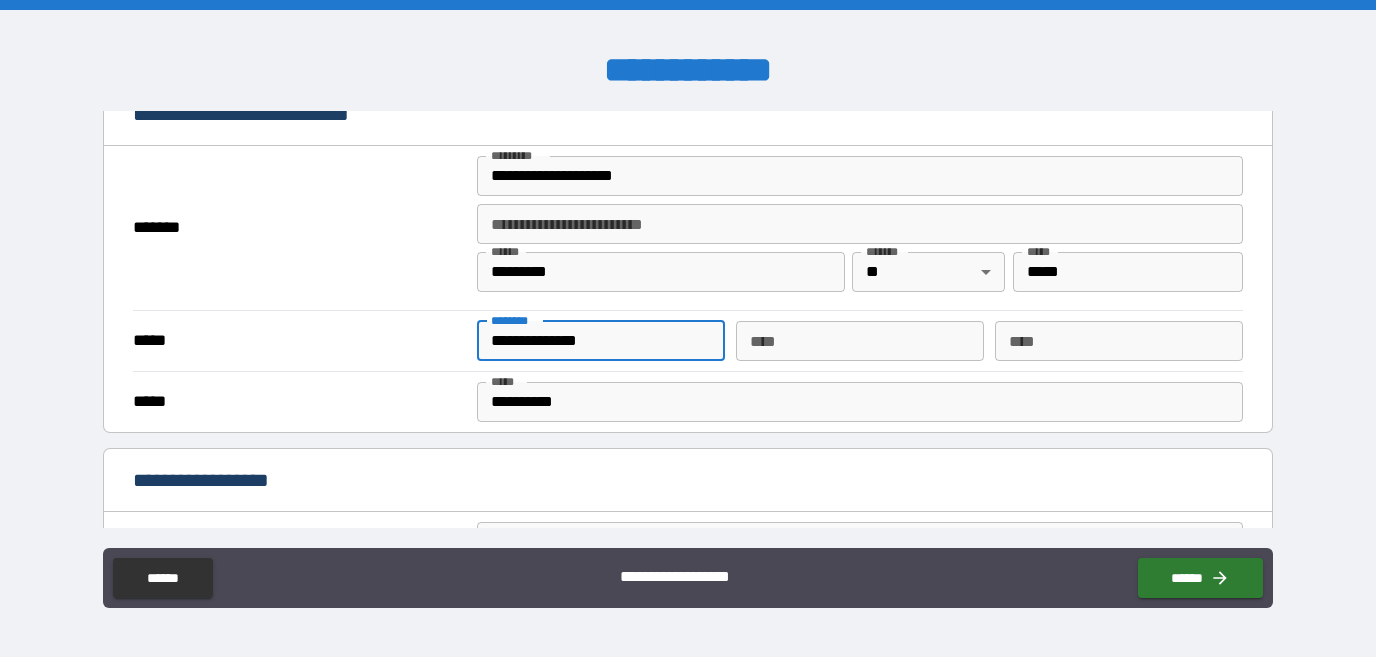 type on "**********" 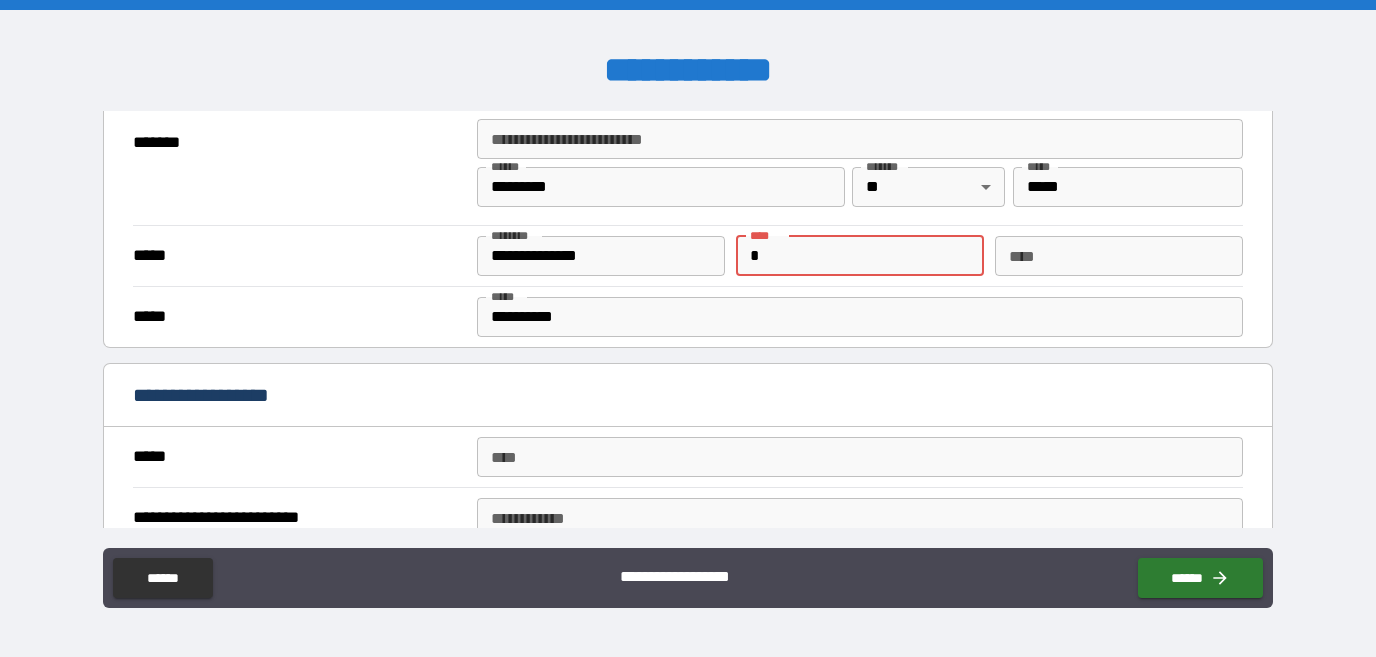 scroll, scrollTop: 657, scrollLeft: 0, axis: vertical 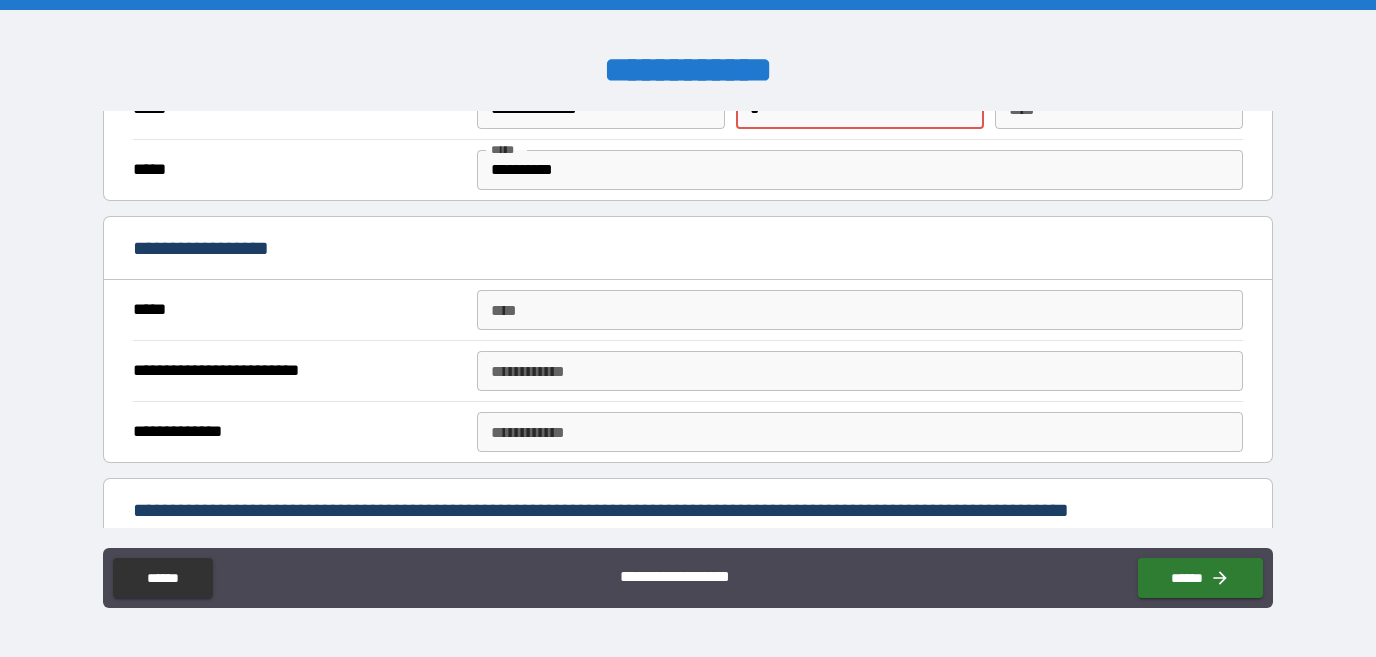 click on "**********" at bounding box center [687, 250] 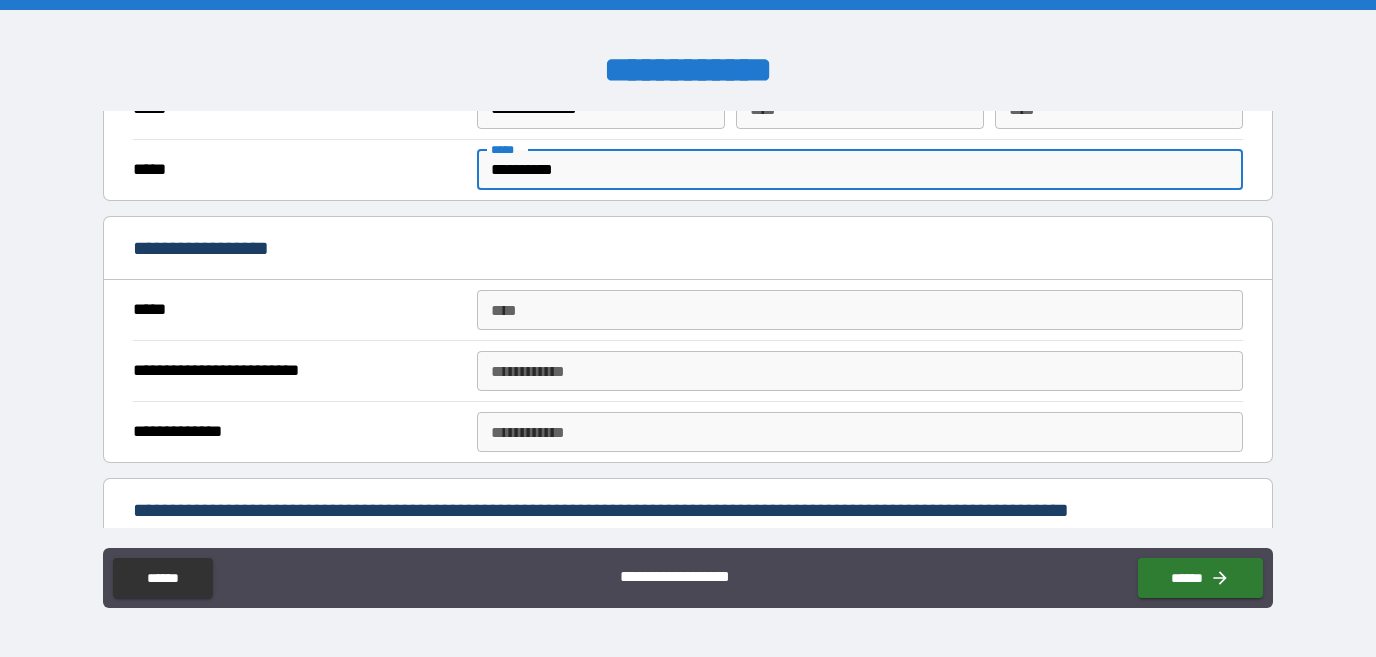 drag, startPoint x: 591, startPoint y: 177, endPoint x: 420, endPoint y: 169, distance: 171.18703 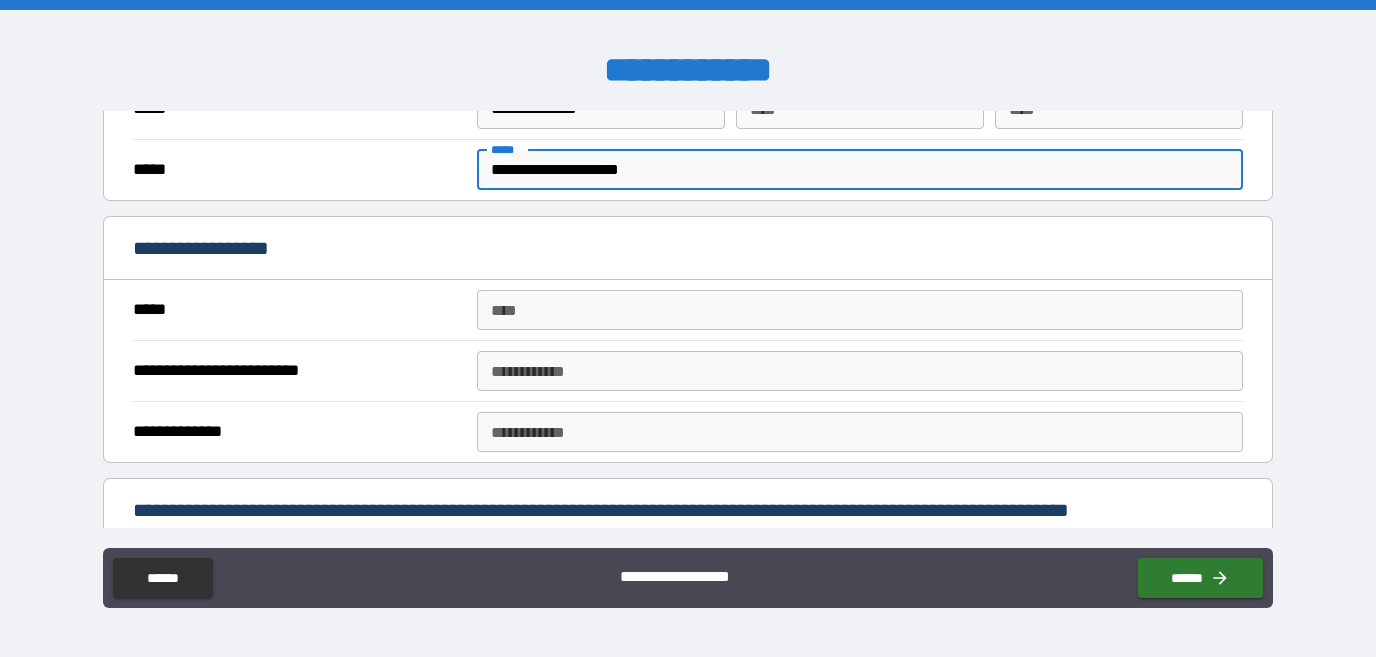 type on "**********" 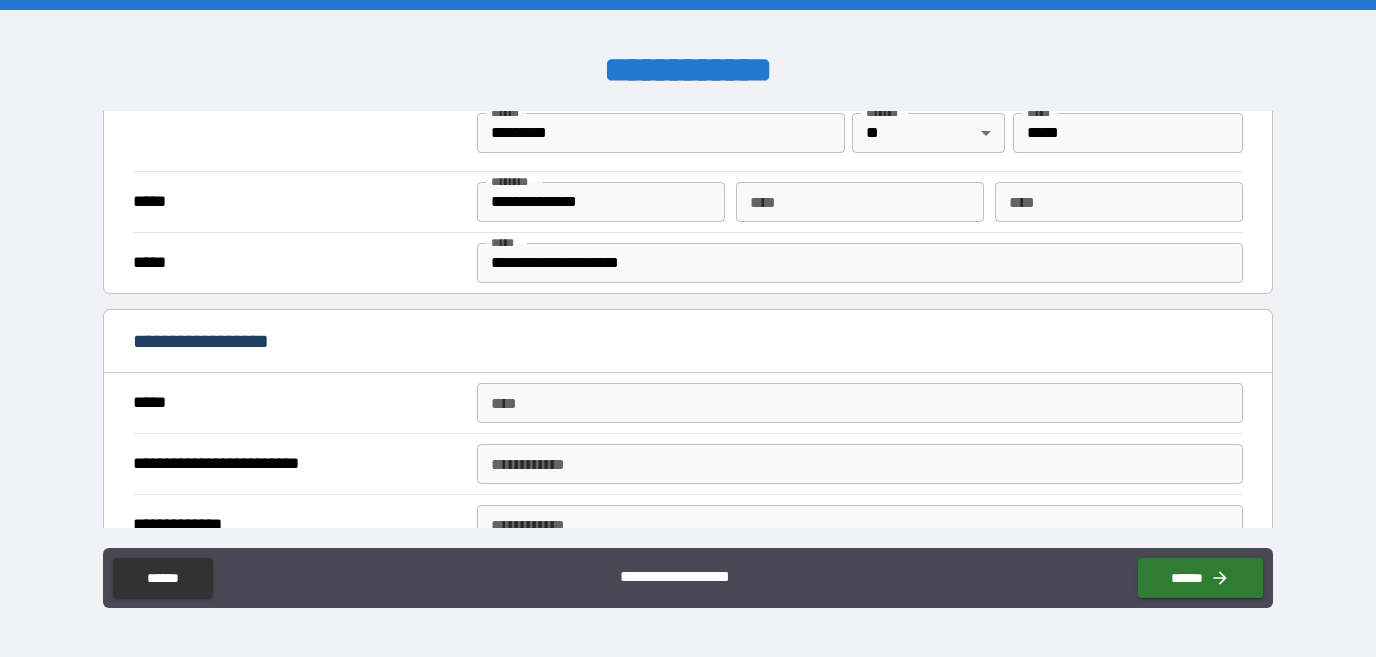 scroll, scrollTop: 514, scrollLeft: 0, axis: vertical 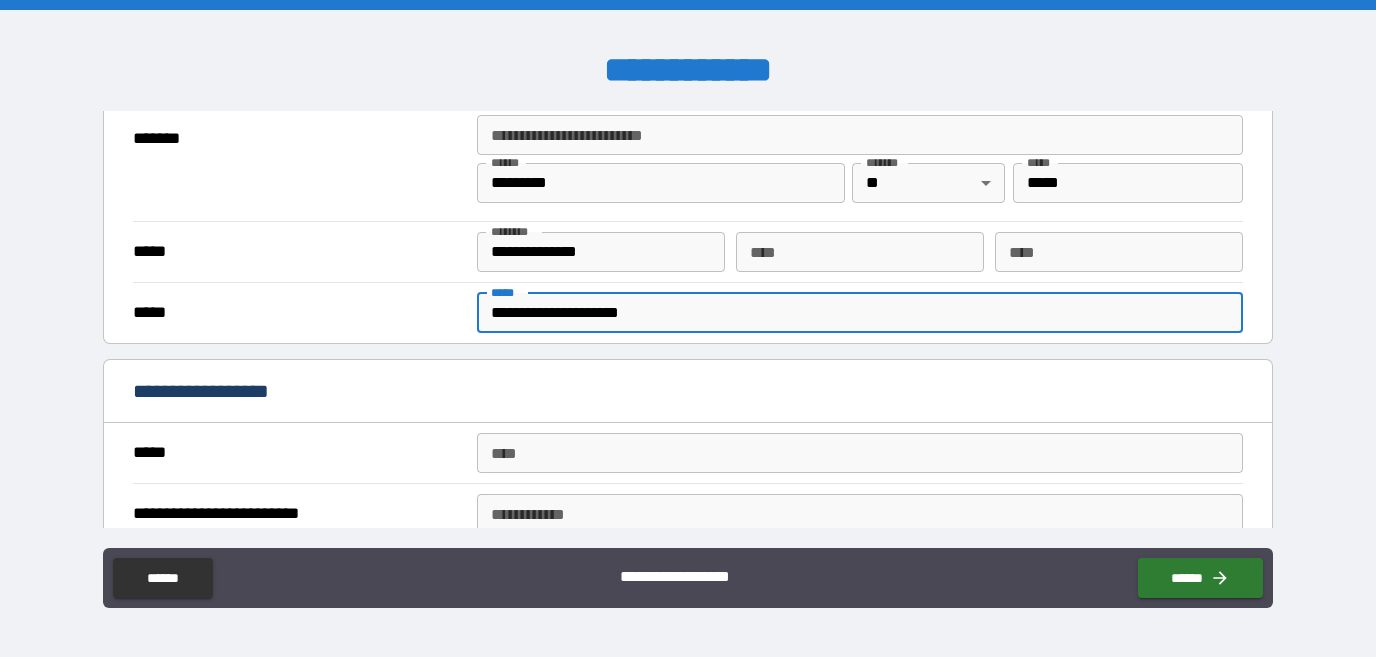 drag, startPoint x: 730, startPoint y: 316, endPoint x: 336, endPoint y: 288, distance: 394.99368 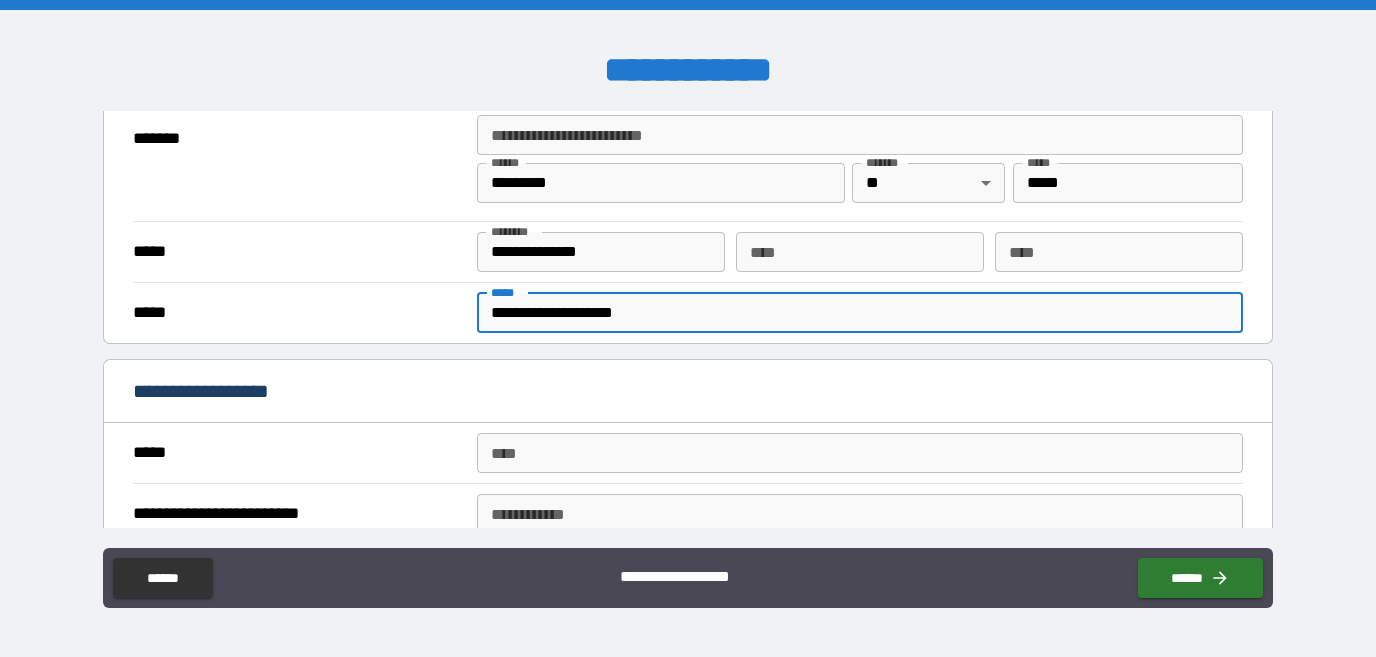 type on "**********" 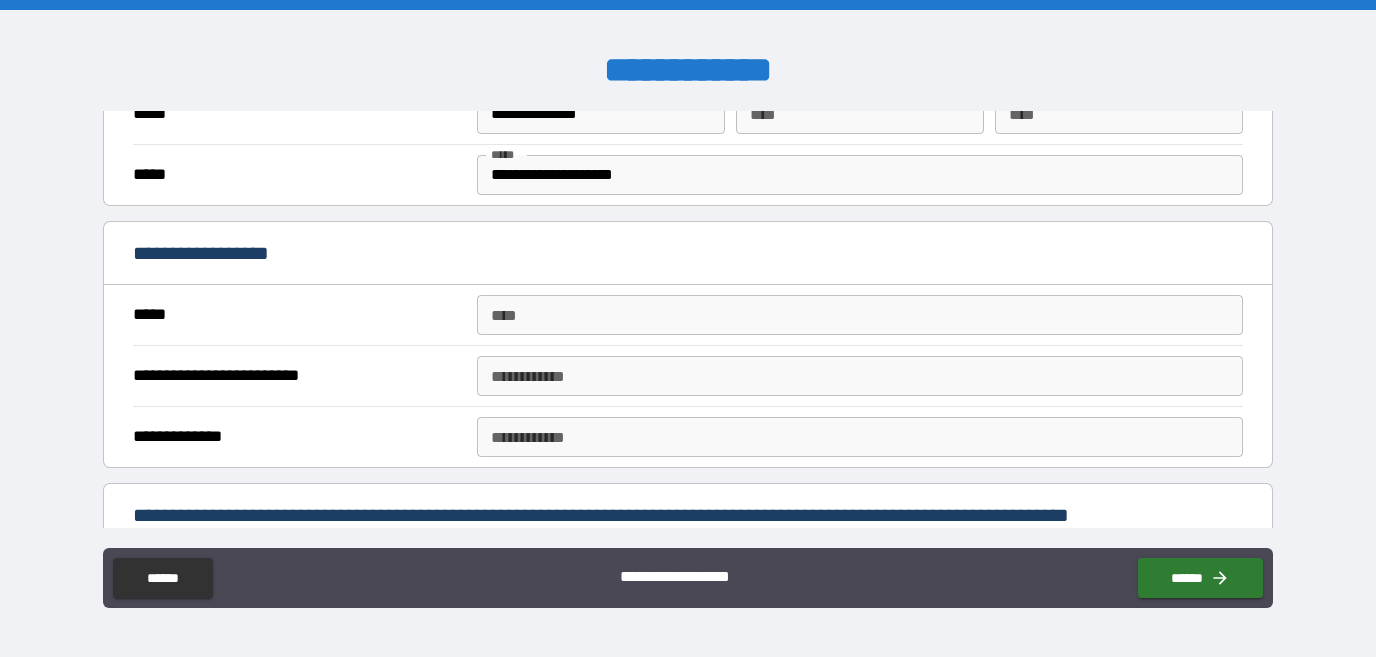 scroll, scrollTop: 686, scrollLeft: 0, axis: vertical 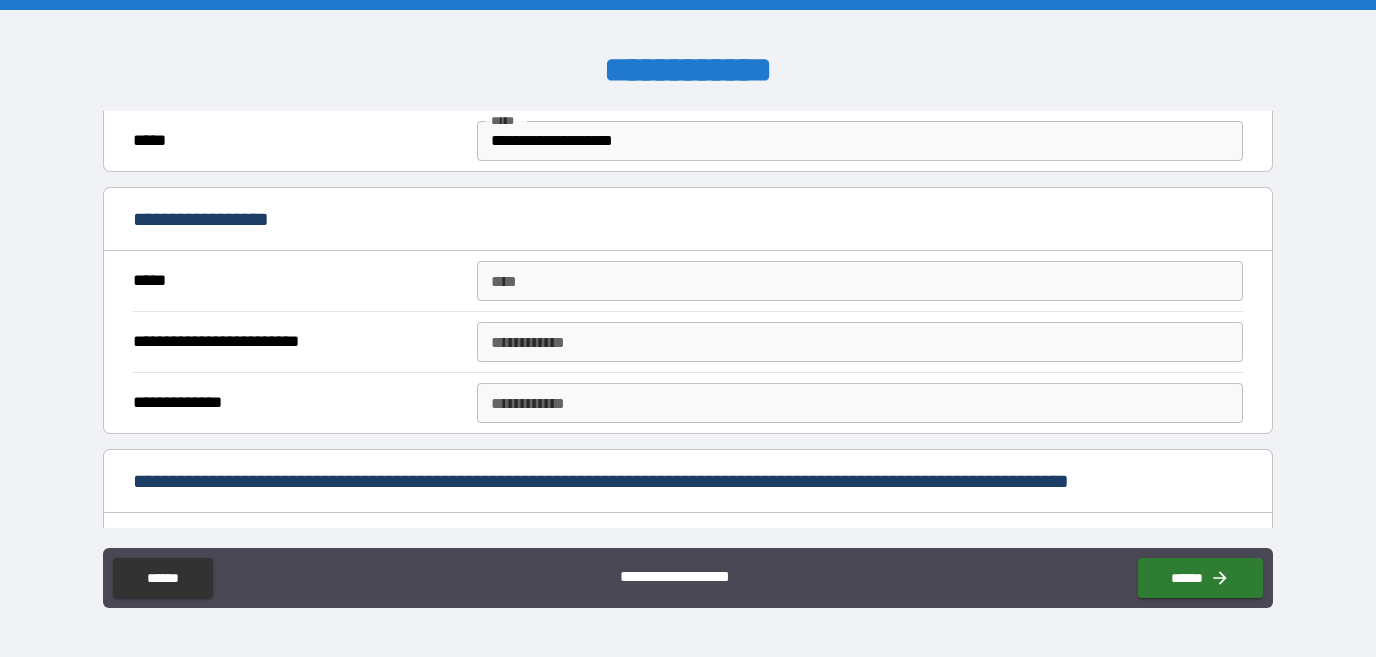 click on "****" at bounding box center [859, 281] 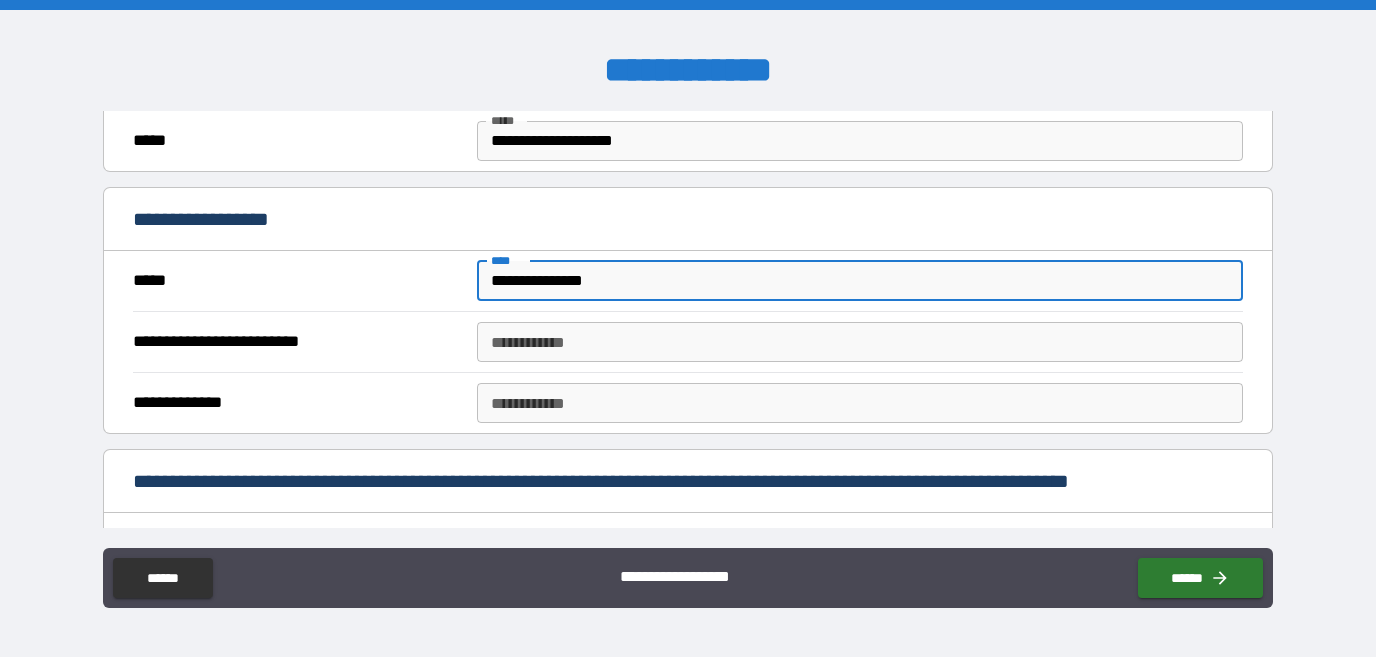 type on "**********" 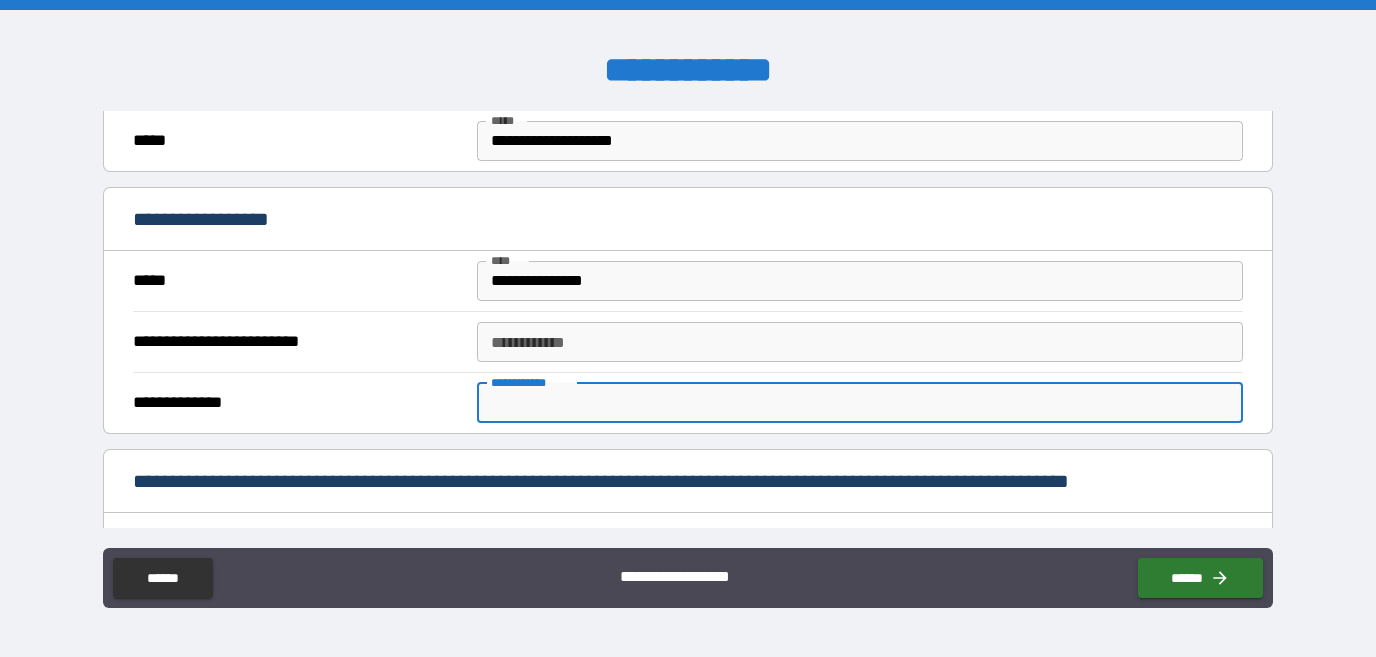 click on "**********" at bounding box center [859, 403] 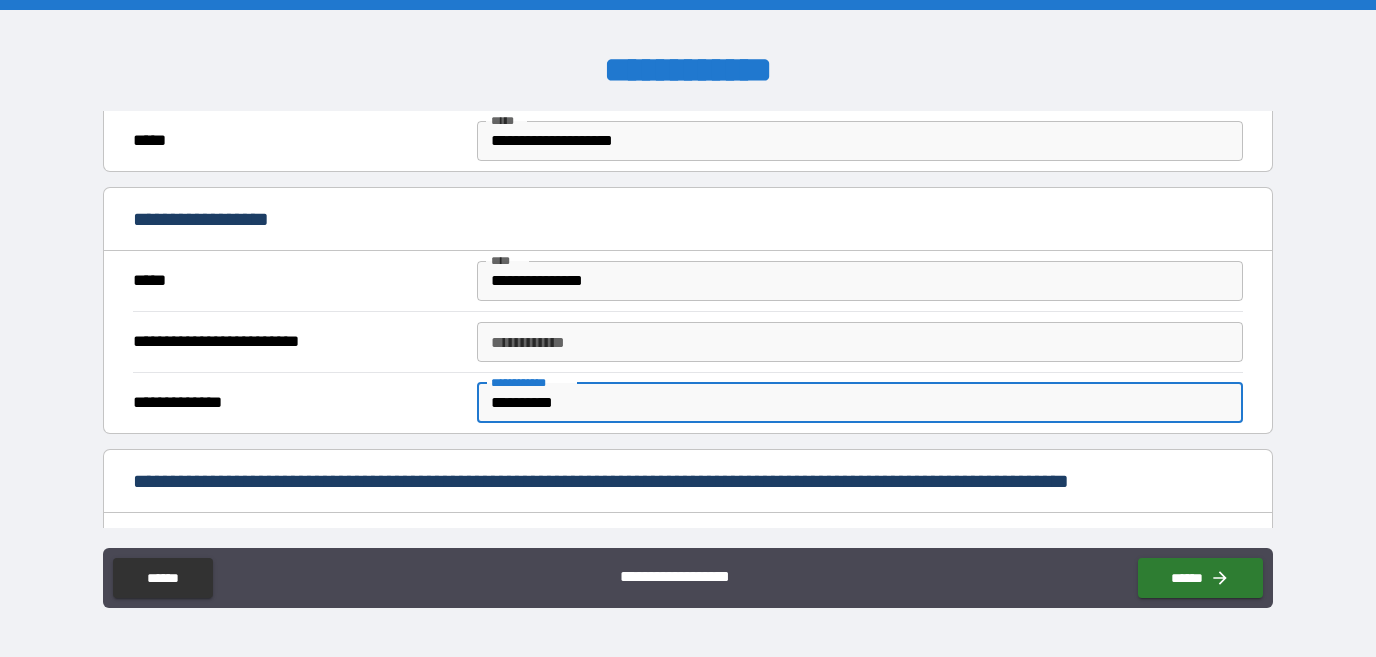 type on "**********" 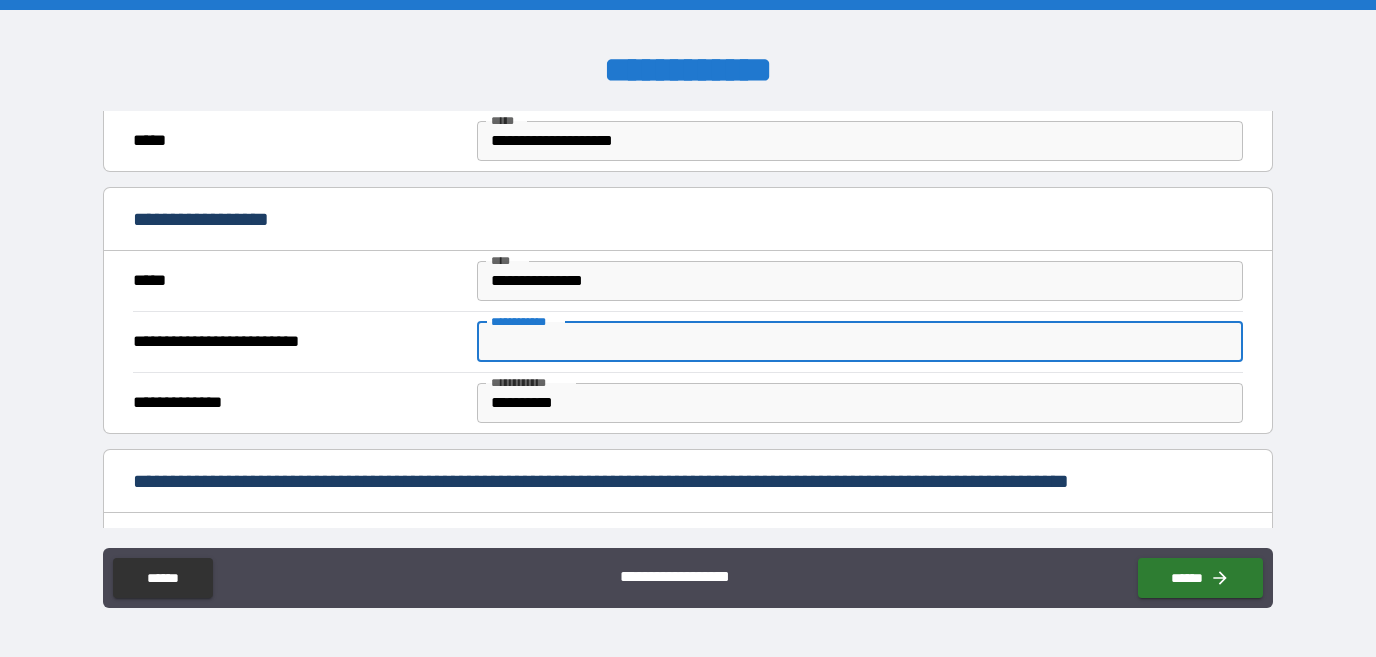 click on "**********" at bounding box center [859, 342] 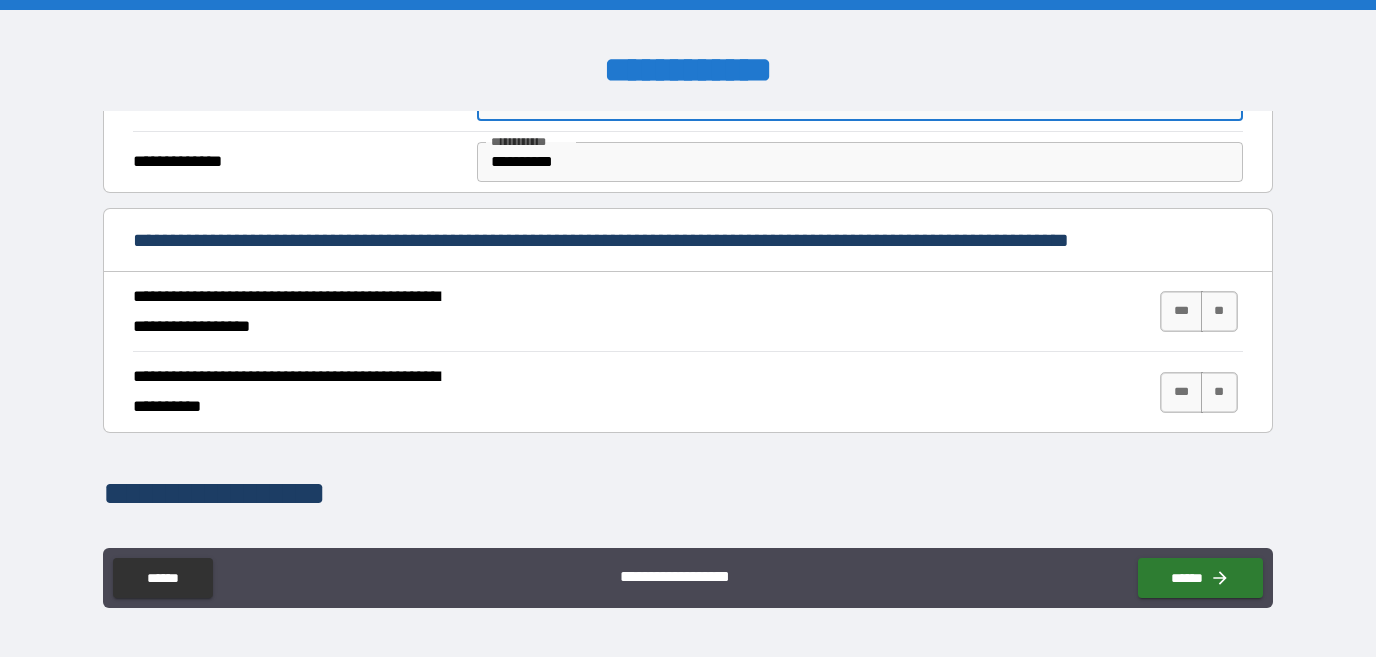 scroll, scrollTop: 928, scrollLeft: 0, axis: vertical 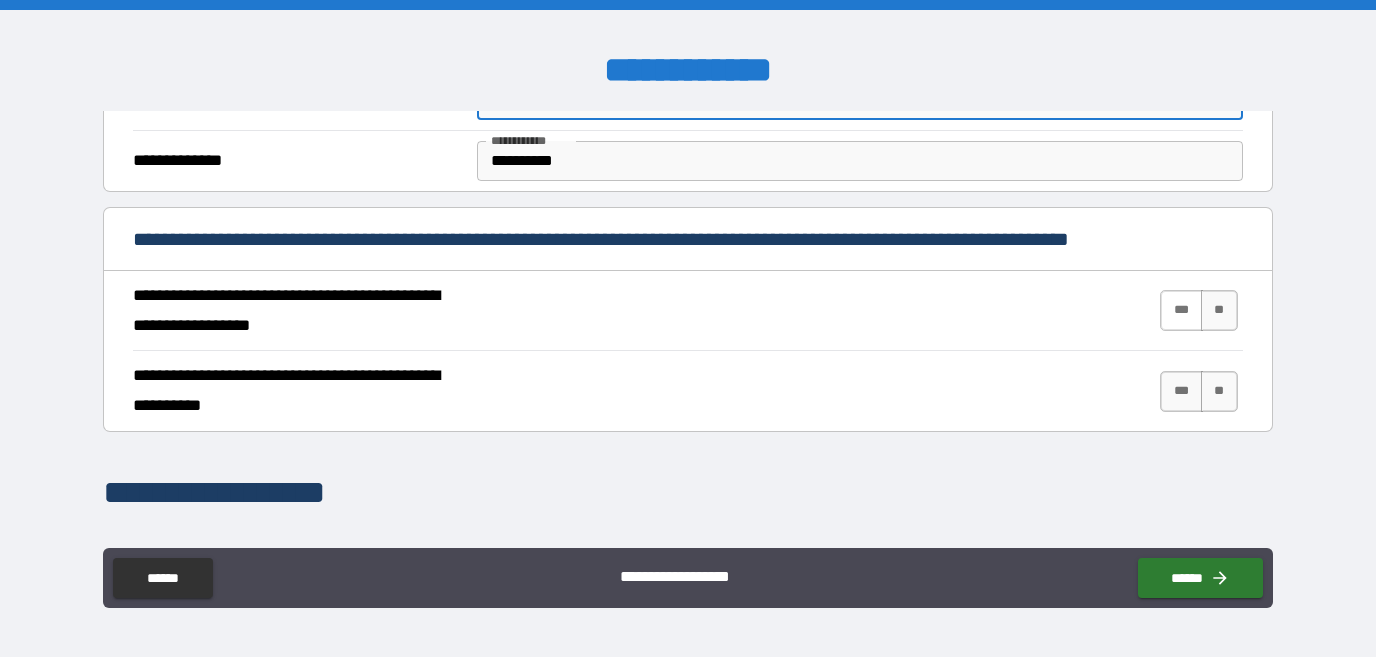 type on "******" 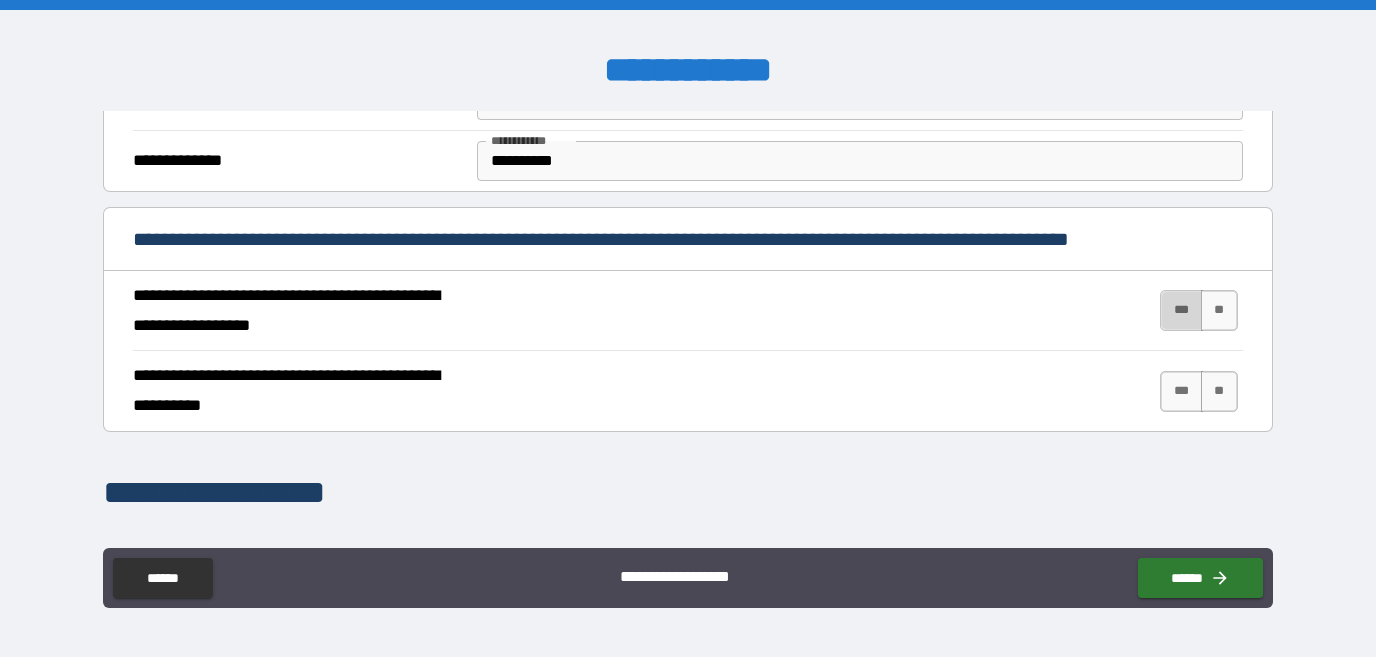 click on "***" at bounding box center (1181, 310) 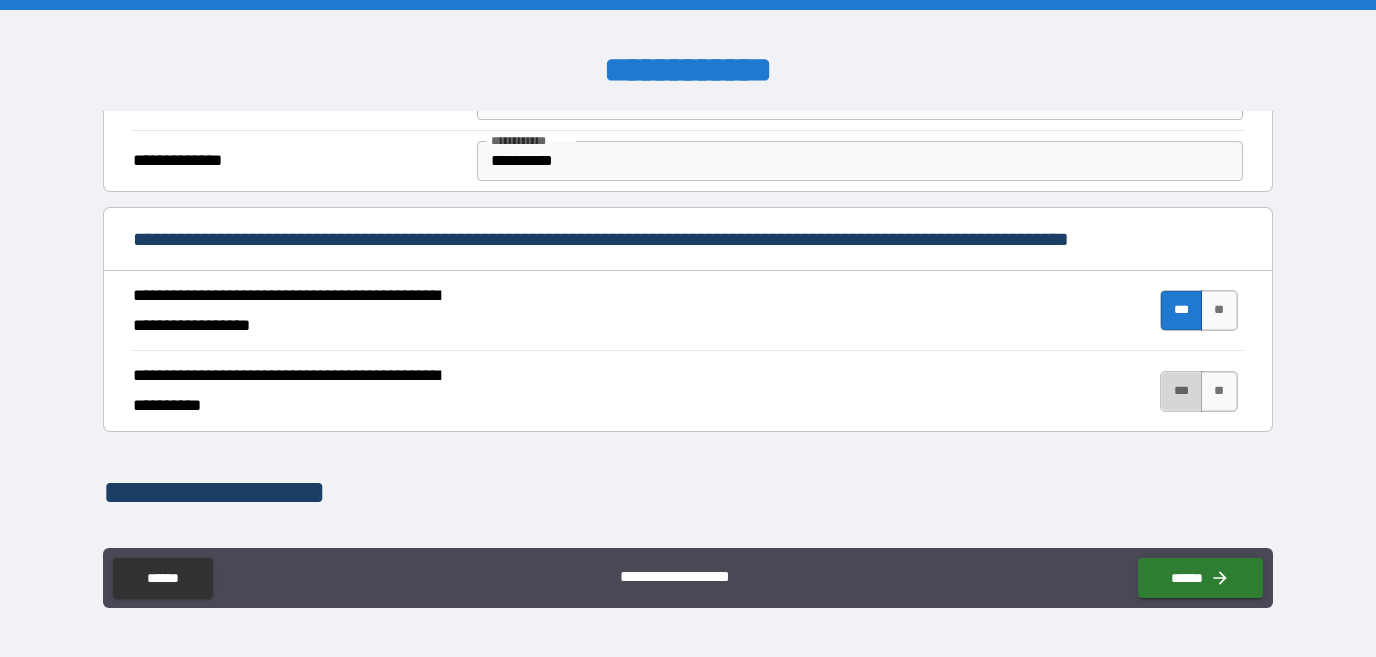 click on "***" at bounding box center (1181, 391) 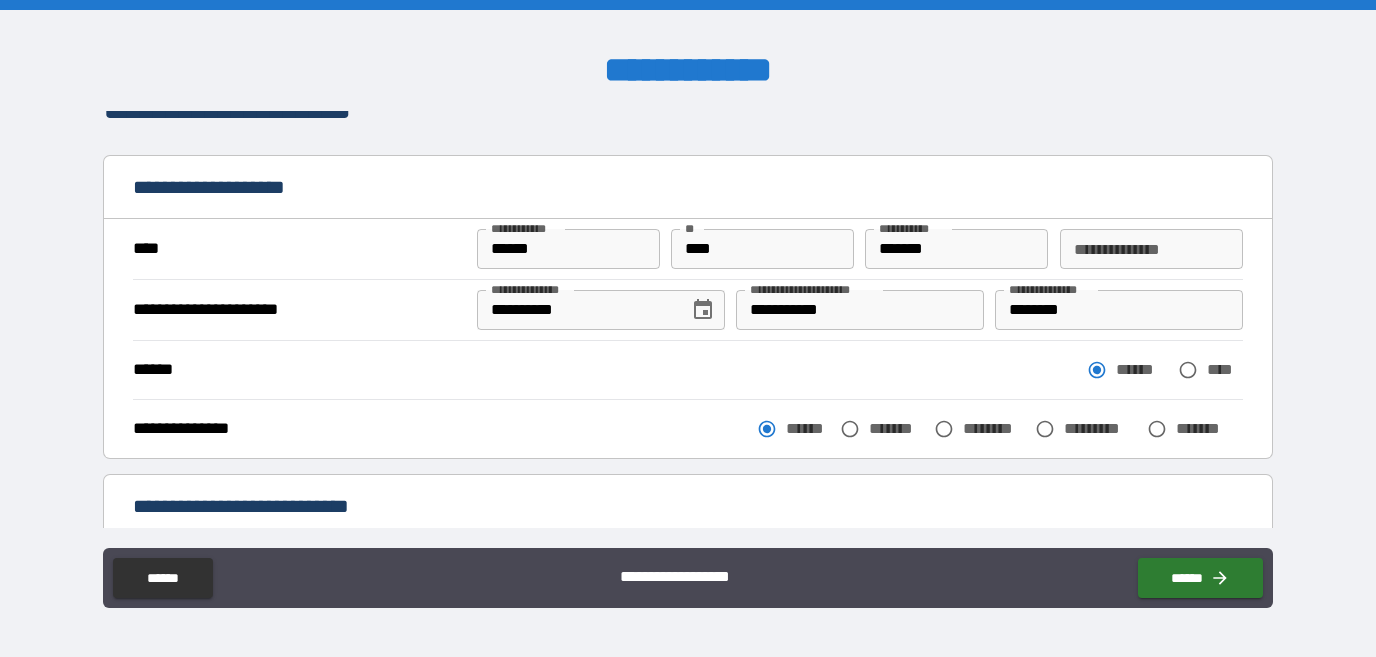 scroll, scrollTop: 38, scrollLeft: 0, axis: vertical 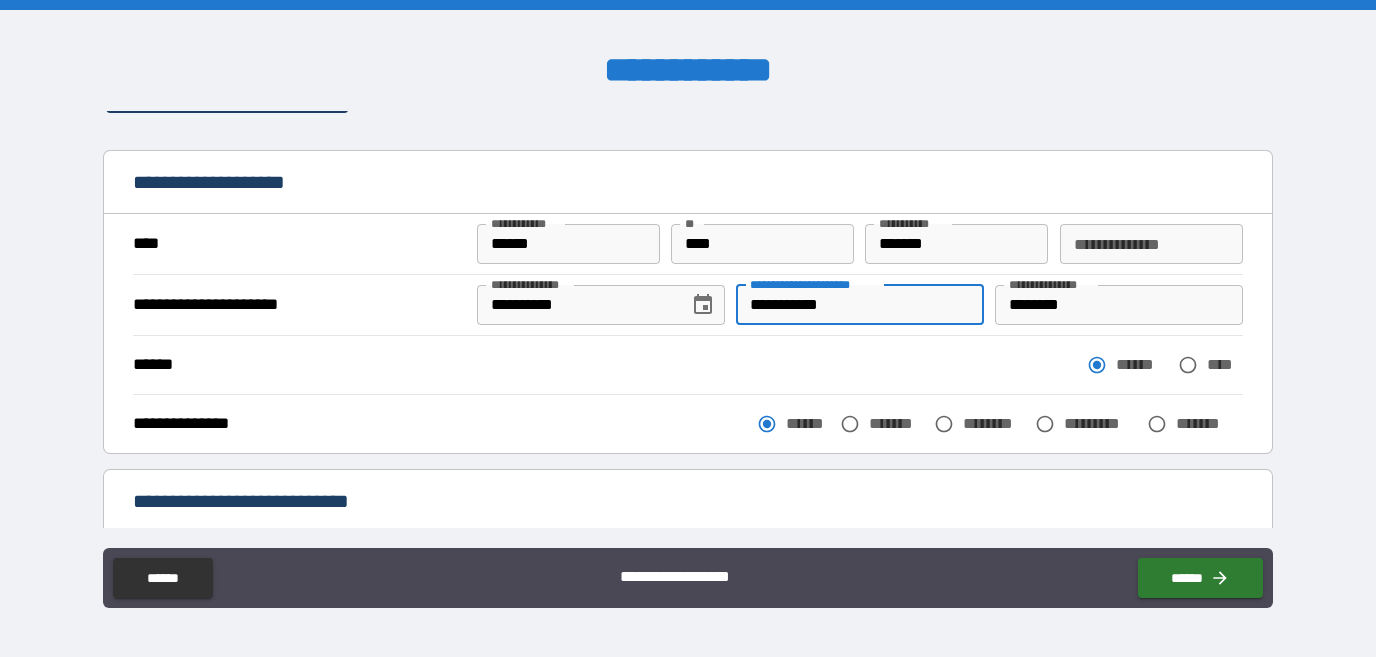 drag, startPoint x: 867, startPoint y: 310, endPoint x: 680, endPoint y: 290, distance: 188.06648 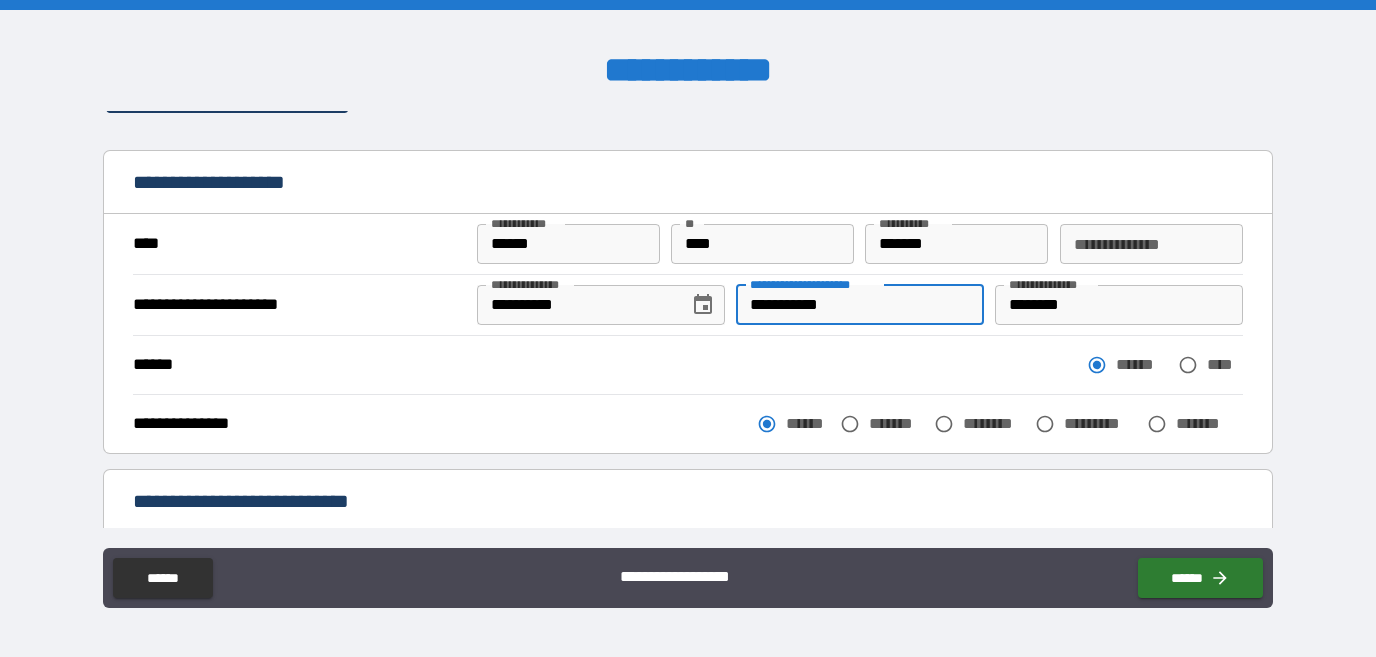 click on "**********" at bounding box center [687, 305] 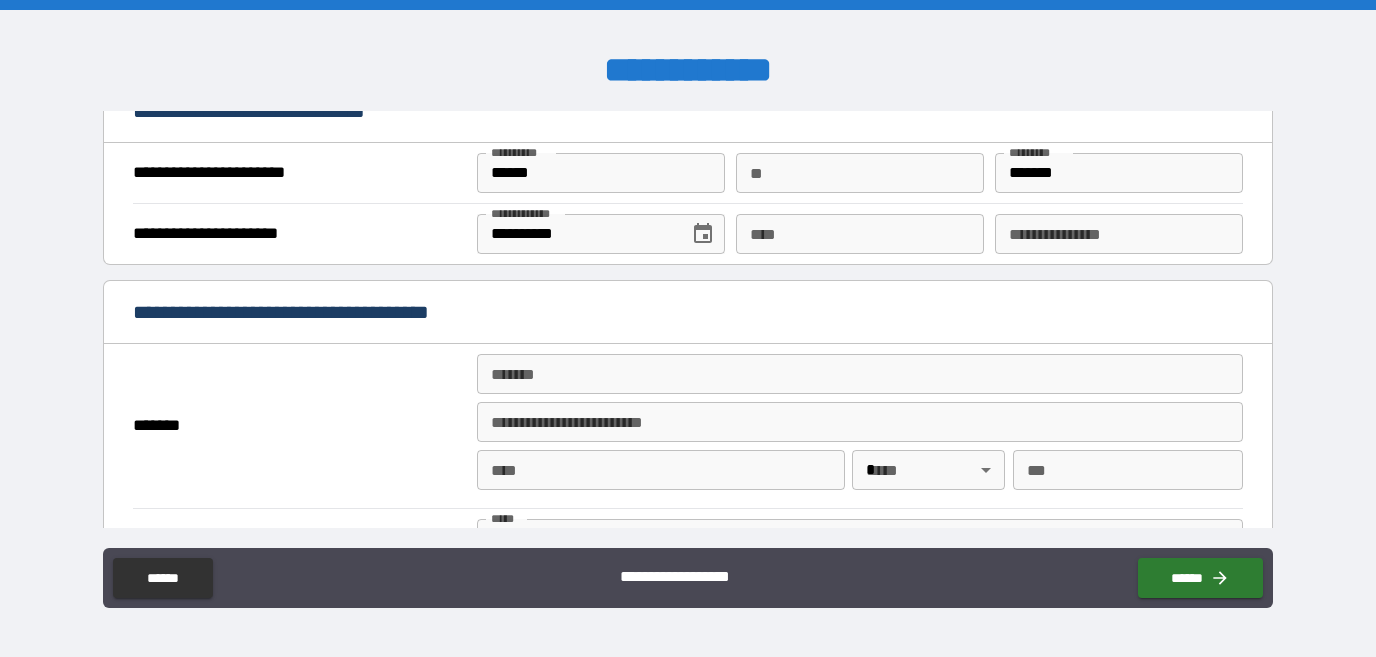 scroll, scrollTop: 1436, scrollLeft: 0, axis: vertical 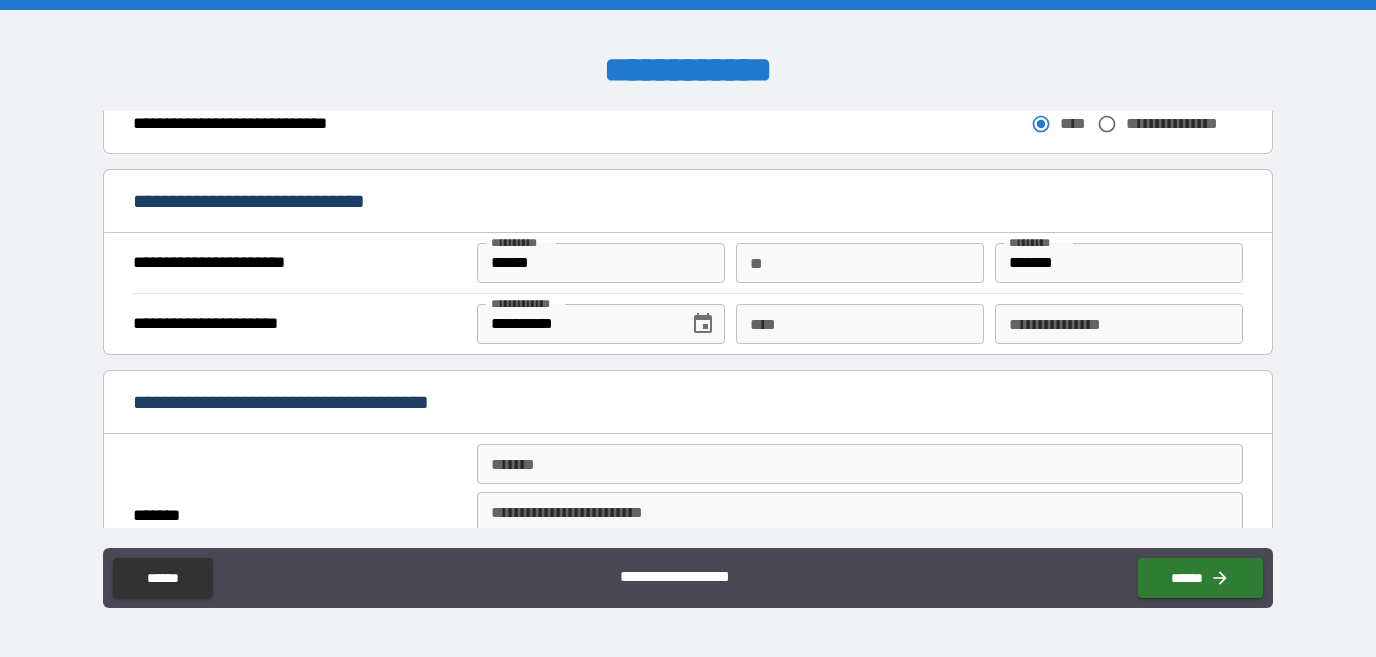 click on "****" at bounding box center (860, 324) 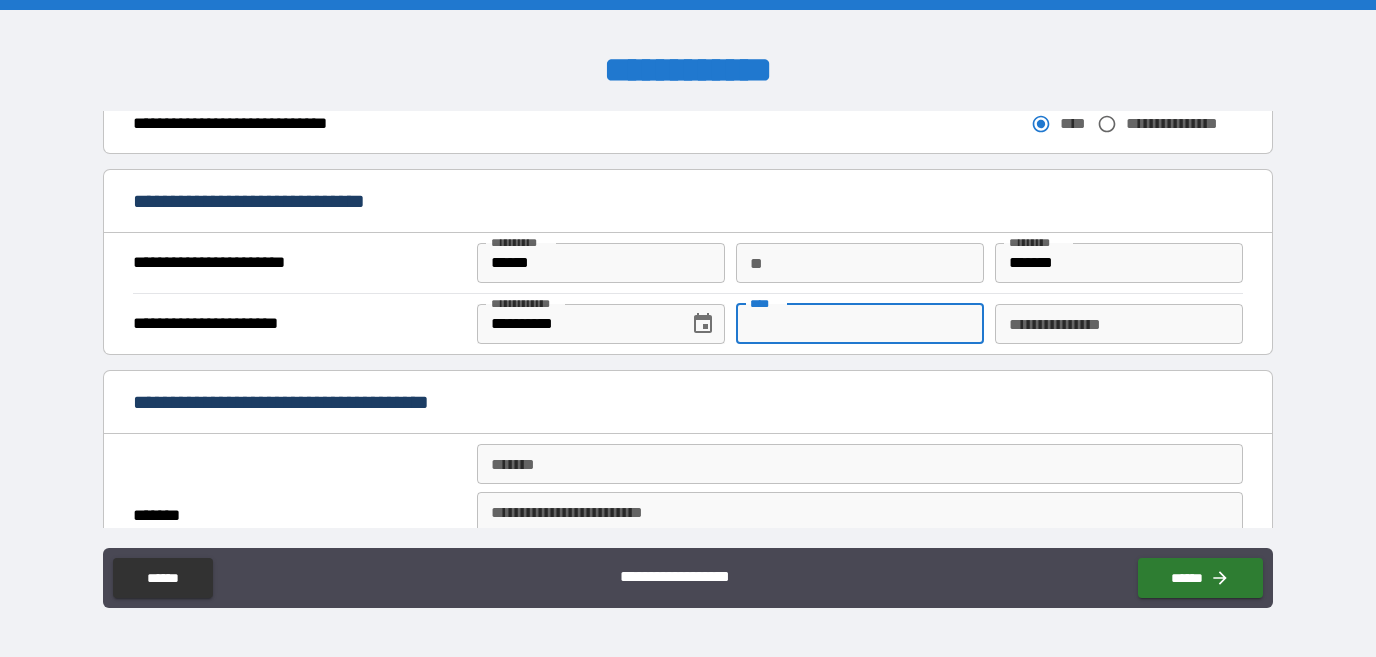 paste on "**********" 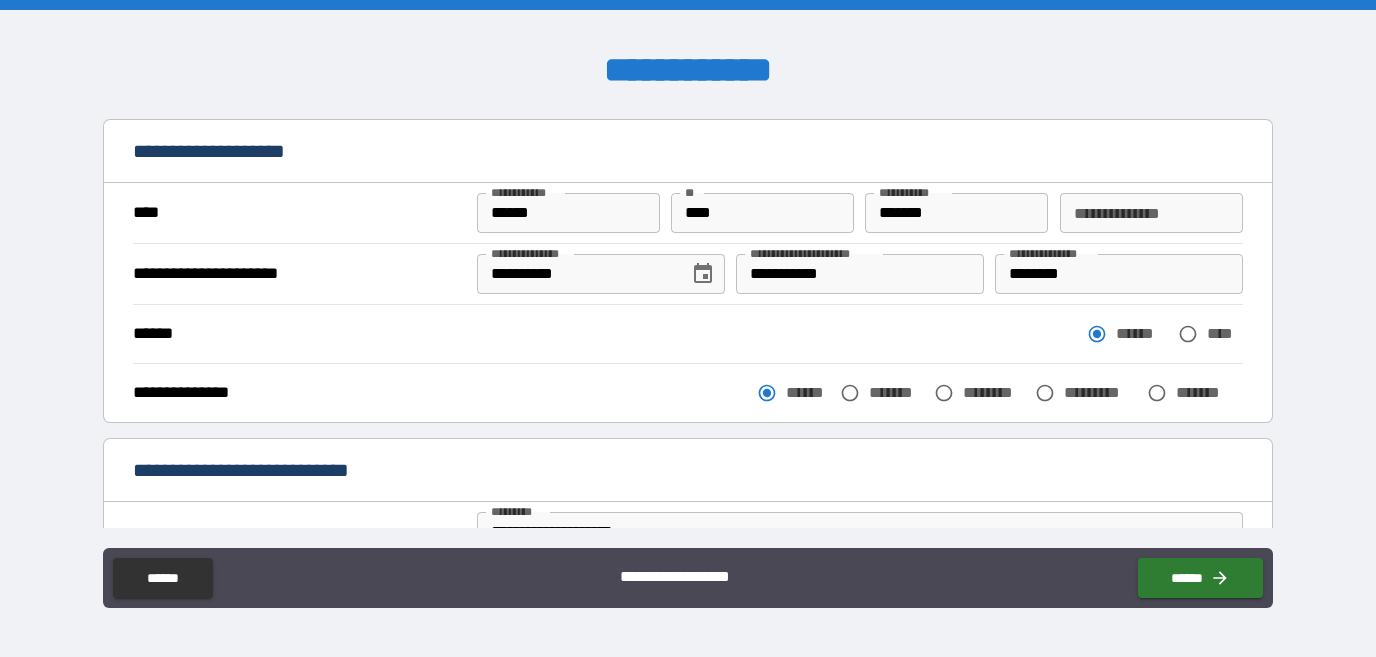 scroll, scrollTop: 0, scrollLeft: 0, axis: both 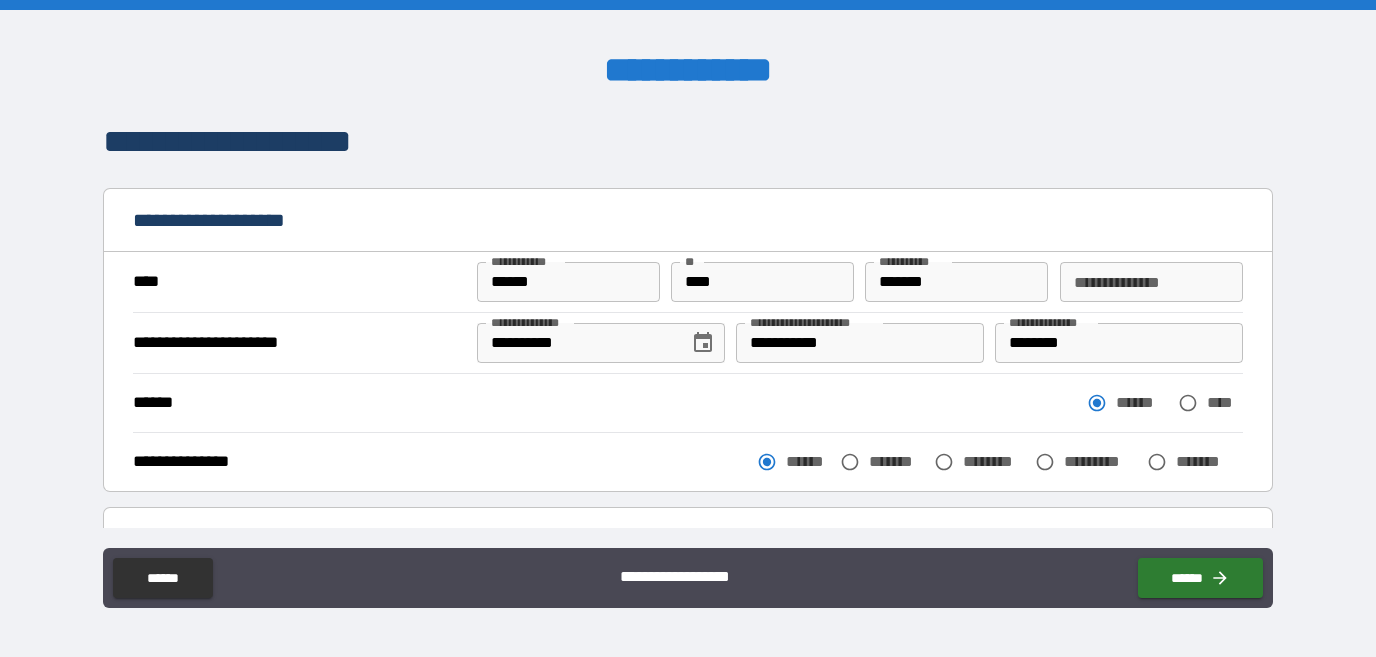 type on "**********" 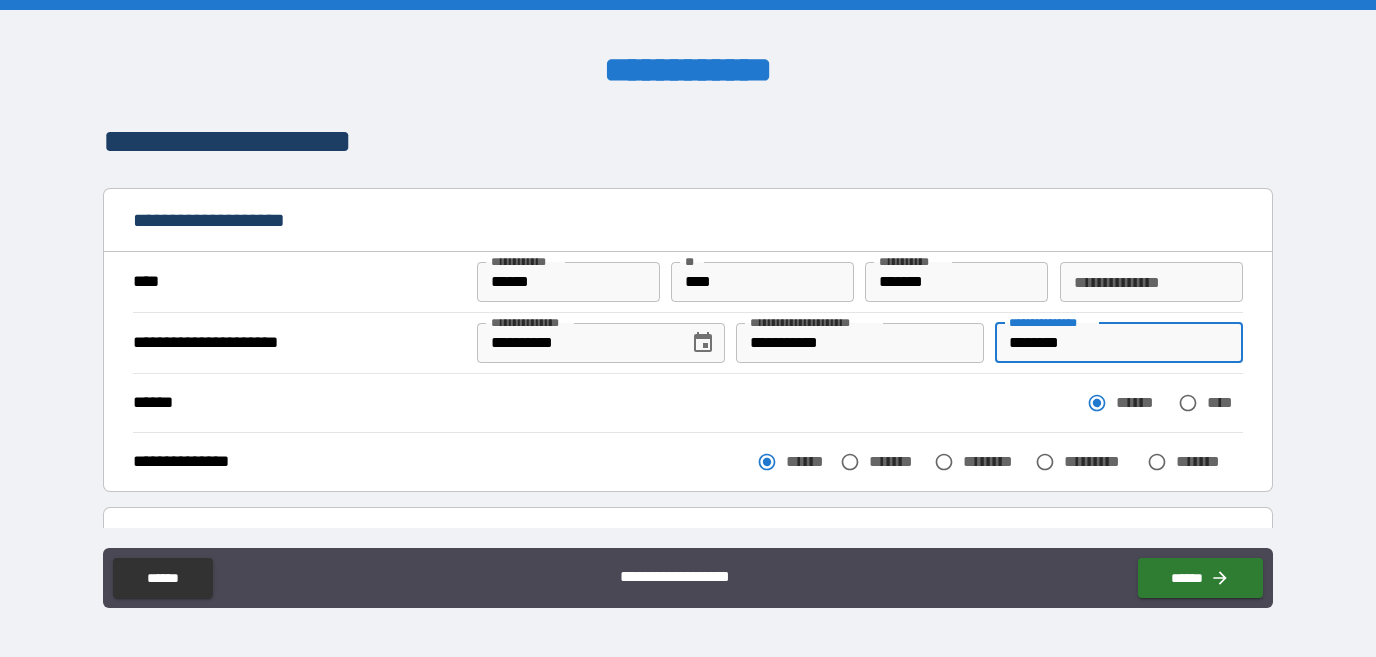 drag, startPoint x: 1075, startPoint y: 346, endPoint x: 992, endPoint y: 355, distance: 83.48653 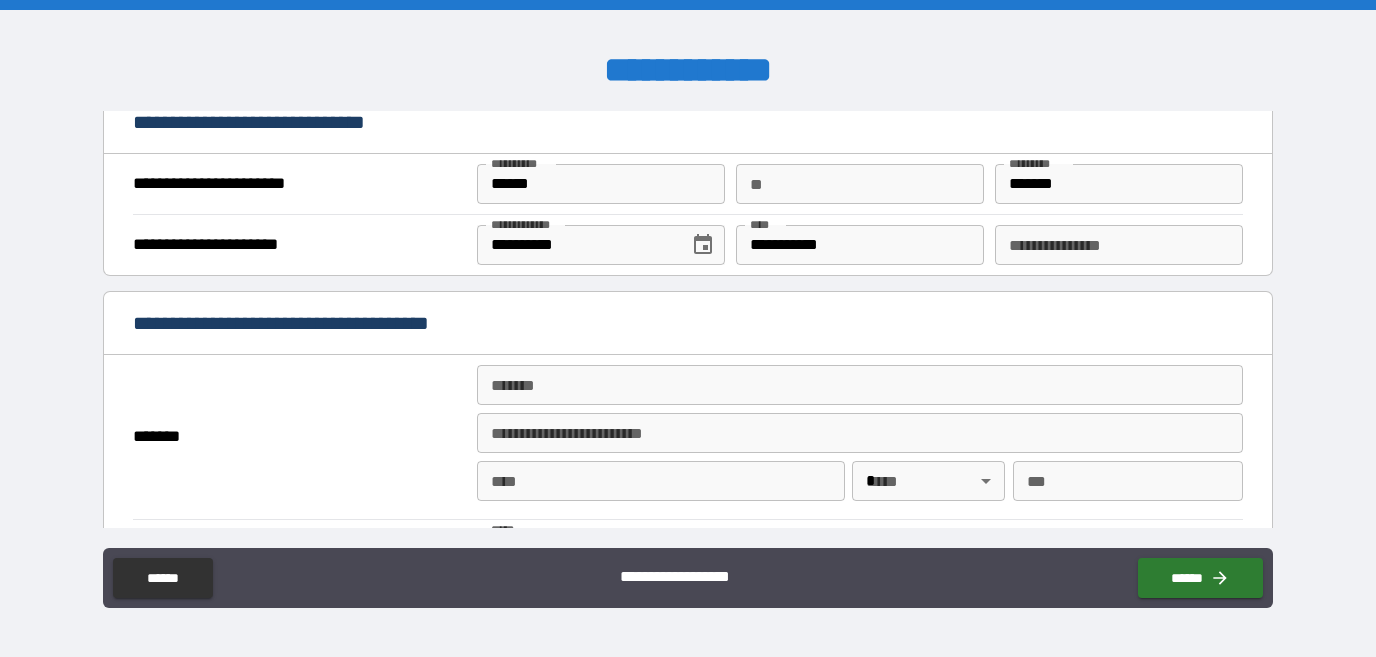 scroll, scrollTop: 1521, scrollLeft: 0, axis: vertical 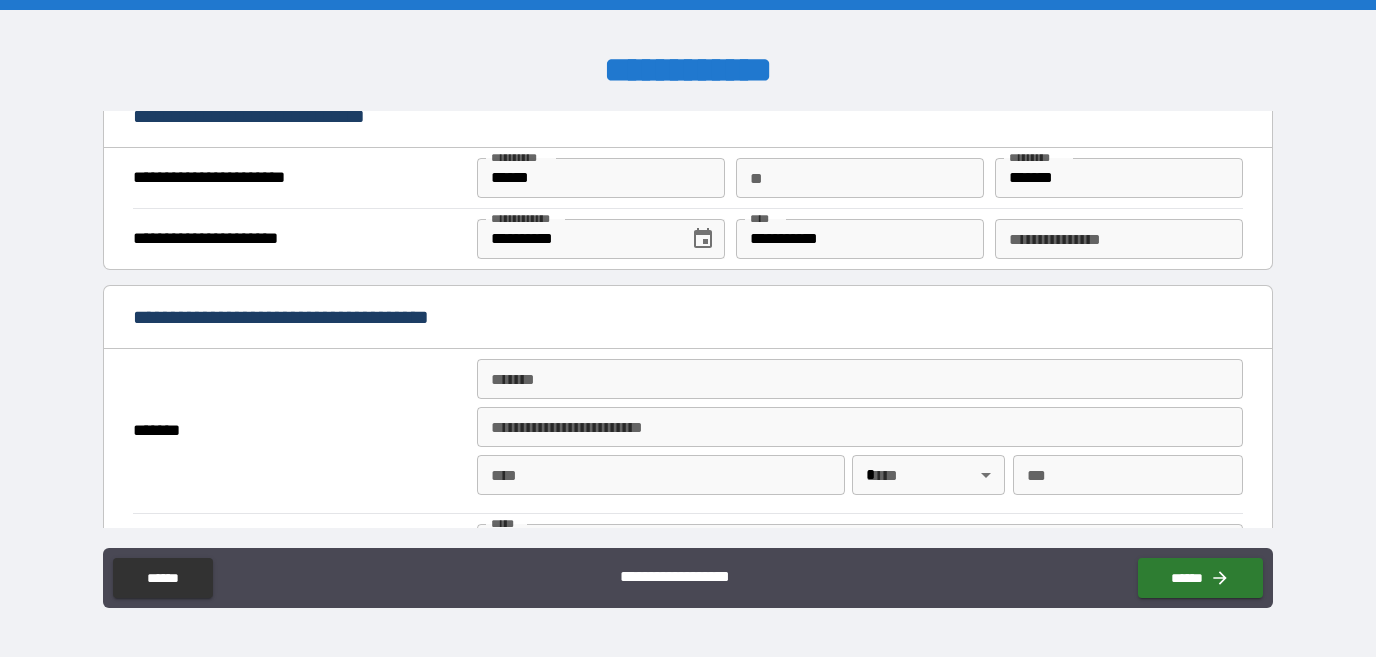 click on "**********" at bounding box center [1119, 239] 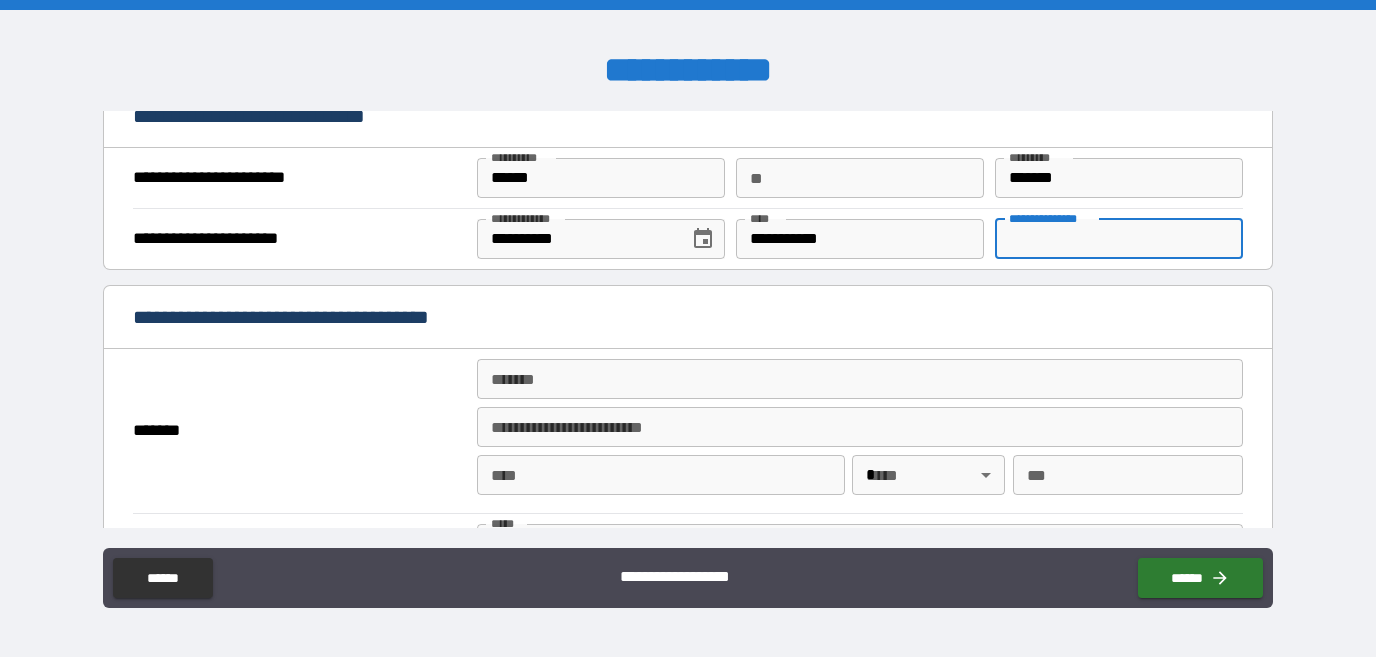 paste on "********" 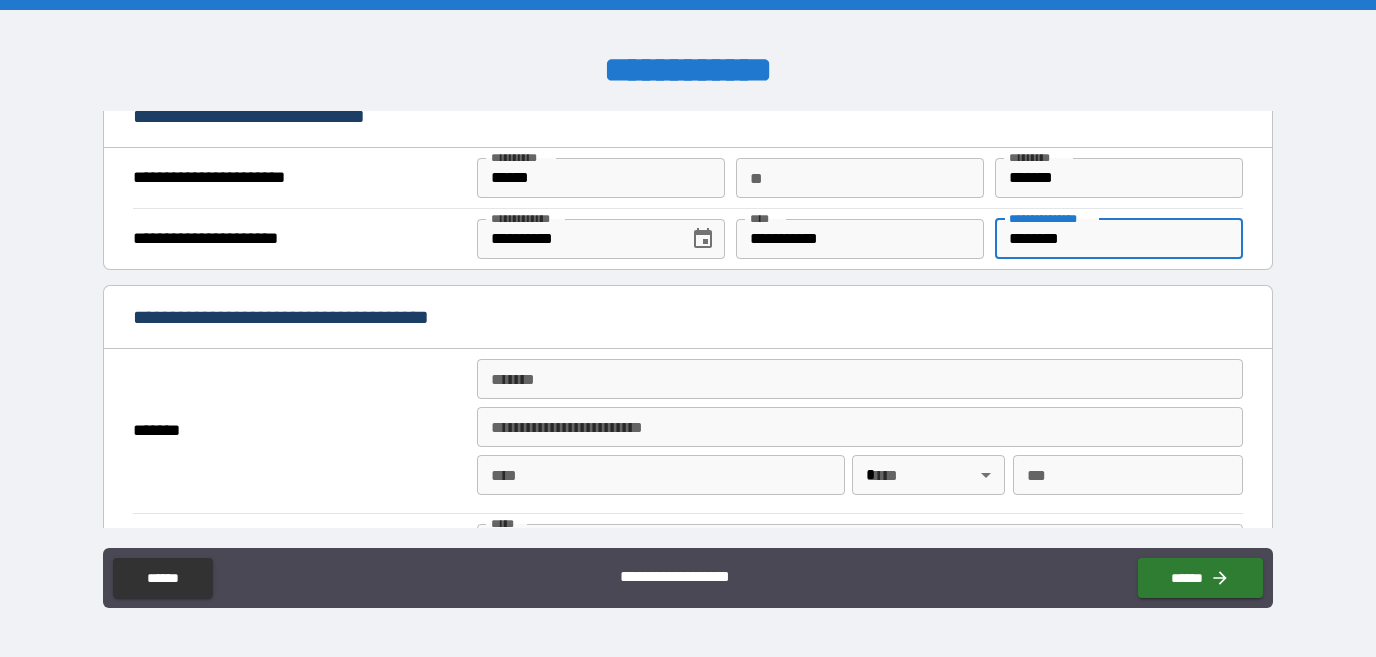 type on "********" 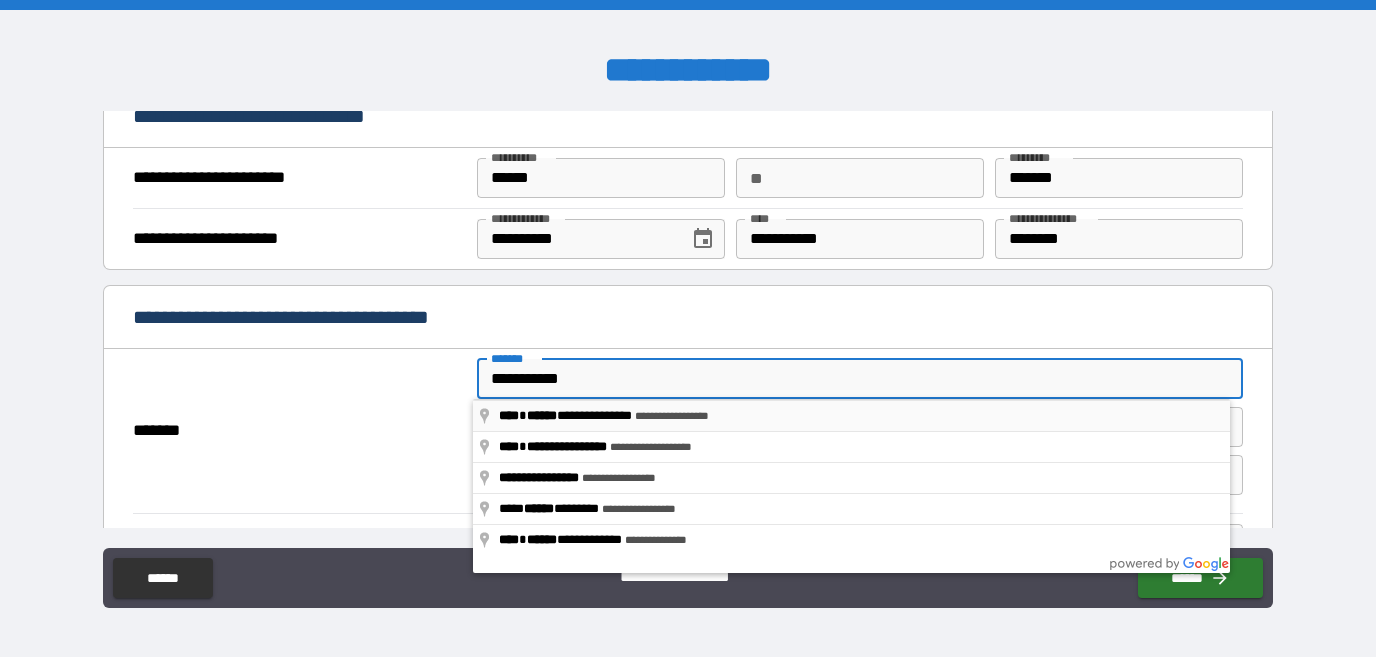 type on "**********" 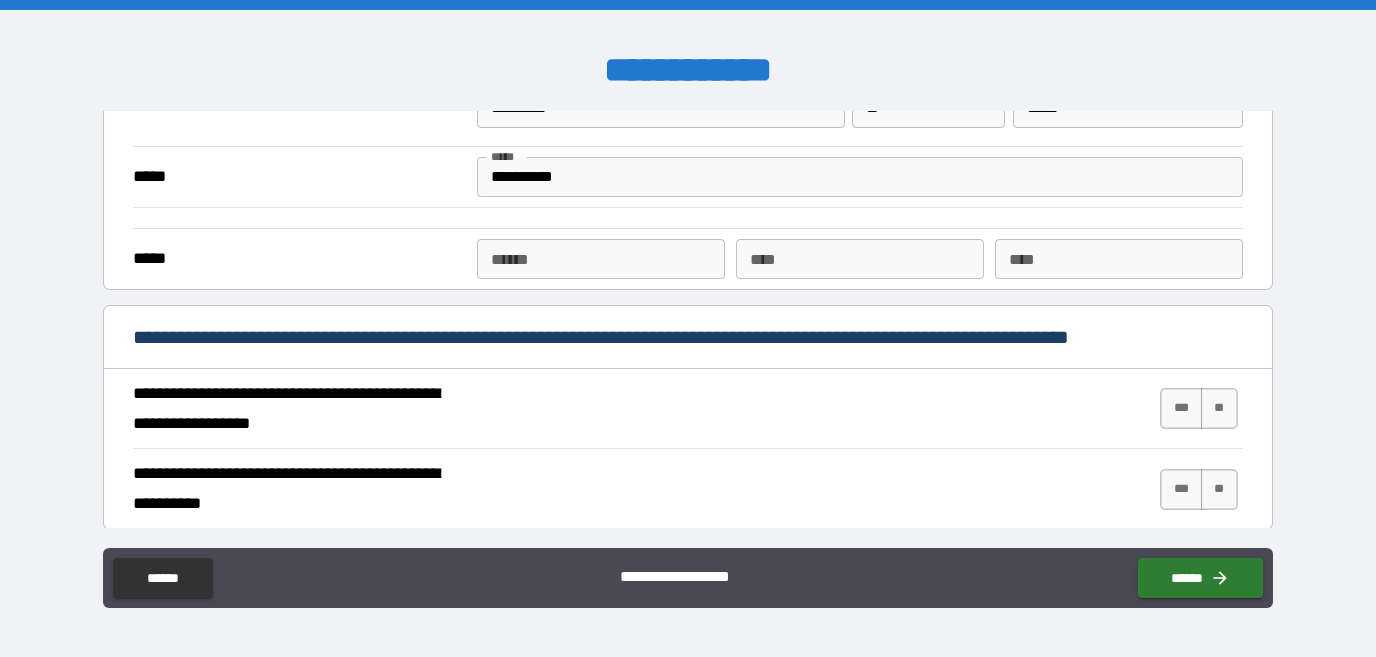 scroll, scrollTop: 1890, scrollLeft: 0, axis: vertical 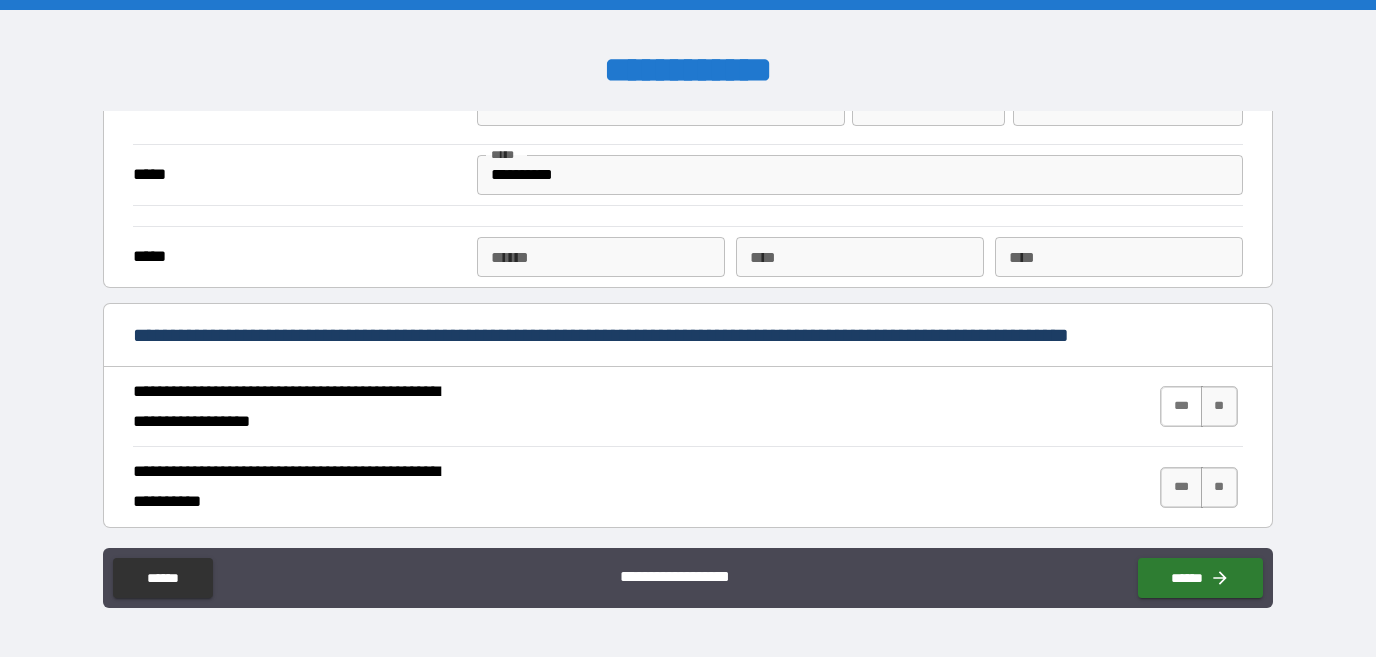 click on "***" at bounding box center (1181, 406) 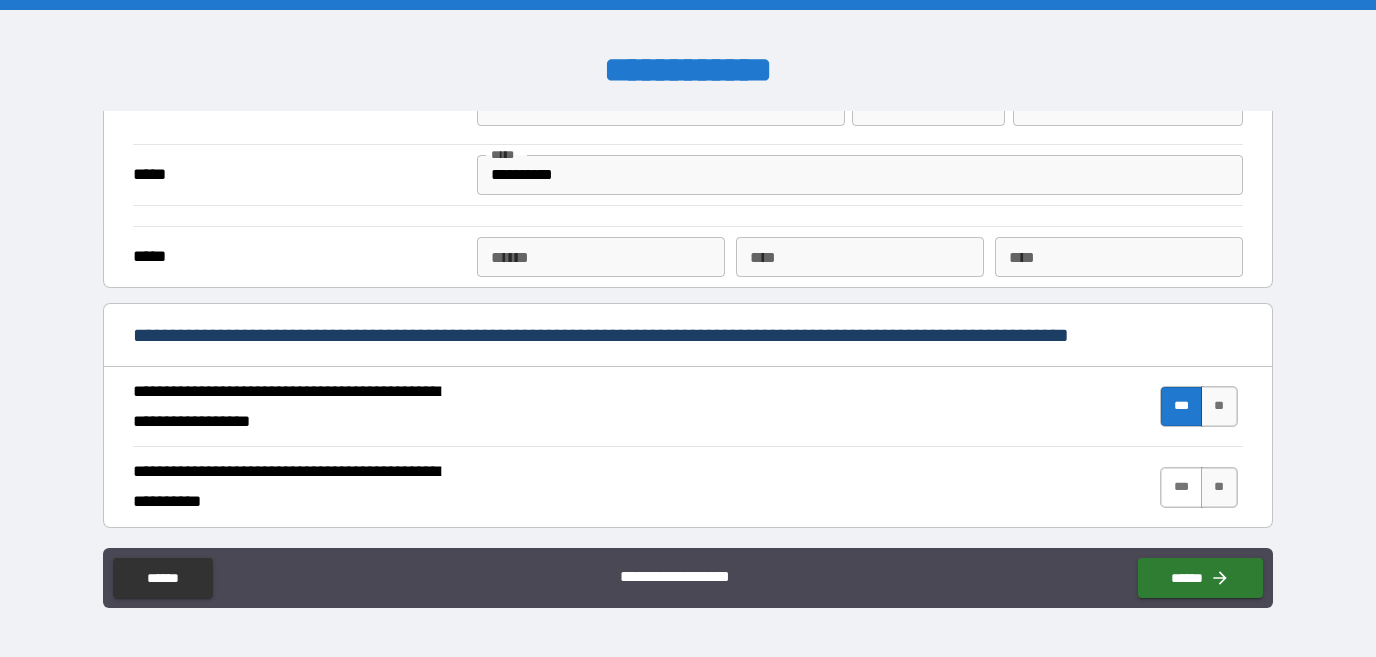 click on "***" at bounding box center (1181, 487) 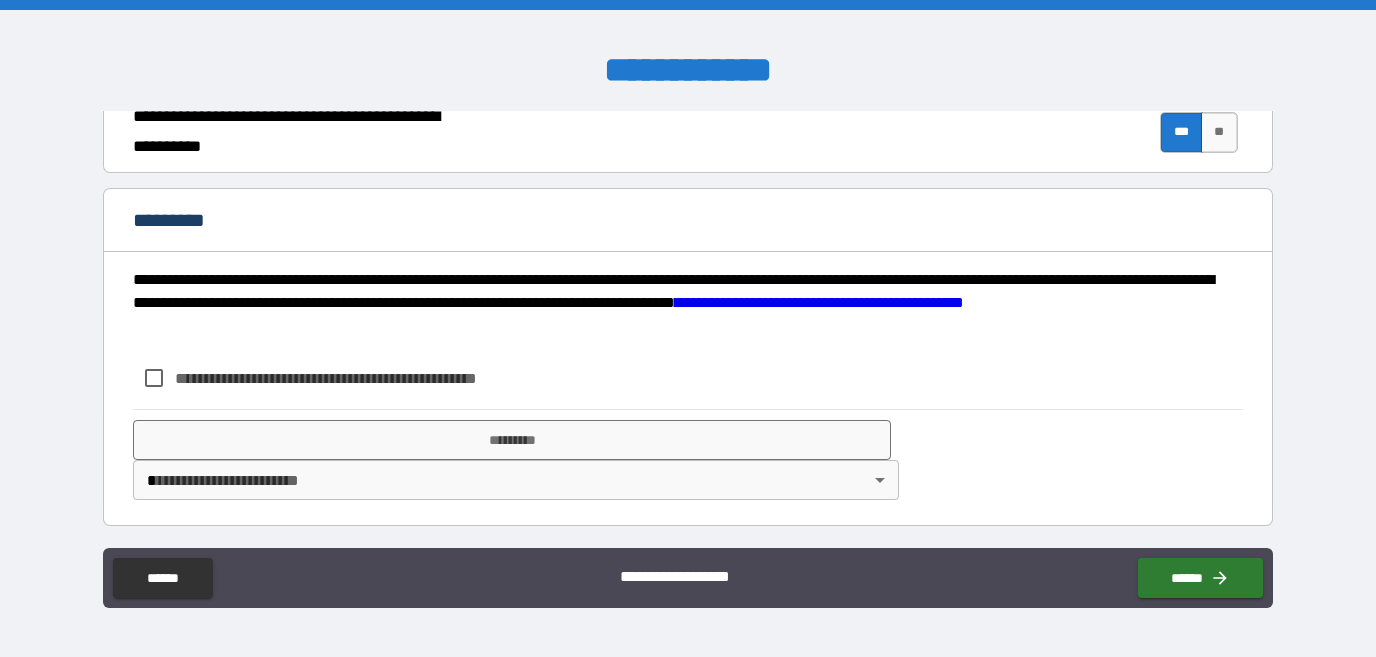 scroll, scrollTop: 2248, scrollLeft: 0, axis: vertical 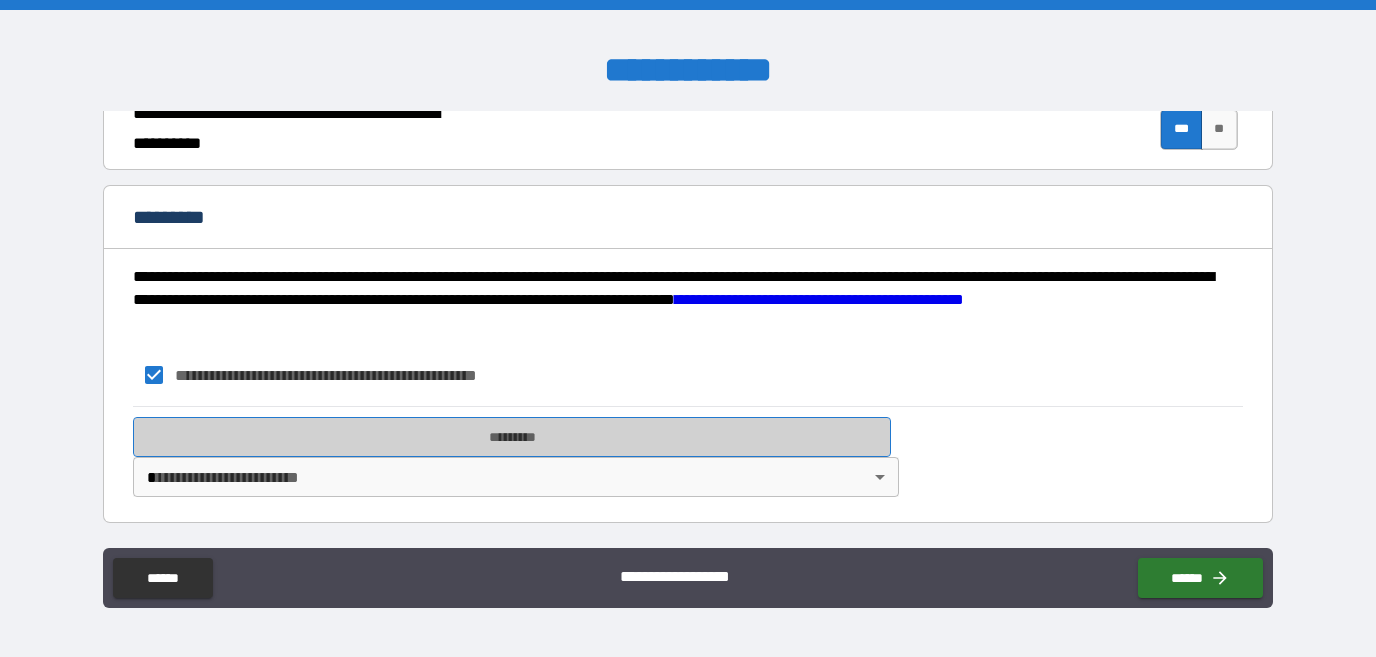 click on "*********" at bounding box center (511, 437) 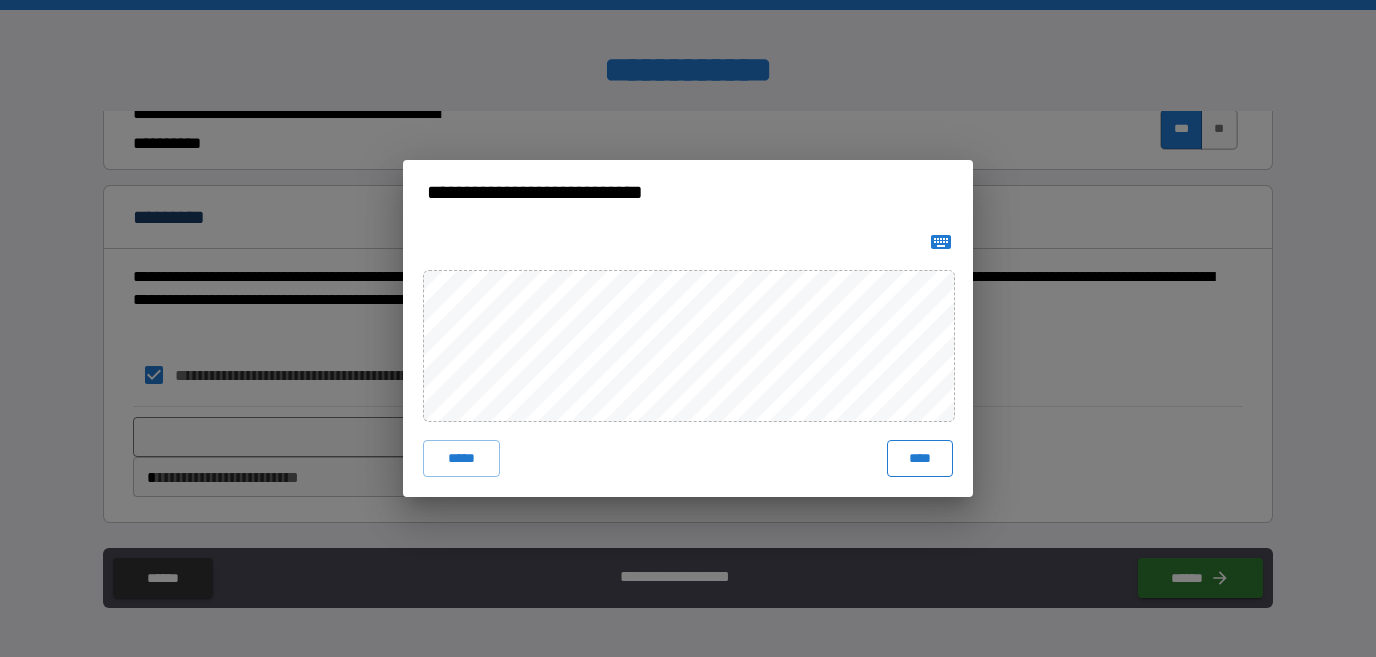 click on "****" at bounding box center [920, 458] 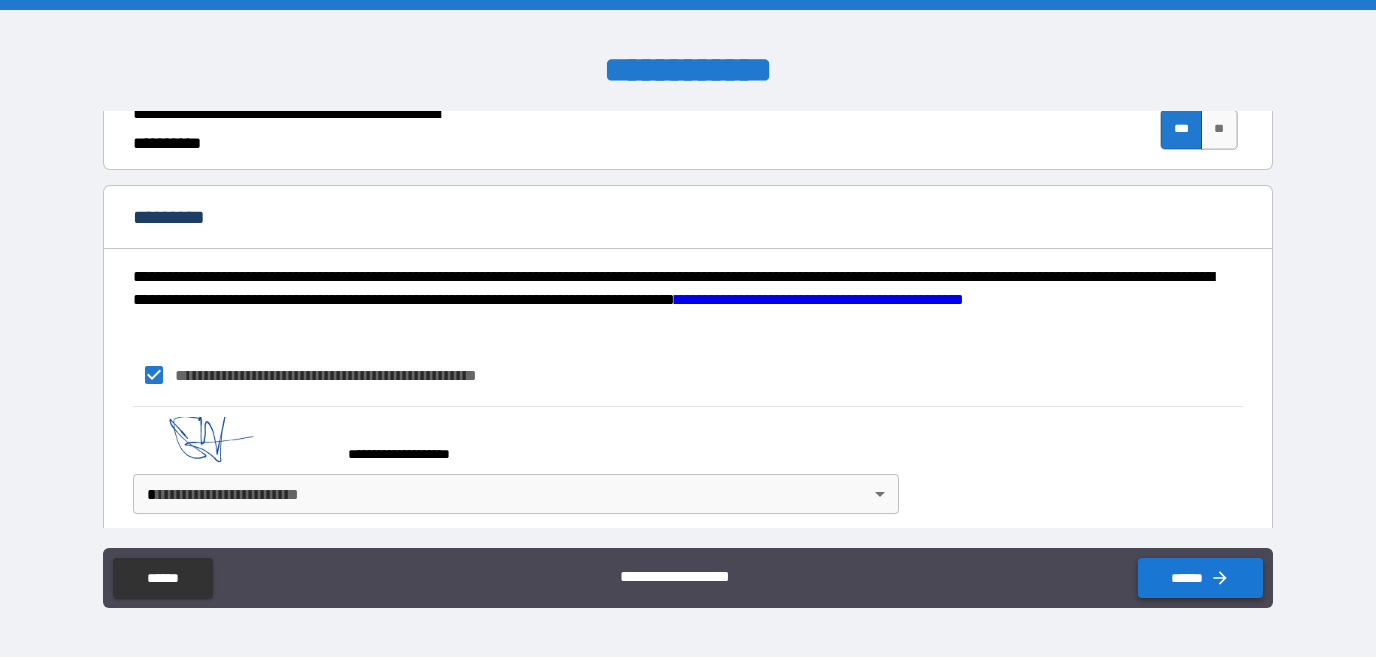 click 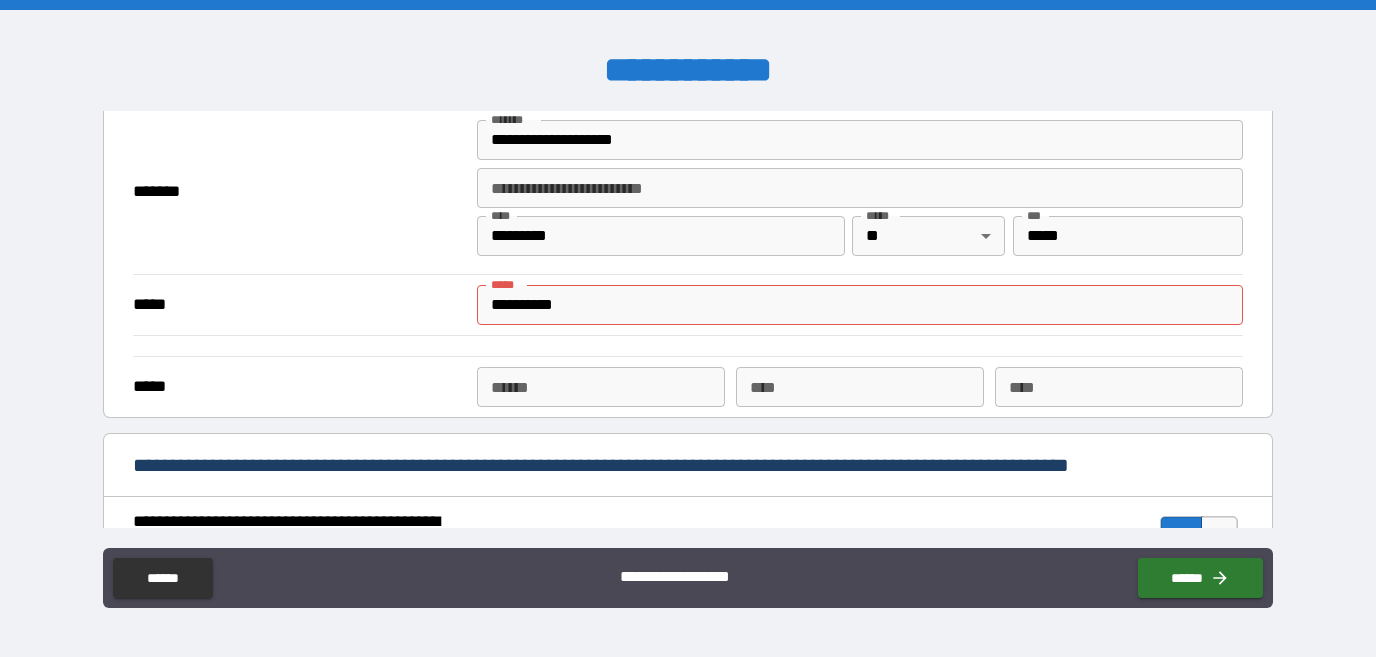 scroll, scrollTop: 1768, scrollLeft: 0, axis: vertical 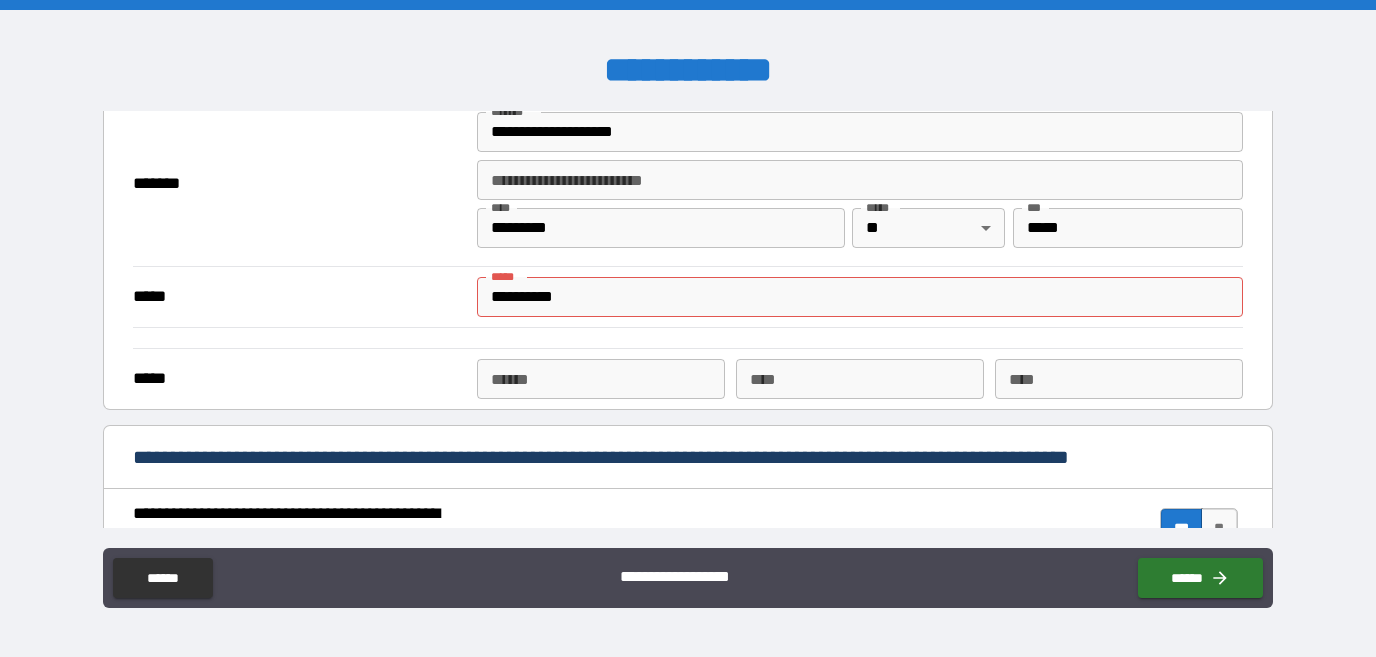 click on "**********" at bounding box center [859, 297] 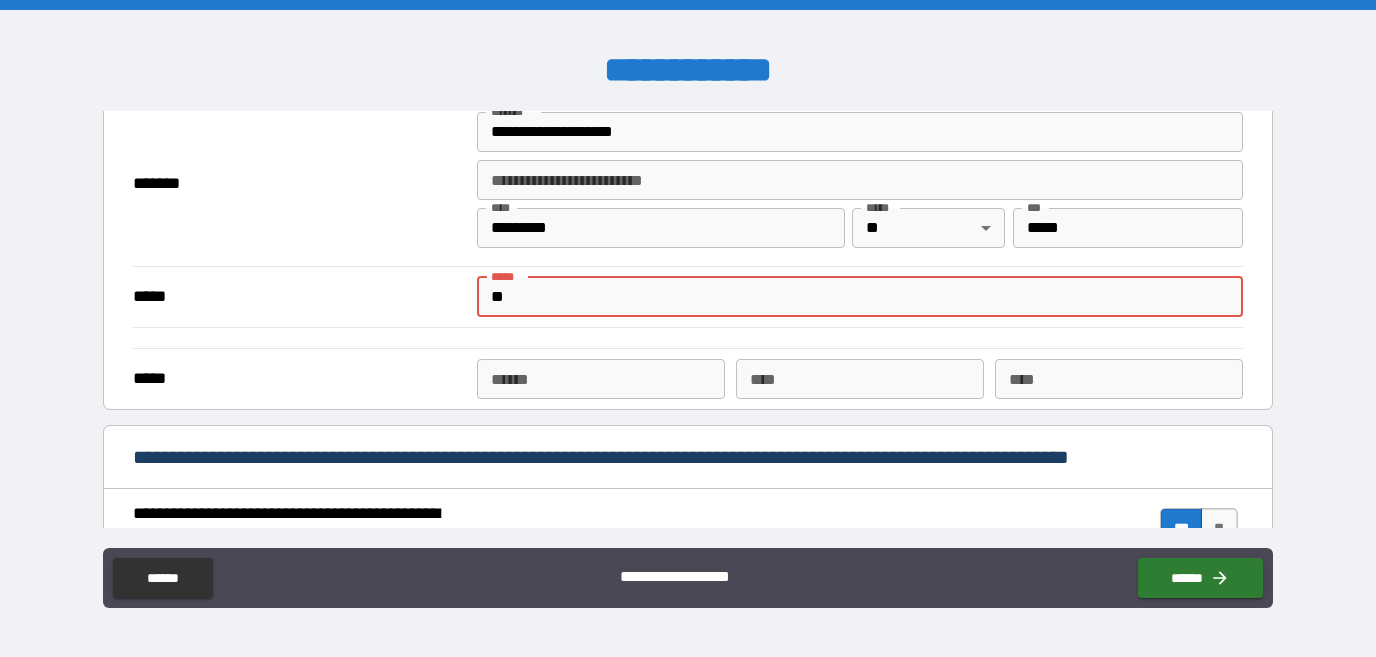 type on "*" 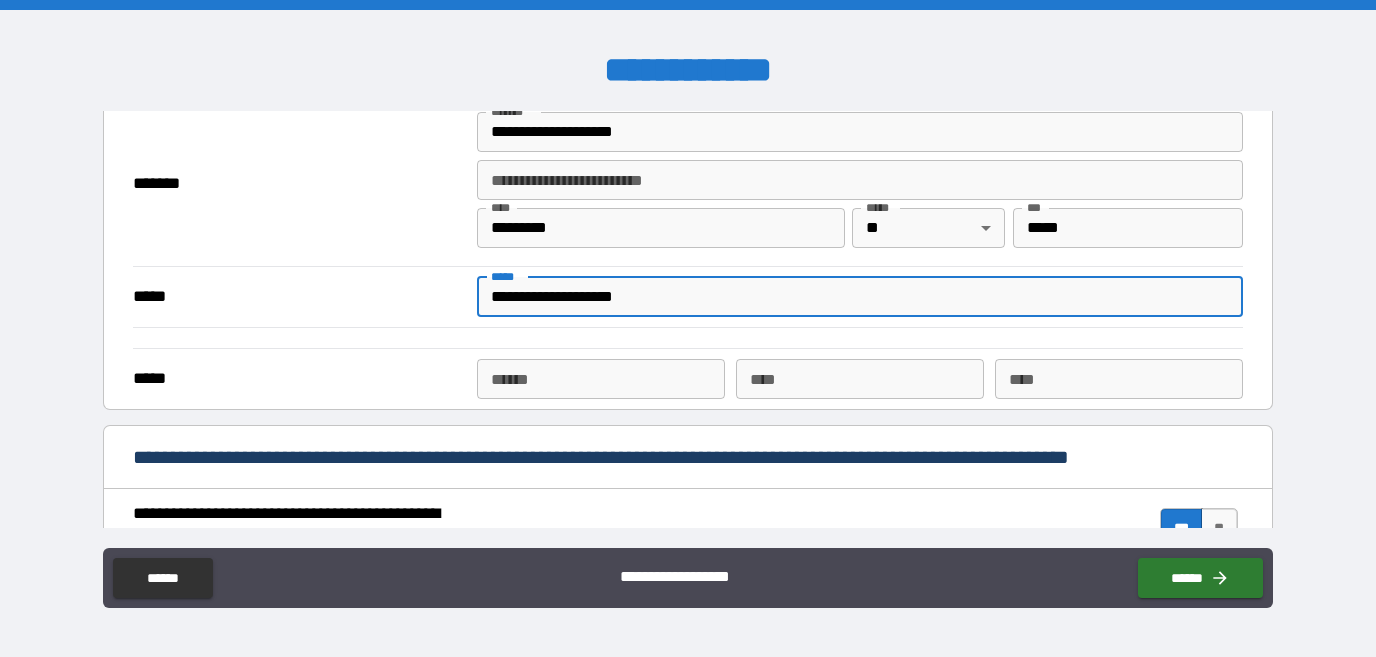 type on "**********" 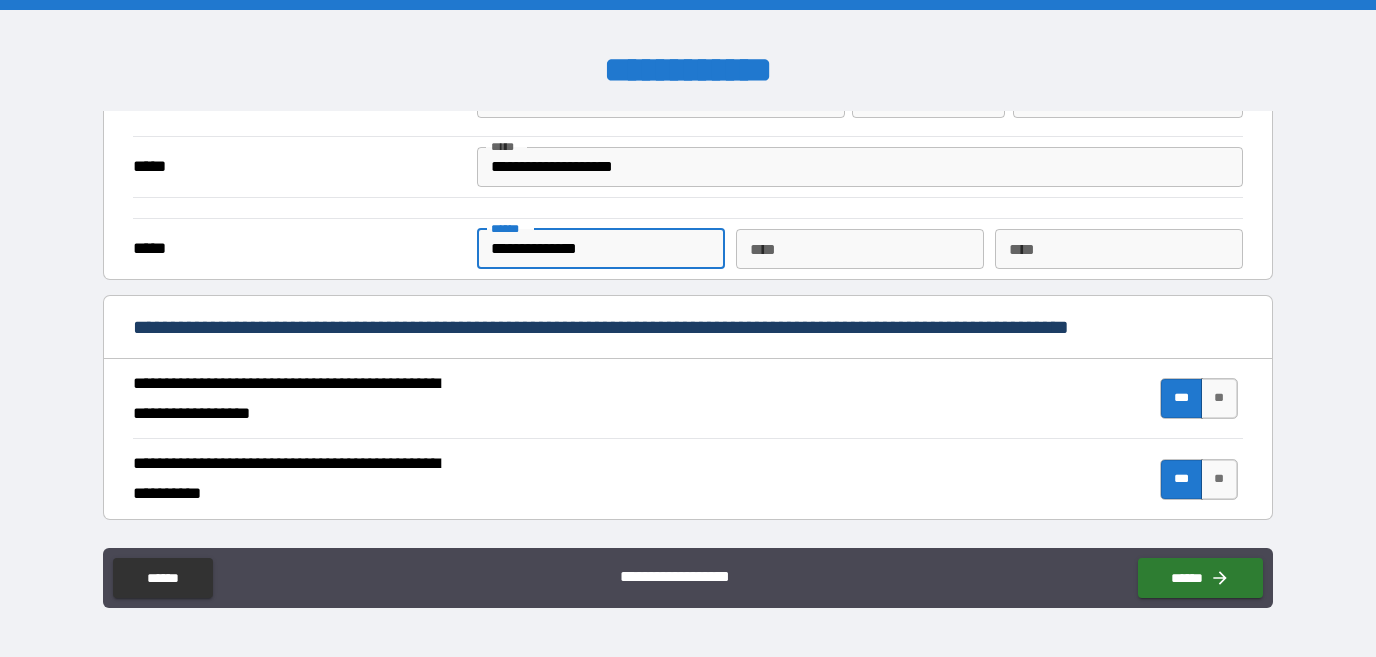 scroll, scrollTop: 2265, scrollLeft: 0, axis: vertical 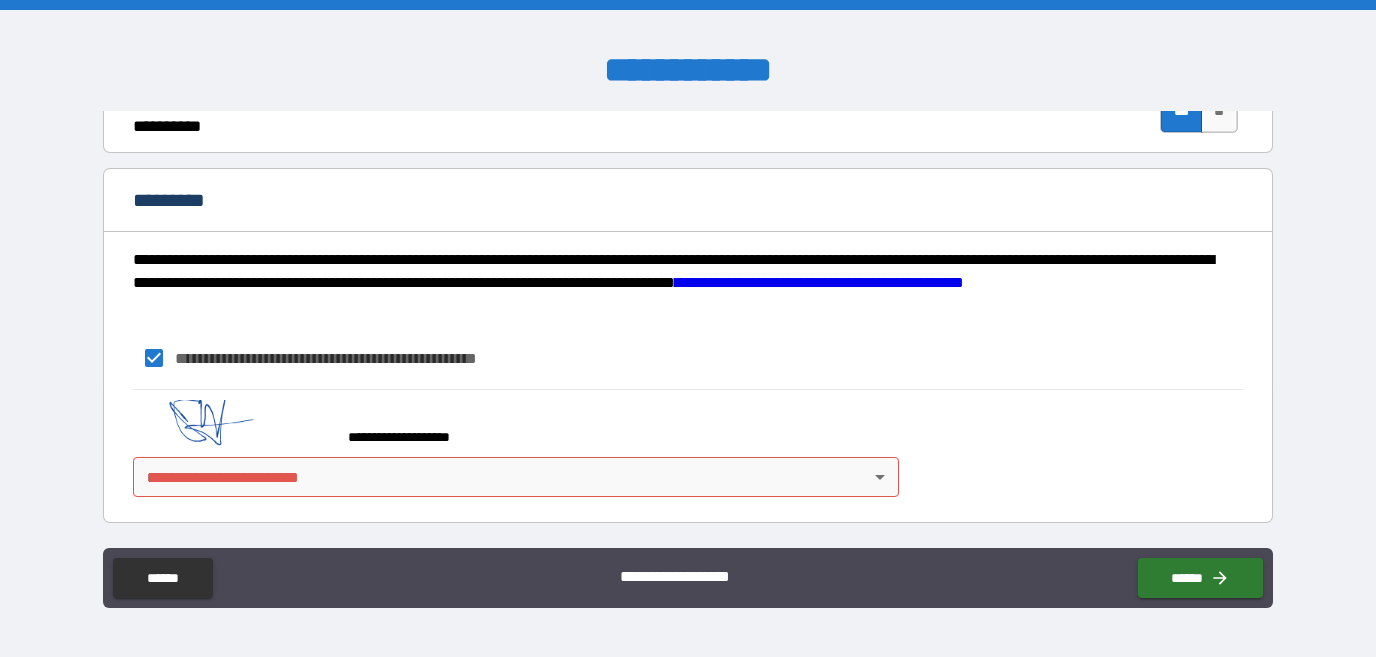 type on "**********" 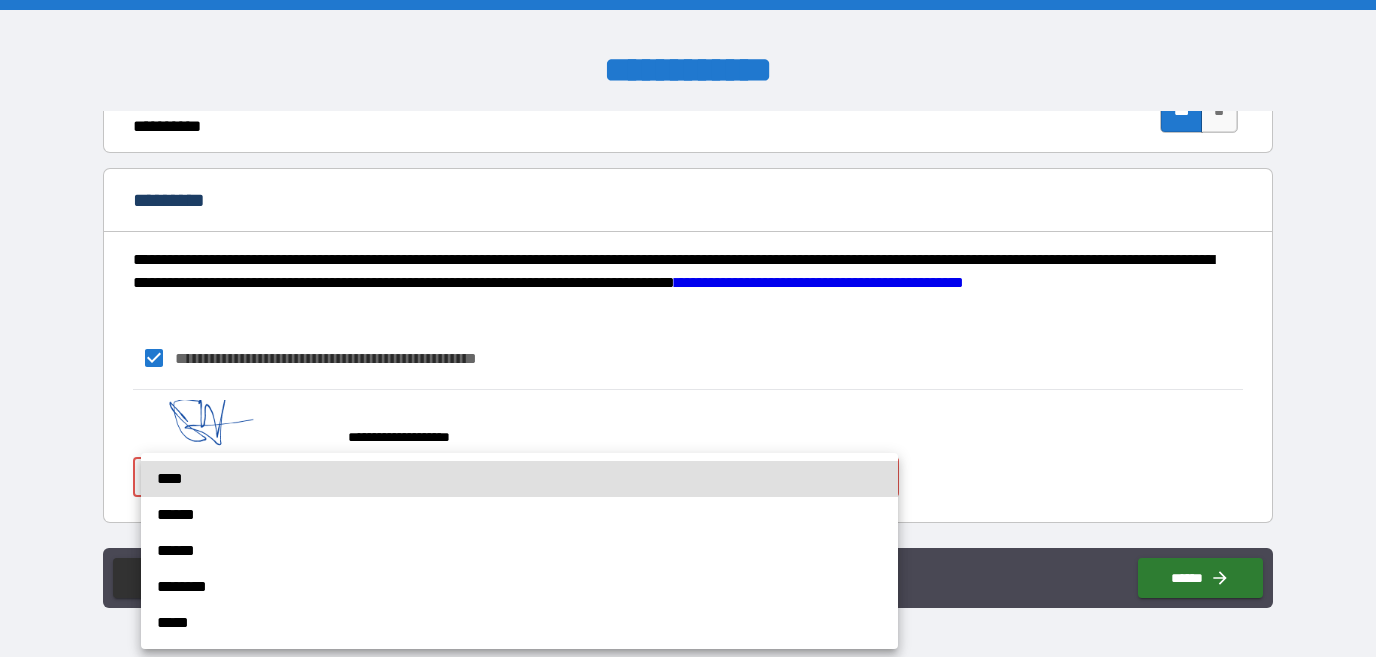 click on "**********" at bounding box center (688, 328) 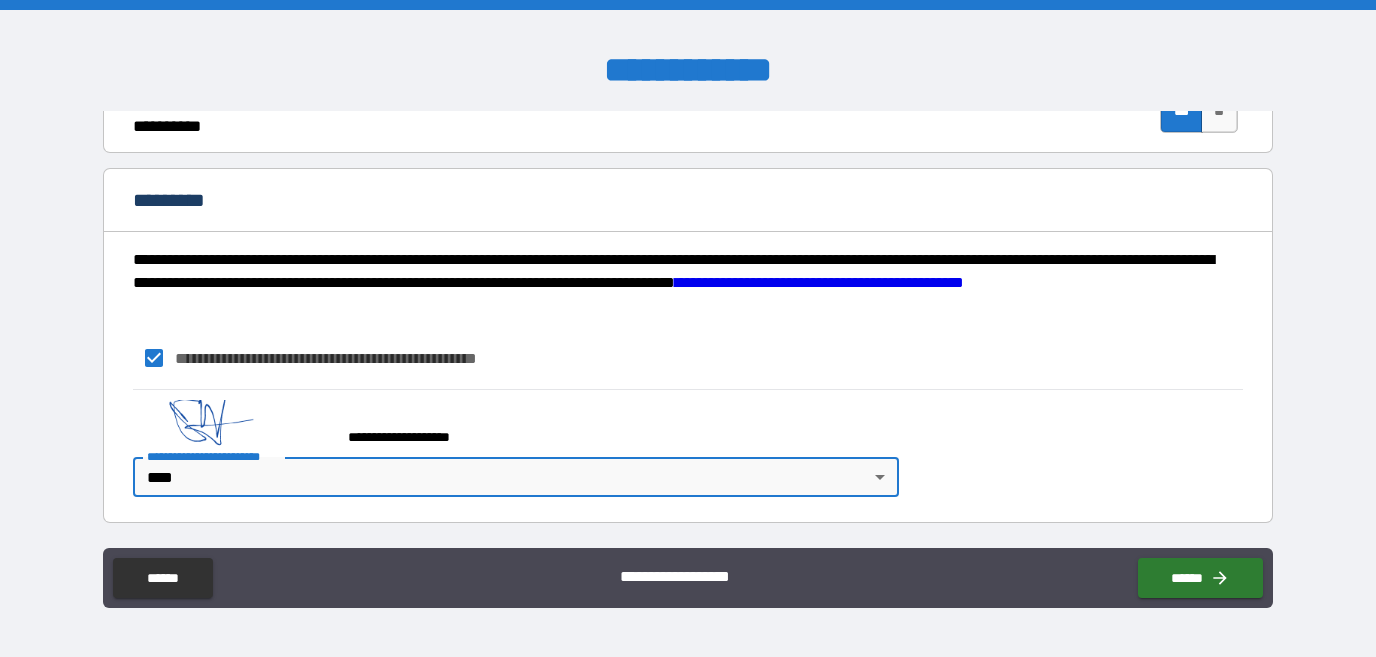 type on "*" 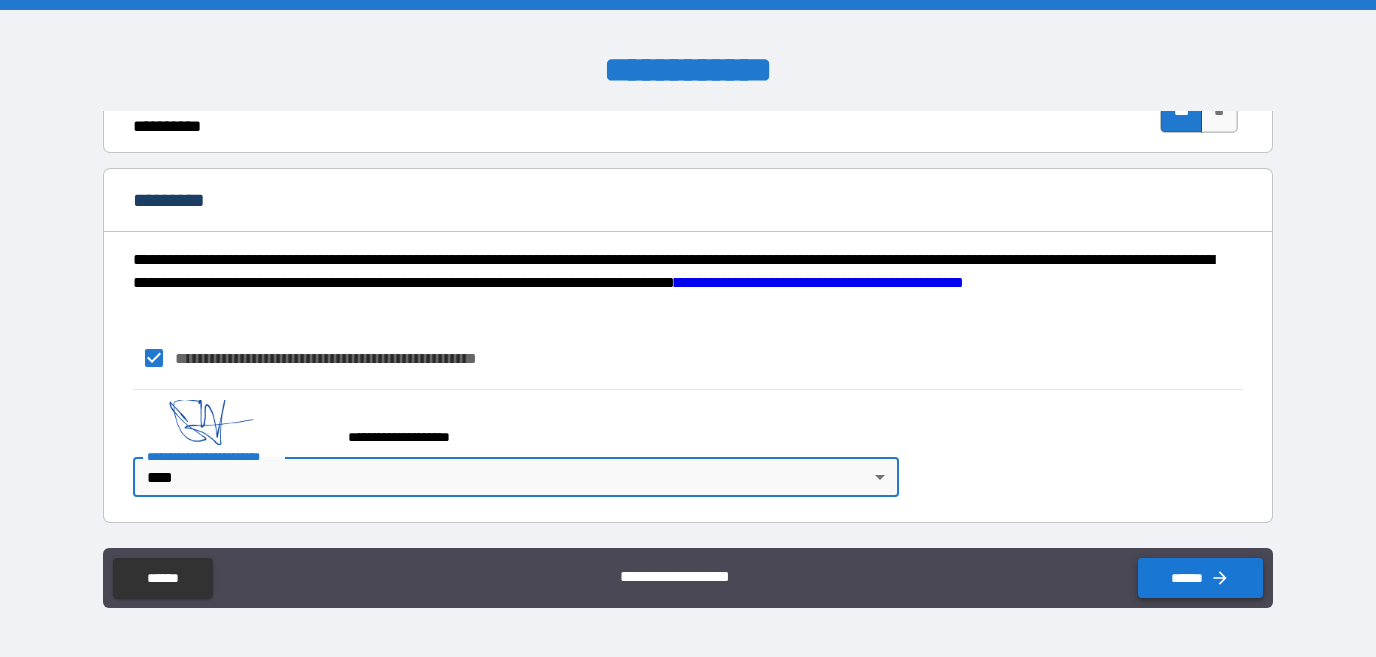 click on "******" at bounding box center (1200, 578) 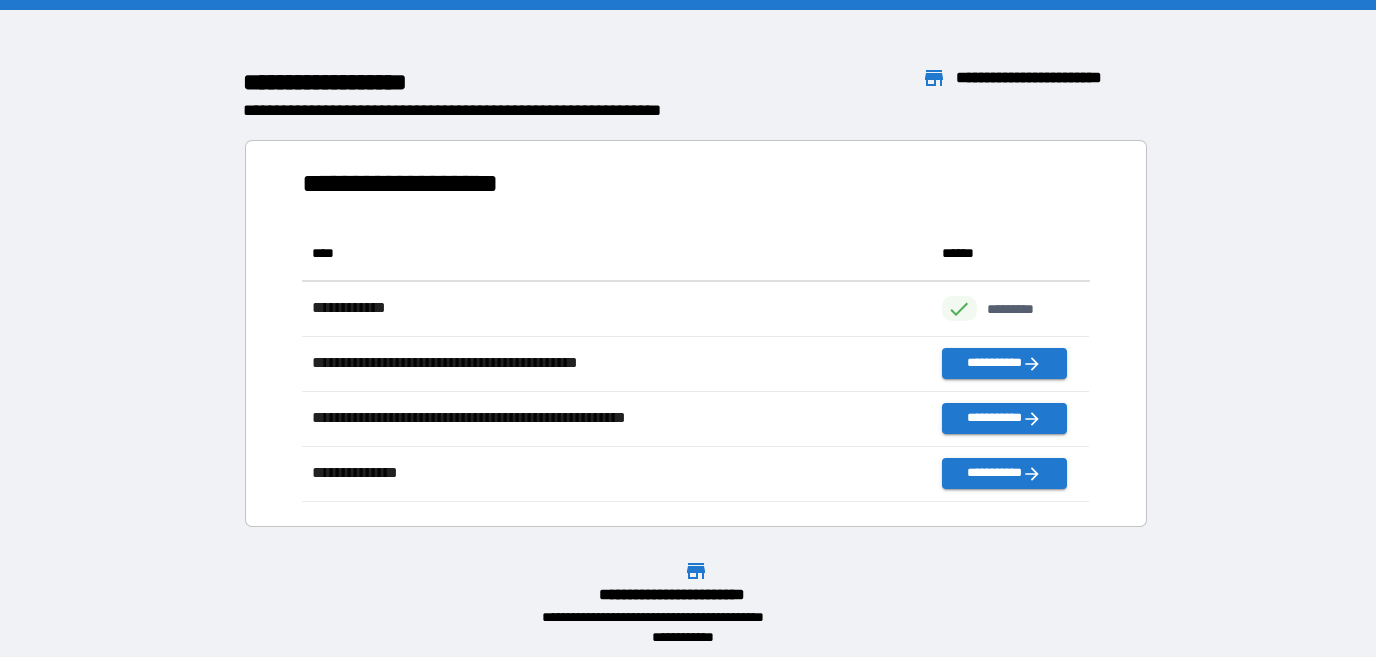 scroll, scrollTop: 1, scrollLeft: 1, axis: both 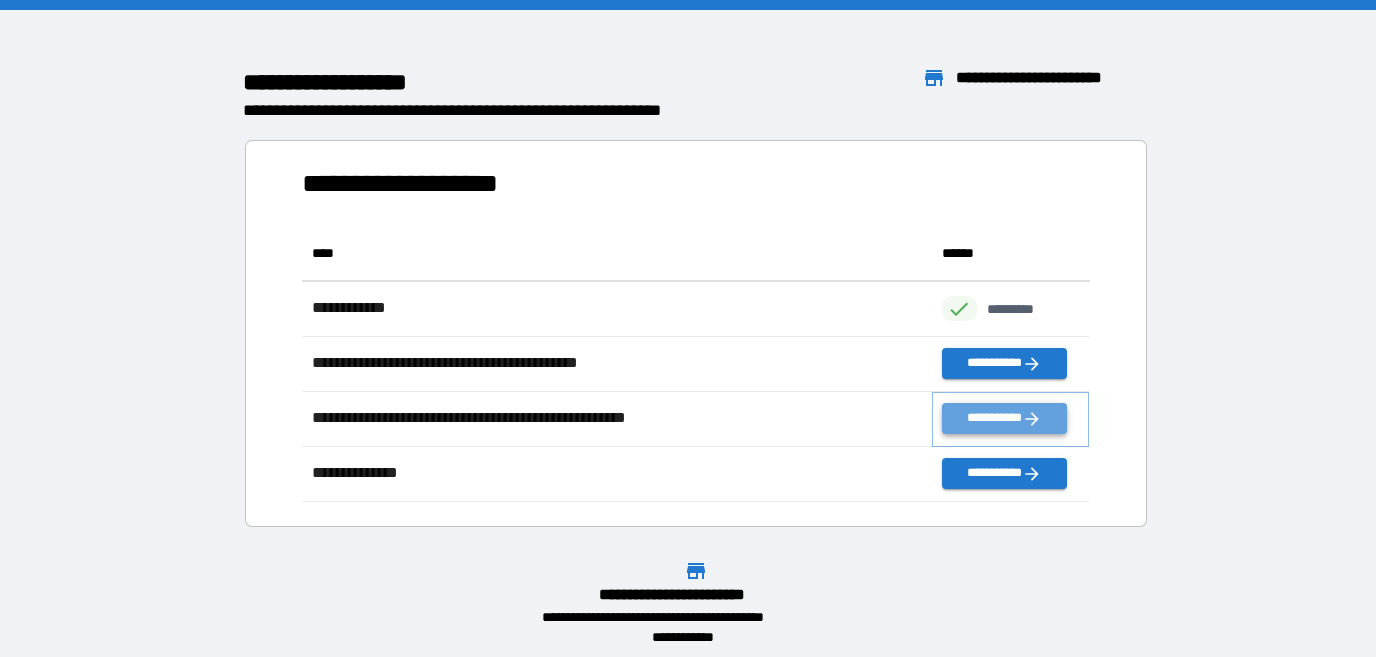 click on "**********" at bounding box center (1004, 418) 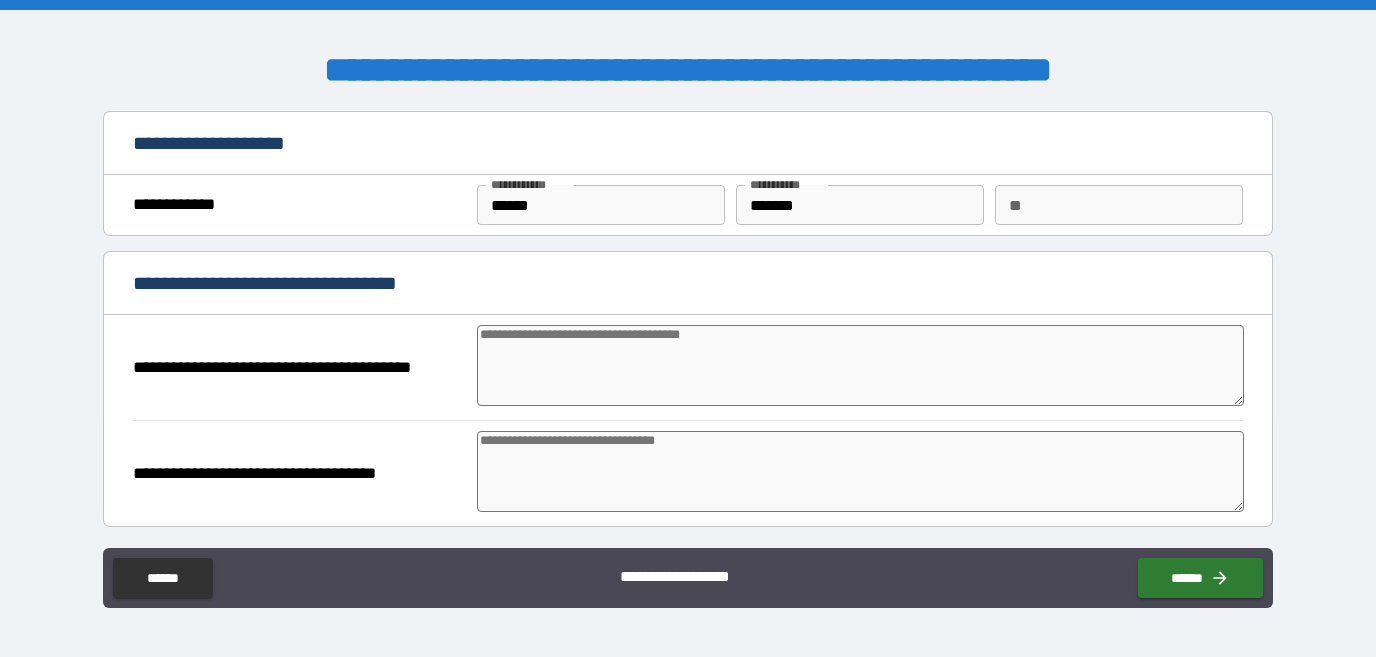 type on "*" 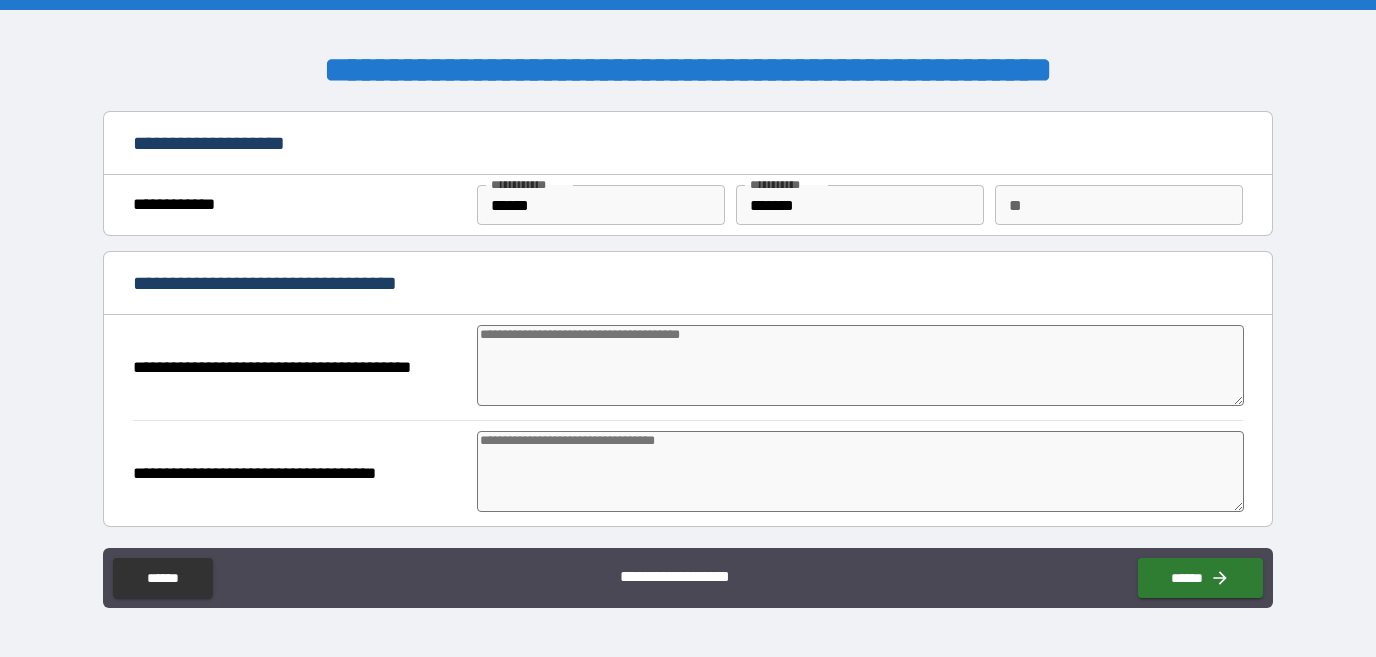 type on "*" 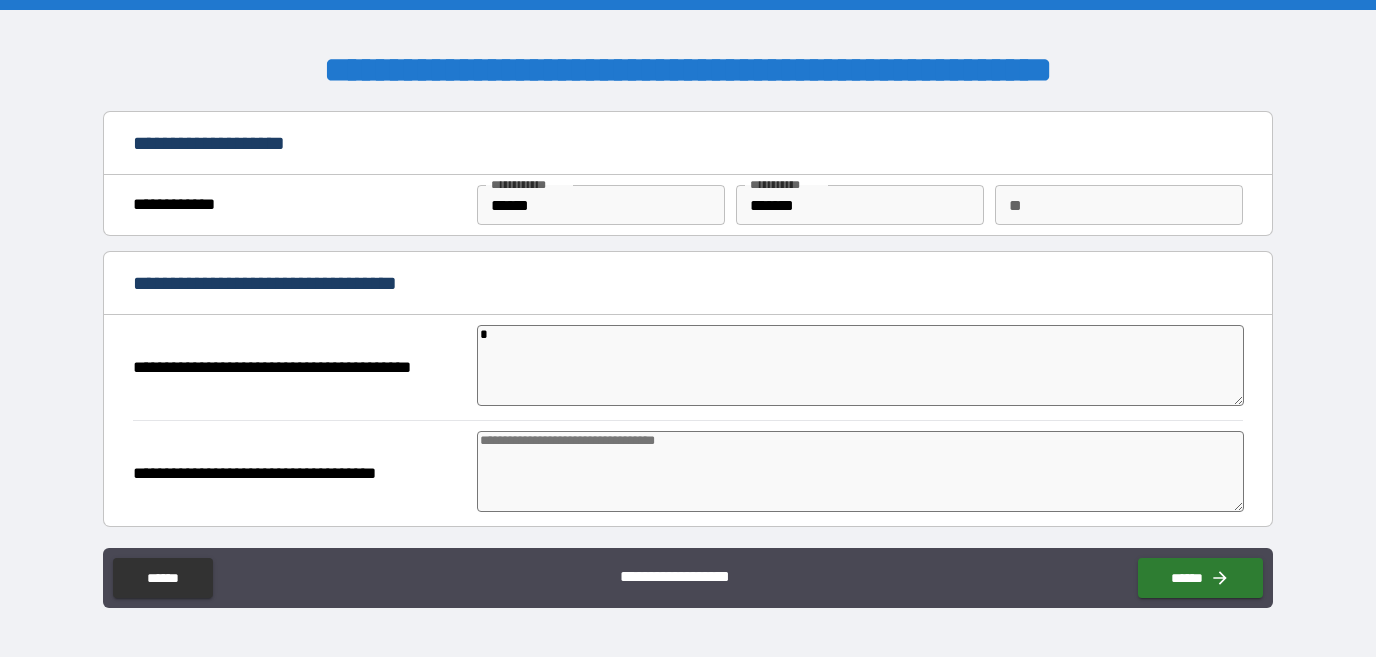 type on "*" 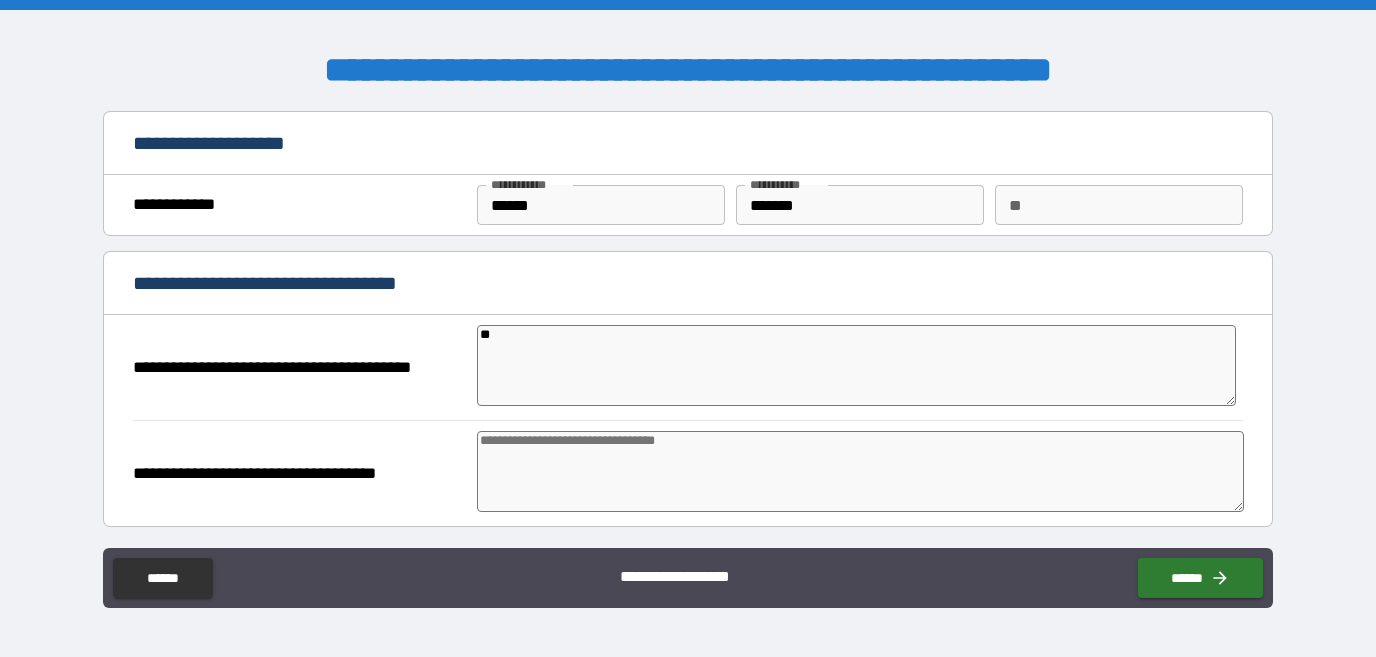 type on "***" 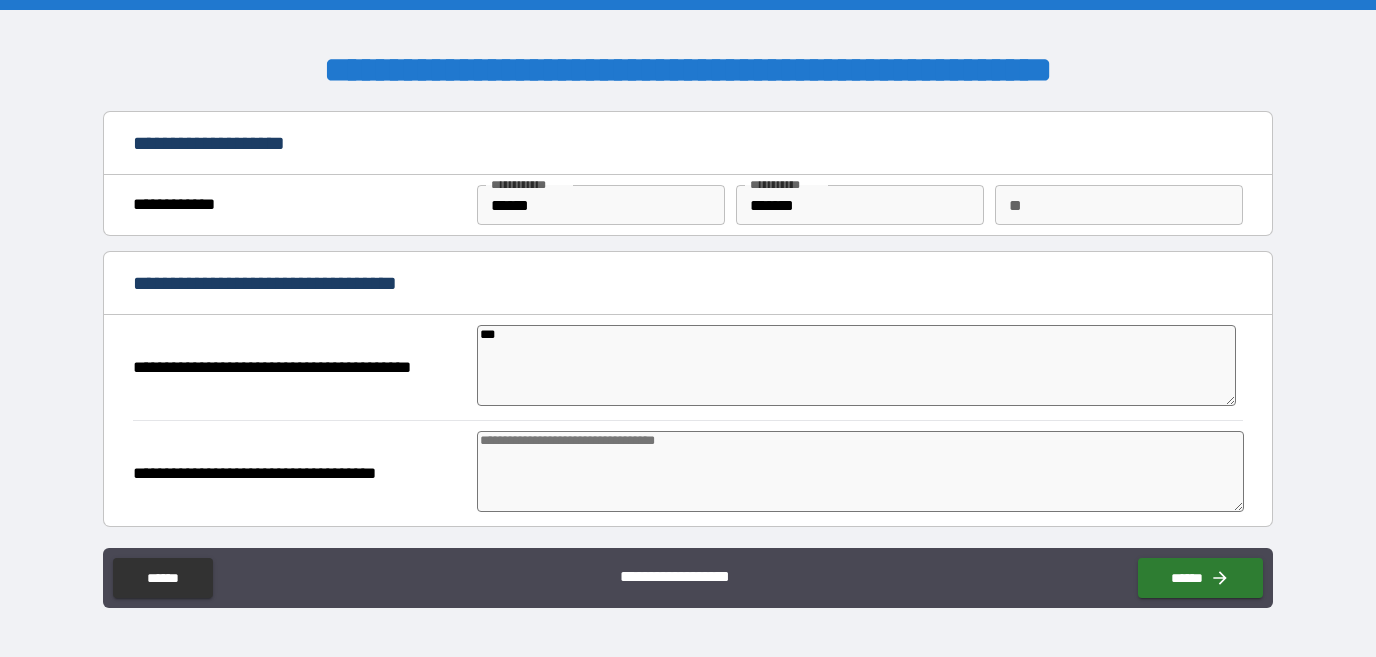 type on "*" 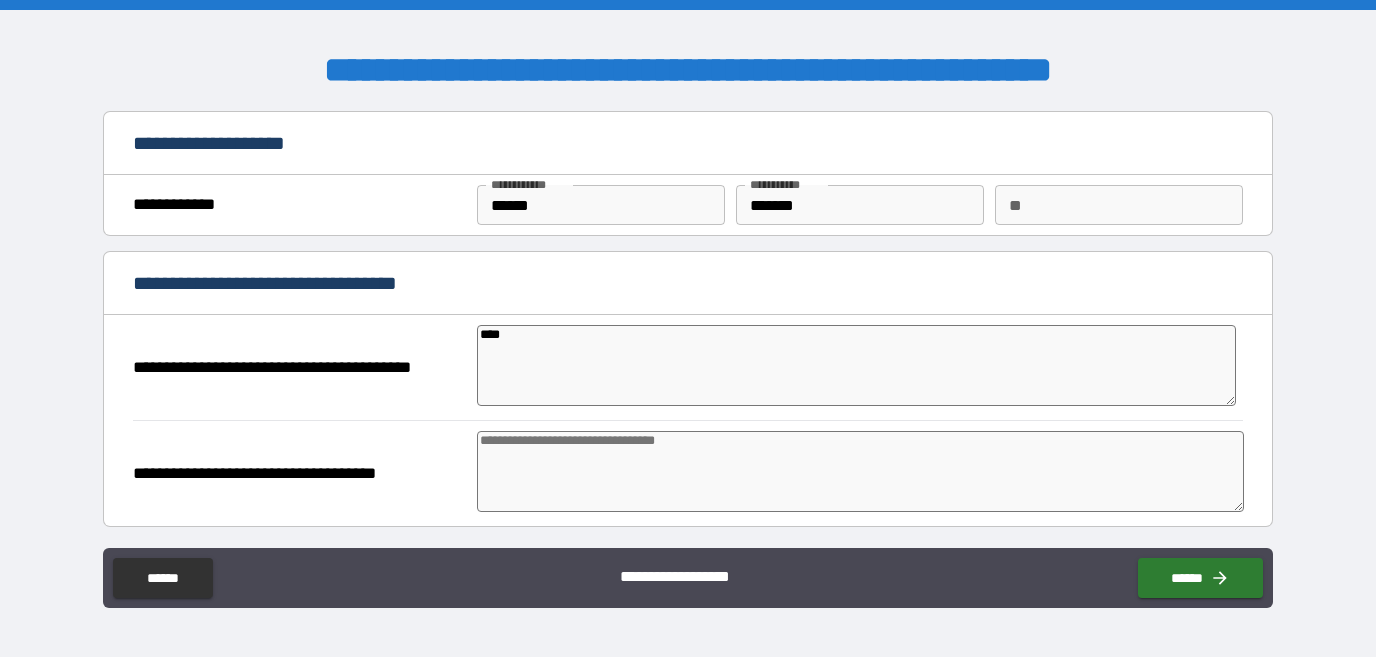 type on "*****" 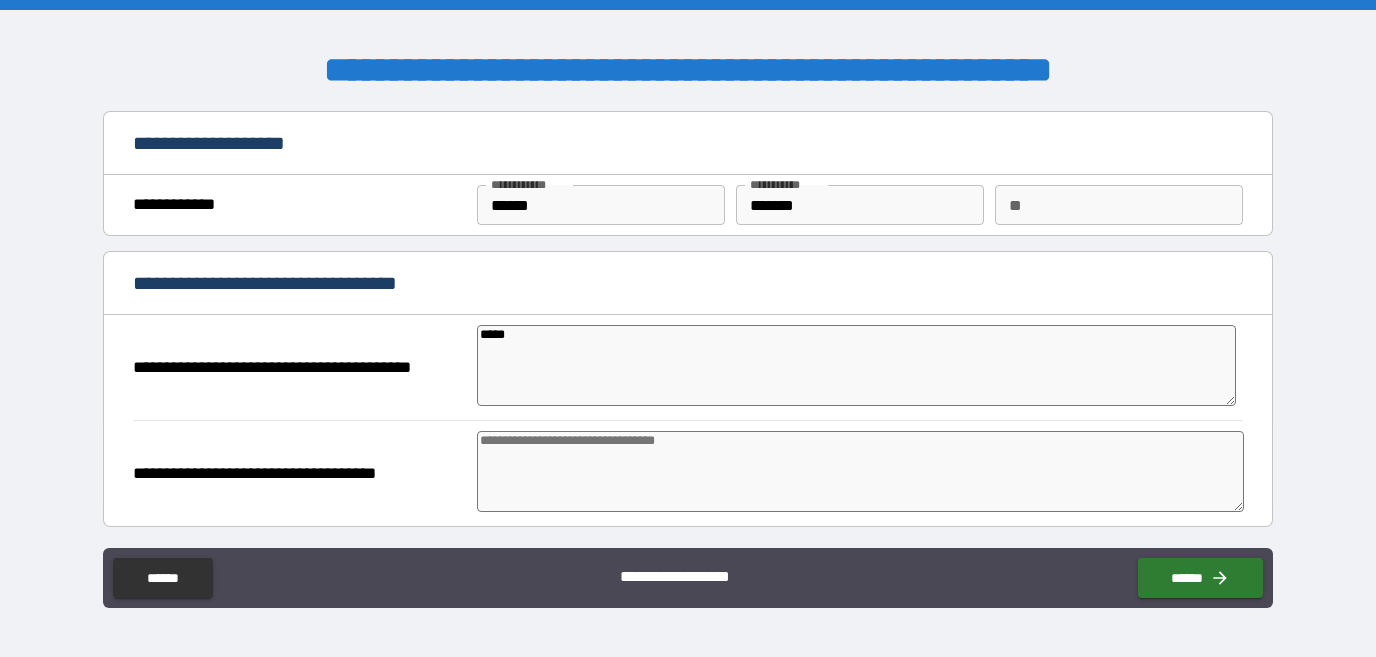 type on "******" 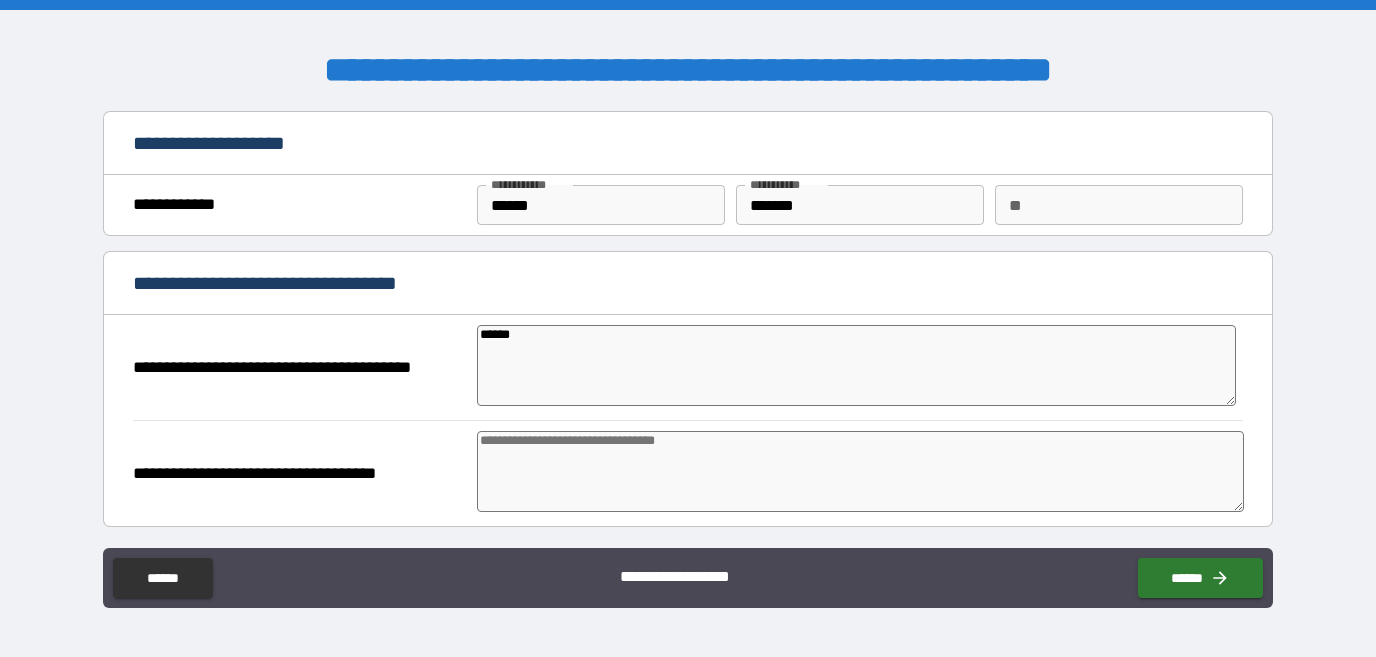 type on "******" 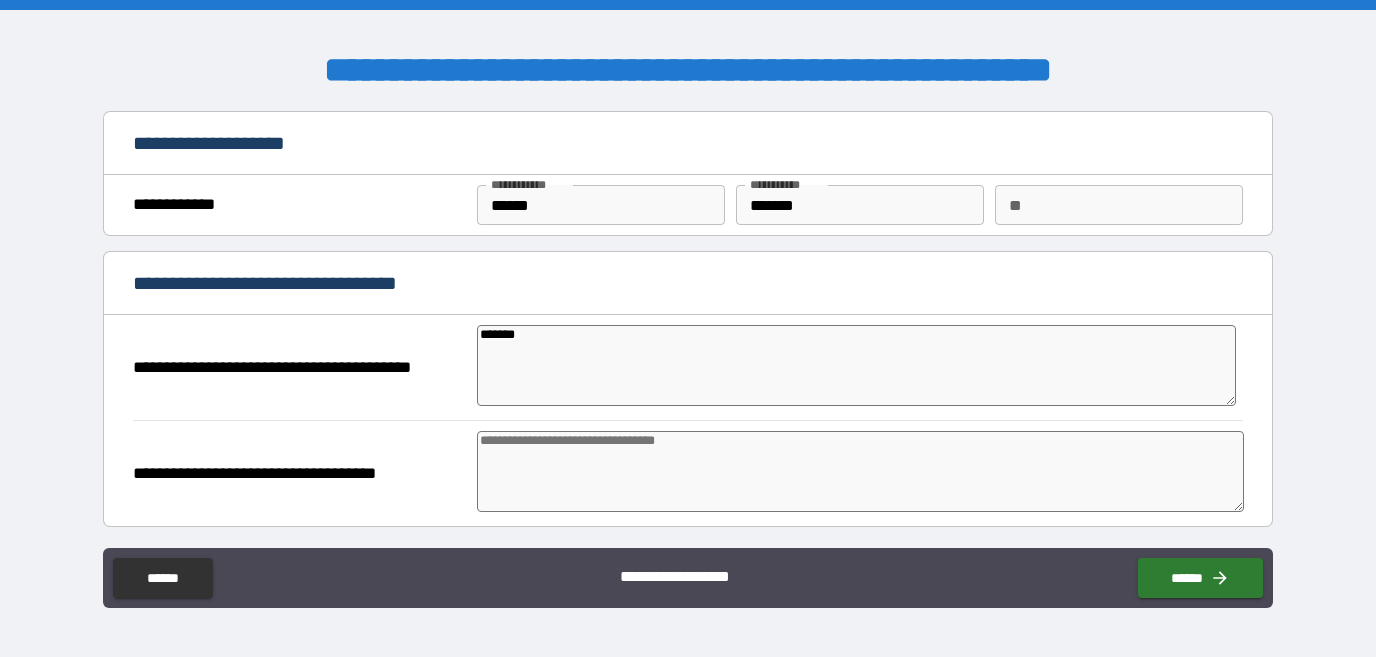type on "*" 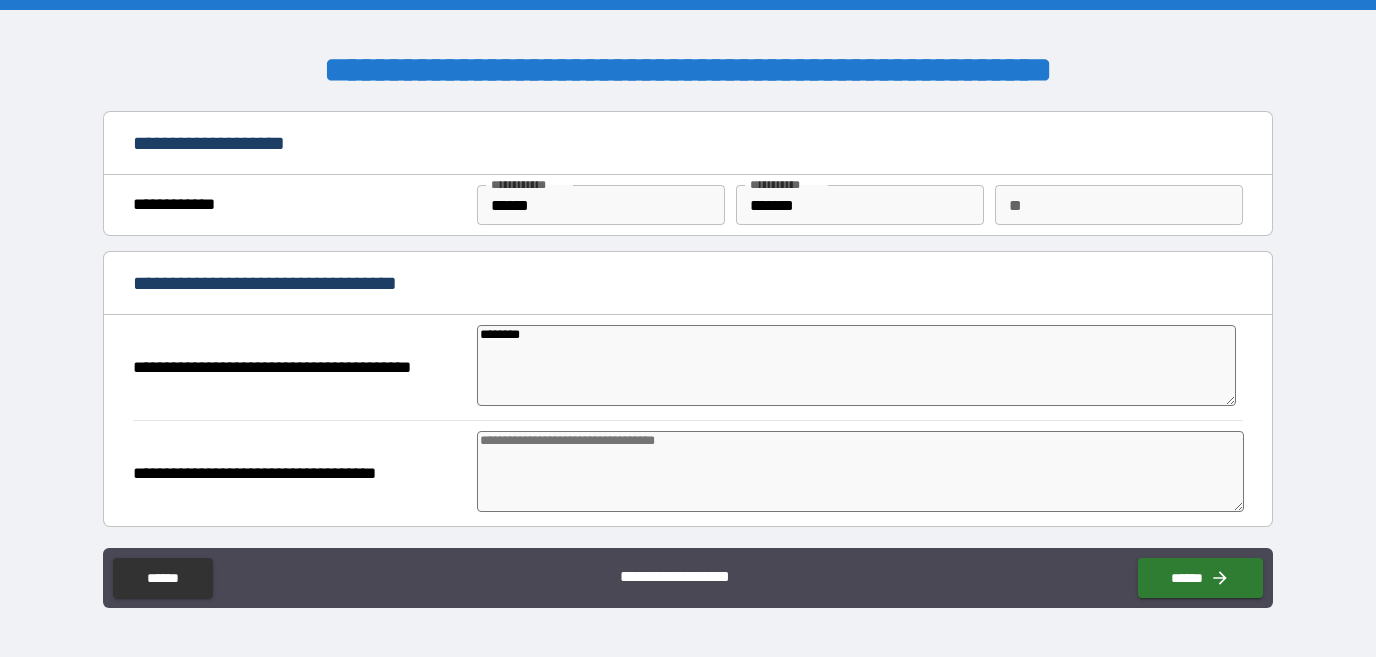 type on "*********" 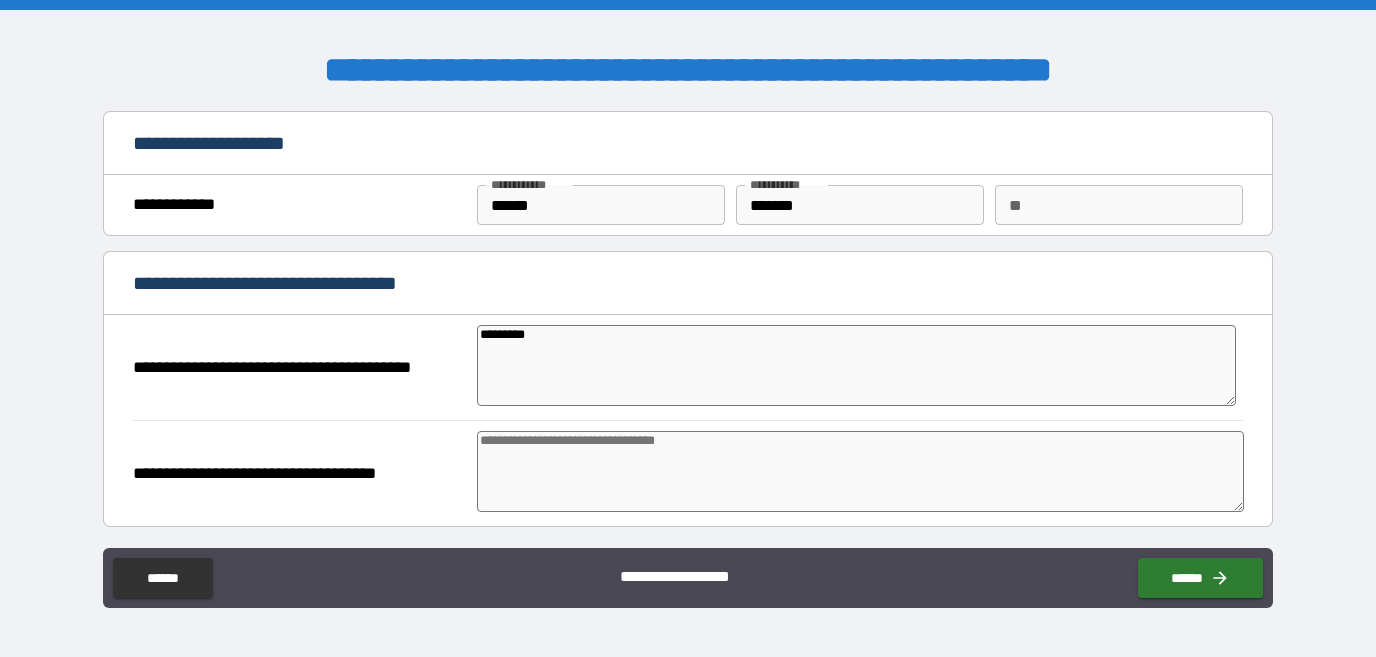 type on "**********" 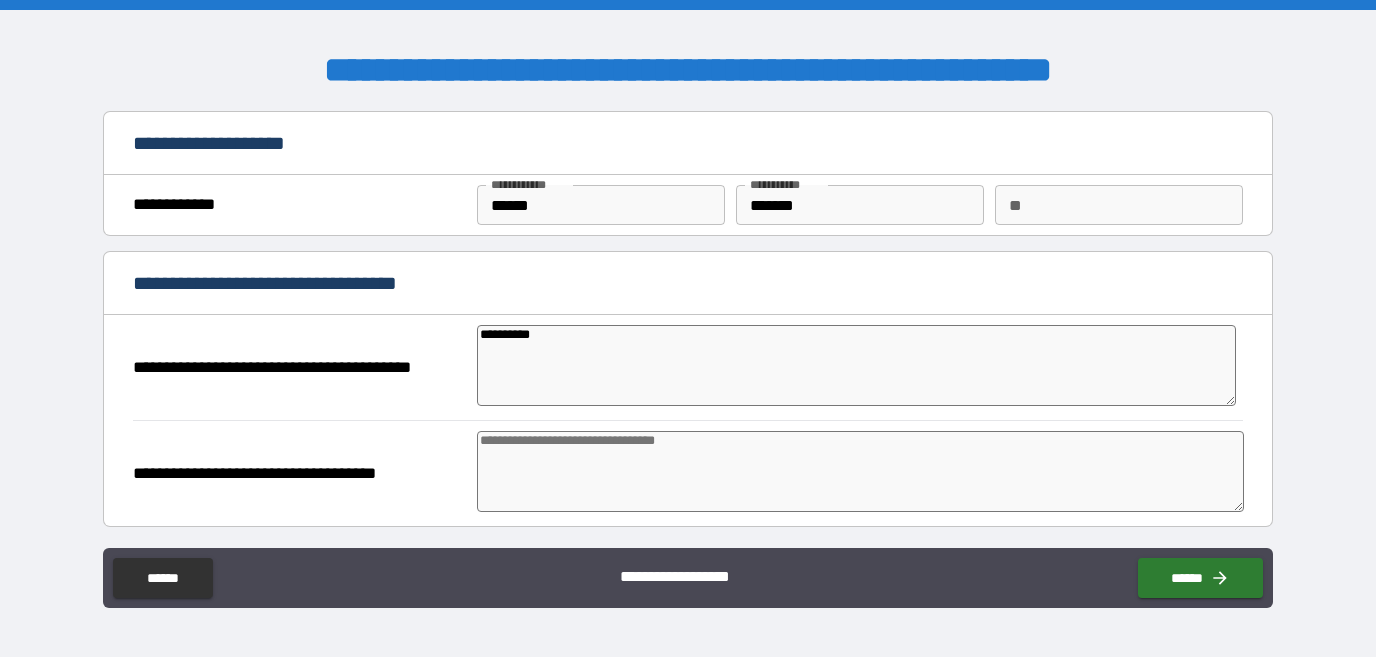 type on "**********" 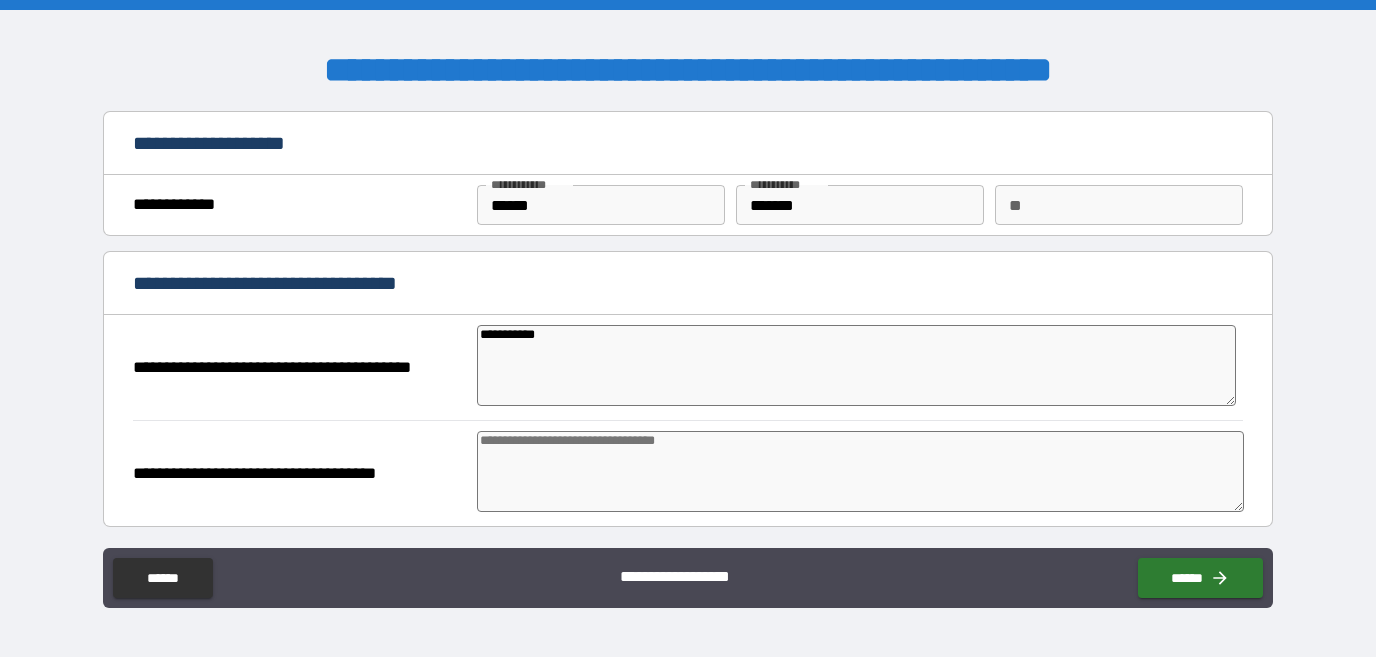 type on "**********" 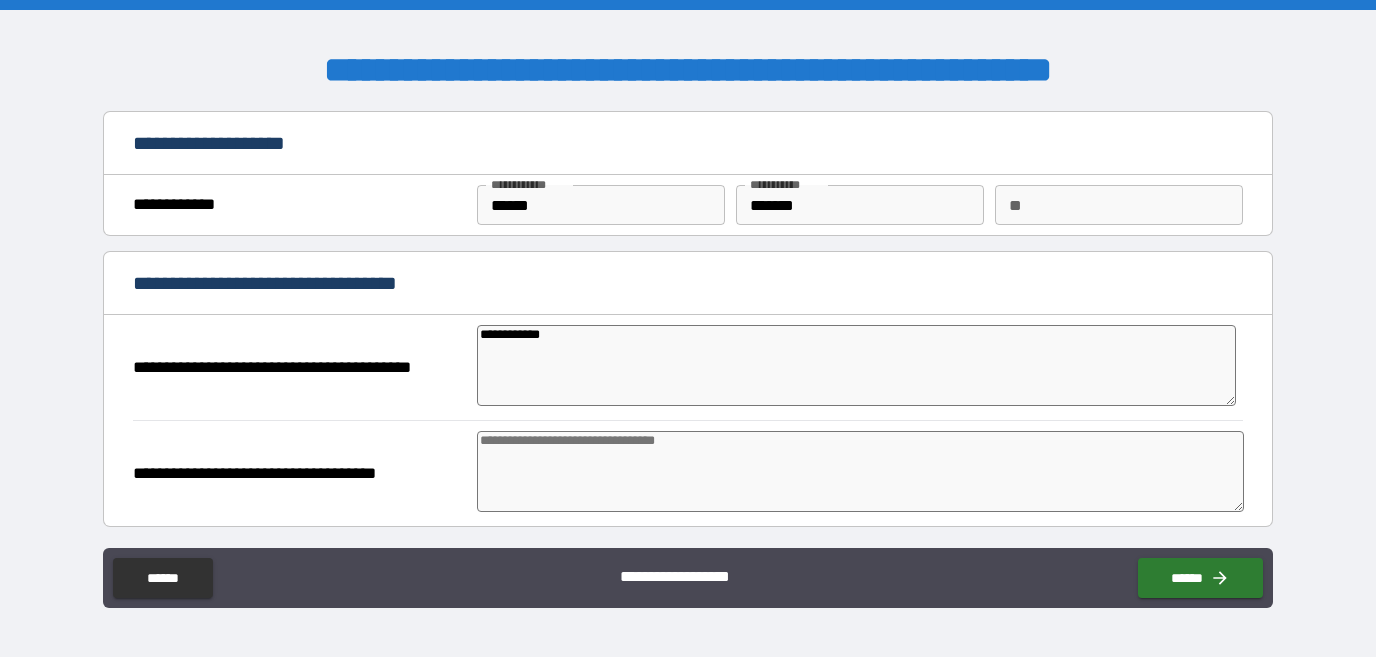 type on "*" 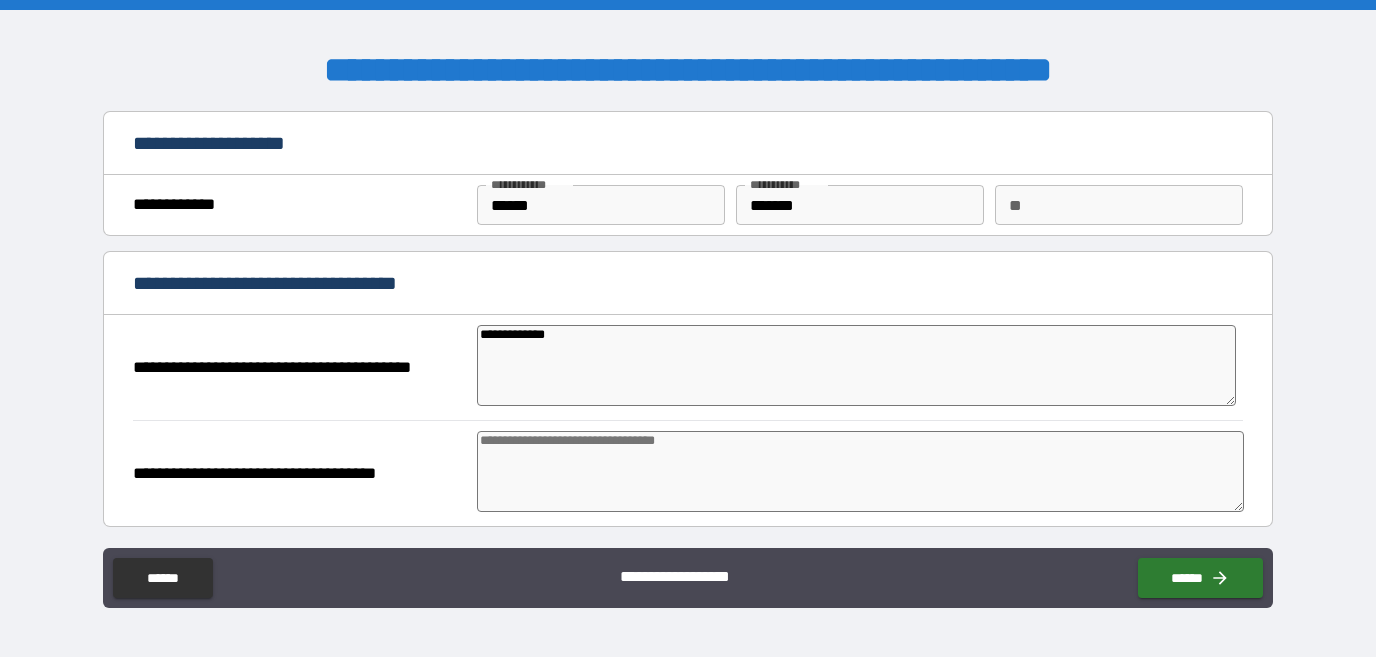 type on "**********" 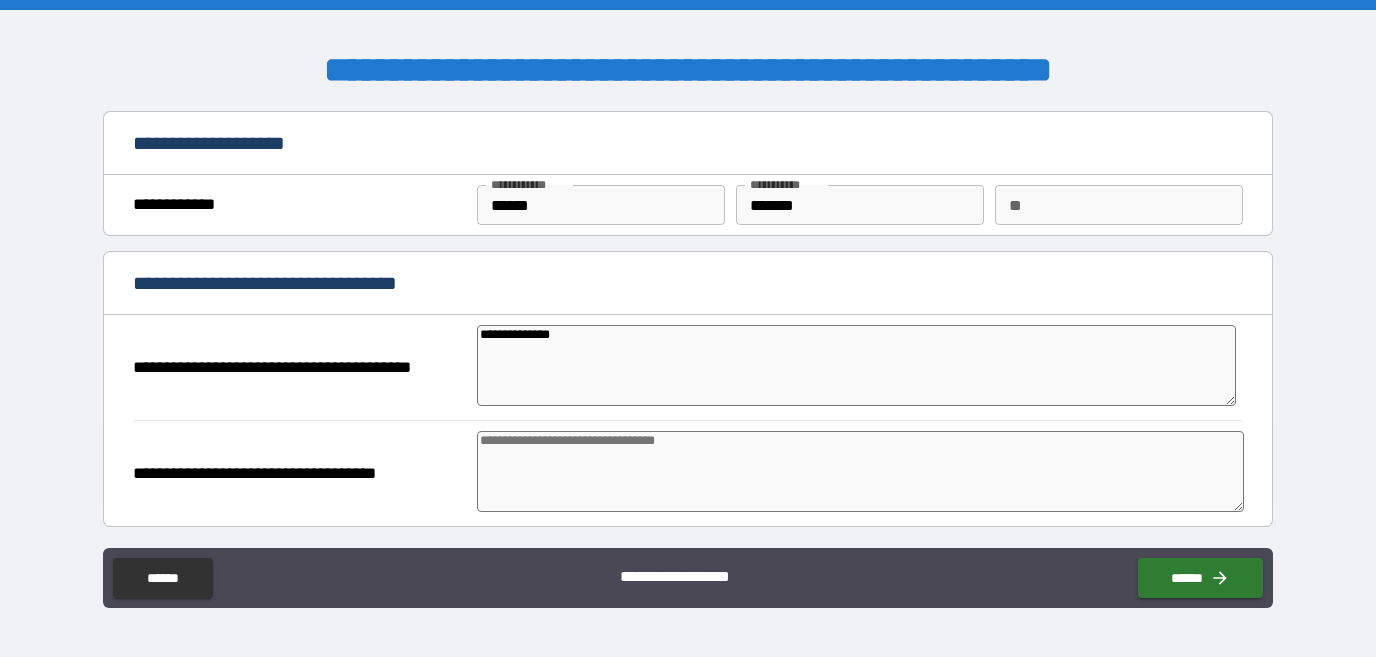 type on "*" 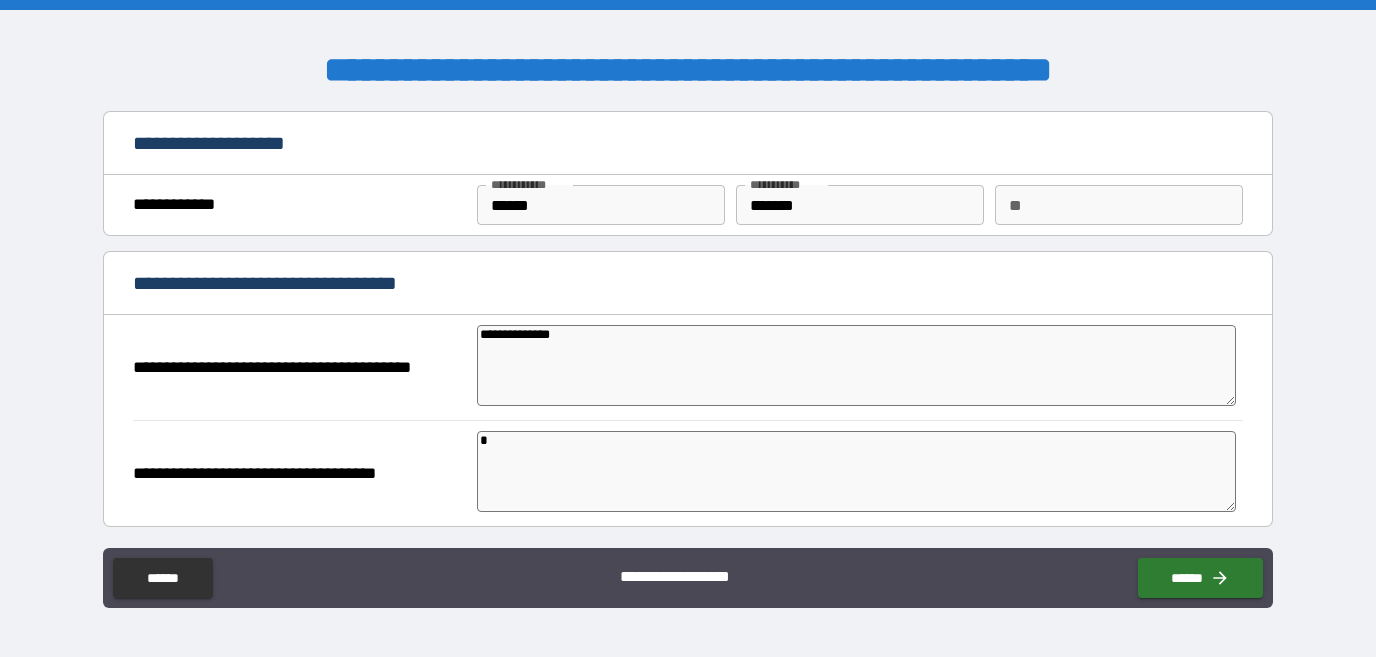 type on "*" 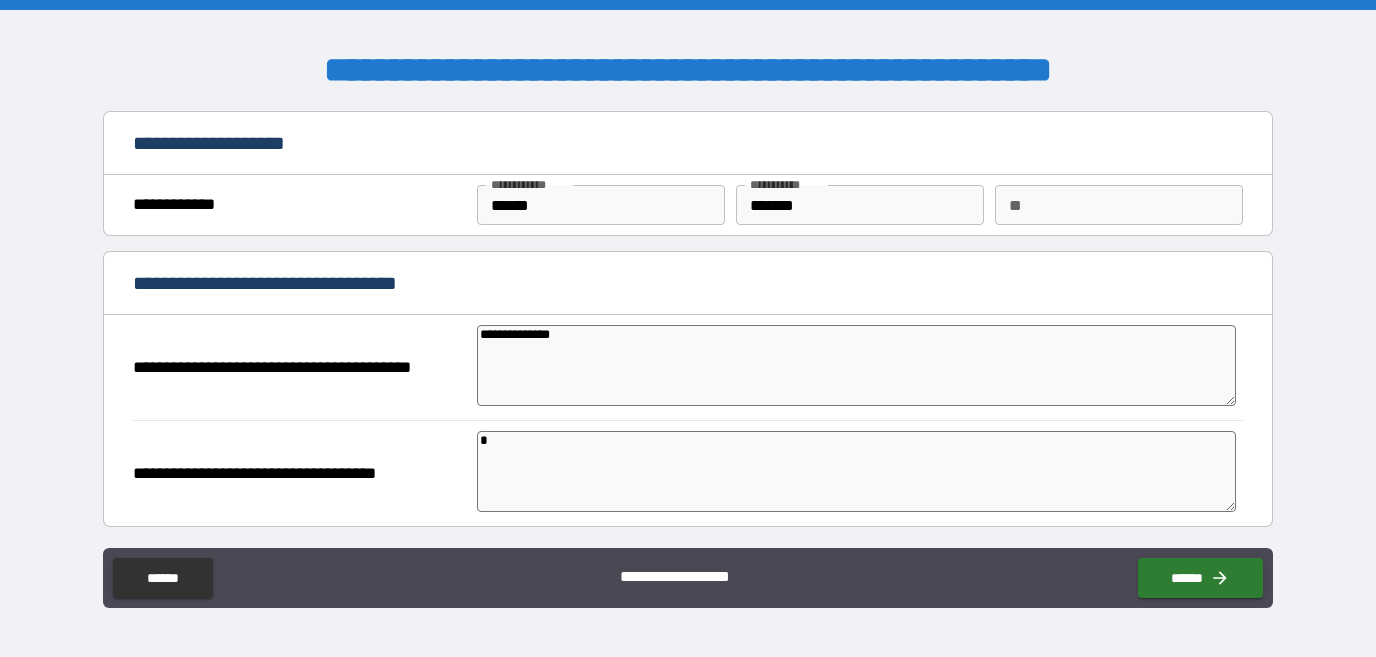 type on "*" 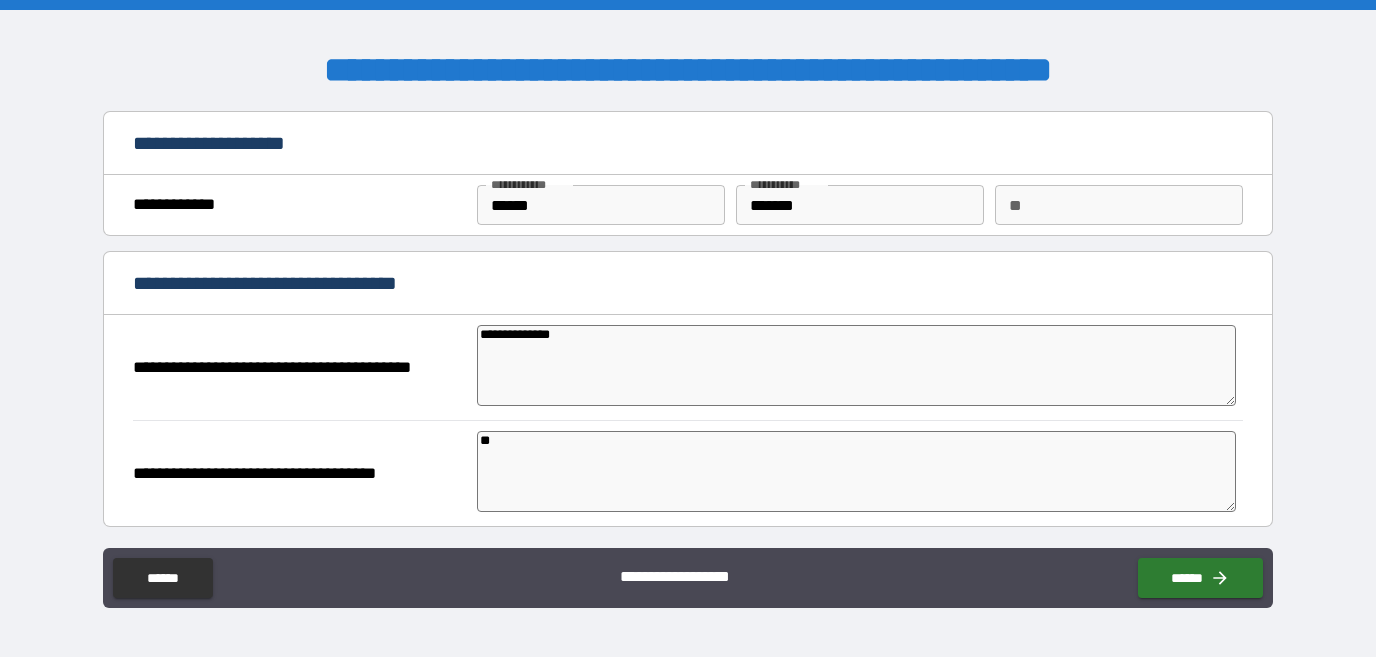 type on "*" 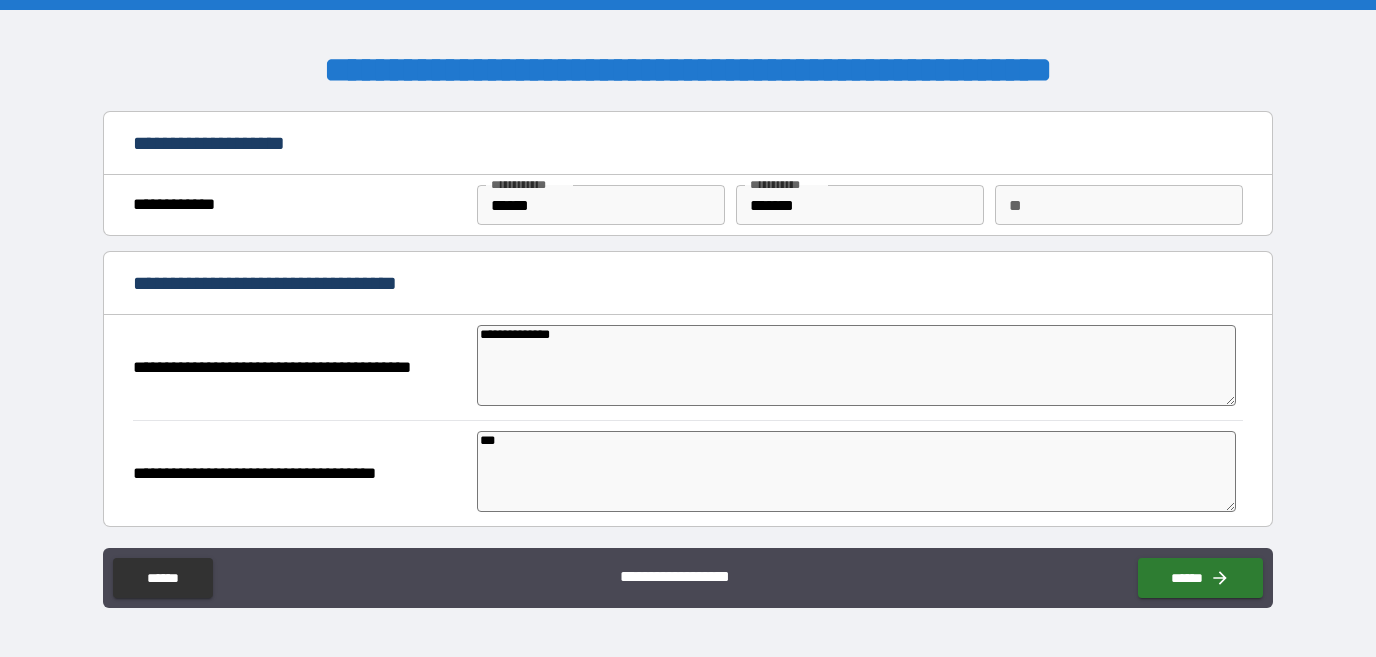 type on "*" 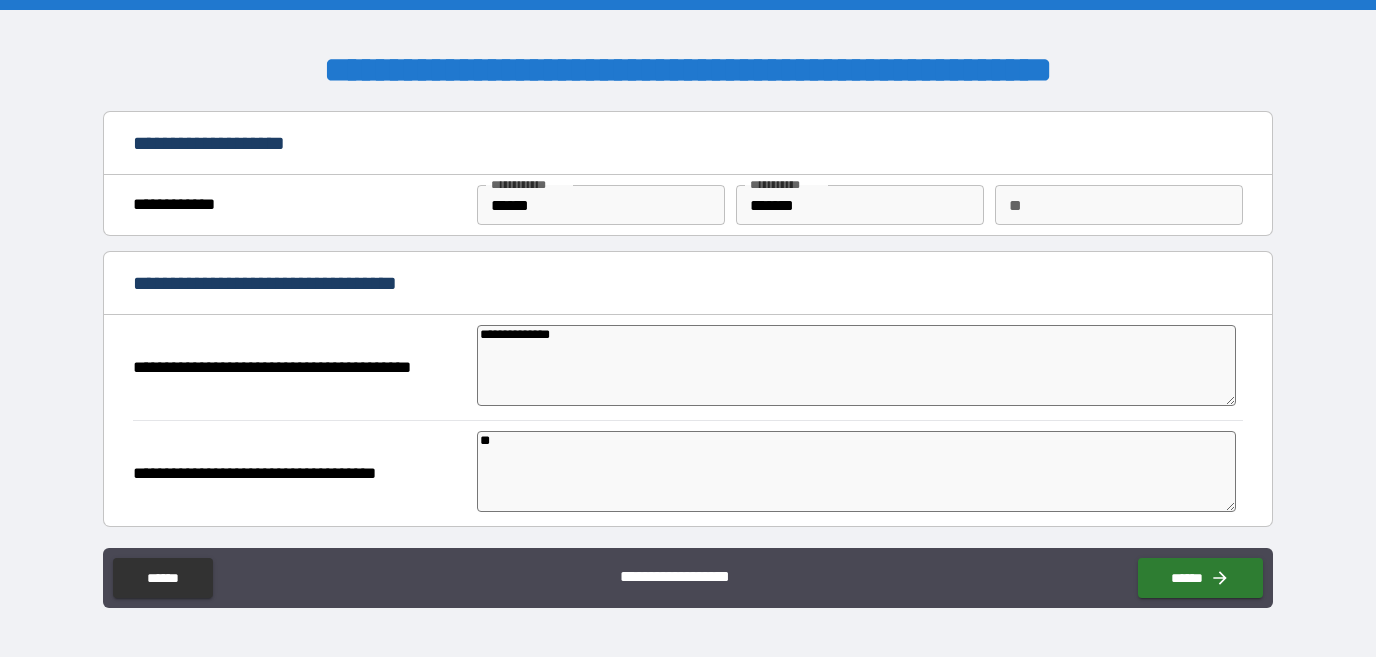 type on "*" 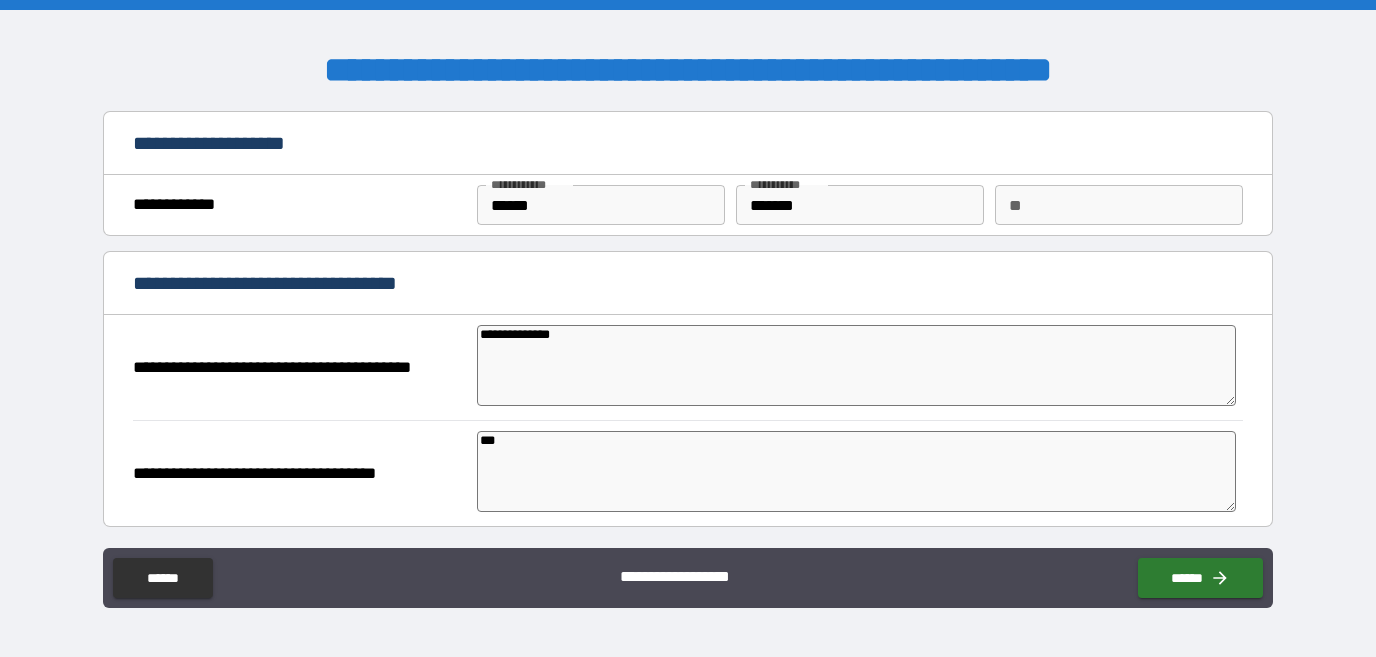 type on "*" 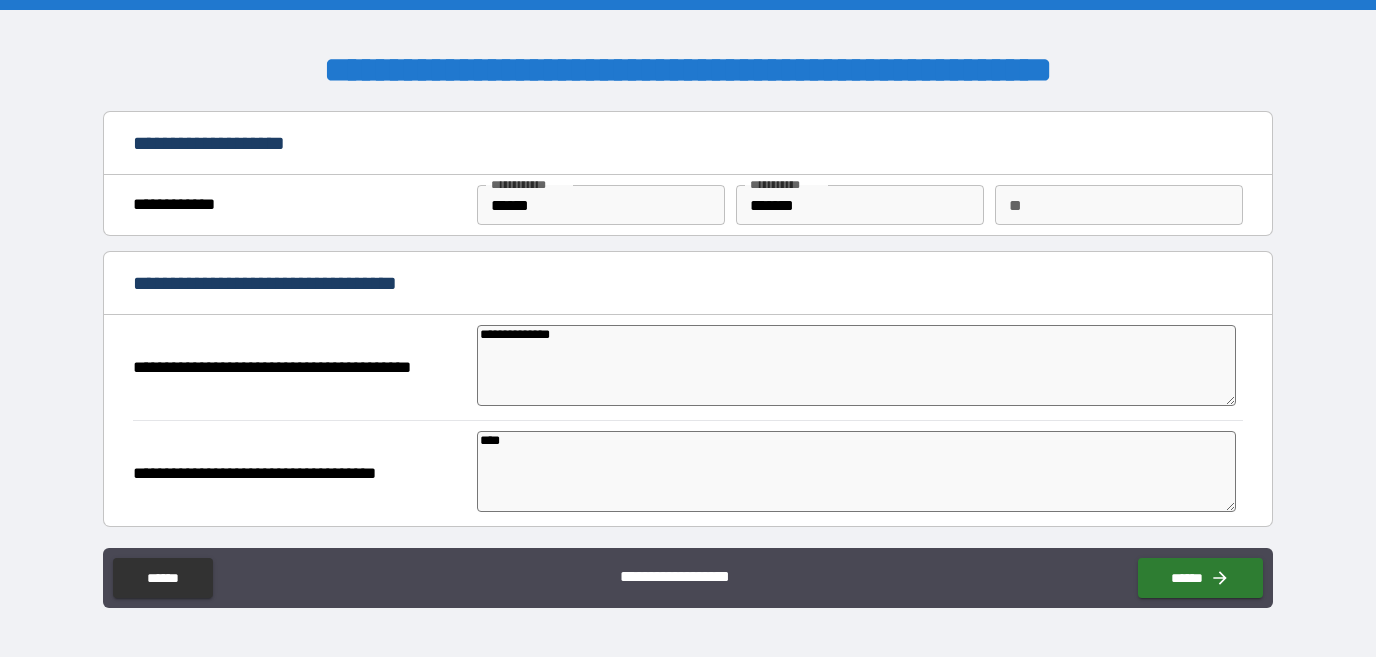 type on "*" 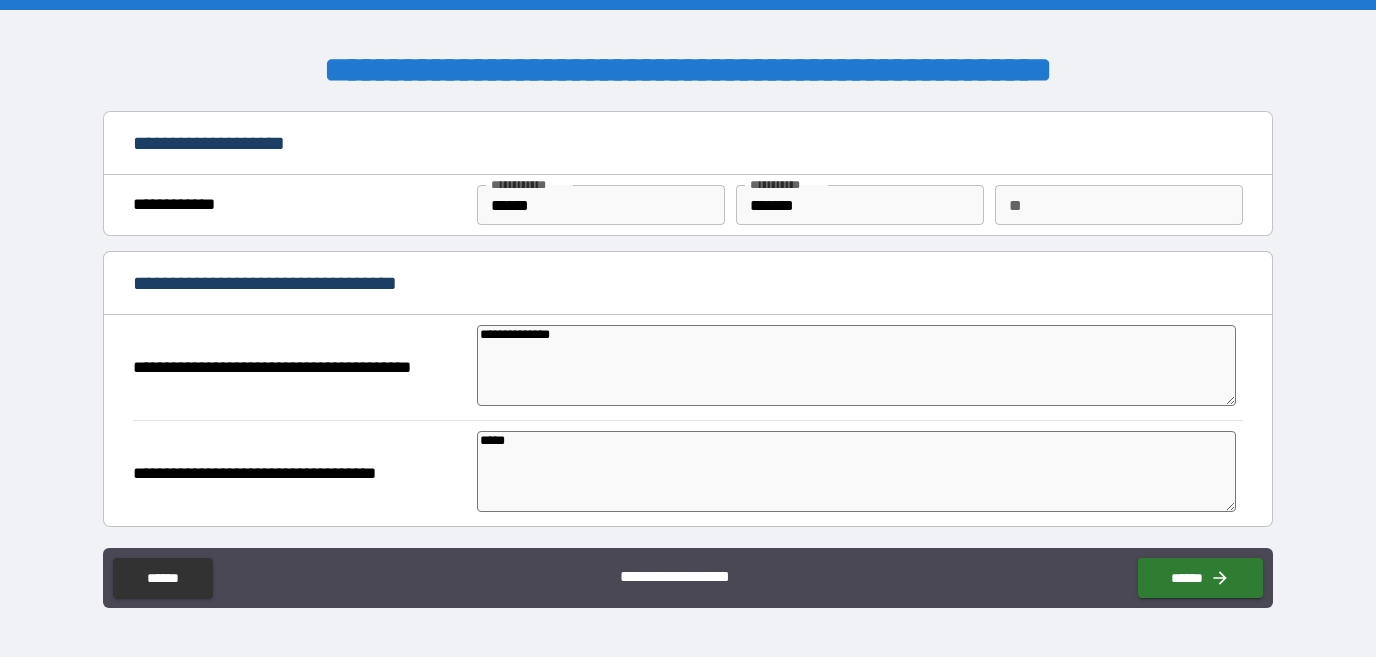type on "*" 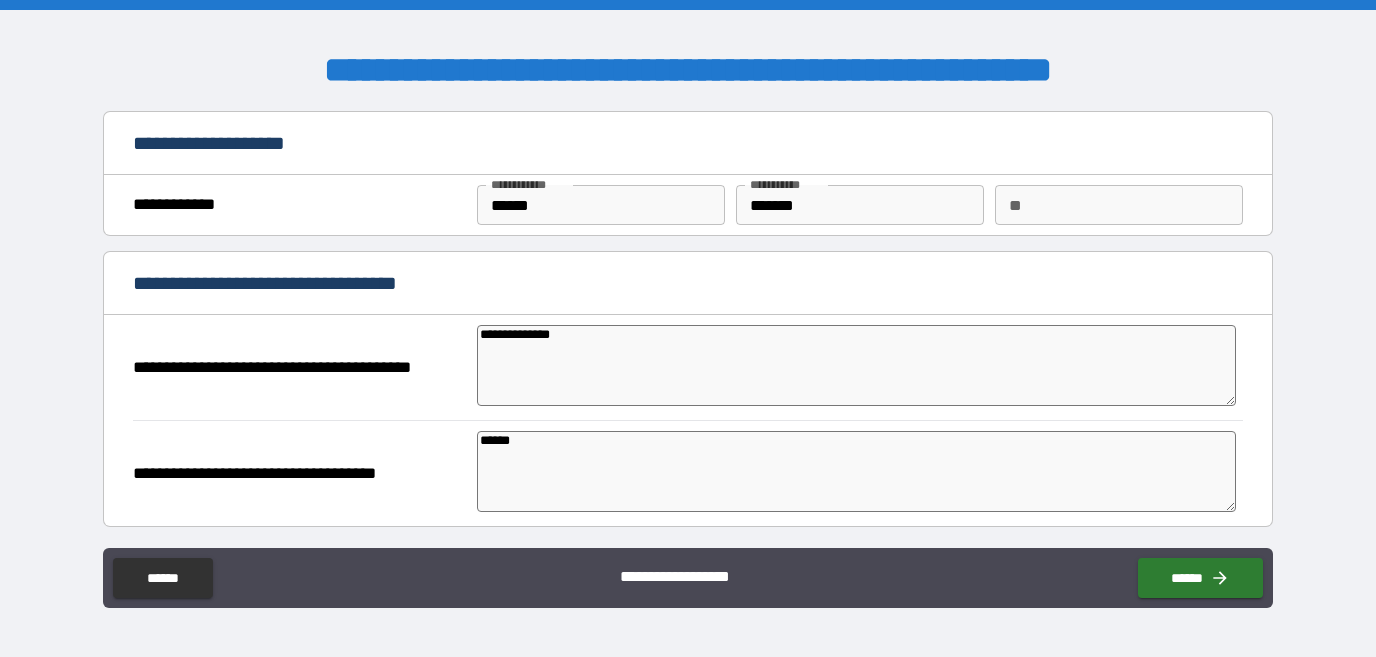 type on "*" 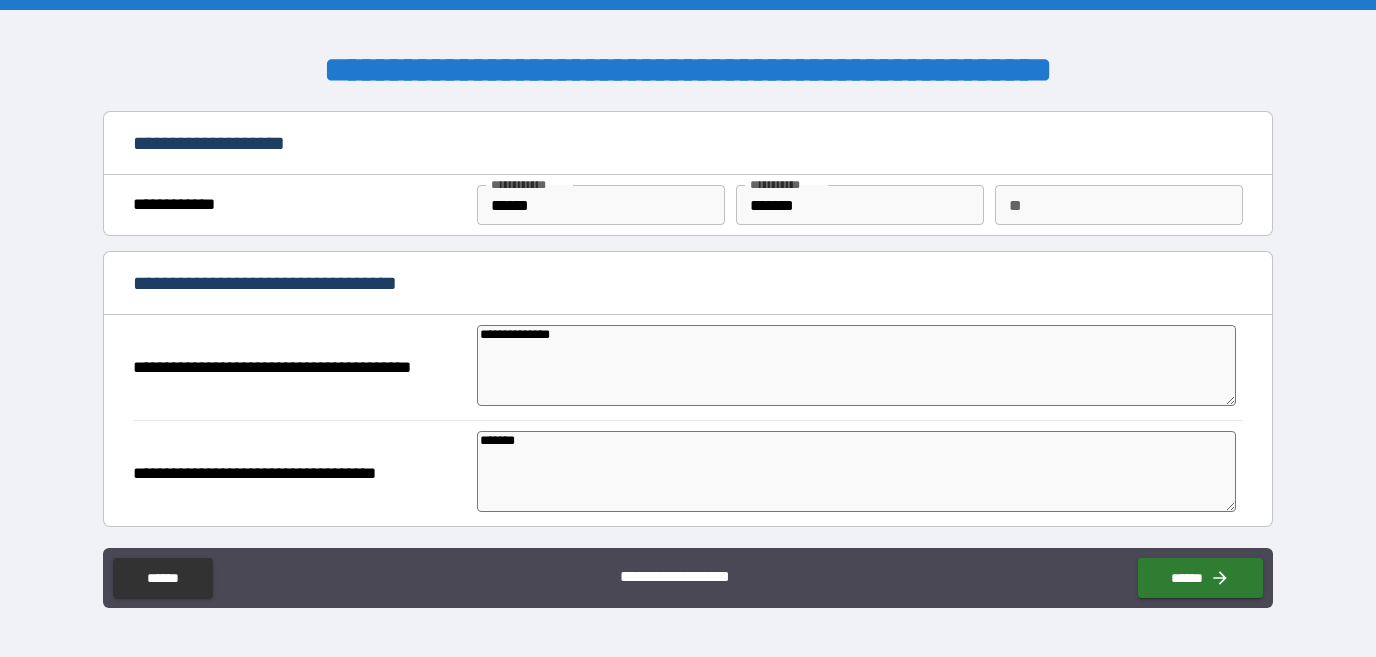 type on "*" 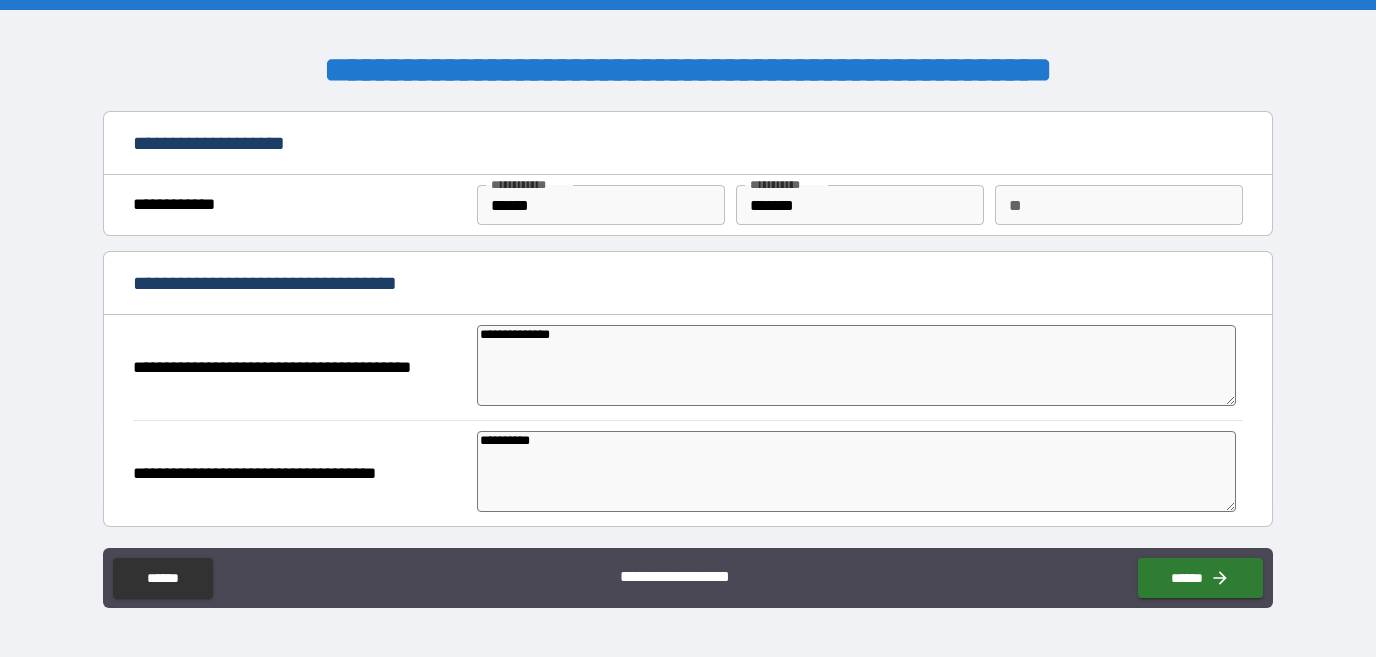 click on "**********" at bounding box center [299, 473] 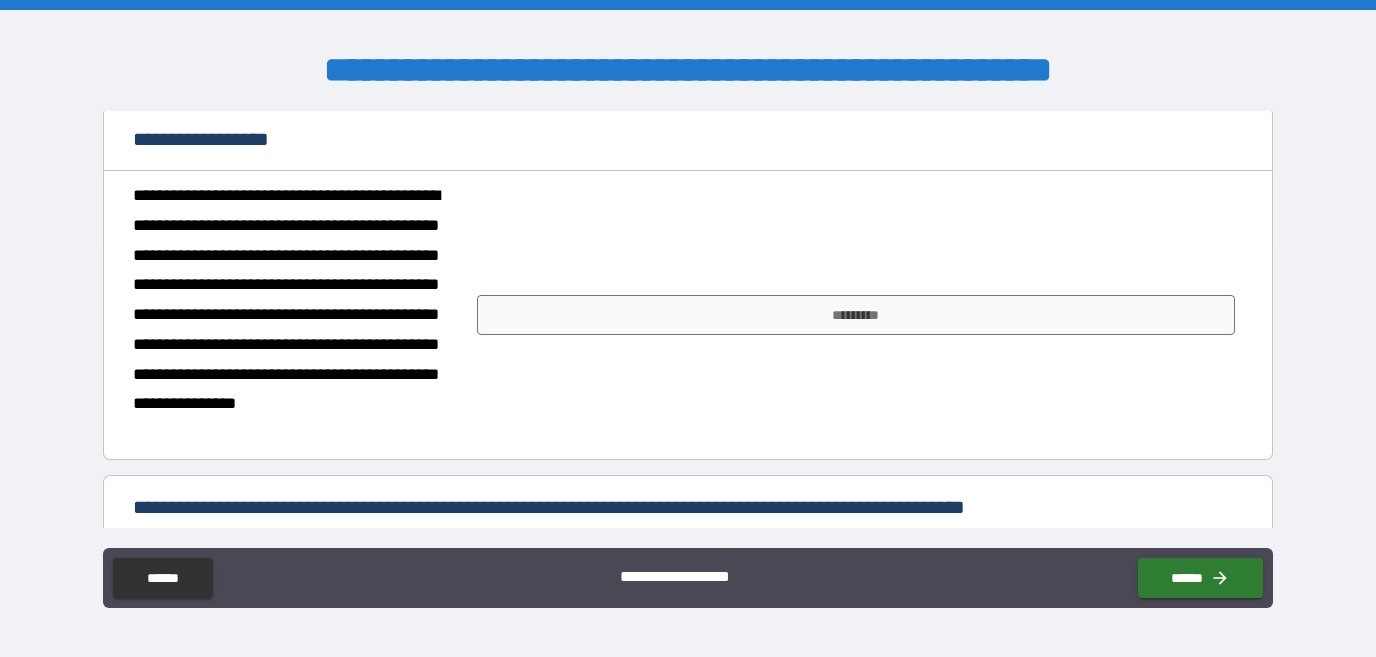 scroll, scrollTop: 935, scrollLeft: 0, axis: vertical 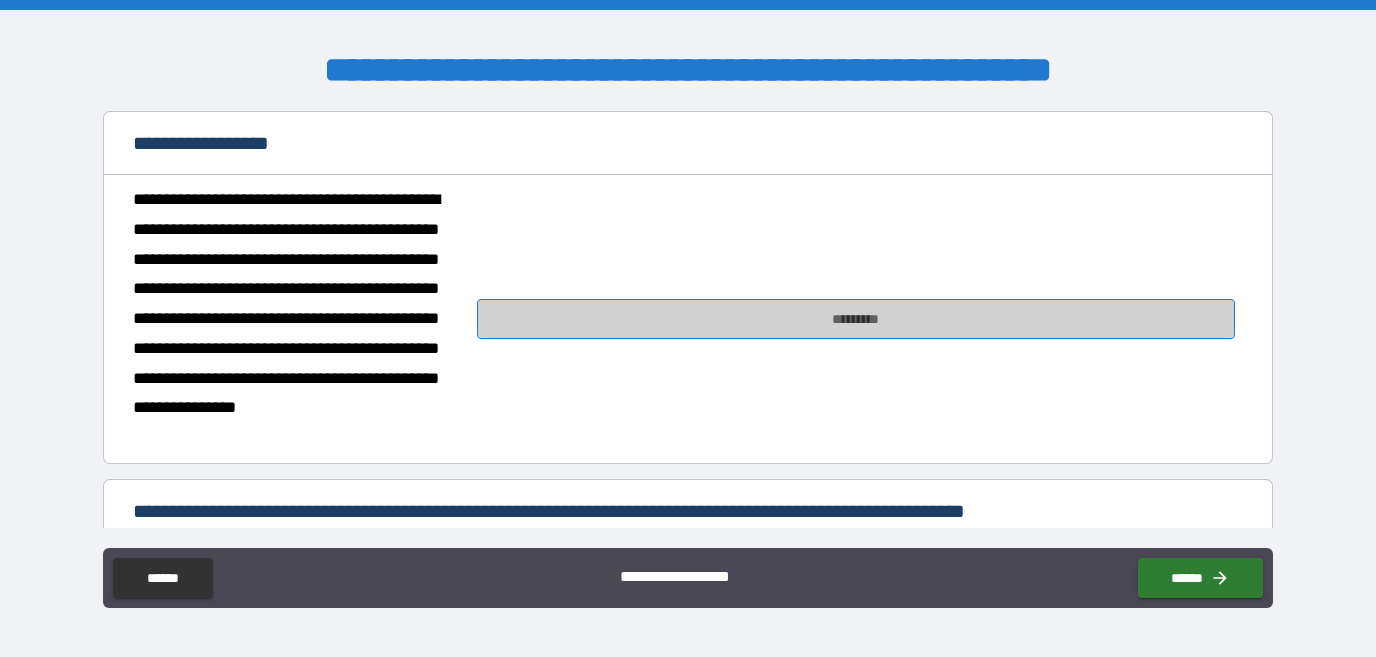 click on "*********" at bounding box center (855, 319) 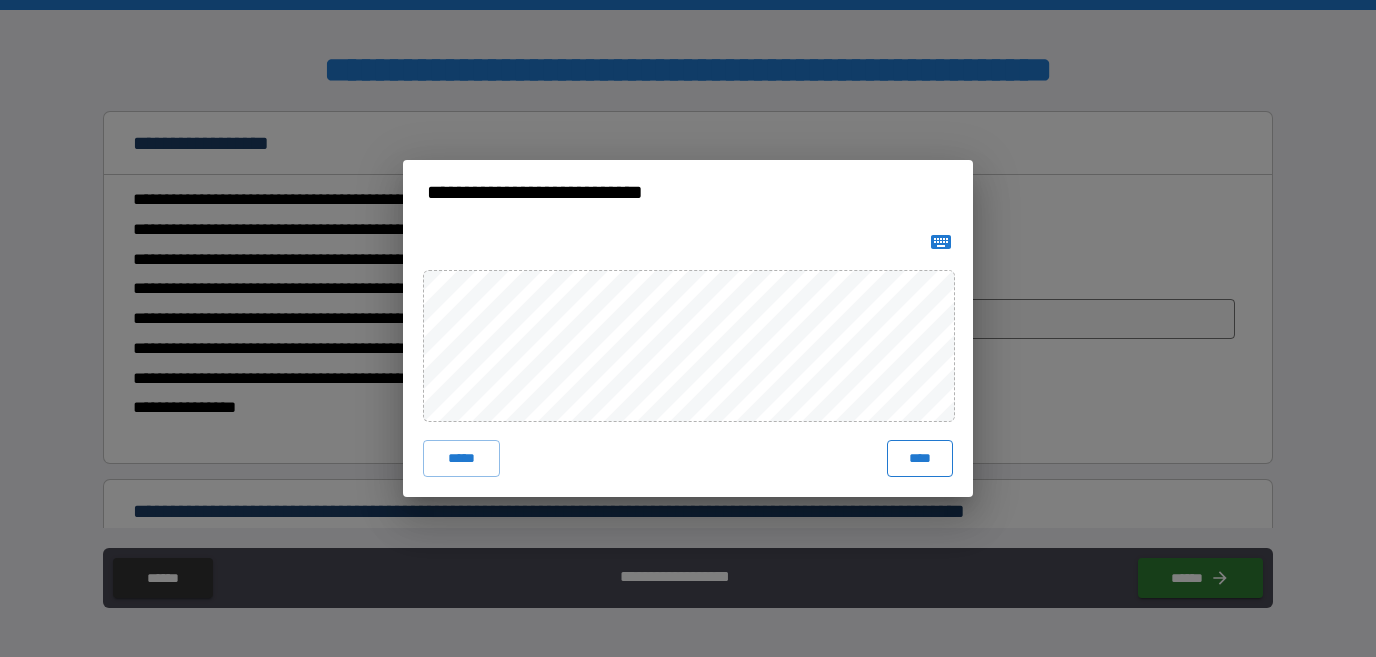 click on "****" at bounding box center (920, 458) 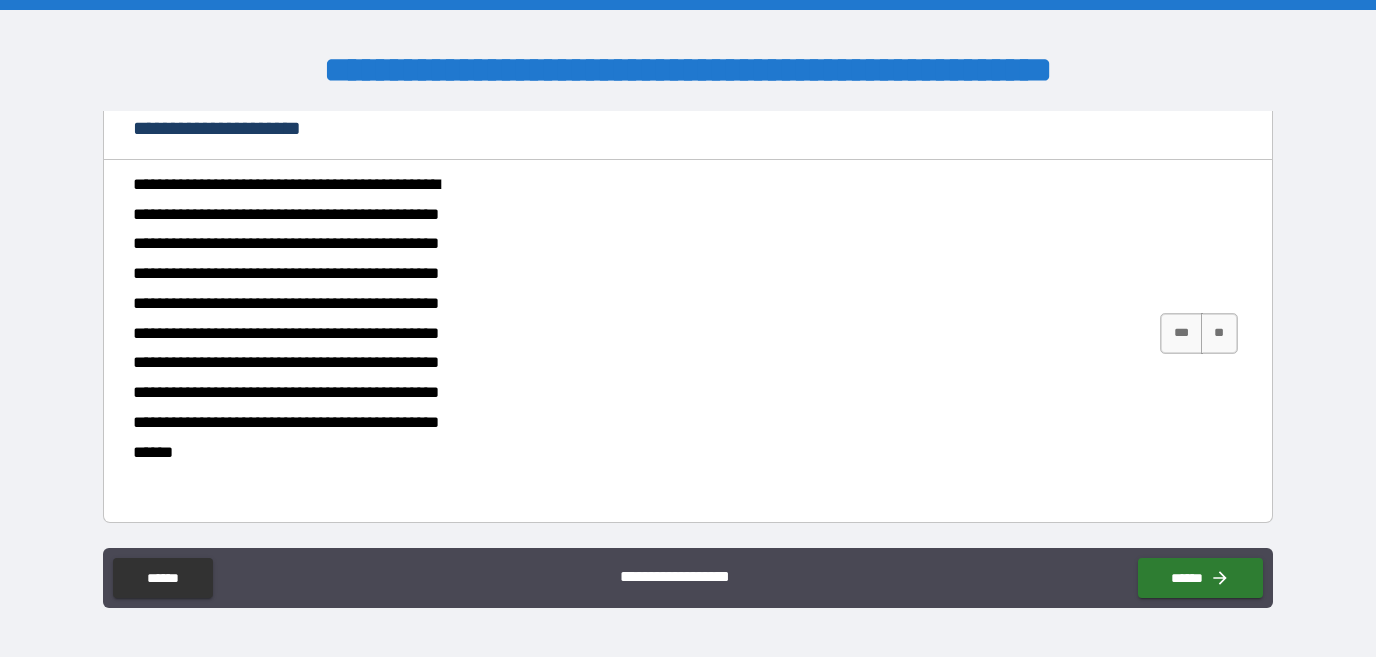 scroll, scrollTop: 1655, scrollLeft: 0, axis: vertical 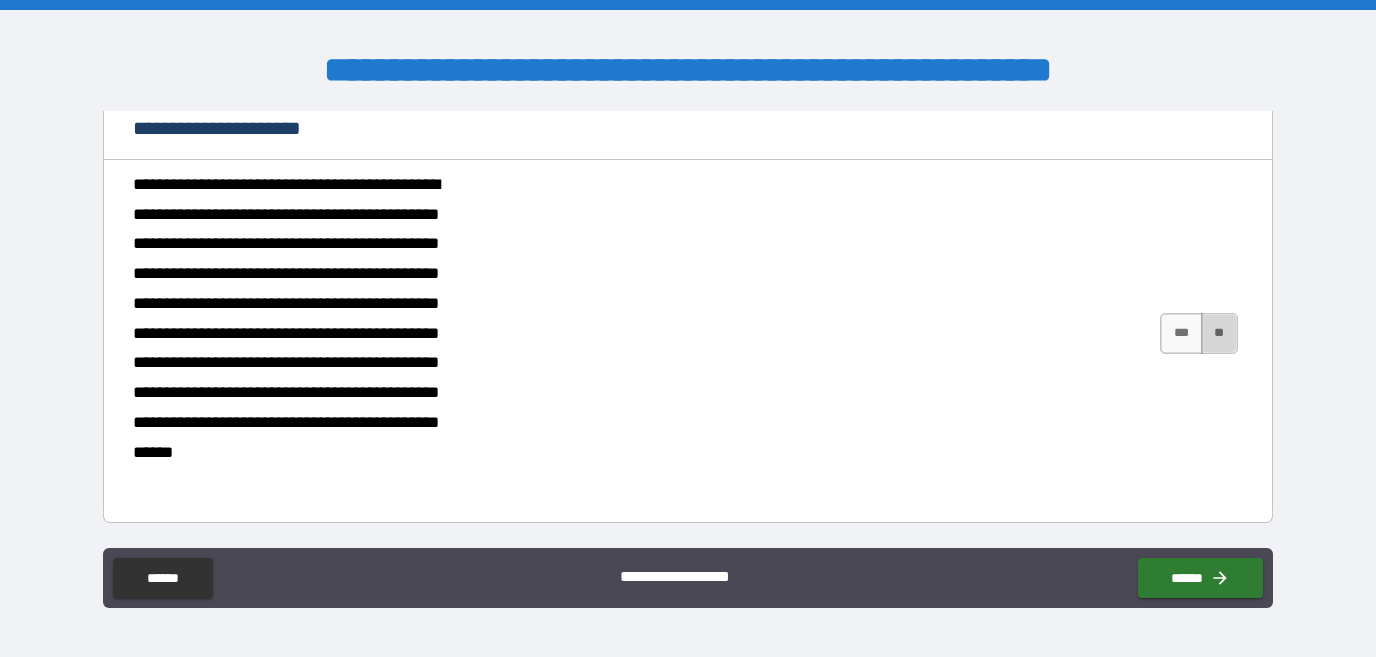 click on "**" at bounding box center [1219, 333] 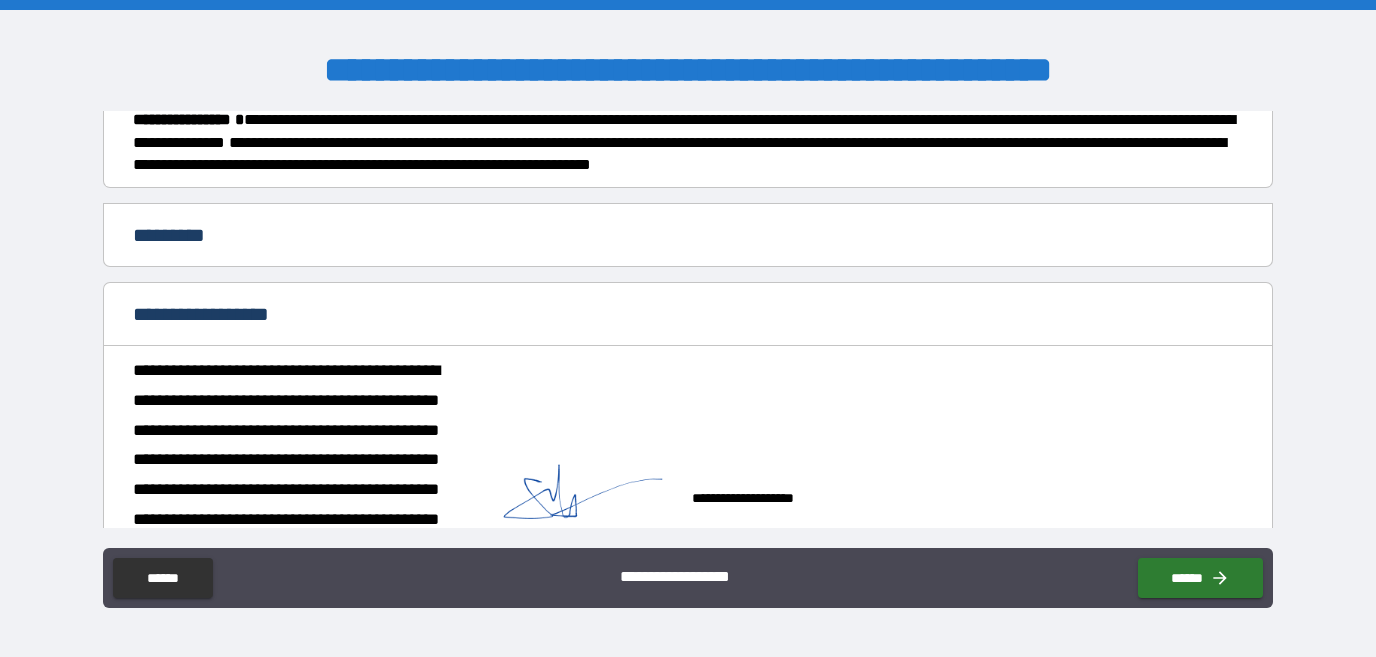 scroll, scrollTop: 0, scrollLeft: 0, axis: both 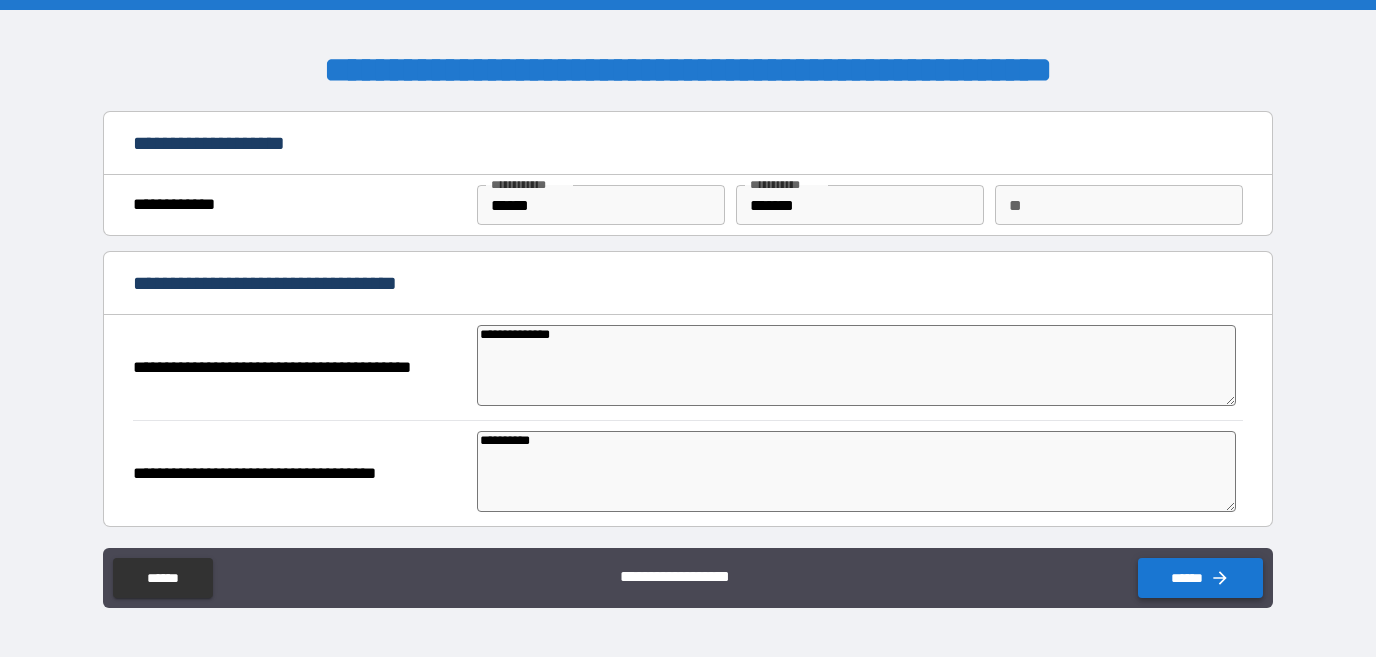 click on "******" at bounding box center (1200, 578) 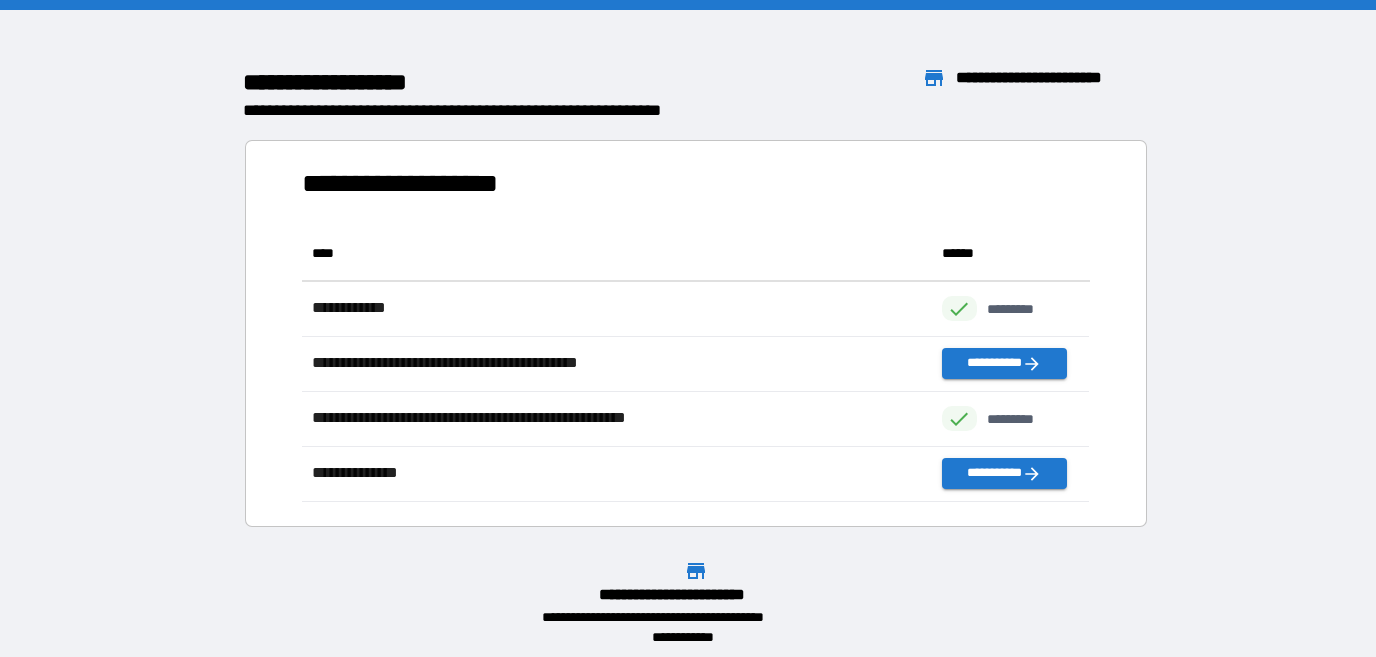 scroll, scrollTop: 1, scrollLeft: 1, axis: both 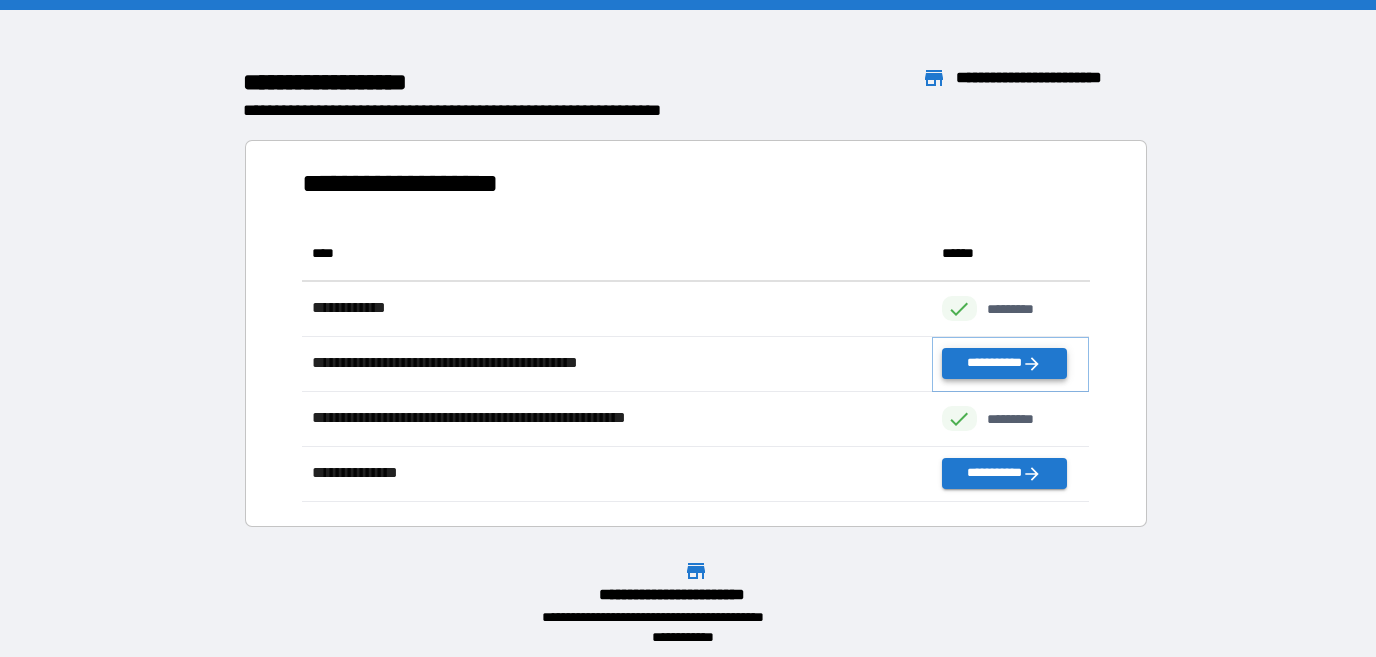 click on "**********" at bounding box center (1004, 363) 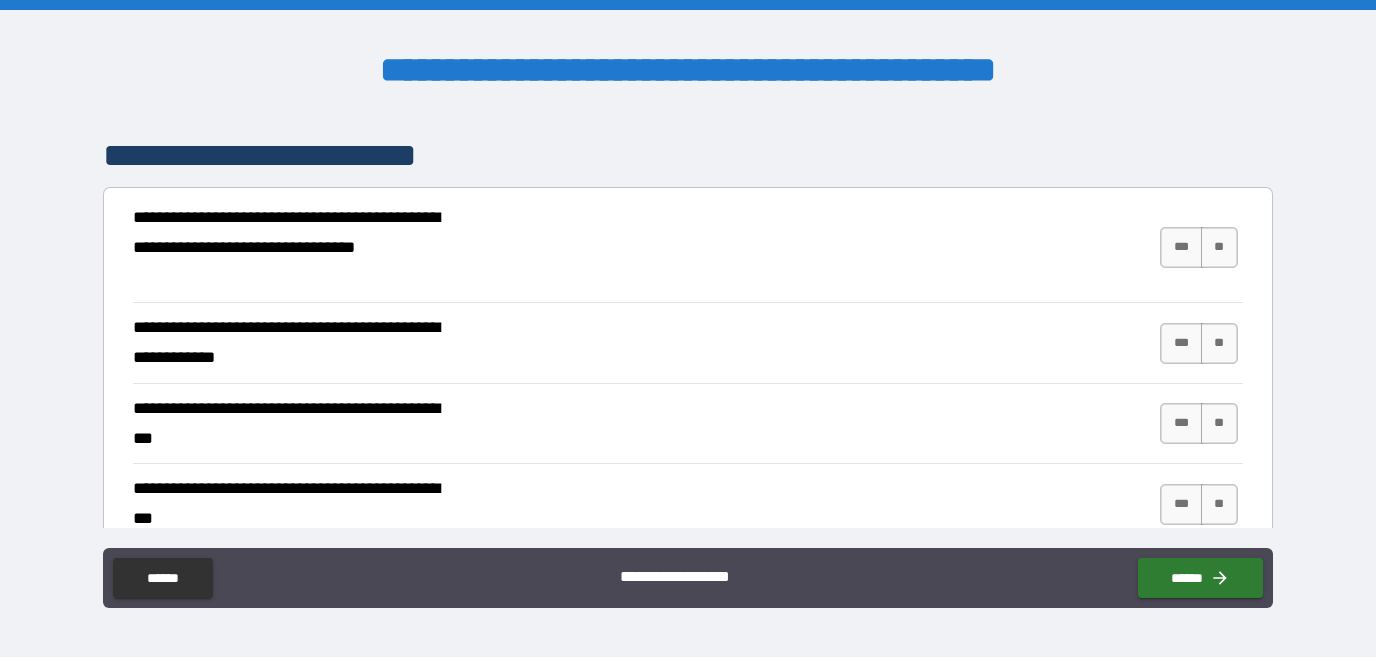 scroll, scrollTop: 338, scrollLeft: 0, axis: vertical 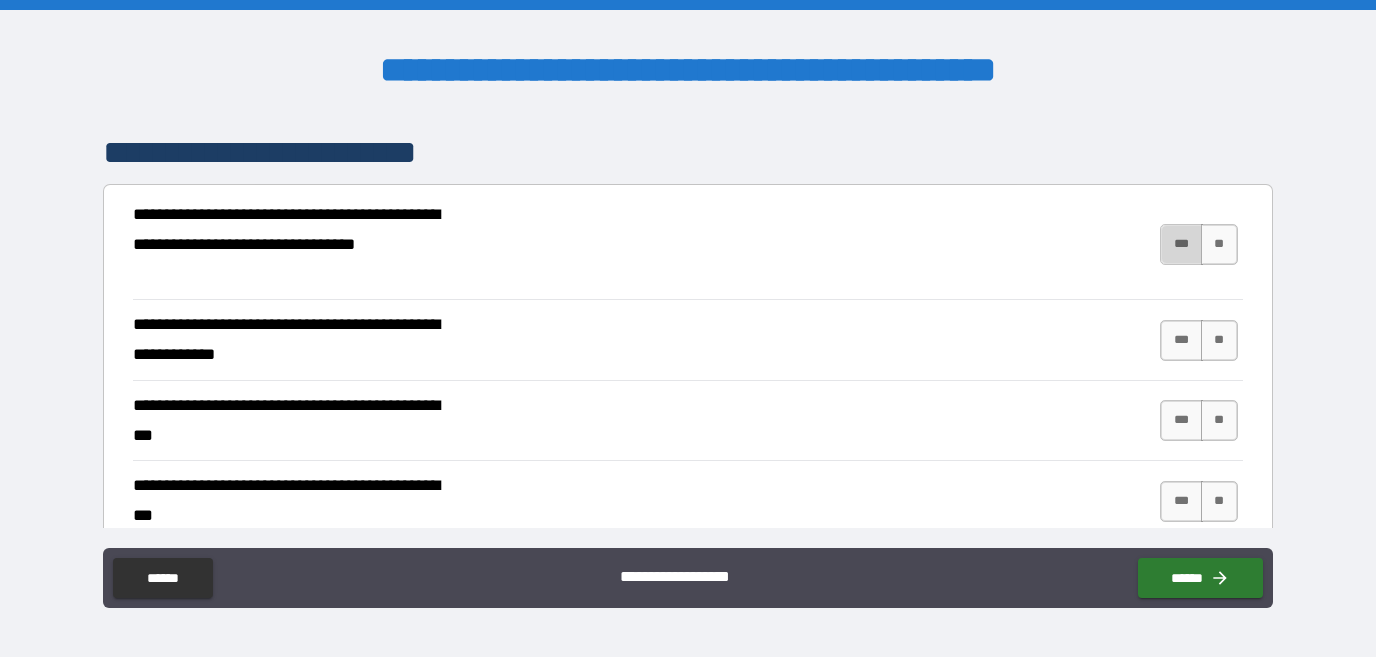 click on "***" at bounding box center (1181, 244) 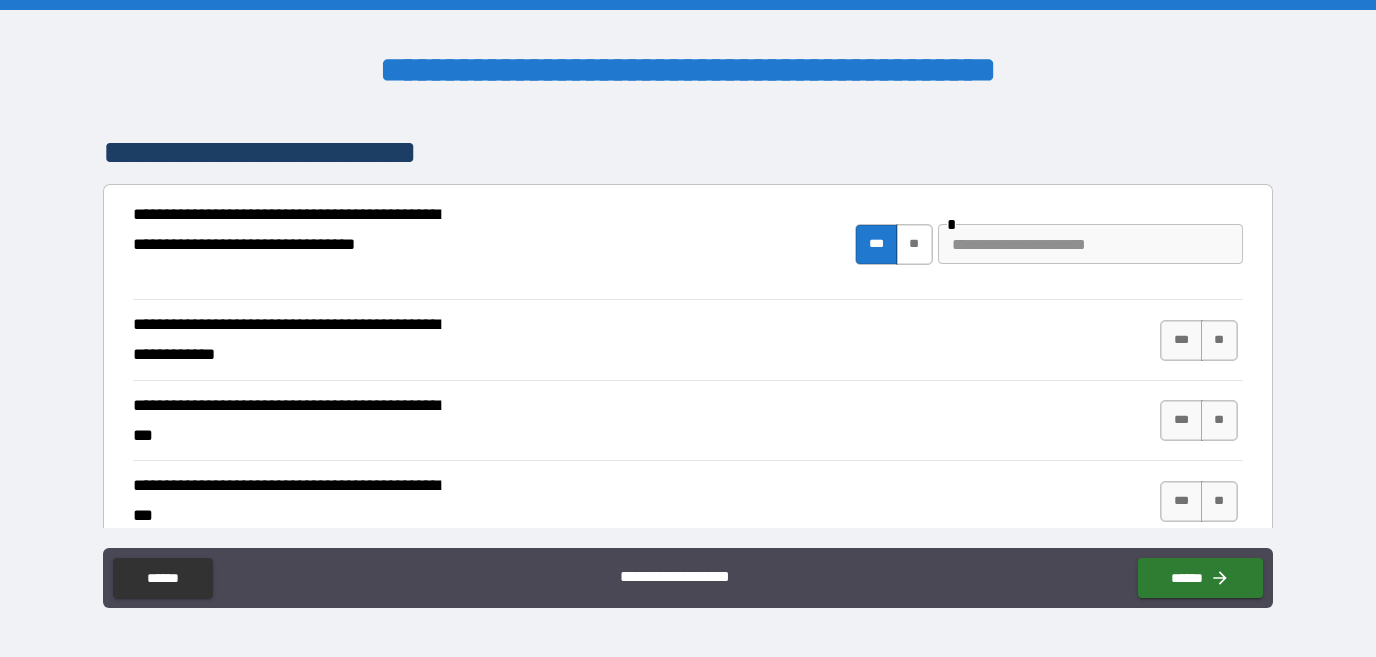 click on "**" at bounding box center (914, 244) 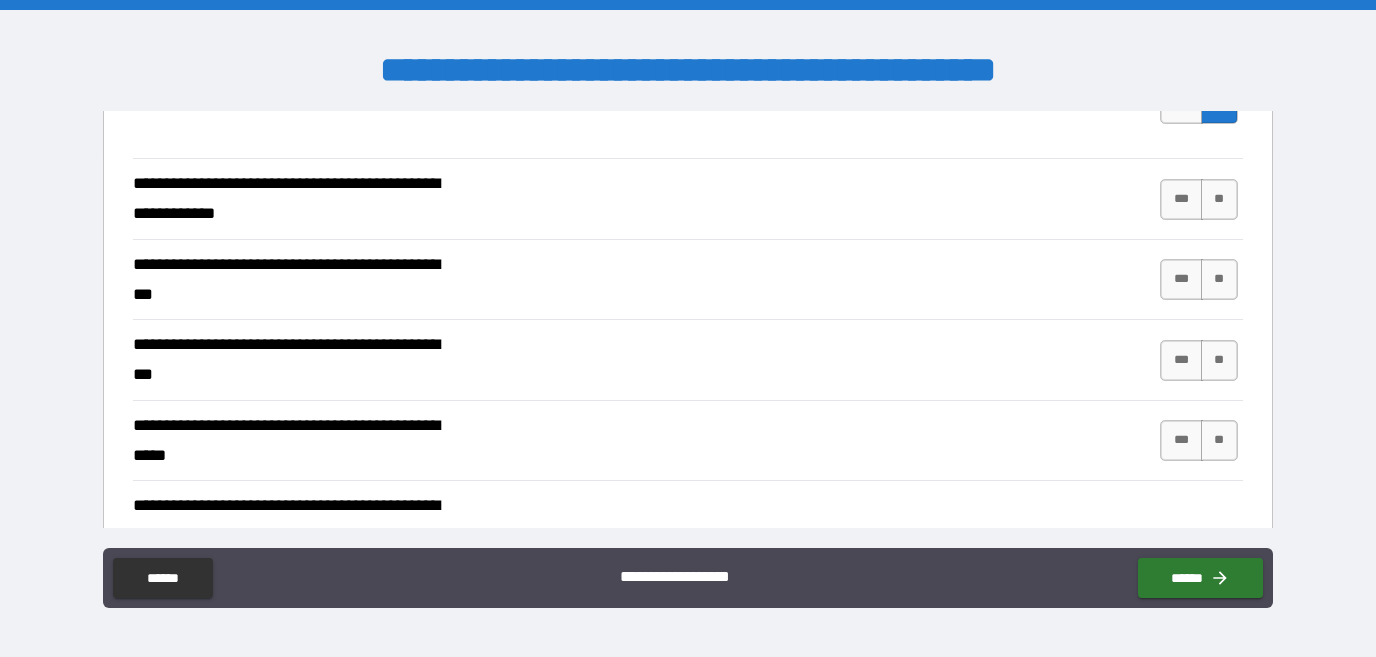scroll, scrollTop: 485, scrollLeft: 0, axis: vertical 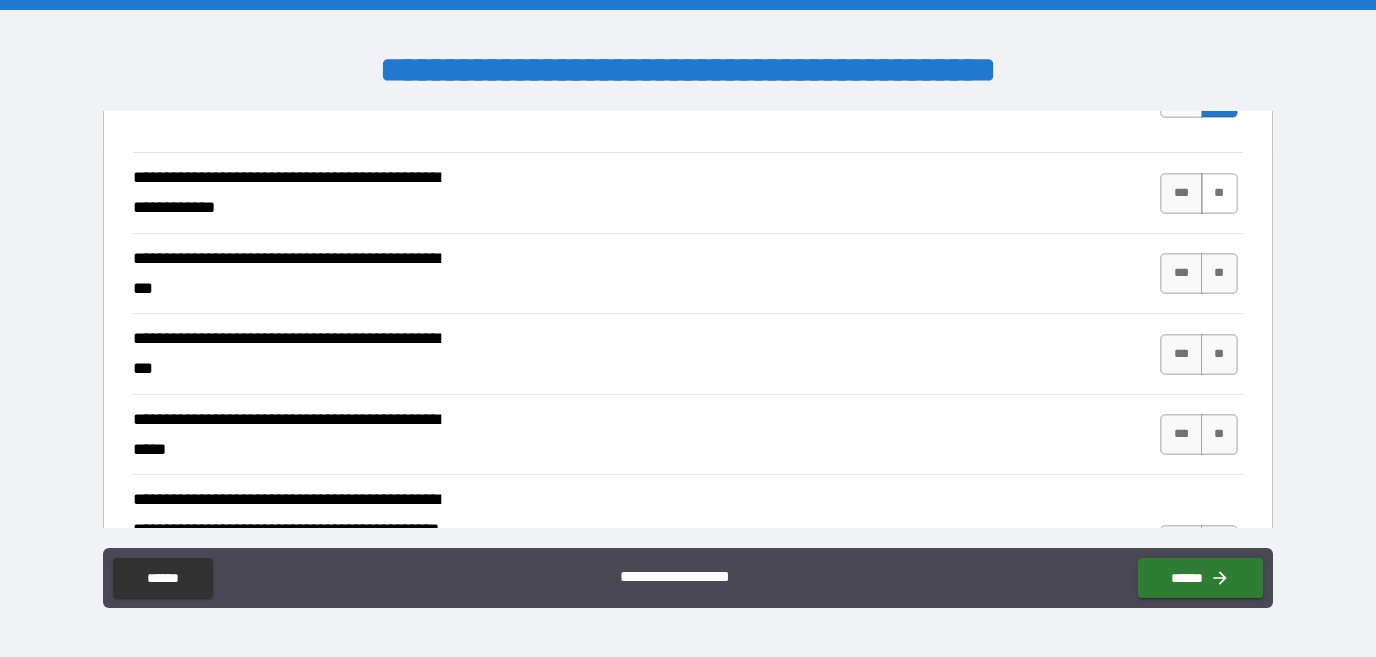 click on "**" at bounding box center (1219, 193) 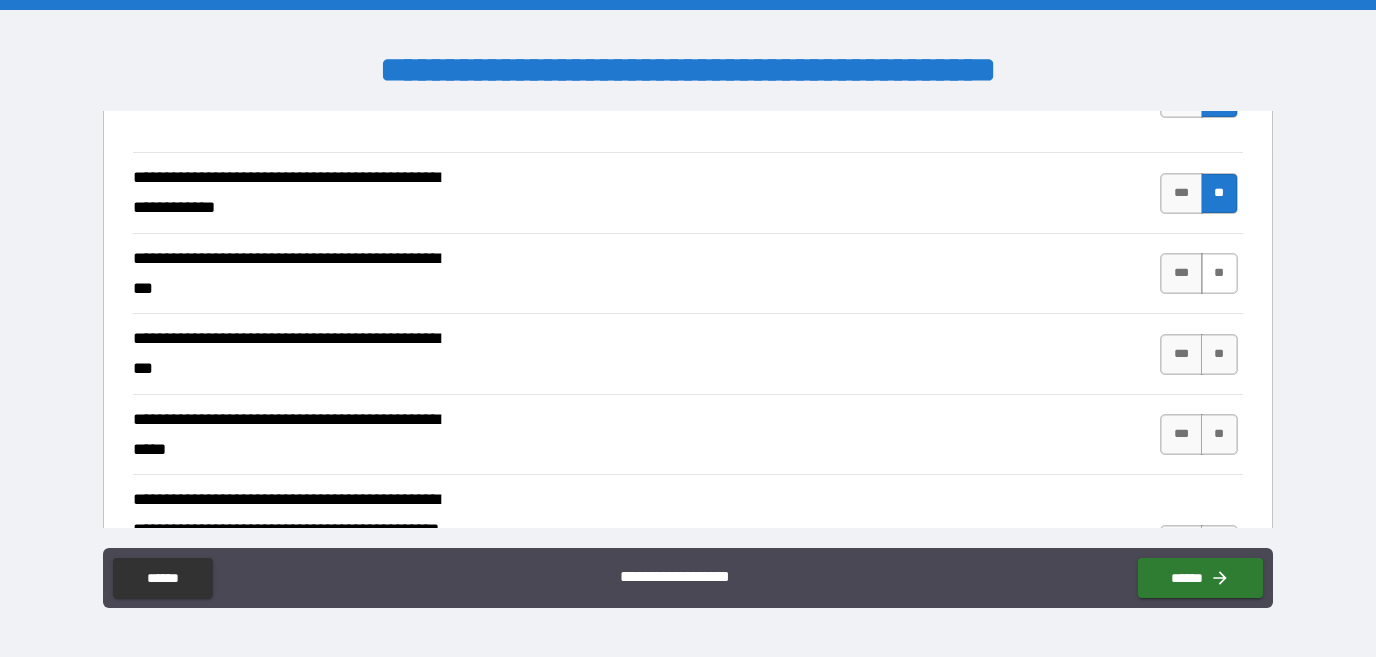 click on "**" at bounding box center (1219, 273) 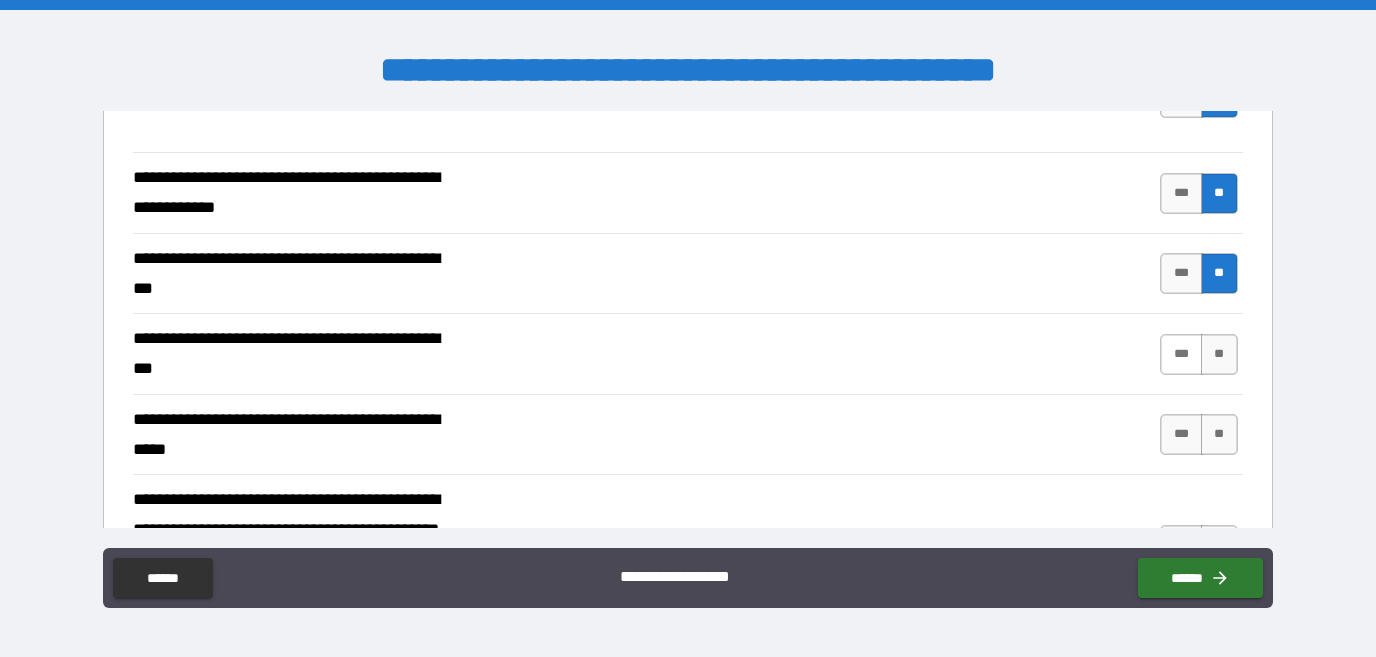 click on "***" at bounding box center (1181, 354) 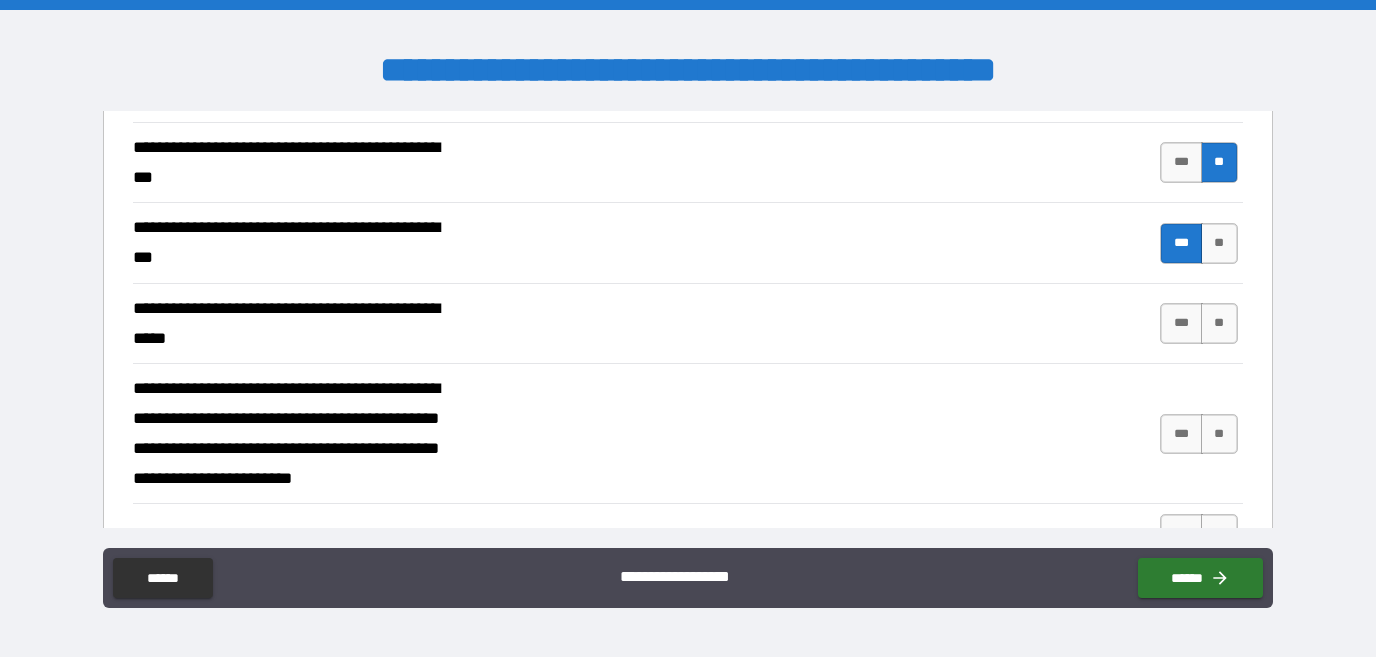 scroll, scrollTop: 612, scrollLeft: 0, axis: vertical 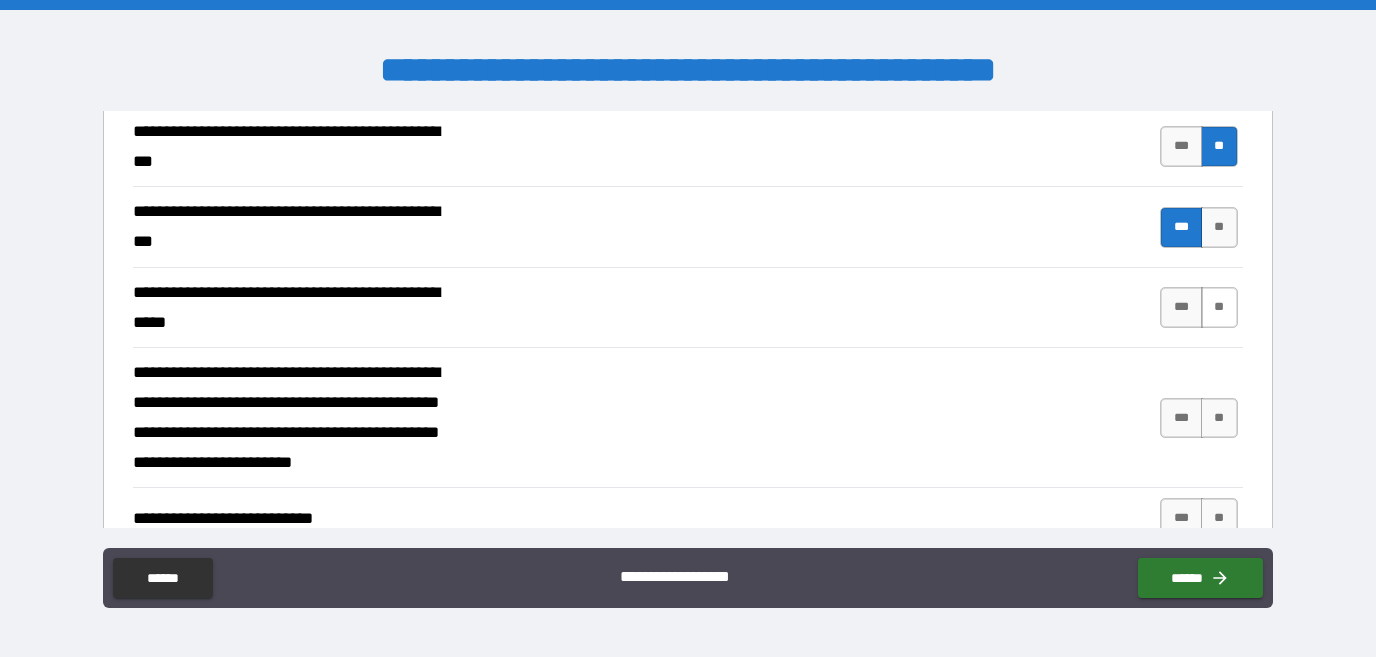 click on "**" at bounding box center (1219, 307) 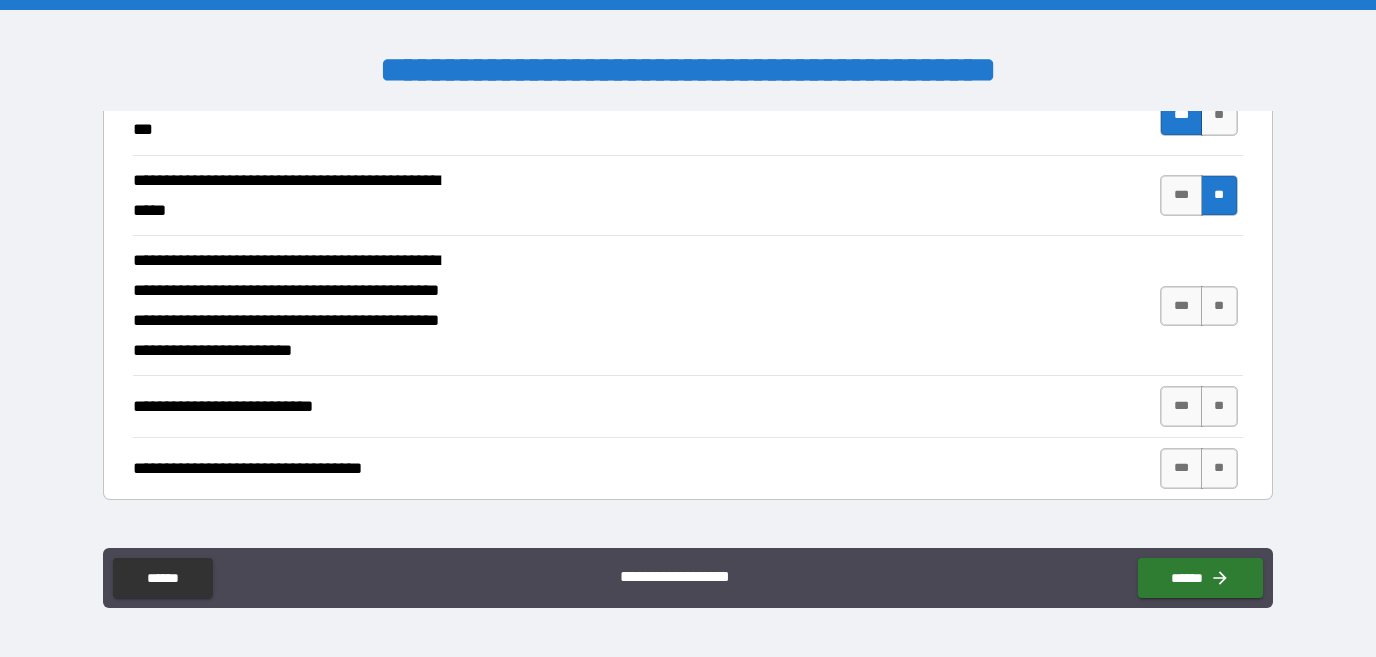 scroll, scrollTop: 730, scrollLeft: 0, axis: vertical 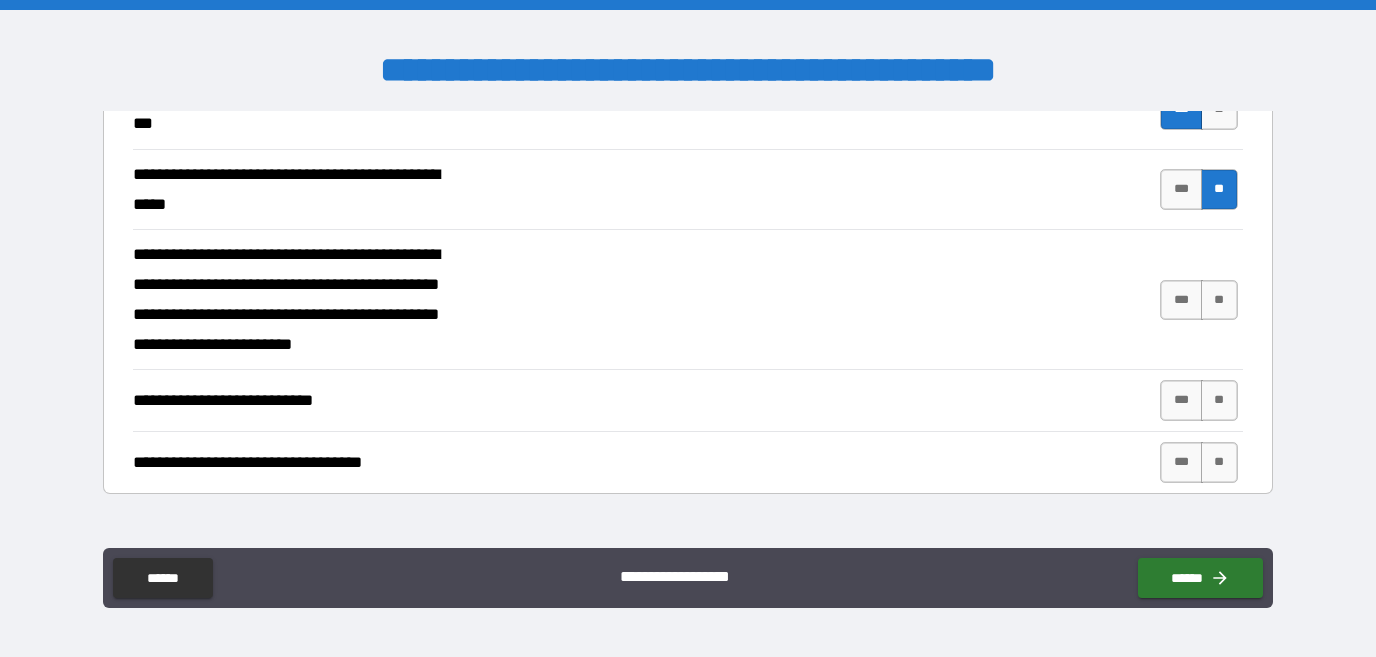 click on "**" at bounding box center [1219, 300] 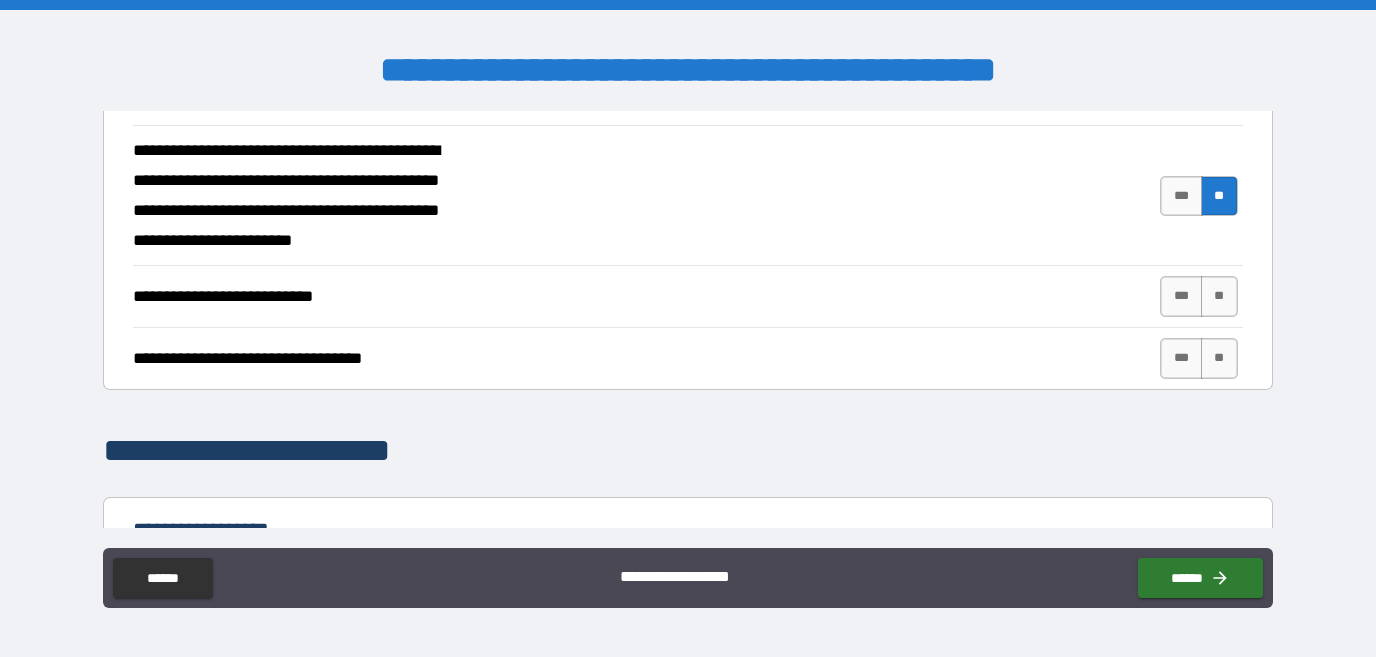 scroll, scrollTop: 878, scrollLeft: 0, axis: vertical 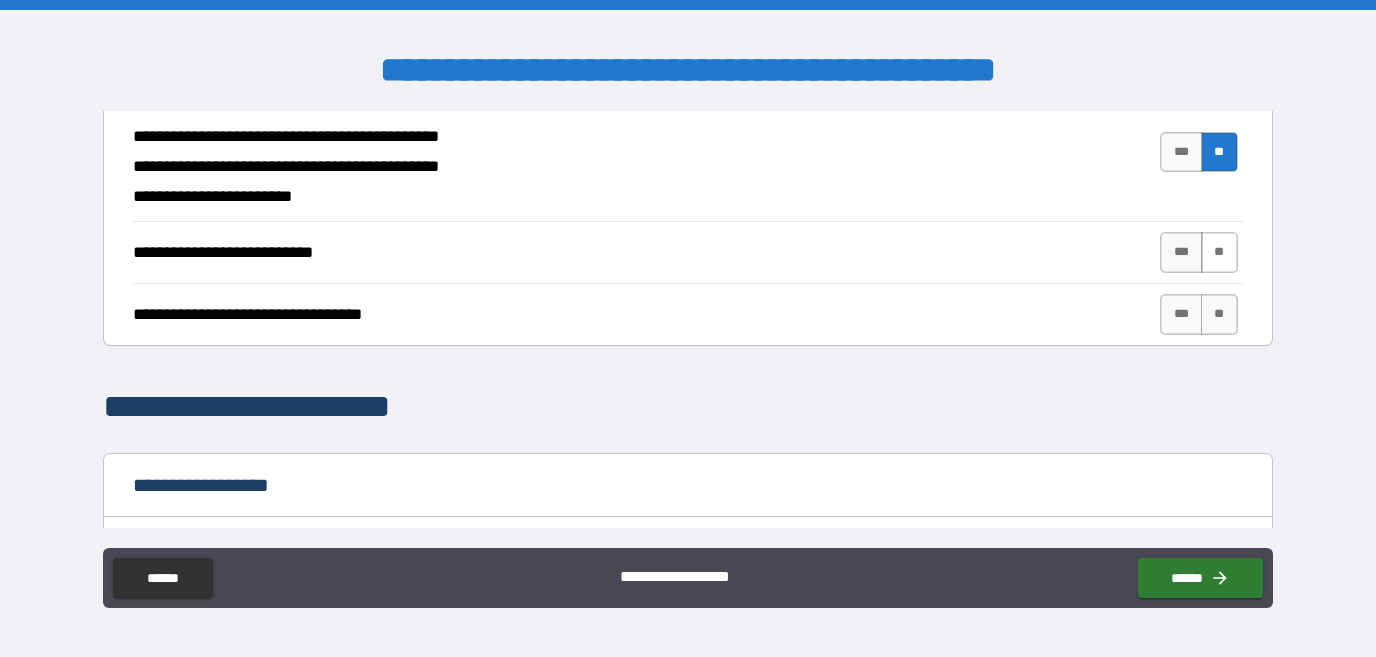 click on "**" at bounding box center [1219, 252] 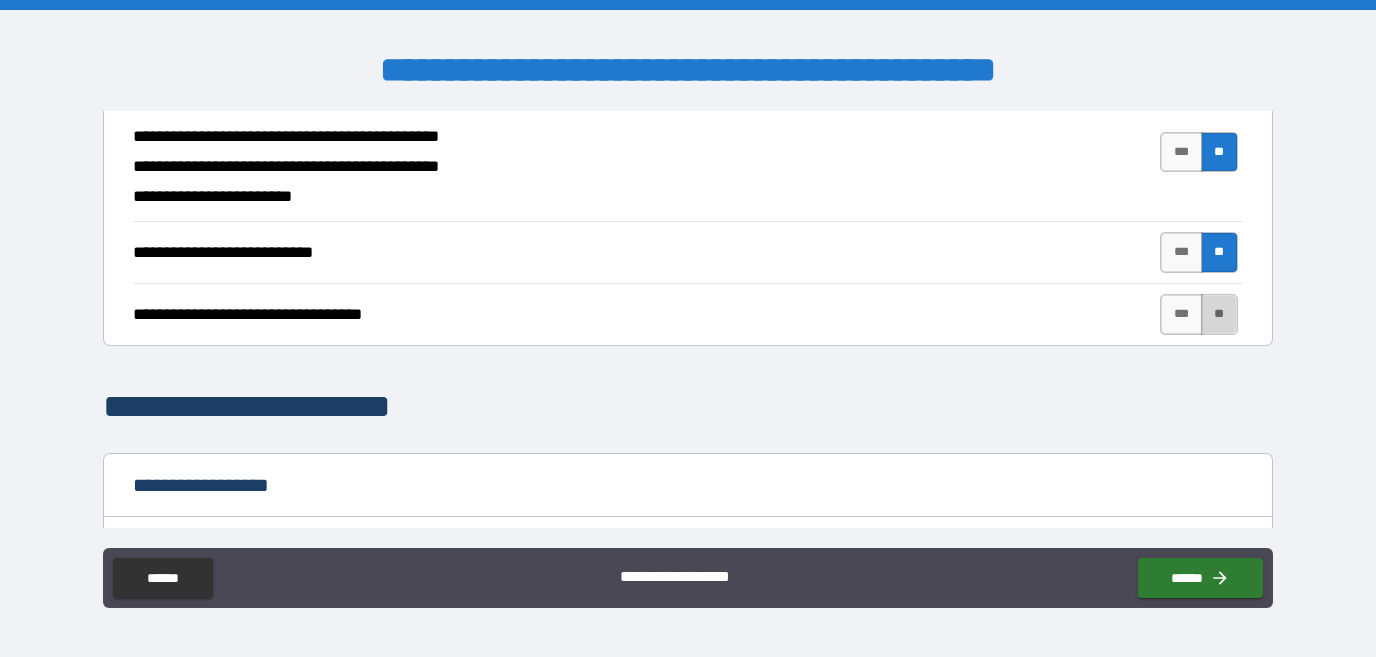 click on "**" at bounding box center [1219, 314] 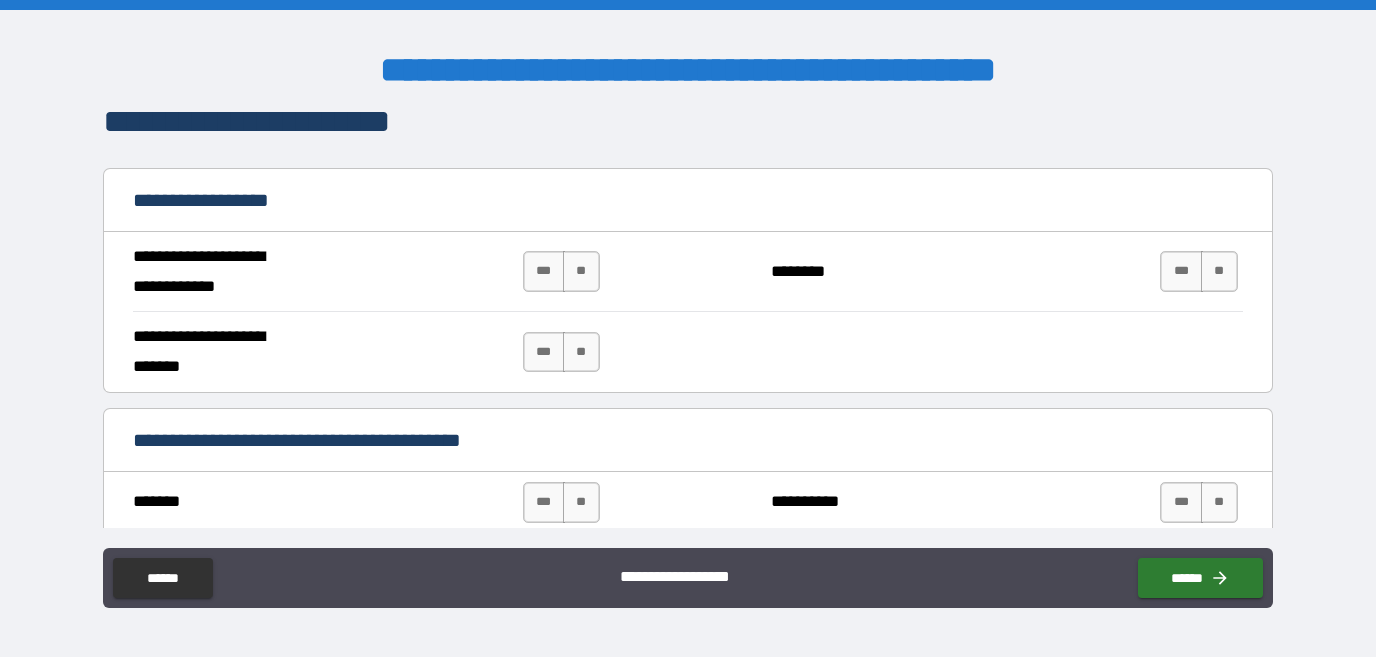 scroll, scrollTop: 1176, scrollLeft: 0, axis: vertical 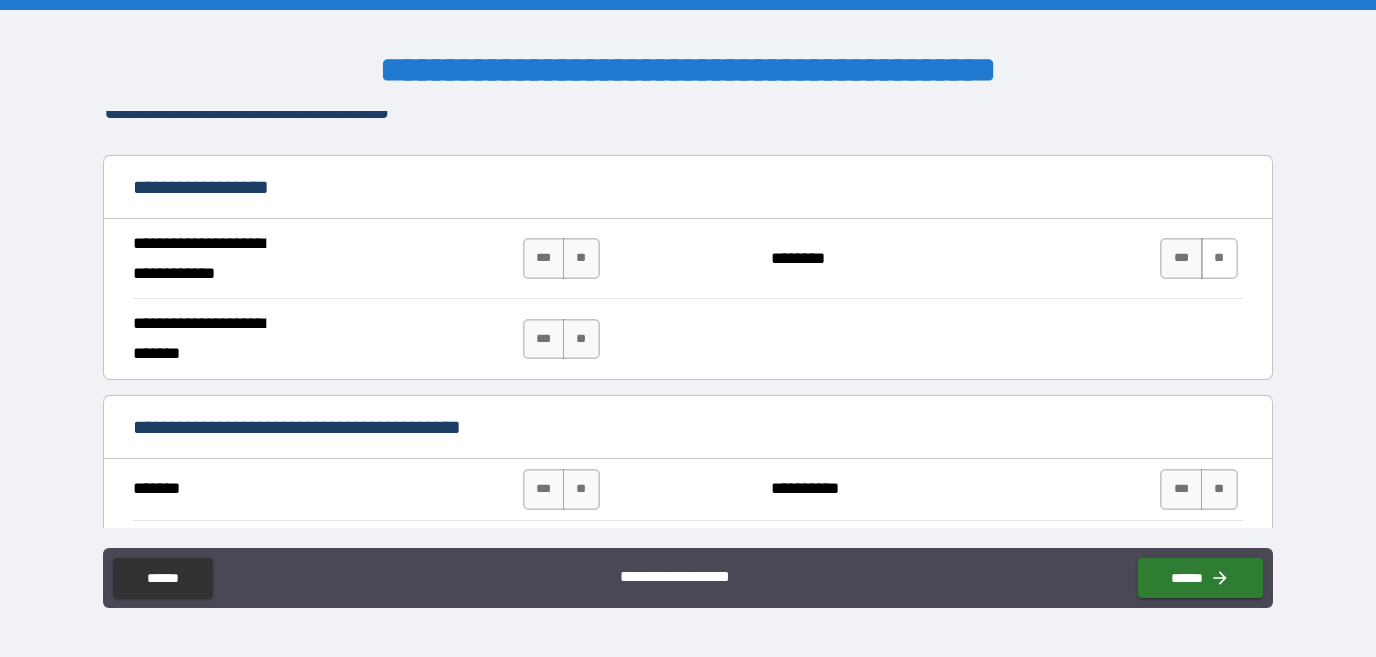 click on "**" at bounding box center [1219, 258] 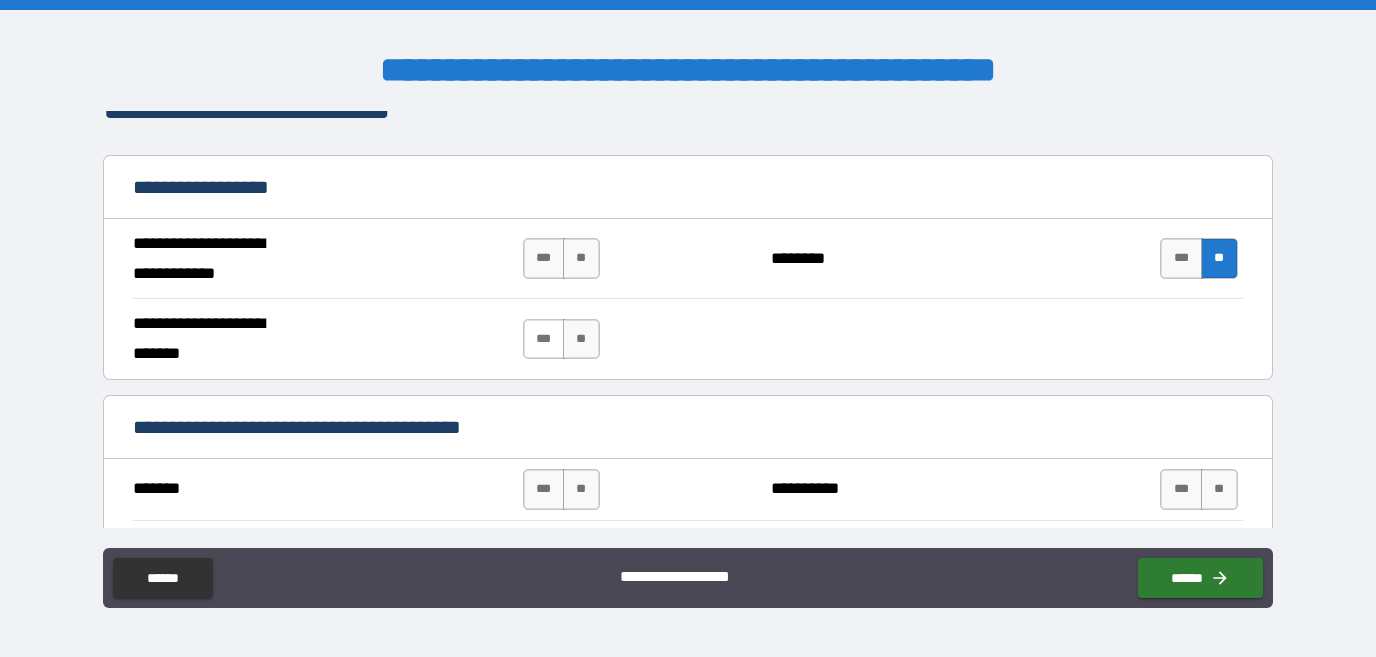 click on "***" at bounding box center (544, 339) 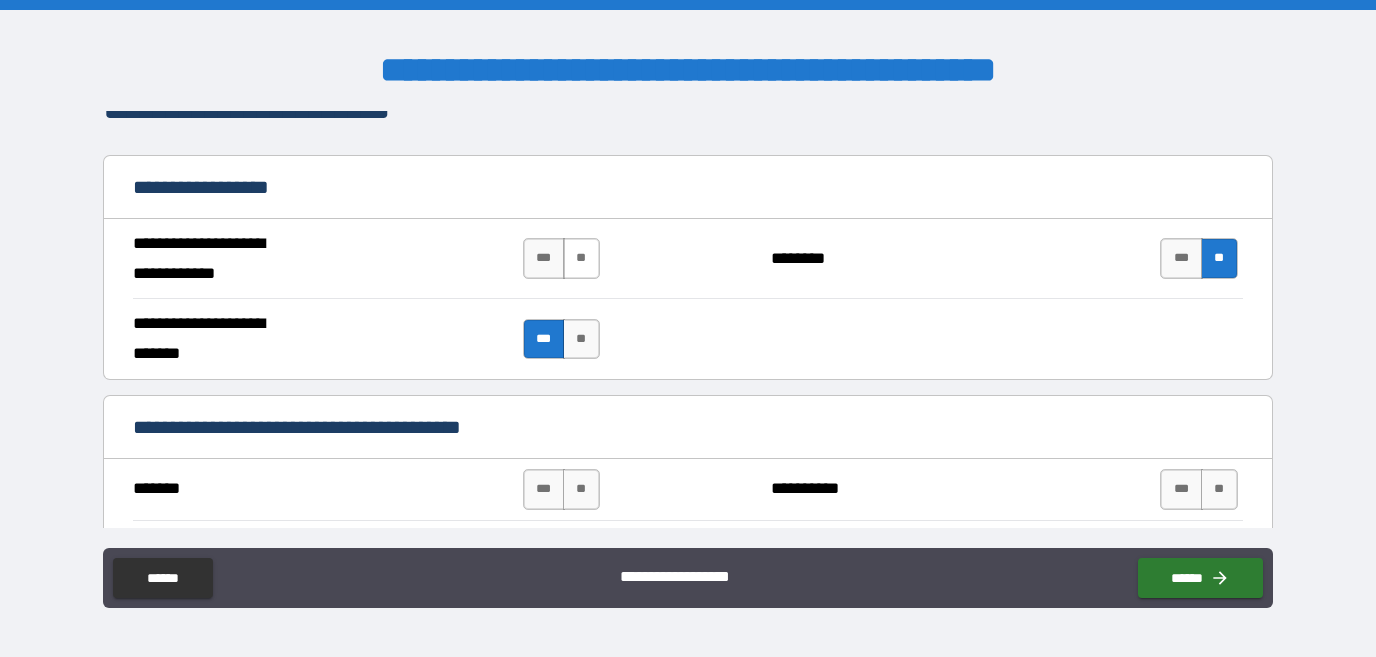 click on "**" at bounding box center [581, 258] 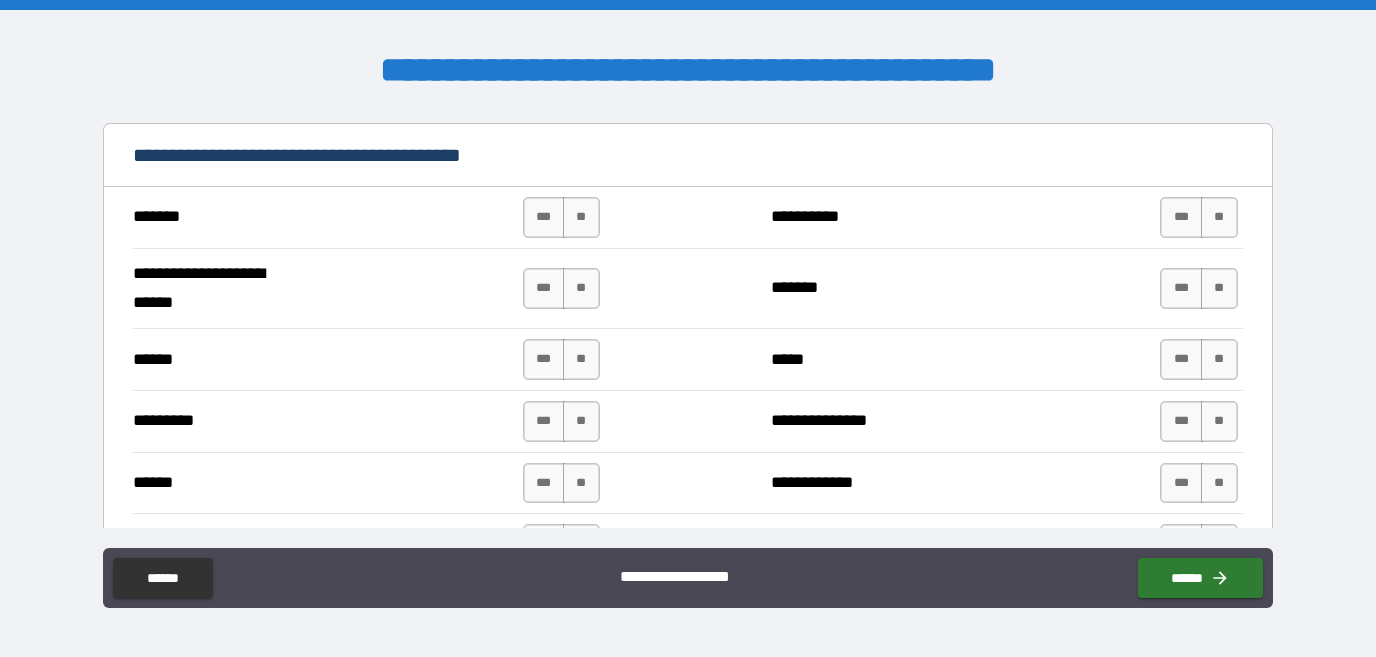 scroll, scrollTop: 1451, scrollLeft: 0, axis: vertical 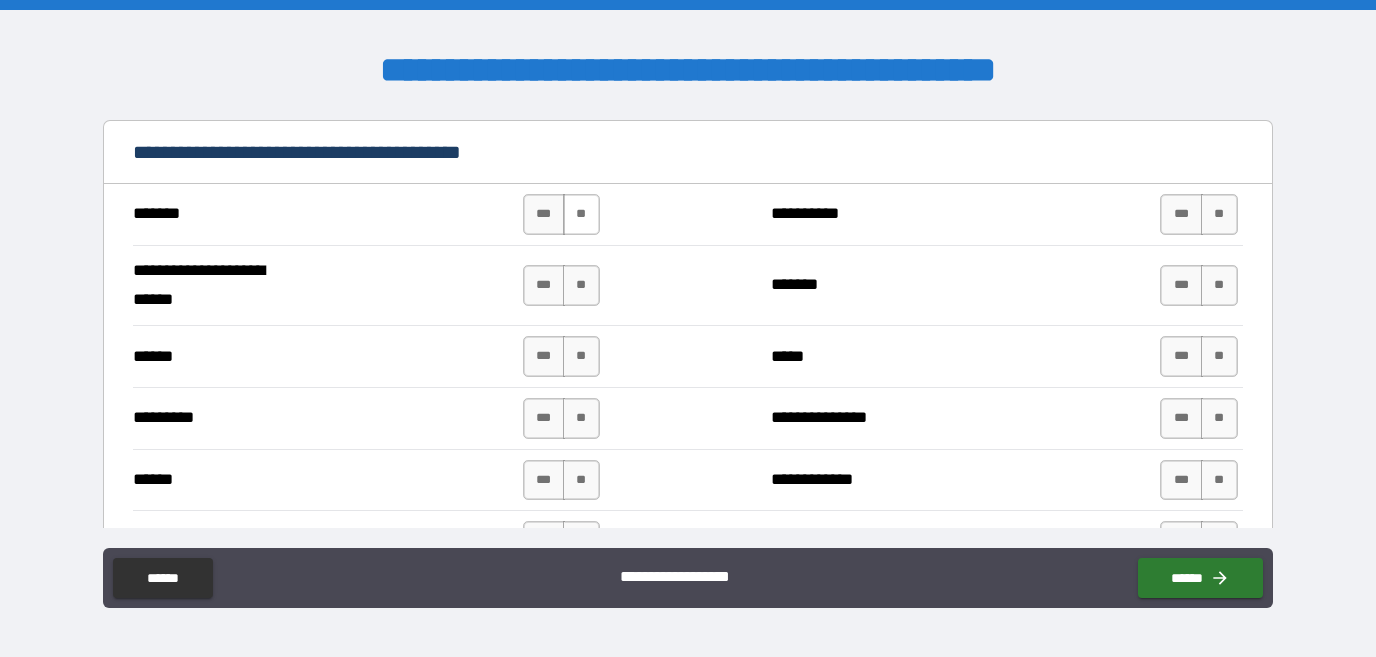click on "**" at bounding box center (581, 214) 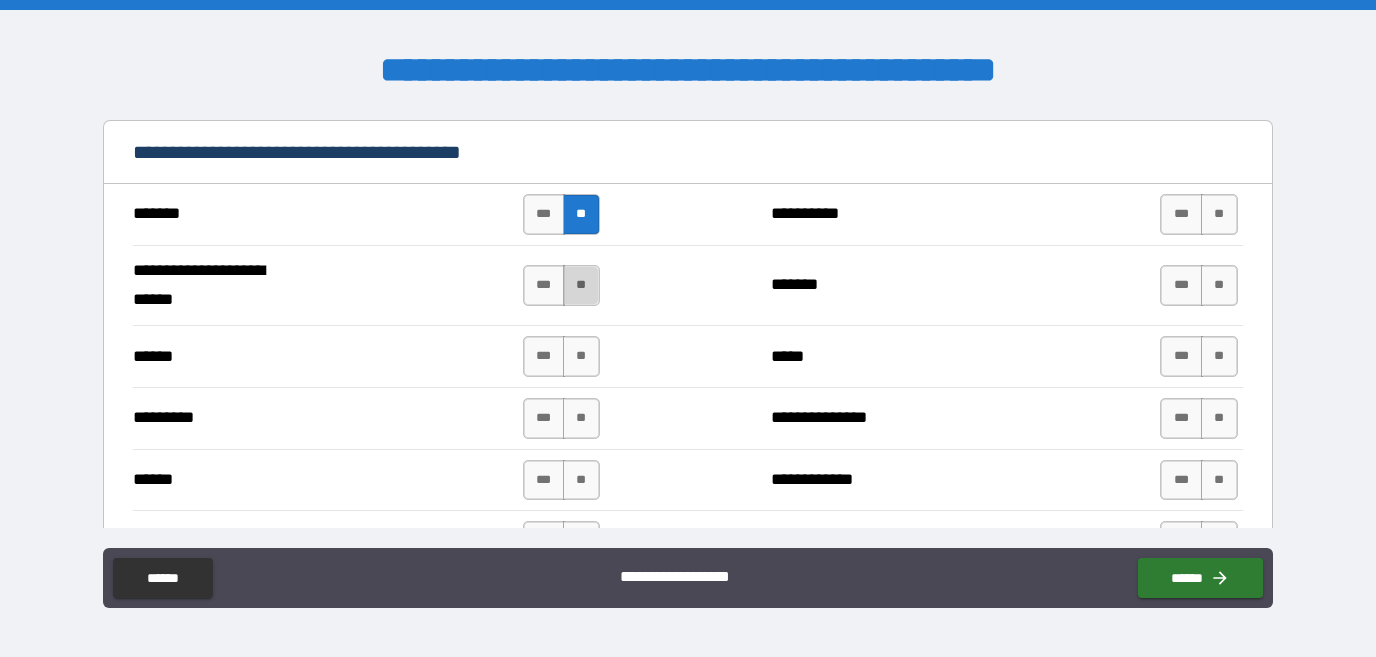 click on "**" at bounding box center (581, 285) 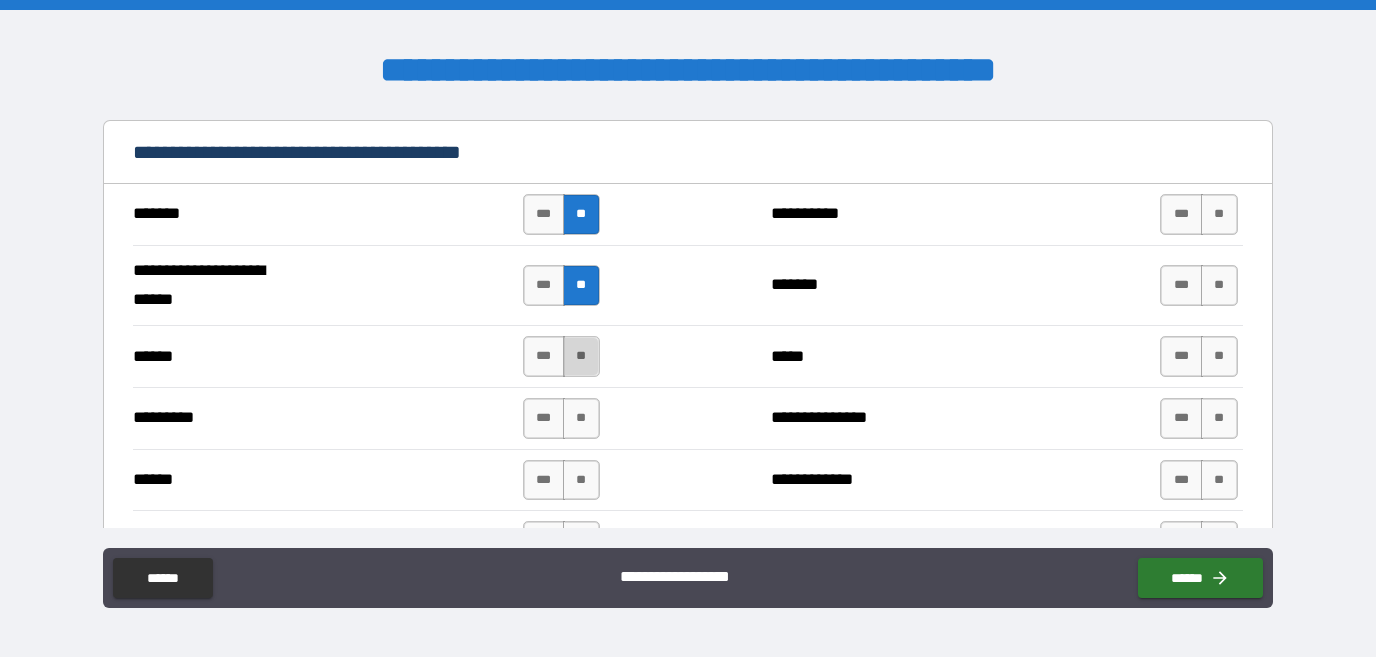 click on "**" at bounding box center (581, 356) 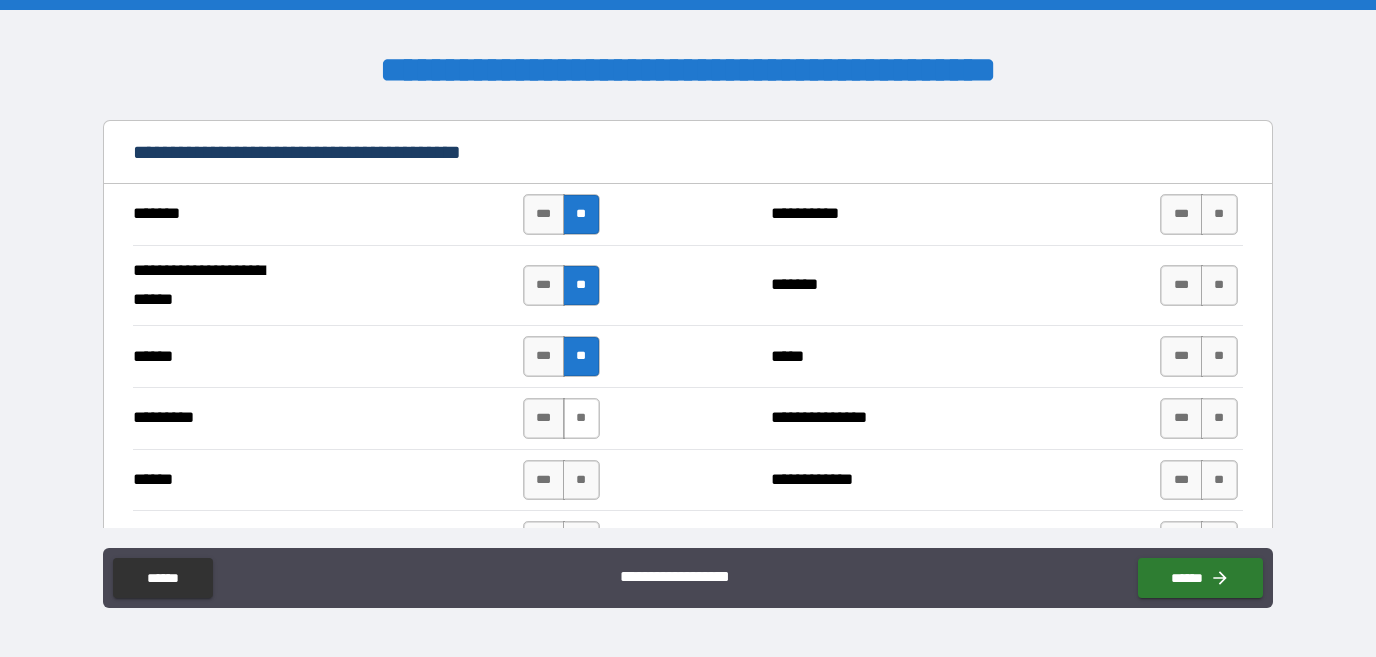 click on "**" at bounding box center [581, 418] 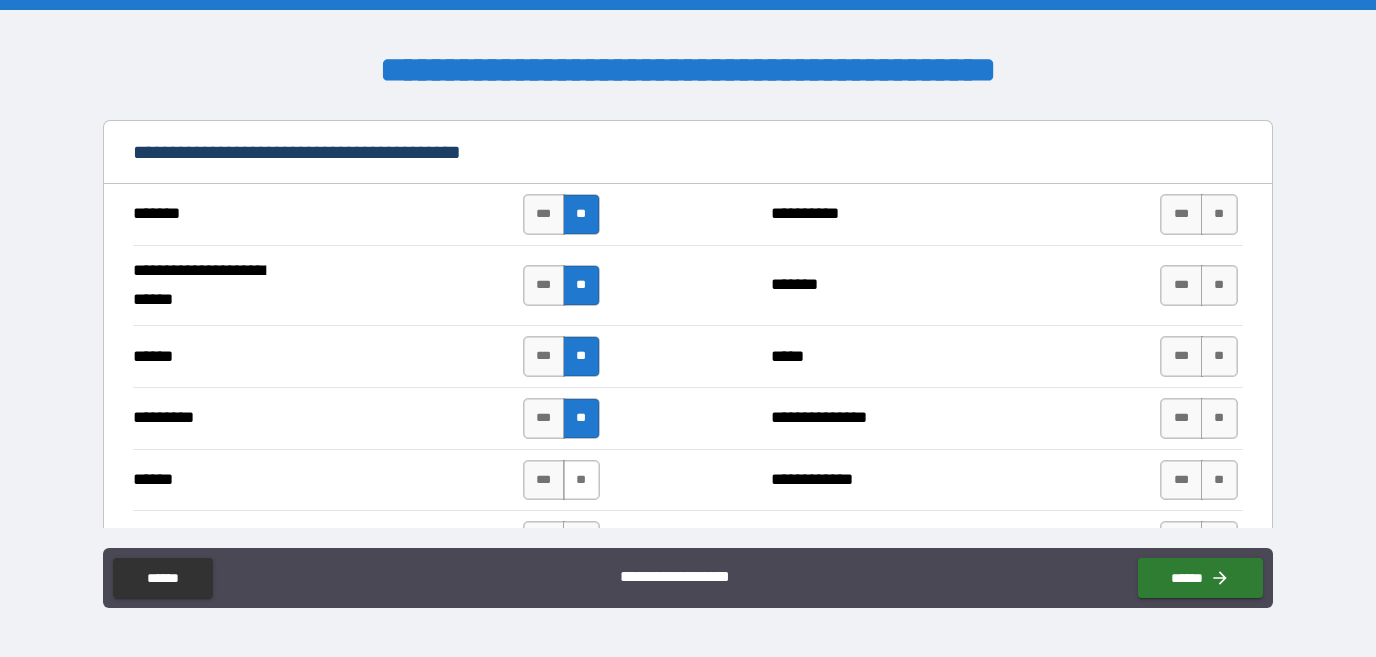 click on "**" at bounding box center [581, 480] 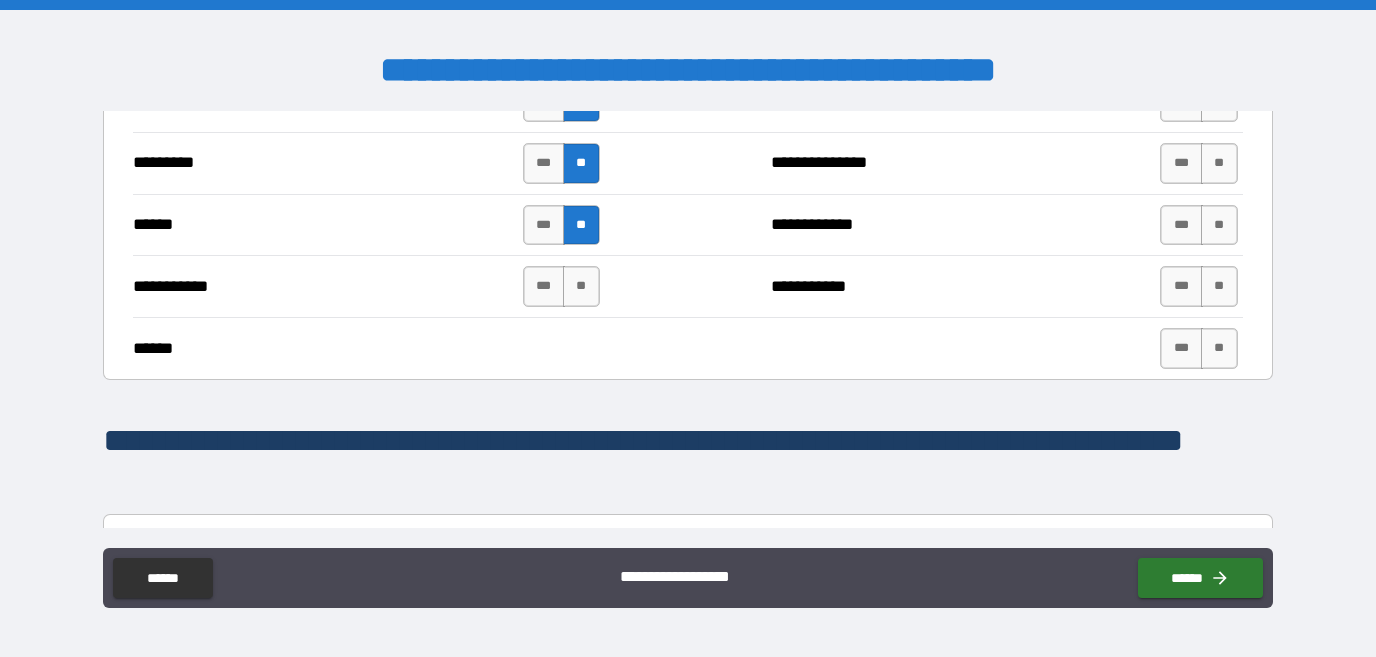 scroll, scrollTop: 1715, scrollLeft: 0, axis: vertical 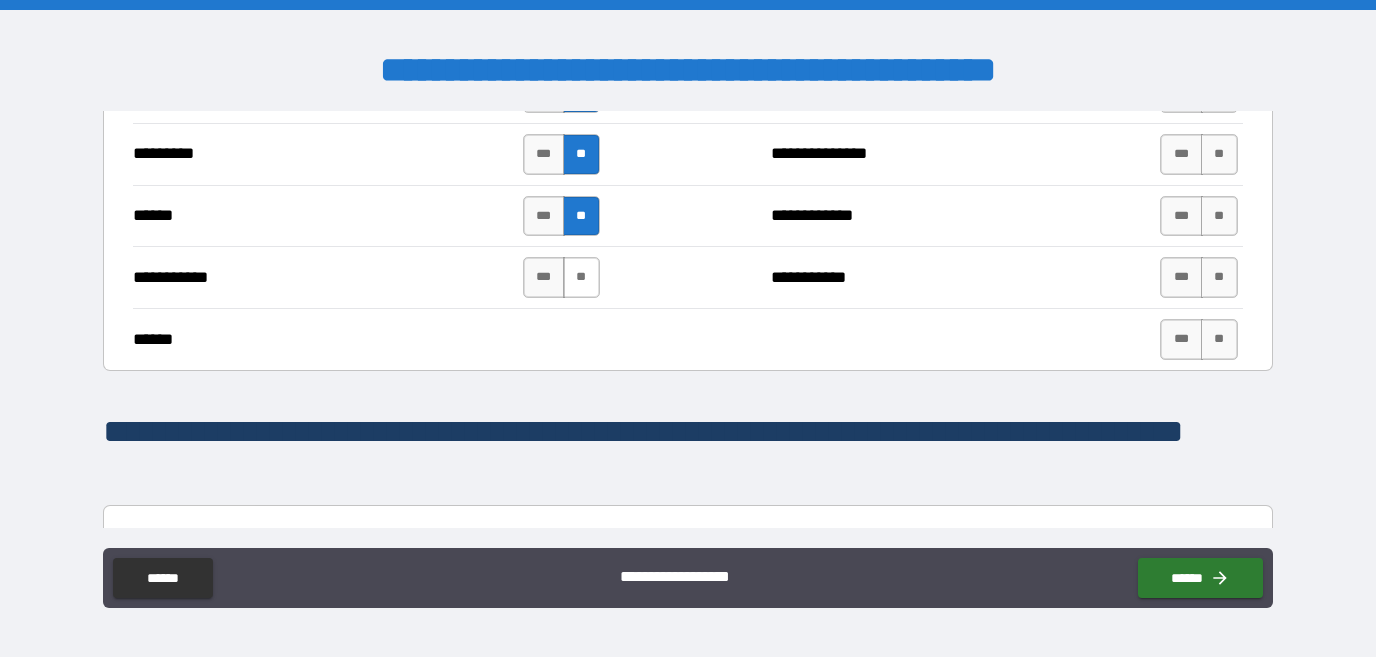 click on "**" at bounding box center (581, 277) 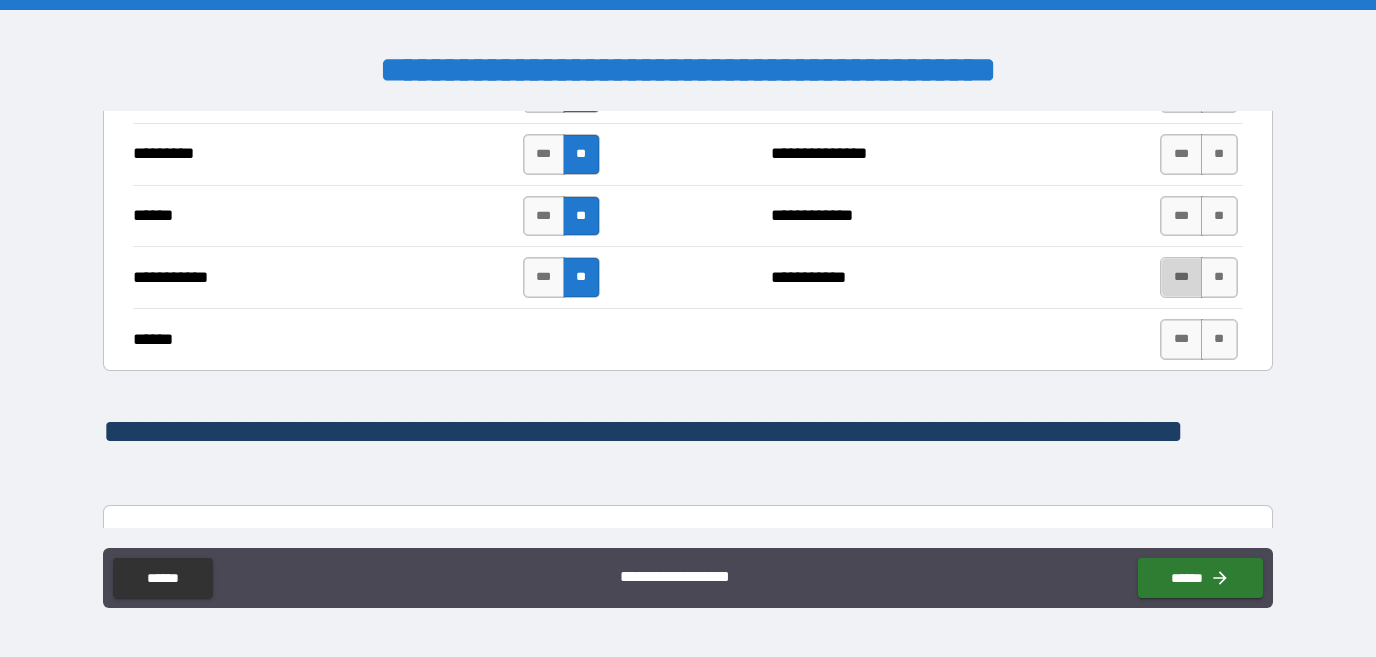 click on "***" at bounding box center (1181, 277) 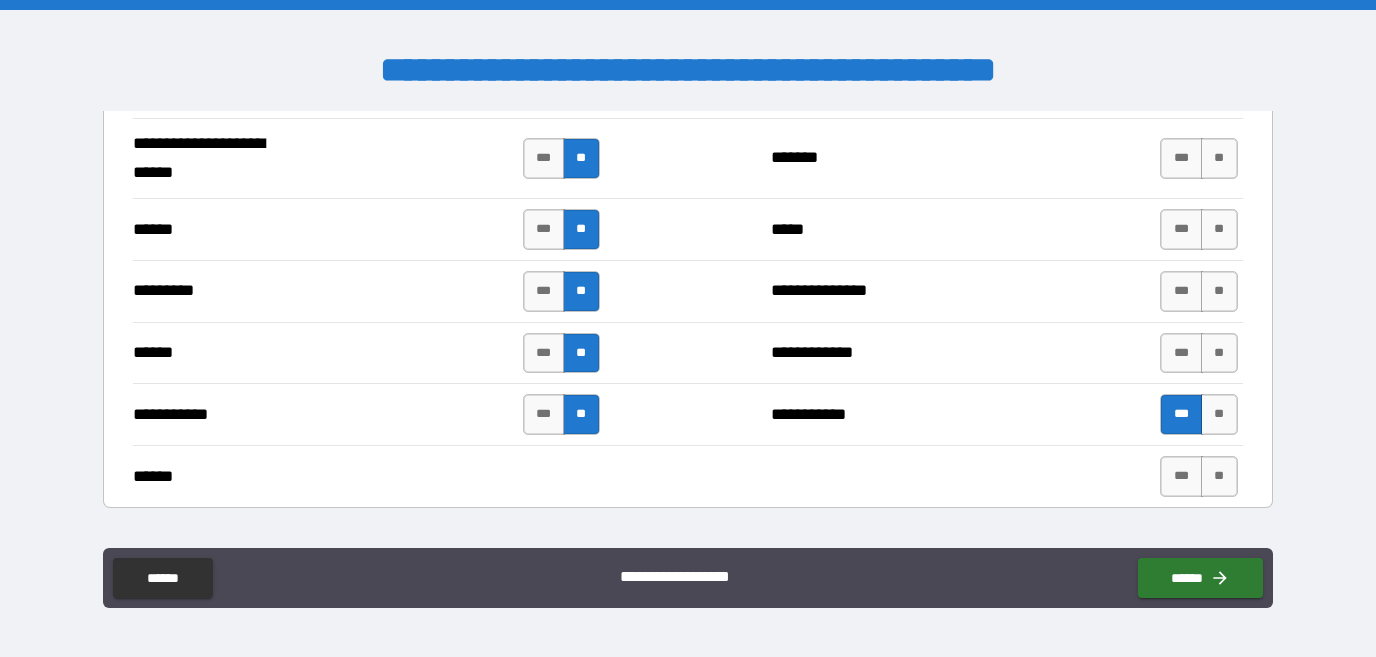 scroll, scrollTop: 1555, scrollLeft: 0, axis: vertical 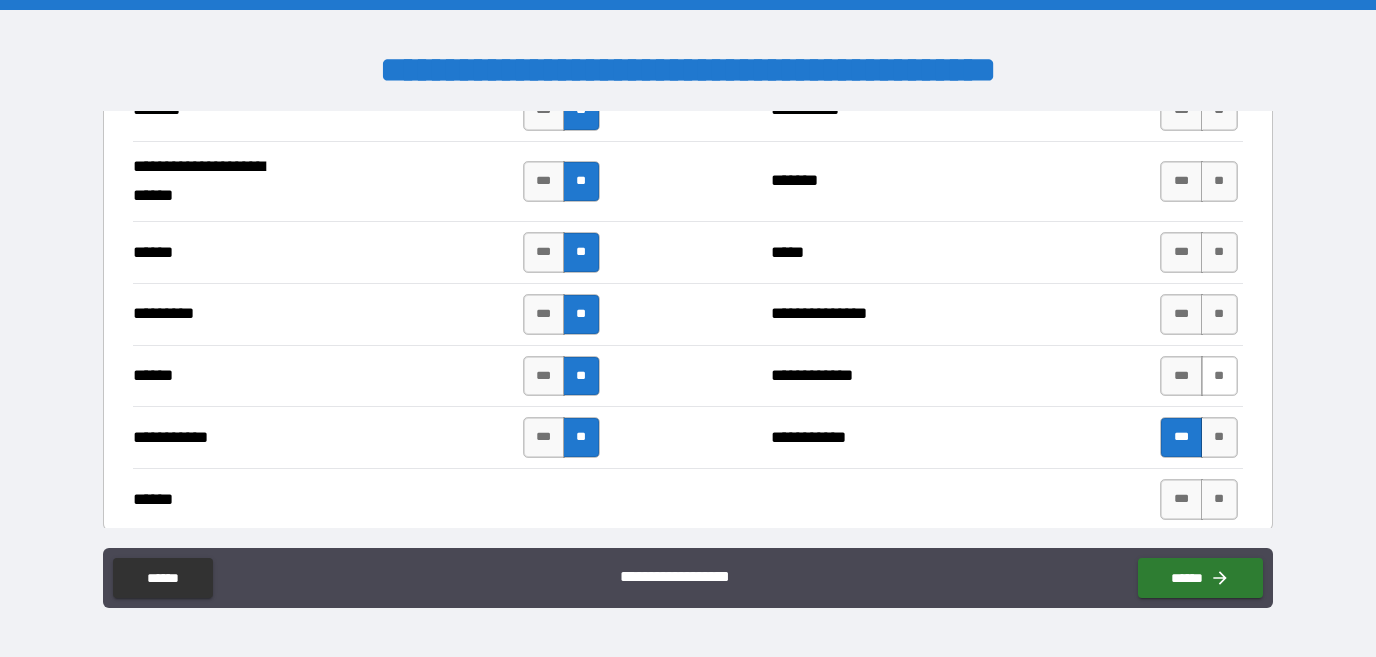 click on "**" at bounding box center [1219, 376] 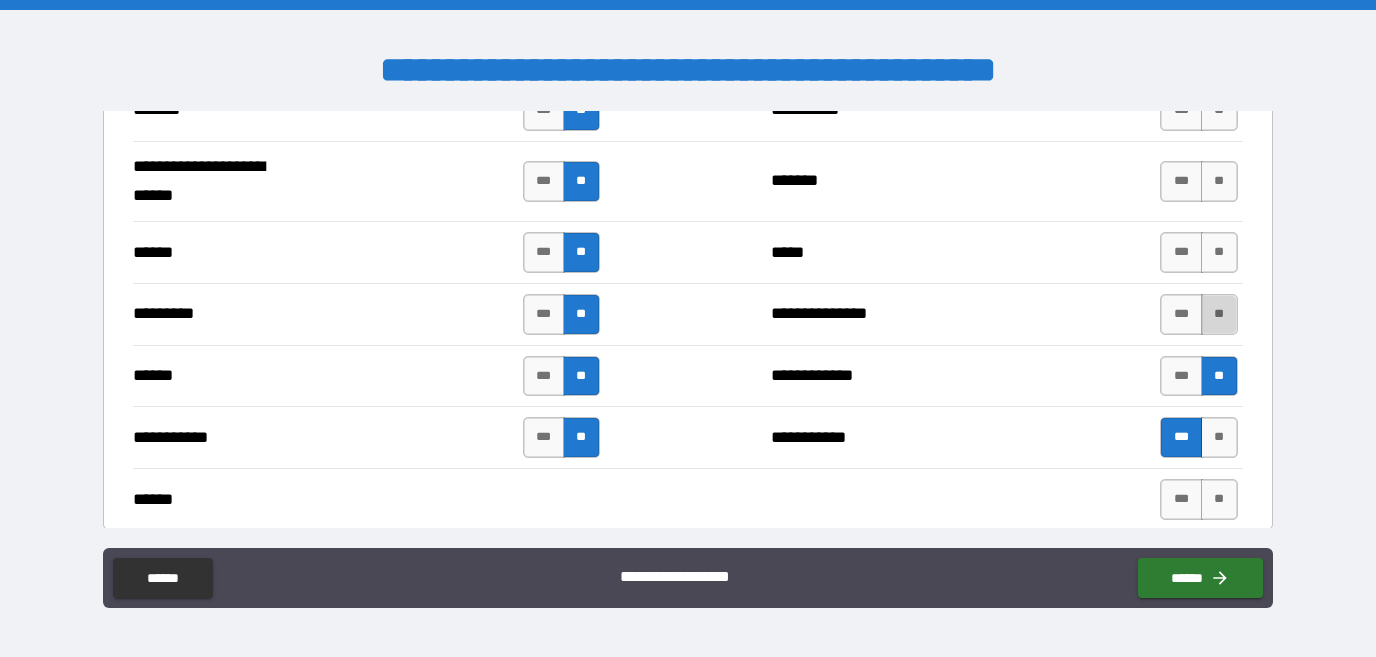 click on "**" at bounding box center (1219, 314) 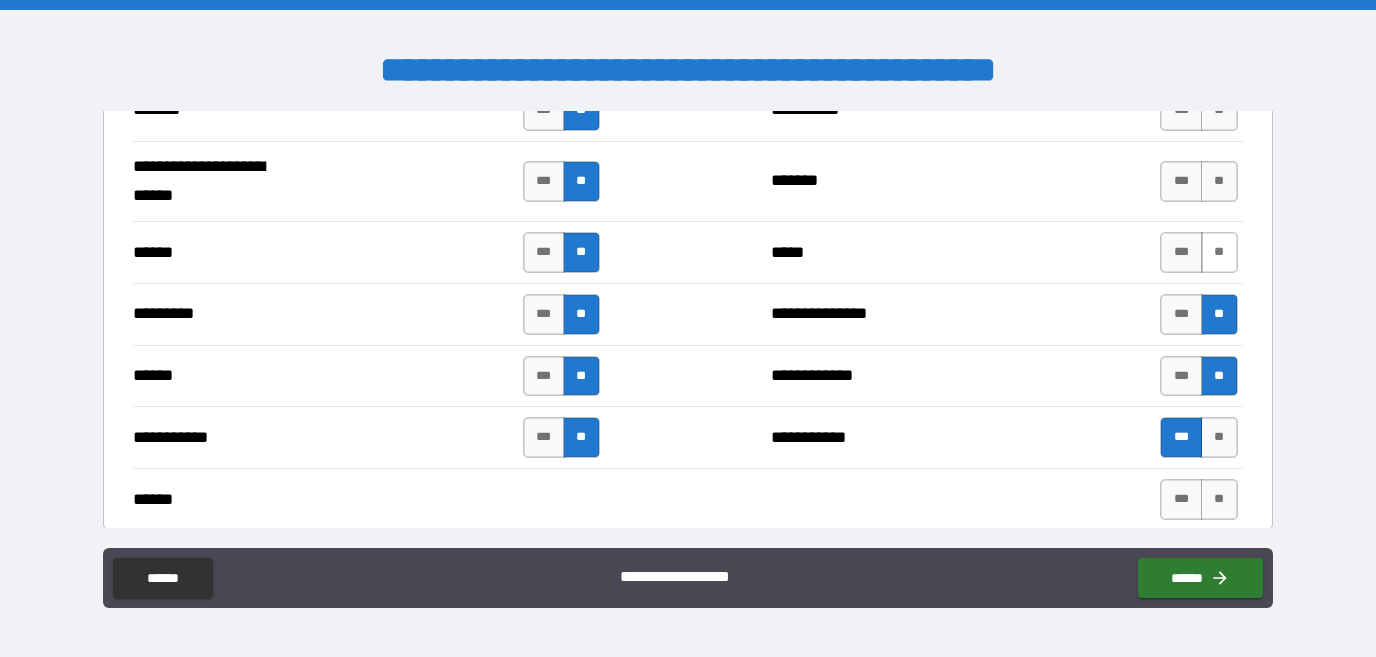 click on "**" at bounding box center [1219, 252] 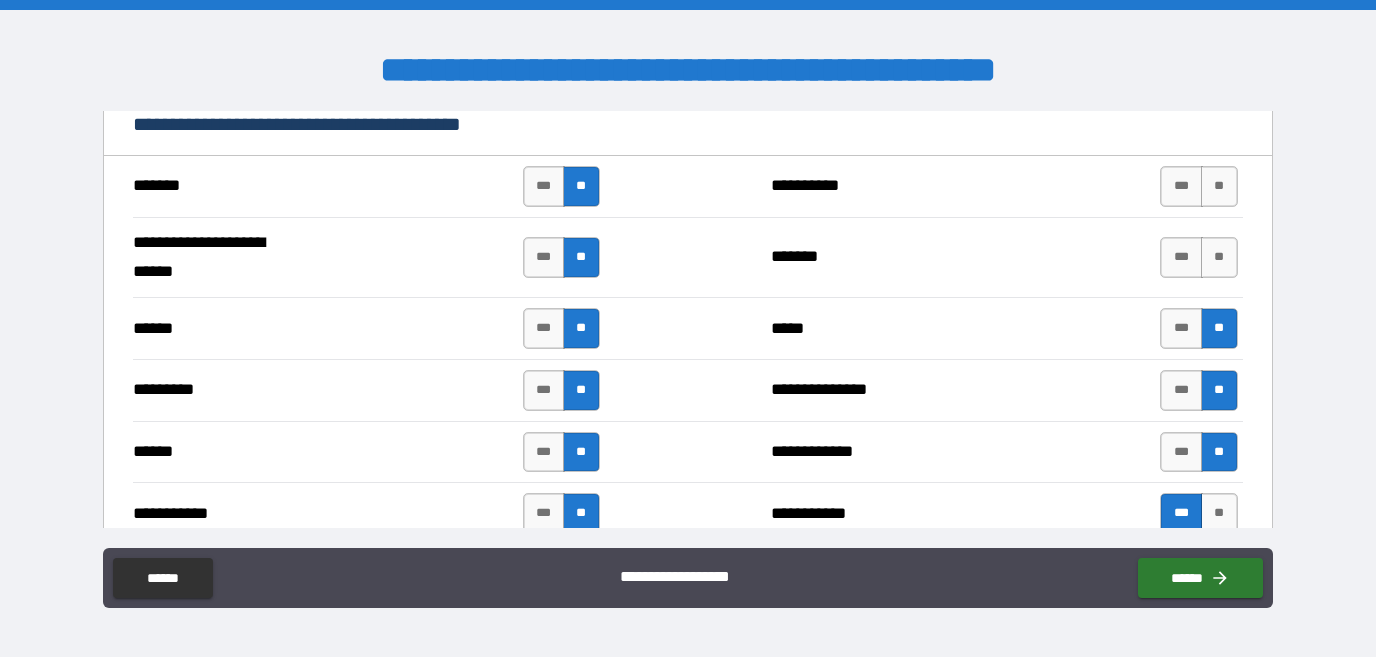 scroll, scrollTop: 1476, scrollLeft: 0, axis: vertical 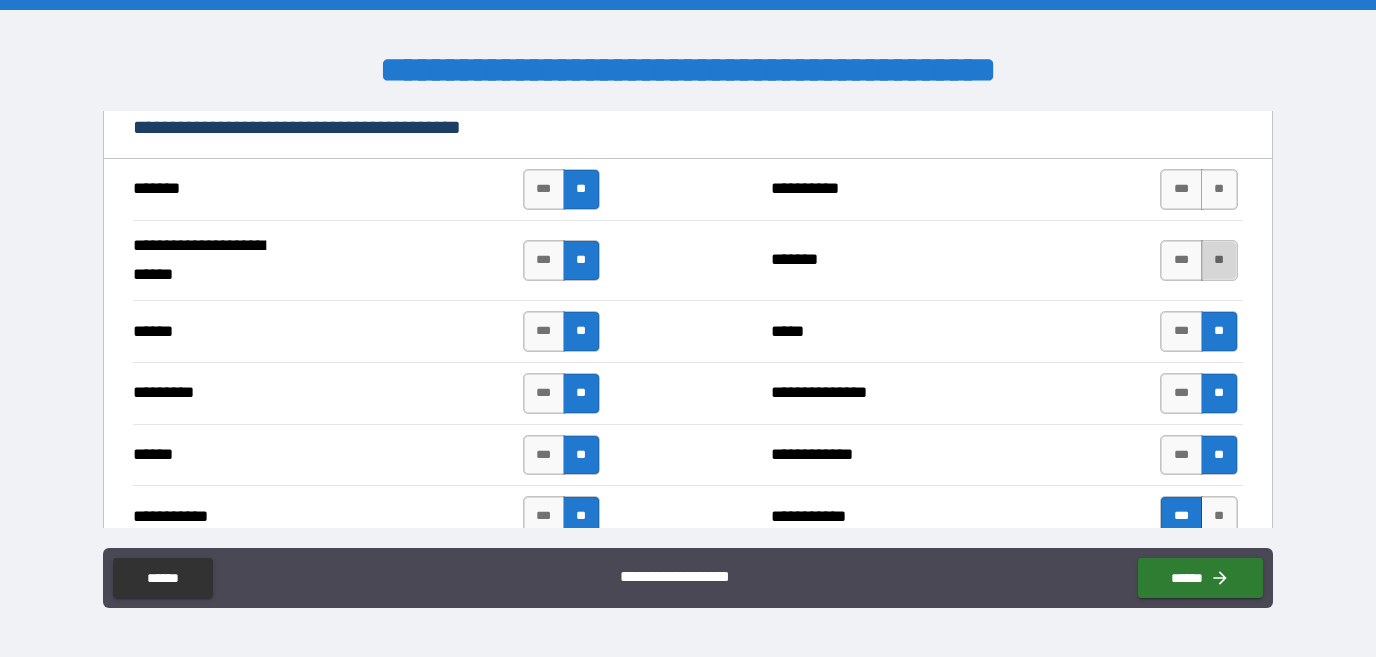 click on "**" at bounding box center [1219, 260] 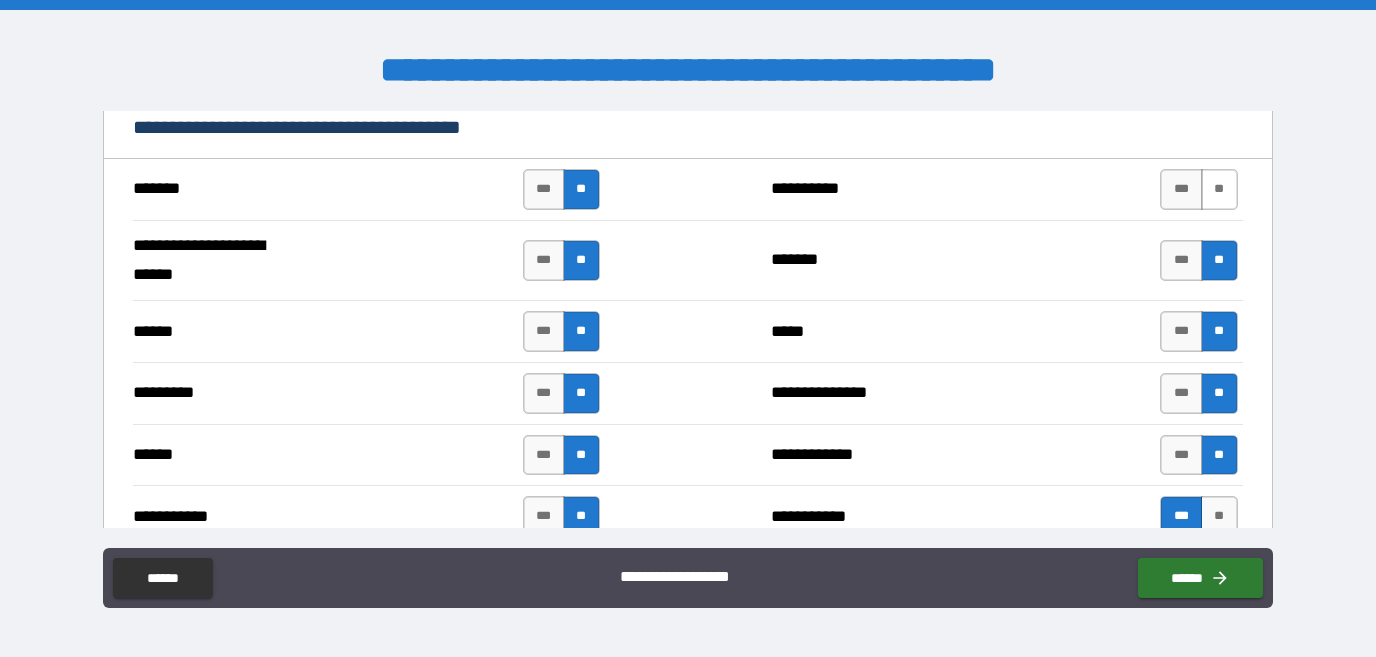 click on "**" at bounding box center (1219, 189) 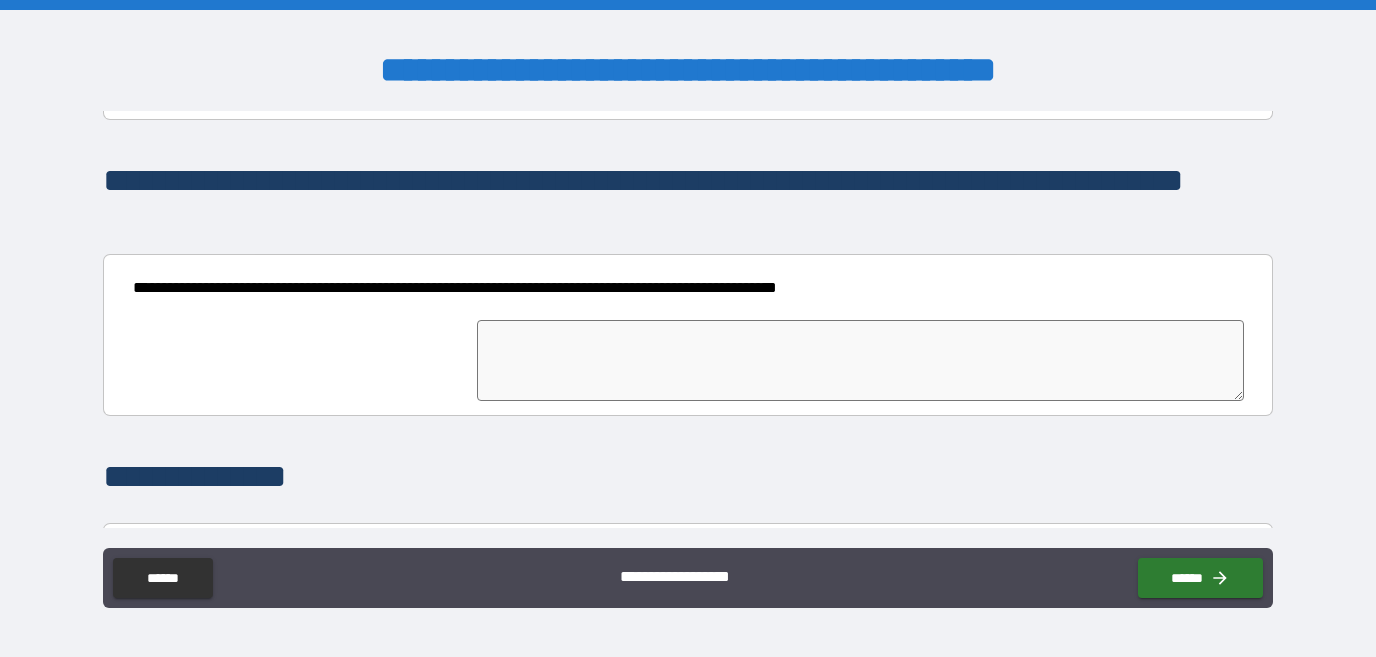 scroll, scrollTop: 1973, scrollLeft: 0, axis: vertical 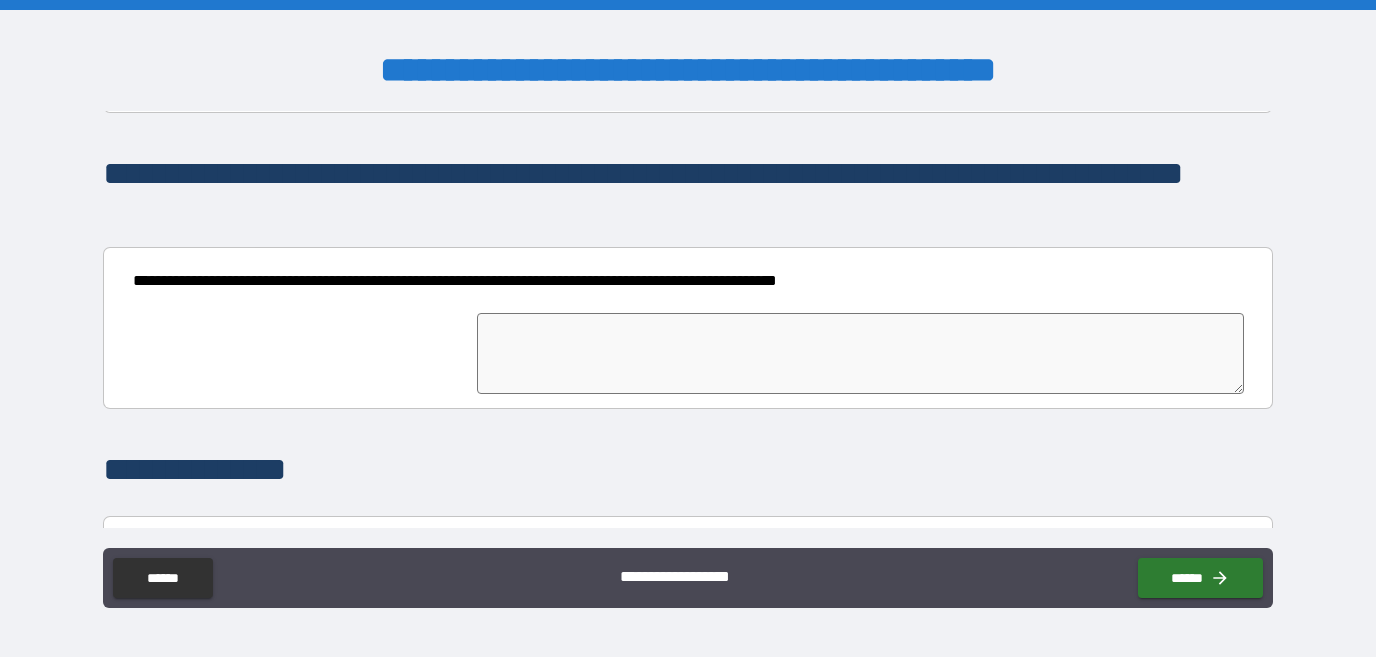 click at bounding box center (860, 353) 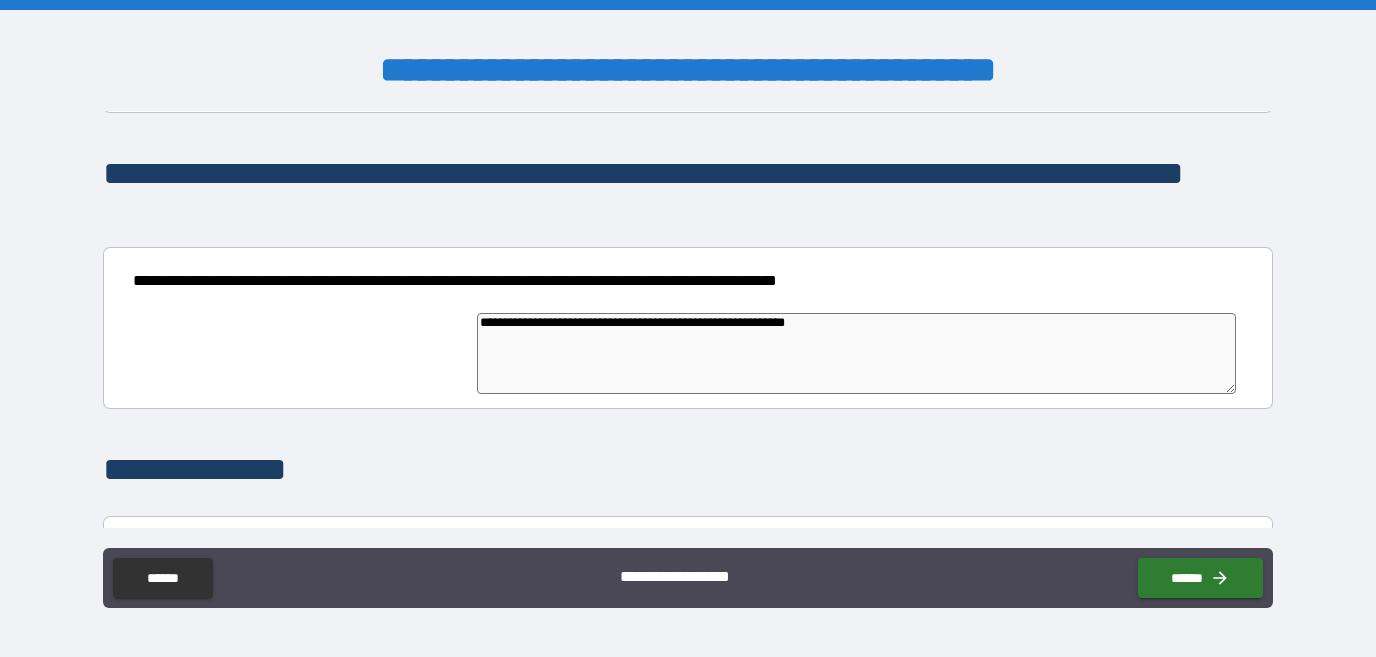 click on "**********" at bounding box center [856, 353] 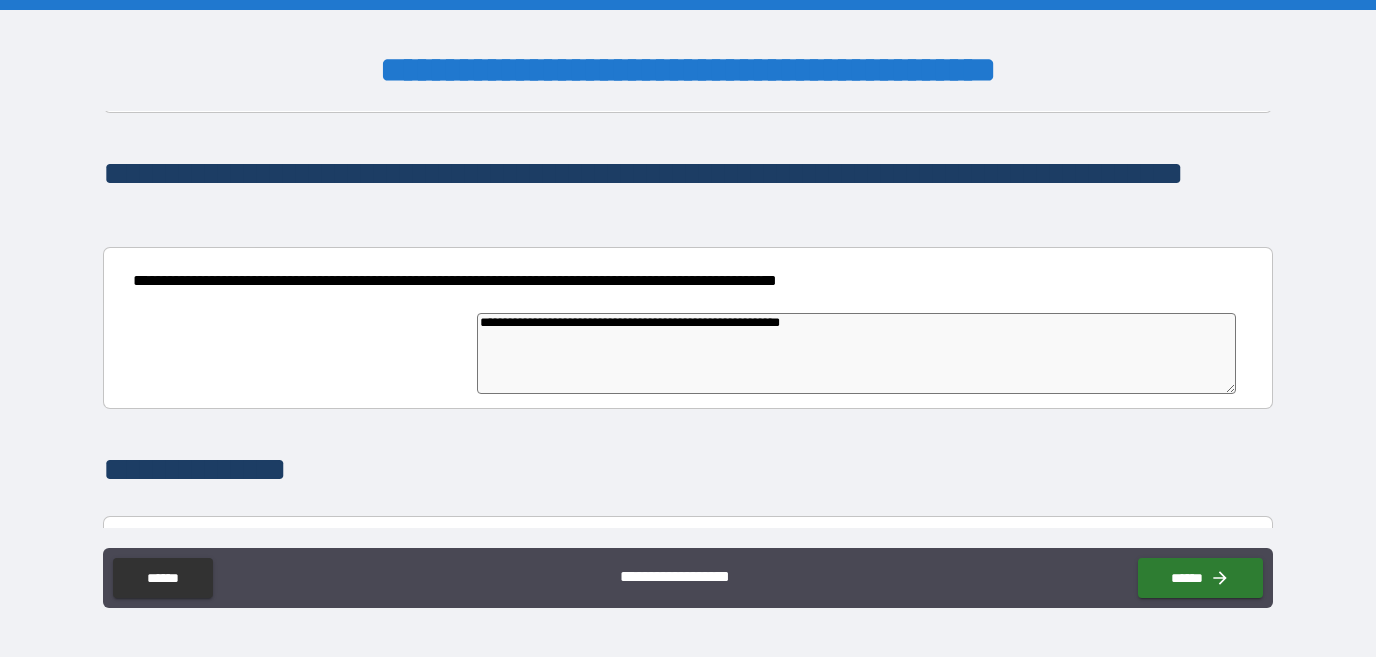 click on "**********" at bounding box center [856, 353] 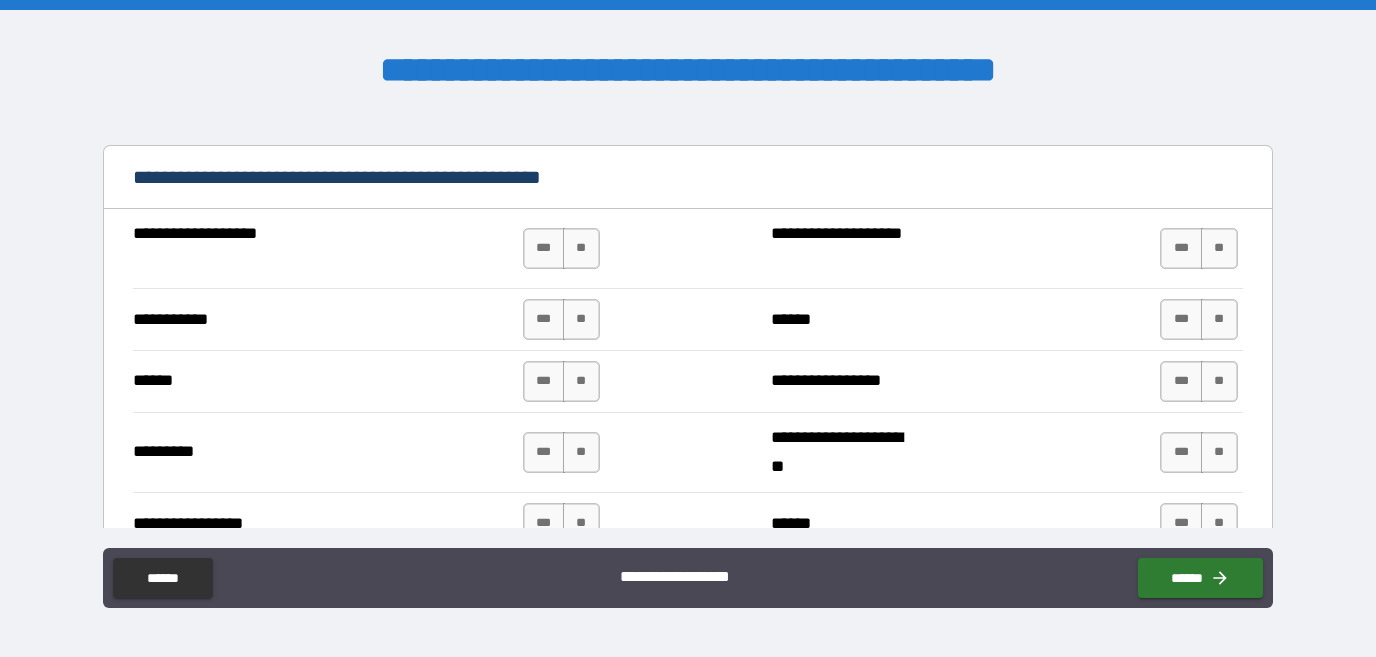 scroll, scrollTop: 2326, scrollLeft: 0, axis: vertical 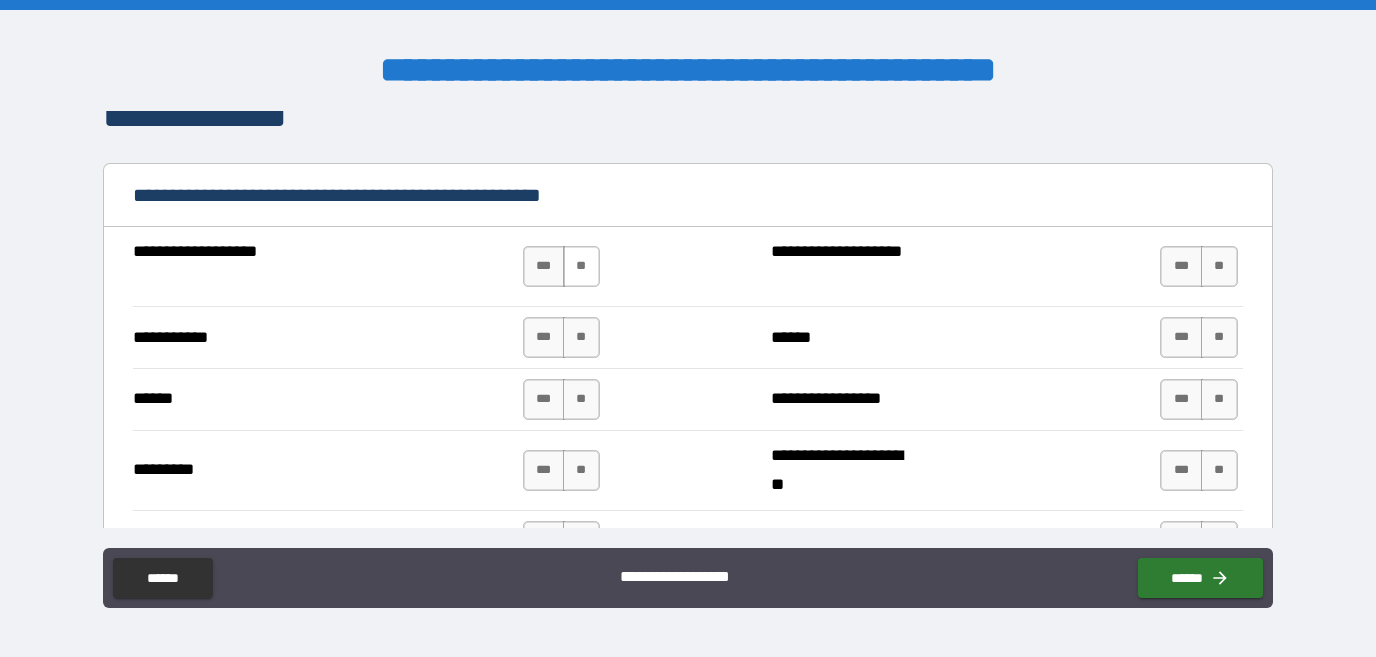 click on "**" at bounding box center [581, 266] 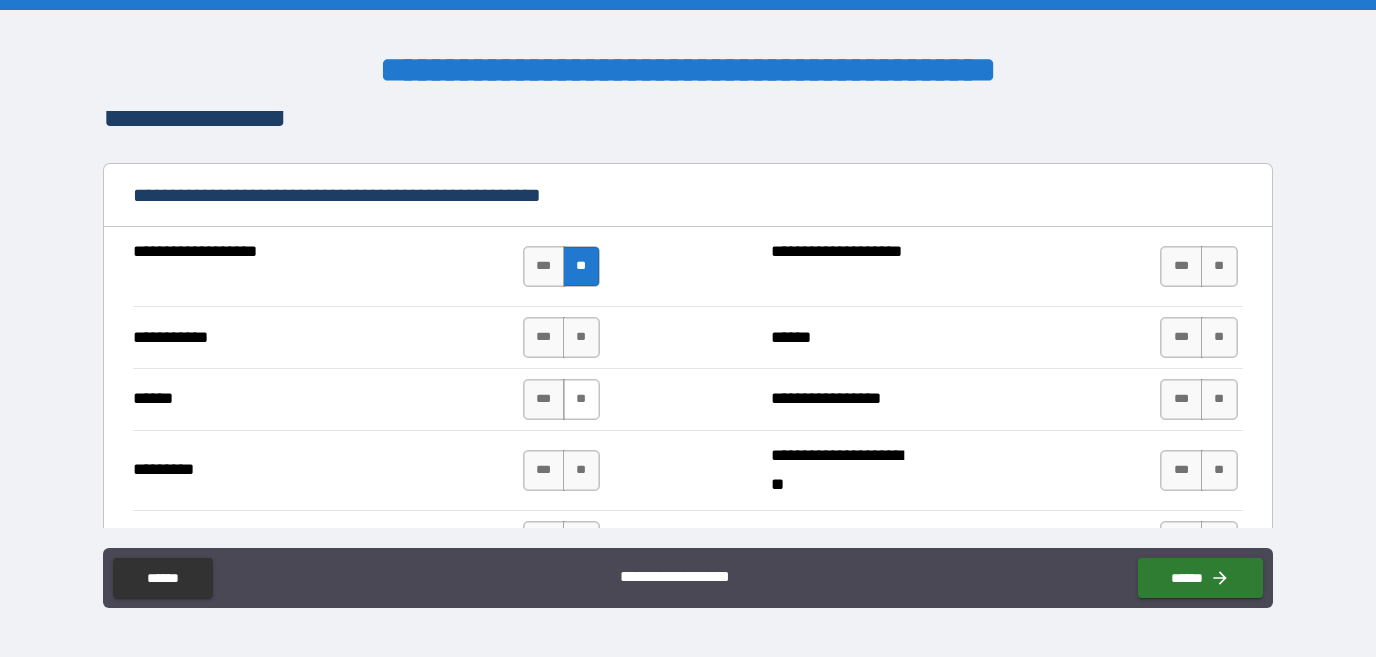 click on "**" at bounding box center (581, 337) 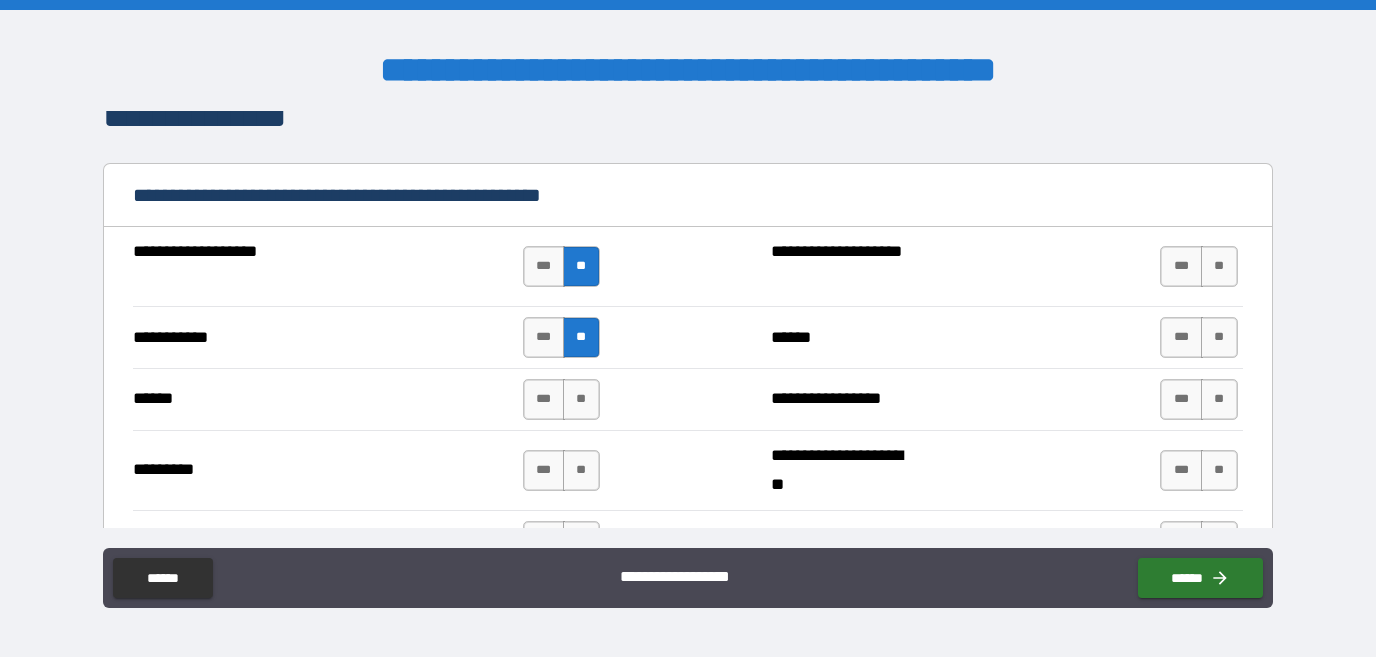 click on "**********" at bounding box center (687, 470) 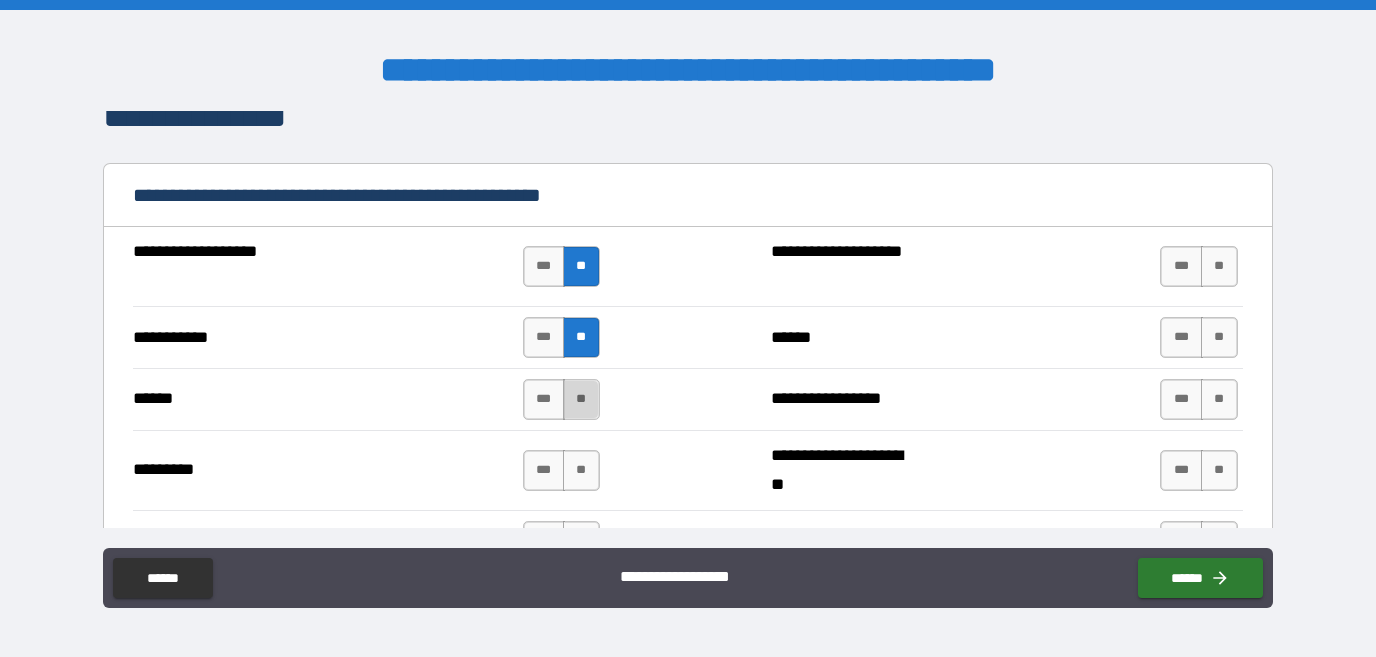 click on "**" at bounding box center (581, 399) 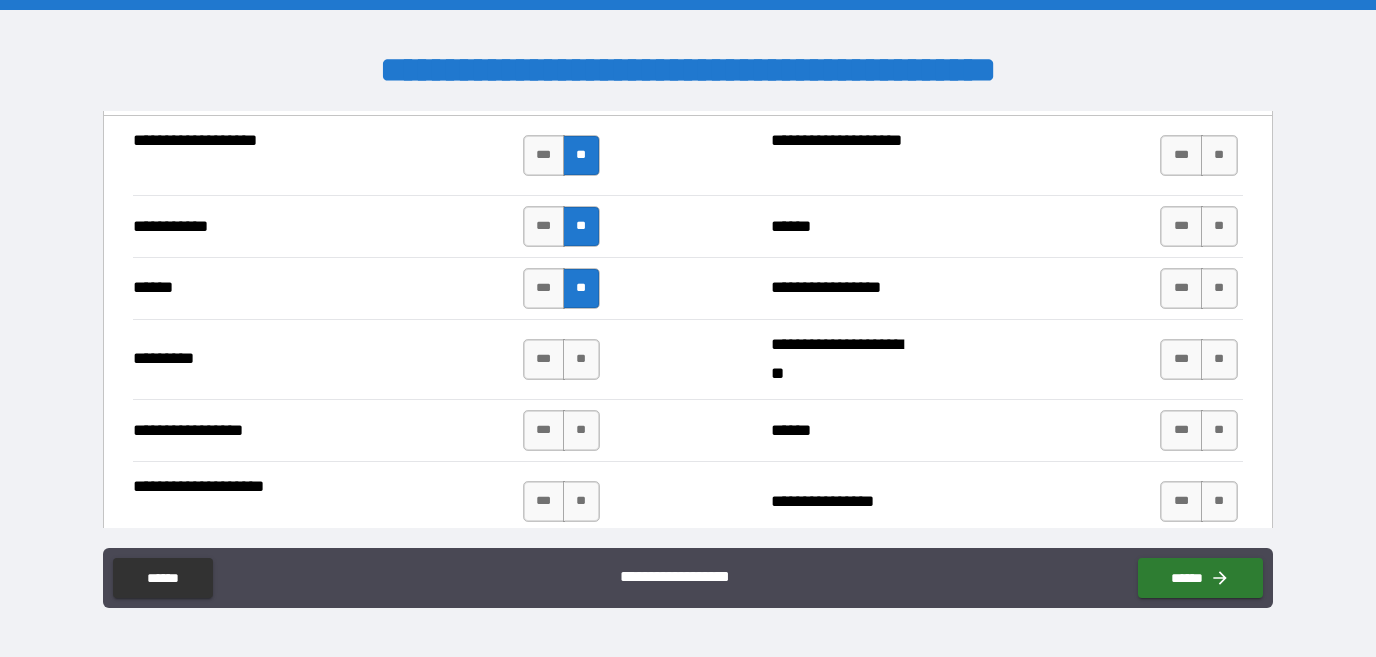 scroll, scrollTop: 2454, scrollLeft: 0, axis: vertical 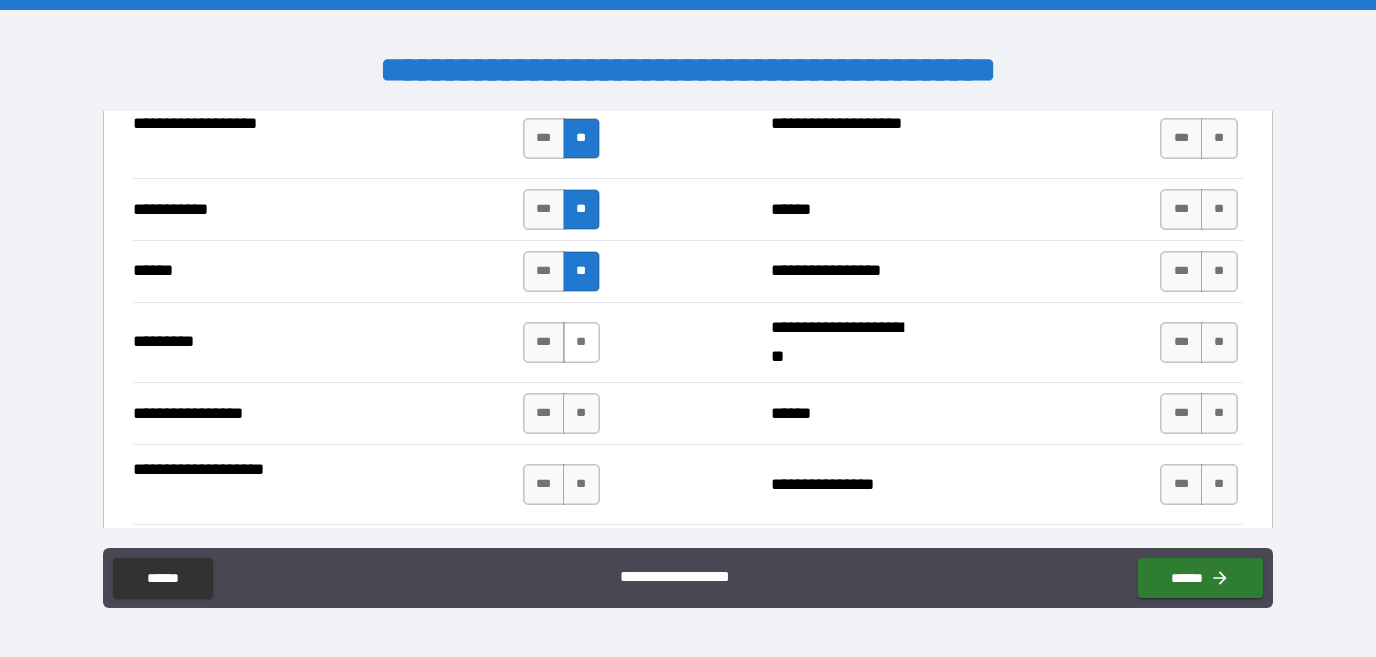 click on "**" at bounding box center (581, 342) 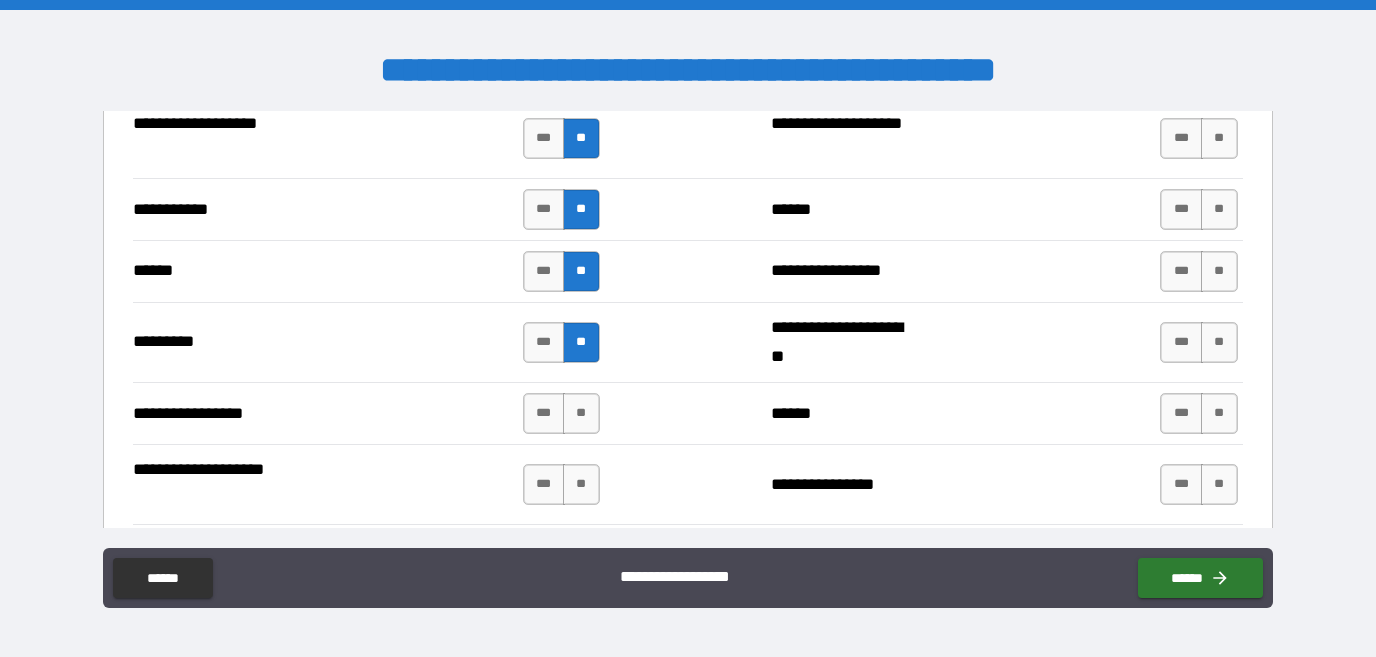 click on "**********" at bounding box center (687, 413) 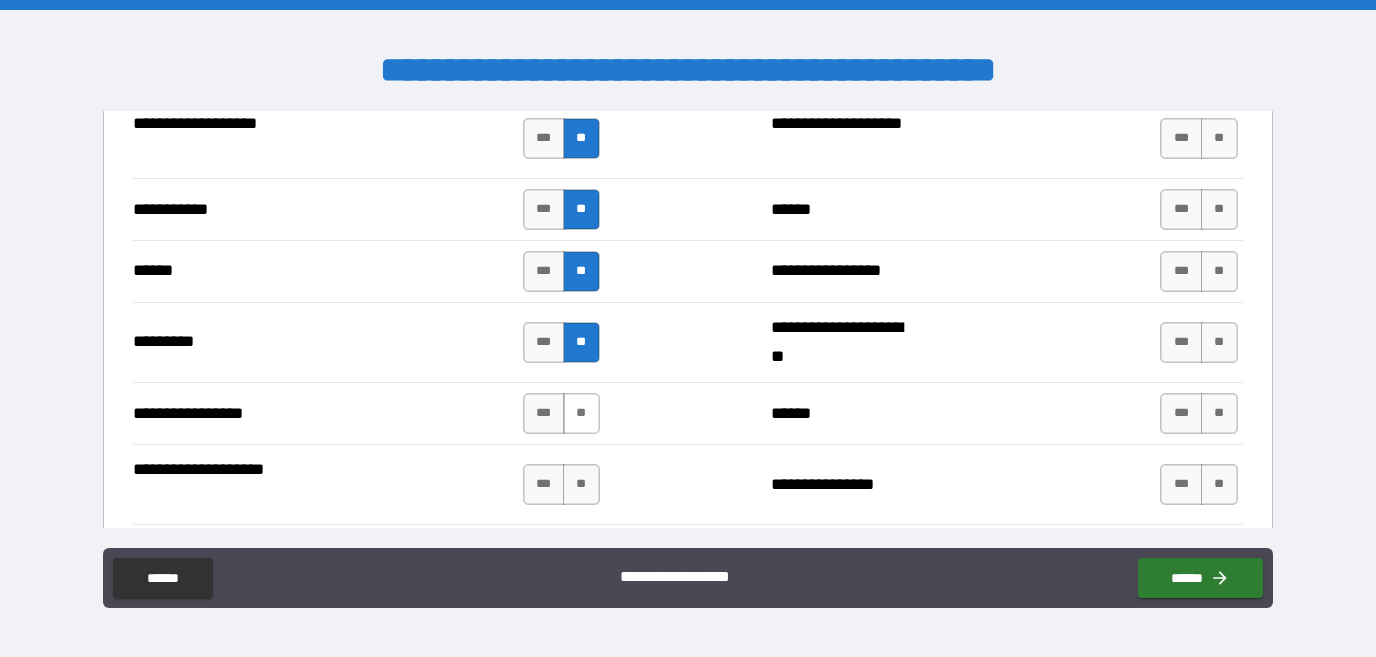 click on "**" at bounding box center (581, 413) 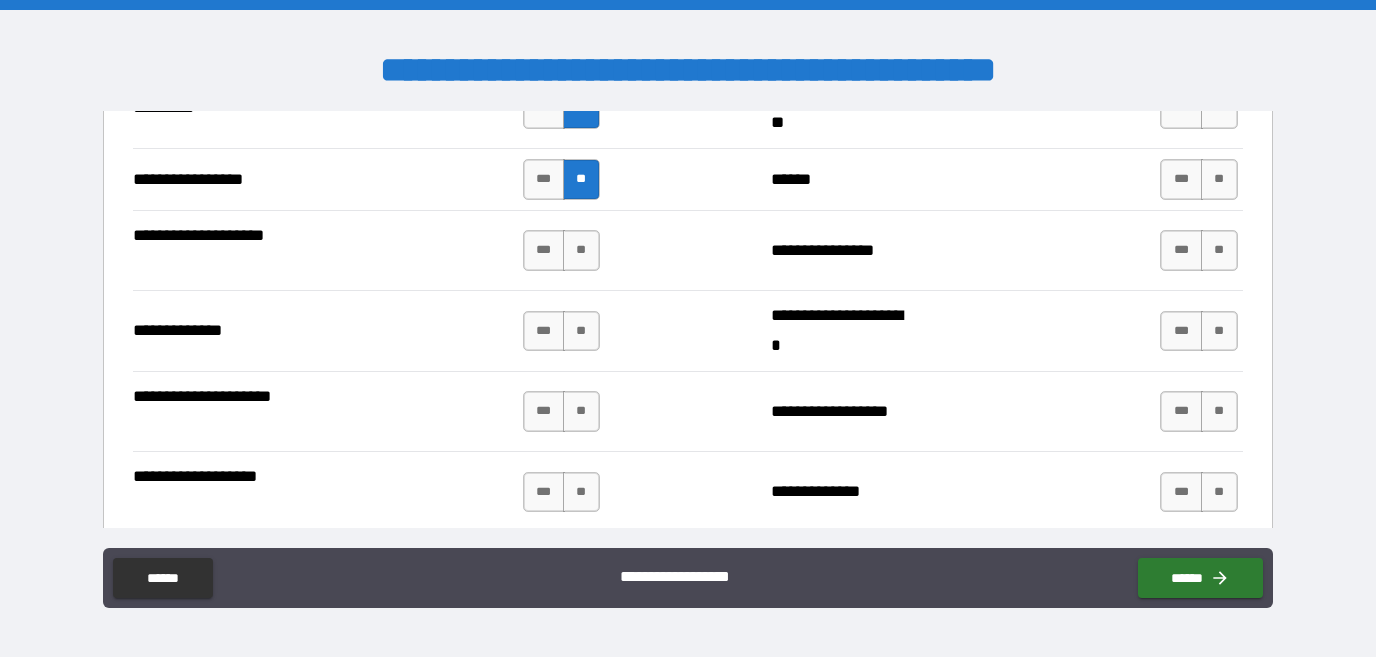 scroll, scrollTop: 2689, scrollLeft: 0, axis: vertical 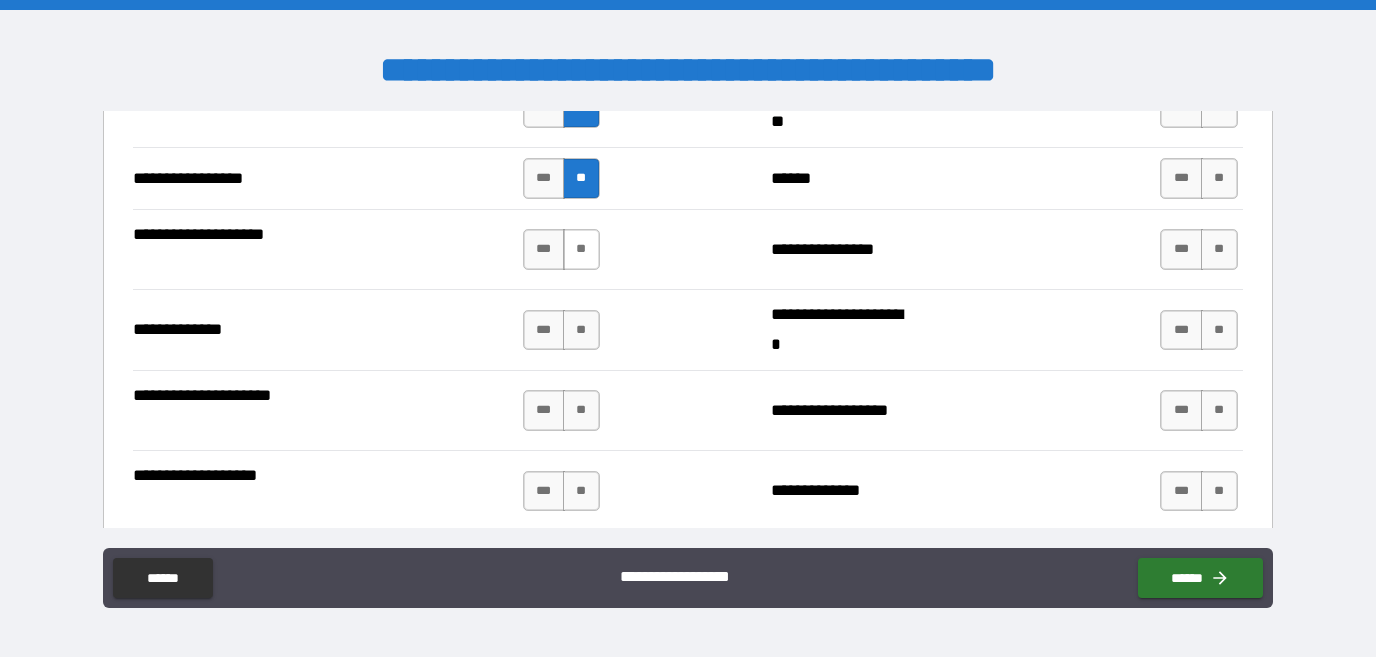 click on "**" at bounding box center (581, 249) 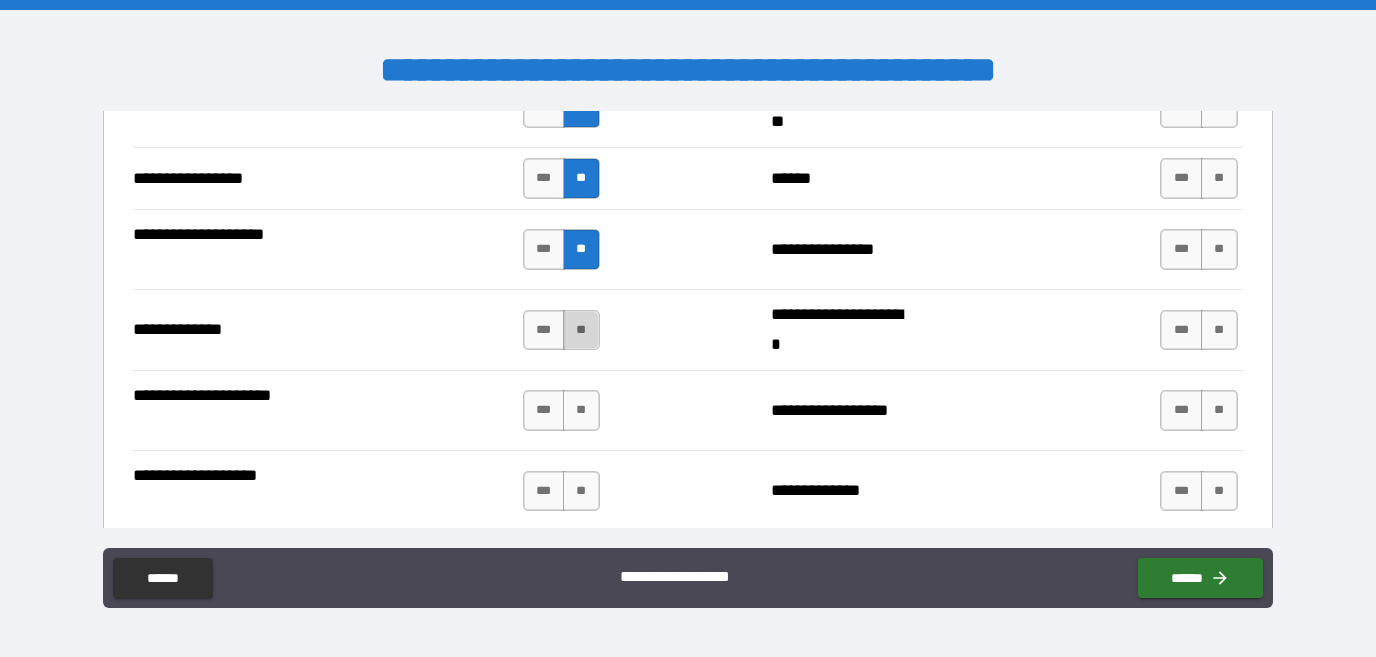 click on "**" at bounding box center [581, 330] 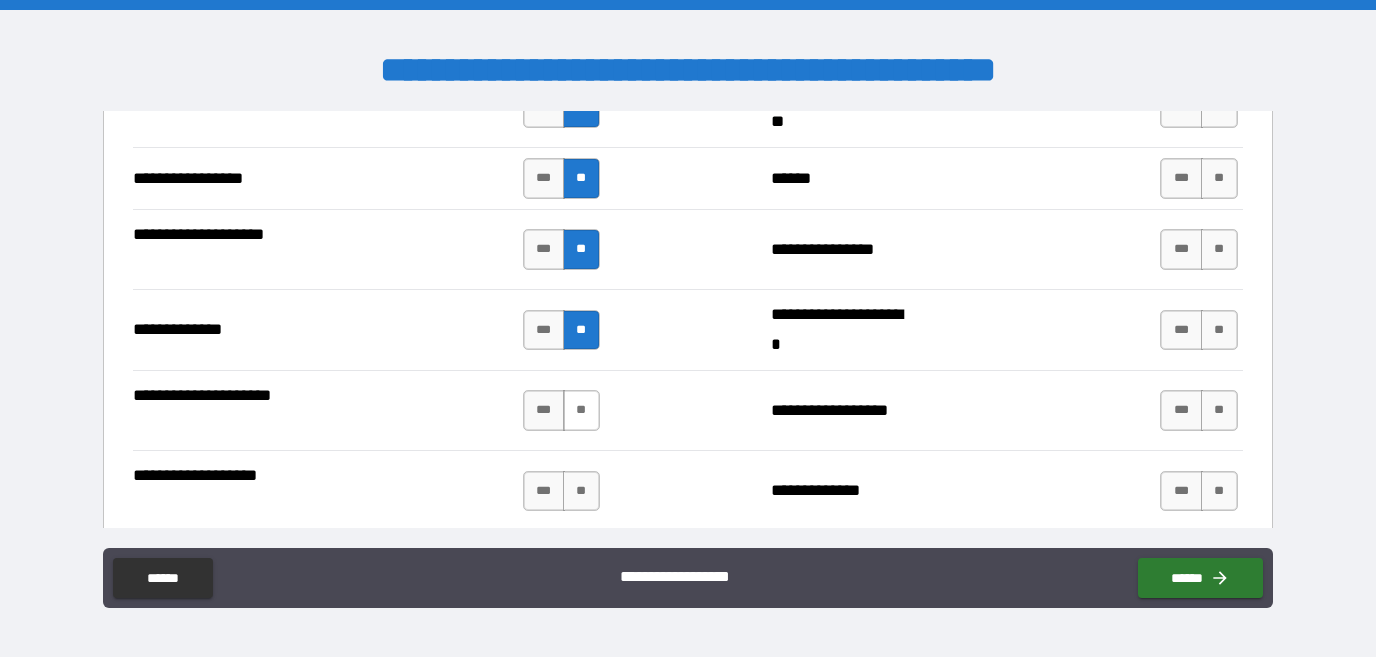 click on "**" at bounding box center (581, 410) 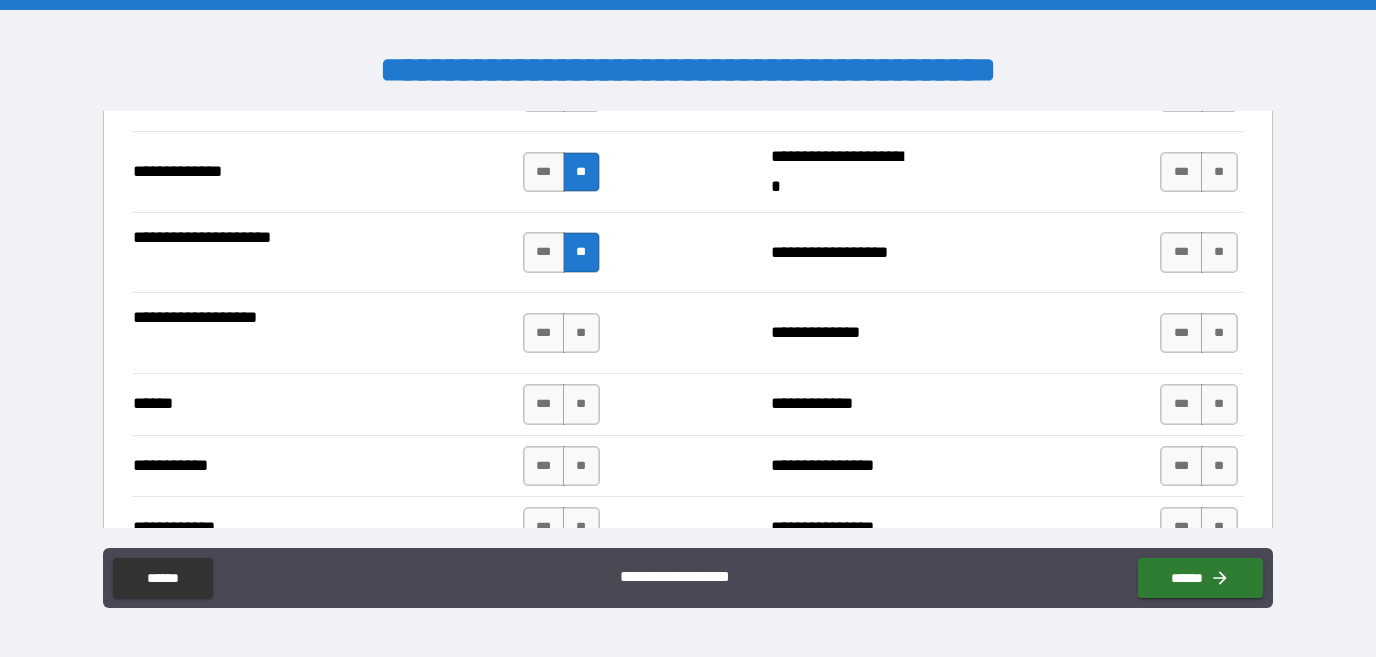 scroll, scrollTop: 2853, scrollLeft: 0, axis: vertical 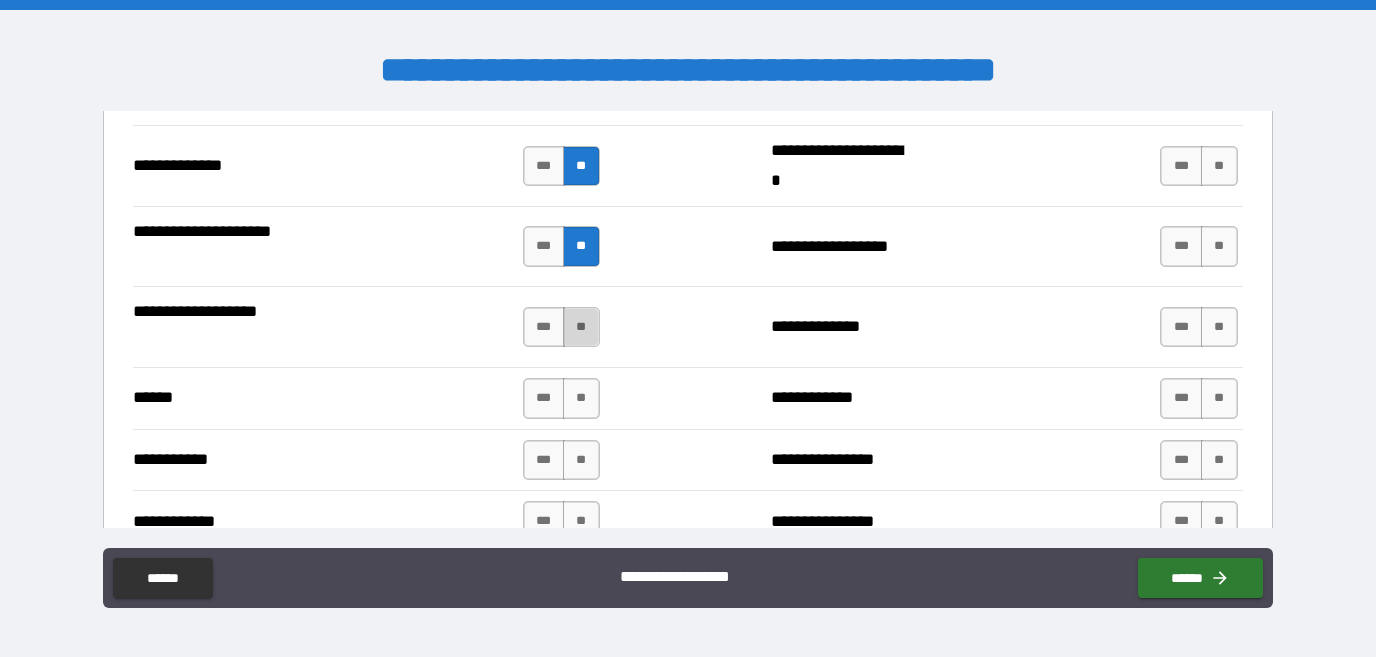 click on "**" at bounding box center [581, 327] 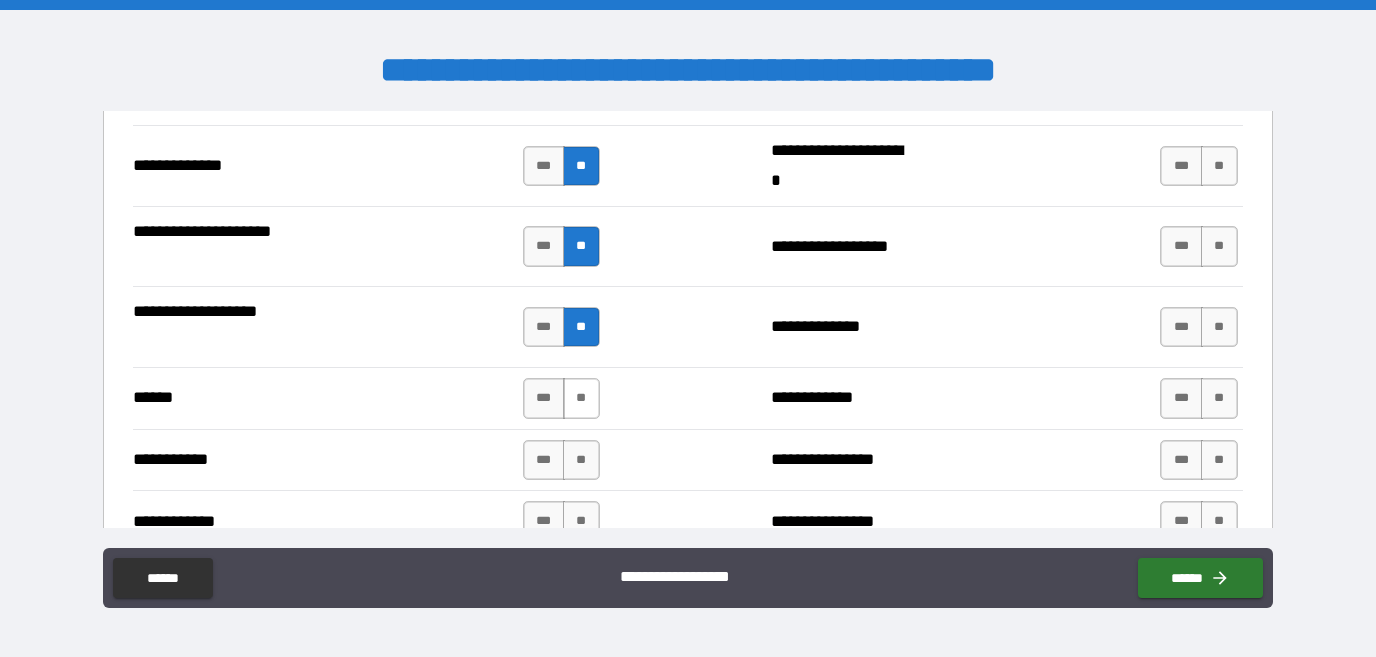 click on "**" at bounding box center [581, 398] 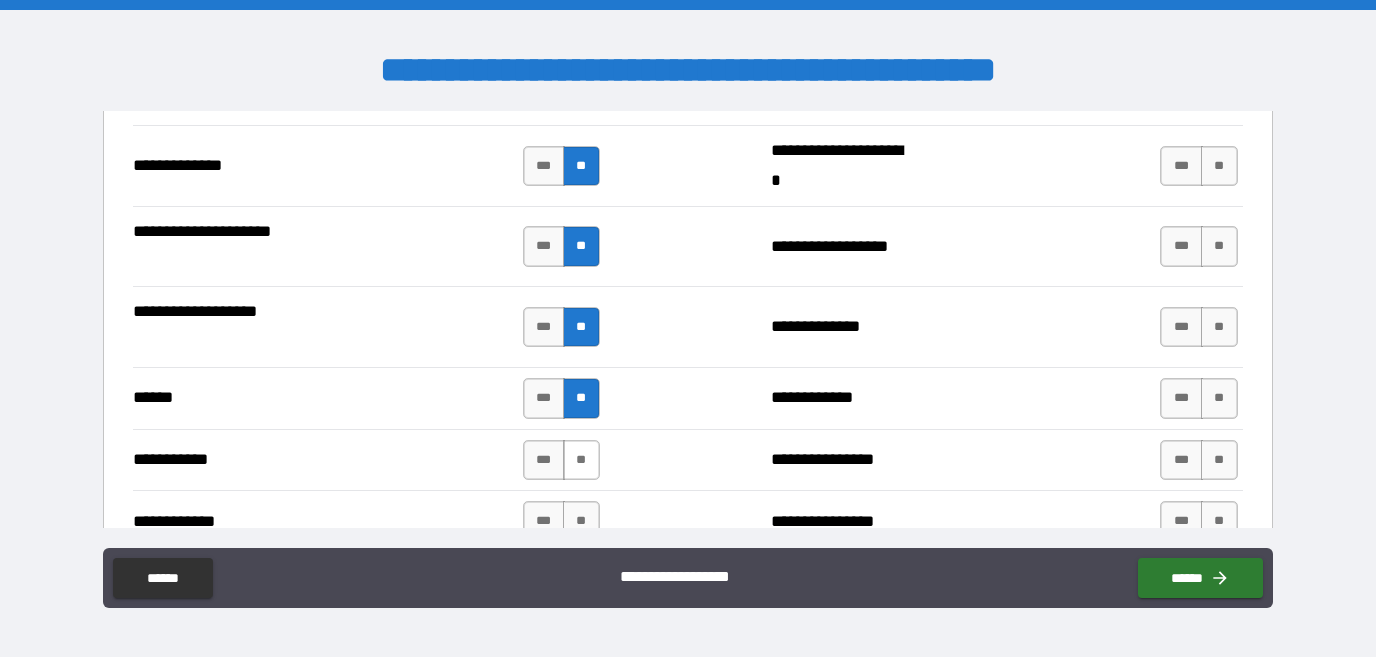 click on "**" at bounding box center [581, 460] 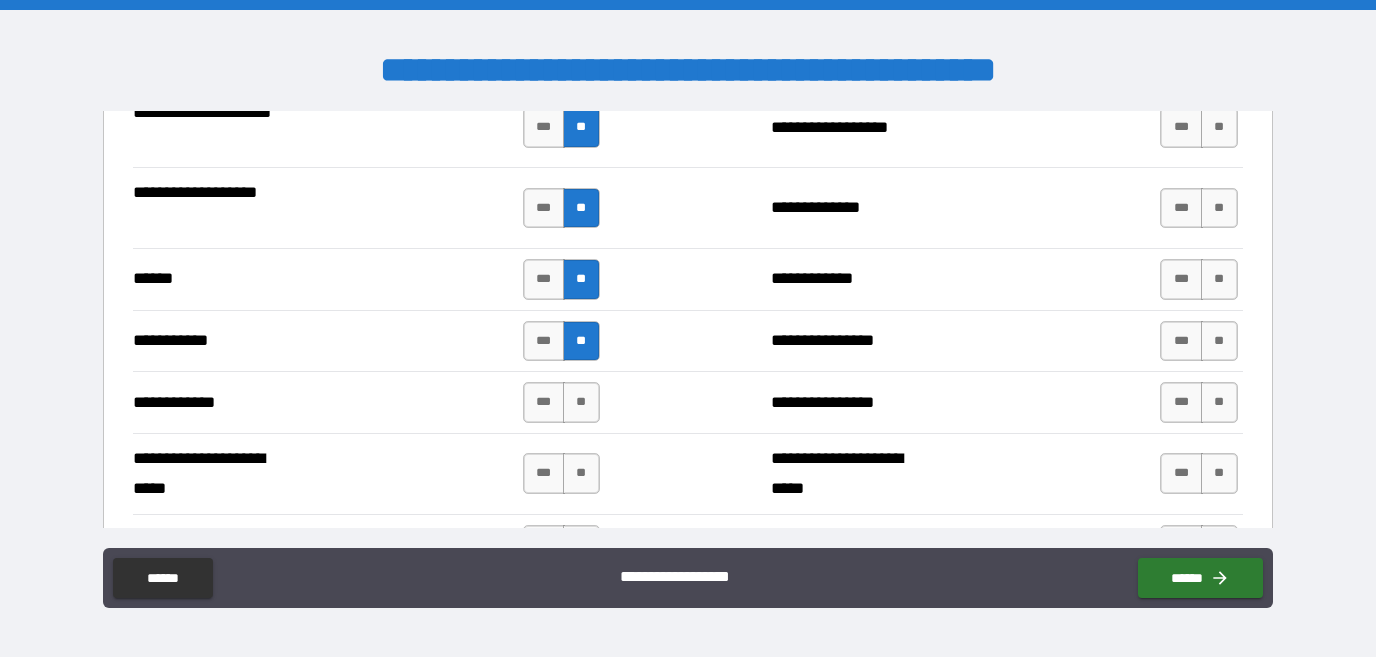 scroll, scrollTop: 3043, scrollLeft: 0, axis: vertical 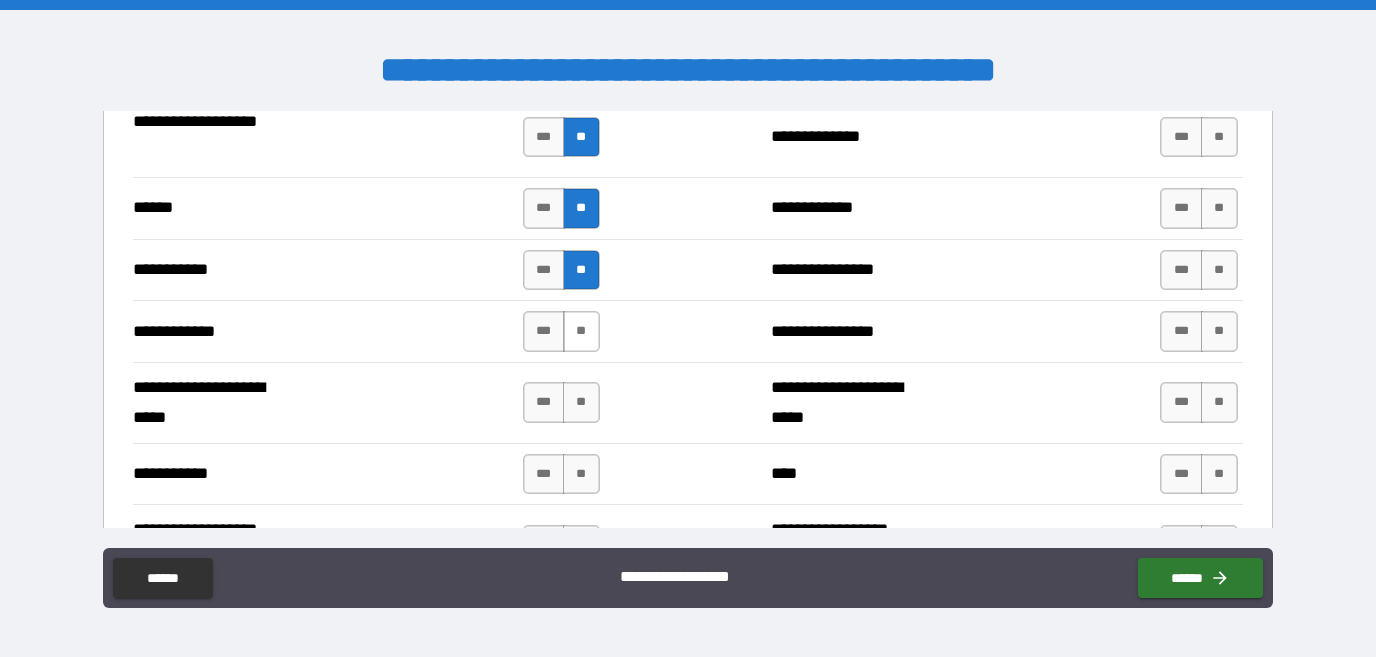 click on "**" at bounding box center [581, 331] 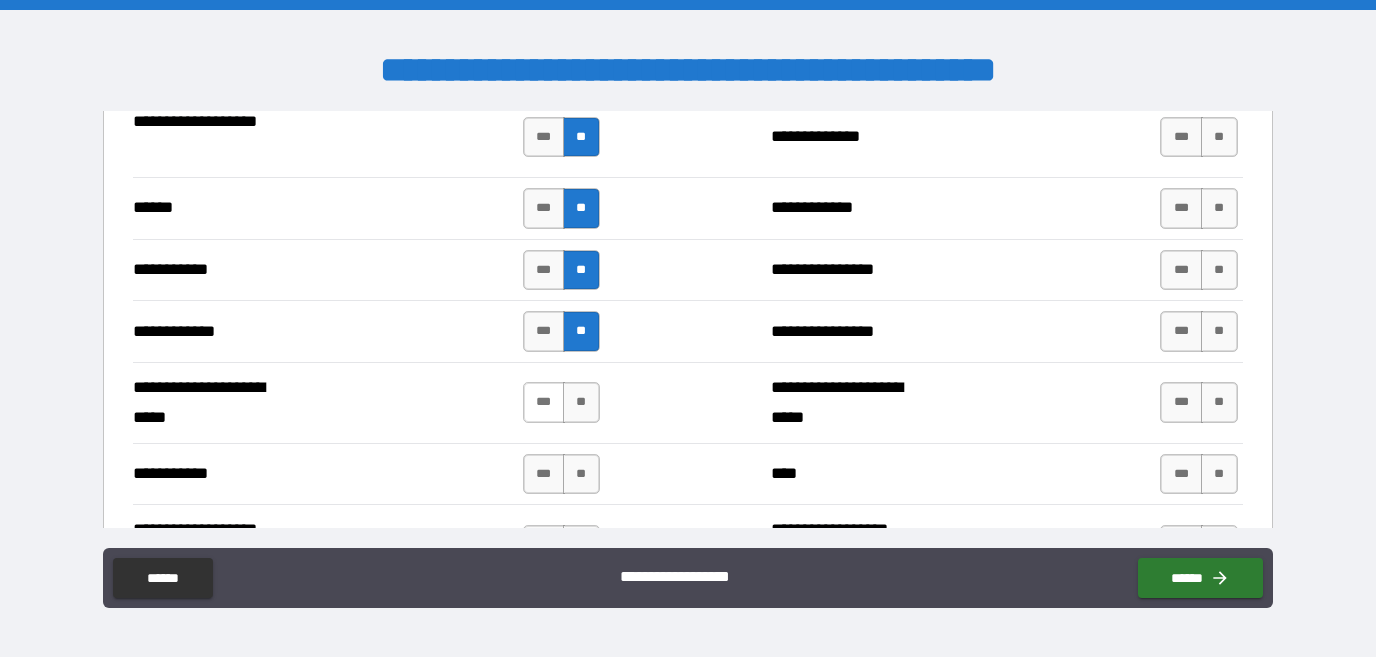 click on "***" at bounding box center (544, 402) 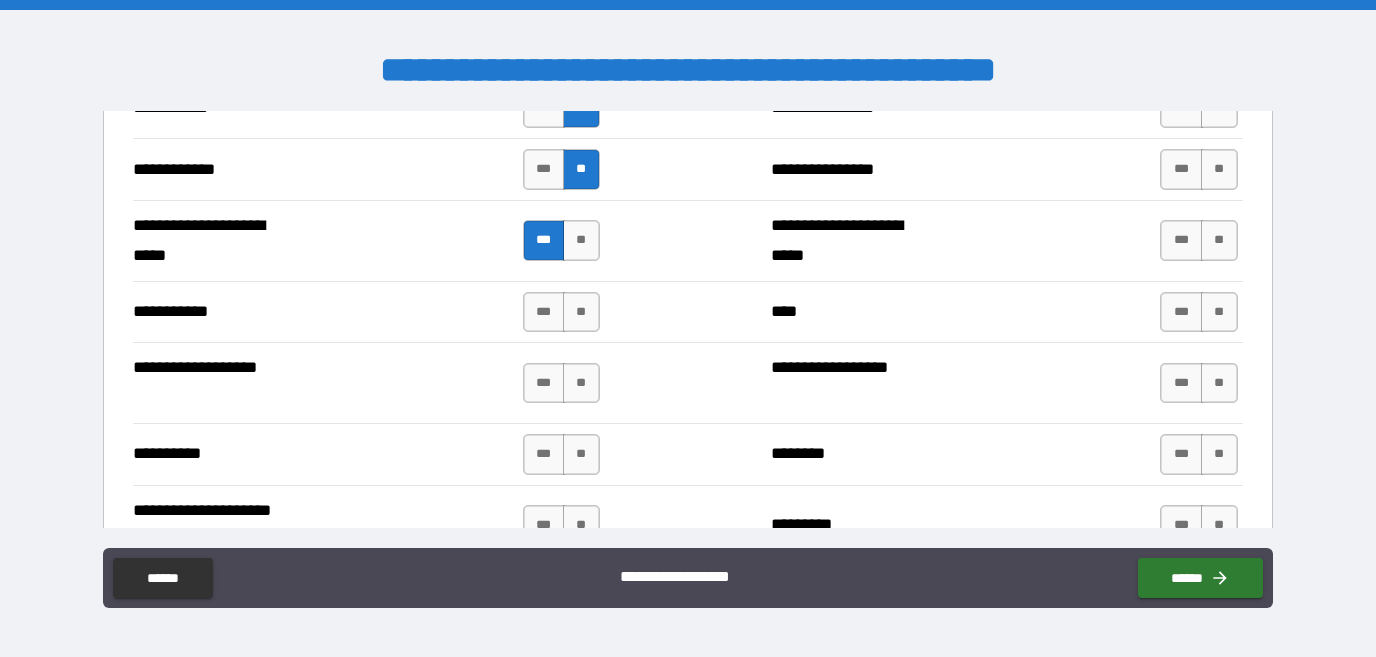 scroll, scrollTop: 3228, scrollLeft: 0, axis: vertical 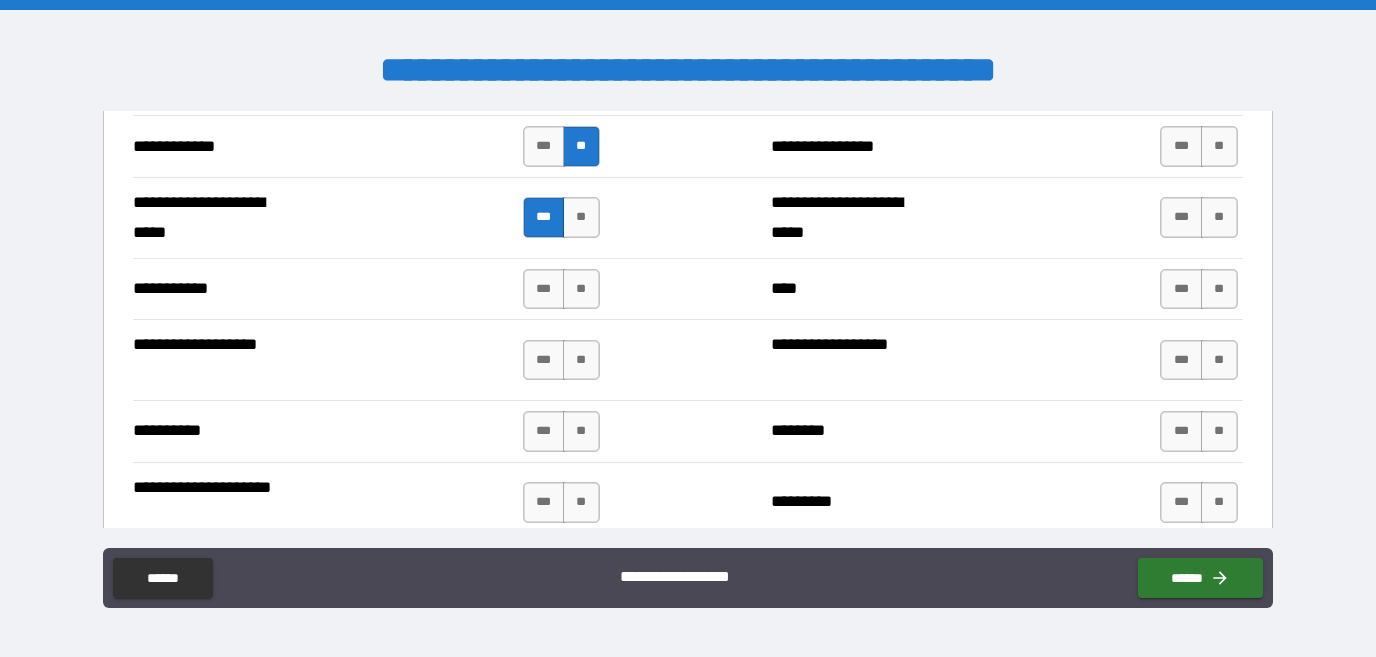 click on "**" at bounding box center (581, 289) 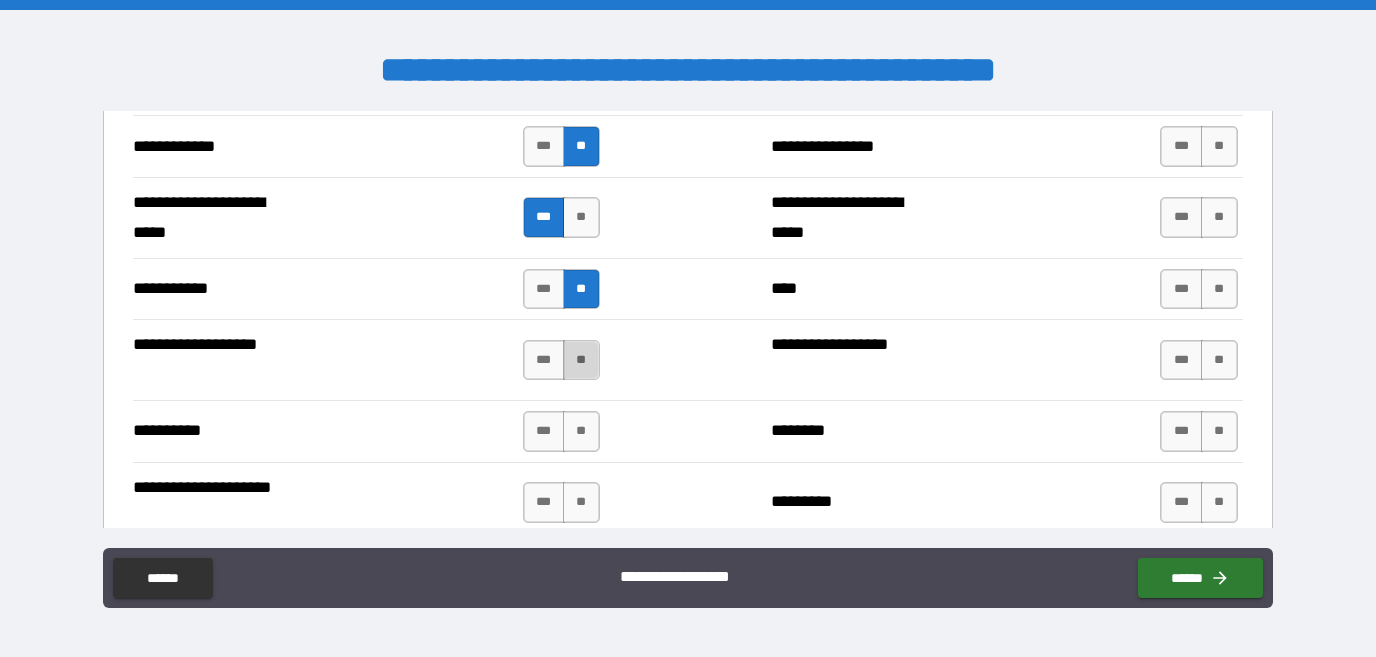 click on "**" at bounding box center (581, 360) 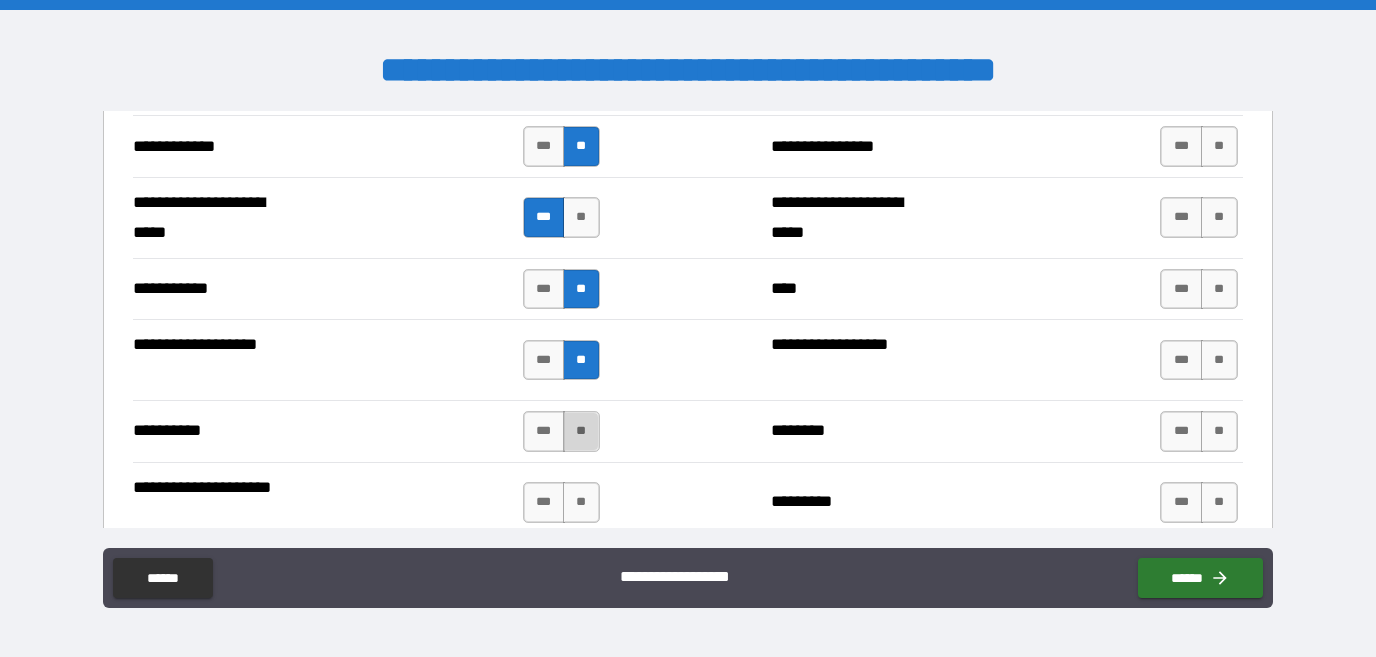 click on "**" at bounding box center (581, 431) 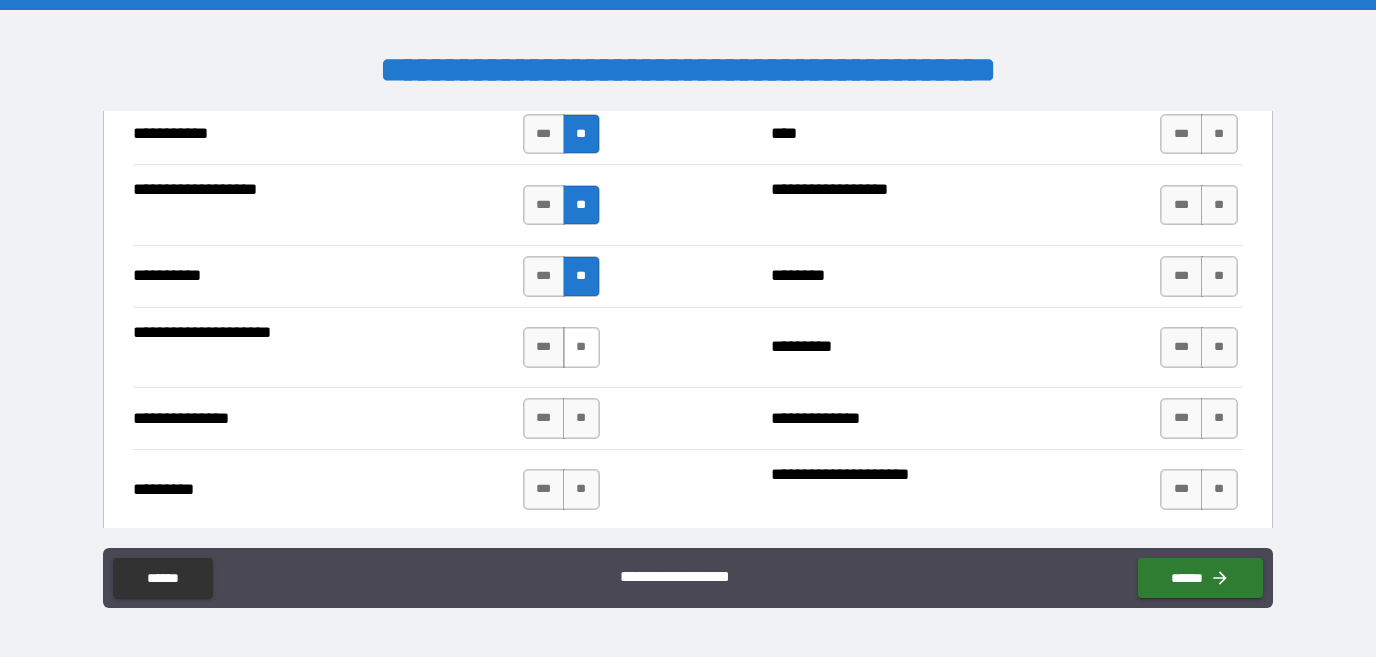 scroll, scrollTop: 3389, scrollLeft: 0, axis: vertical 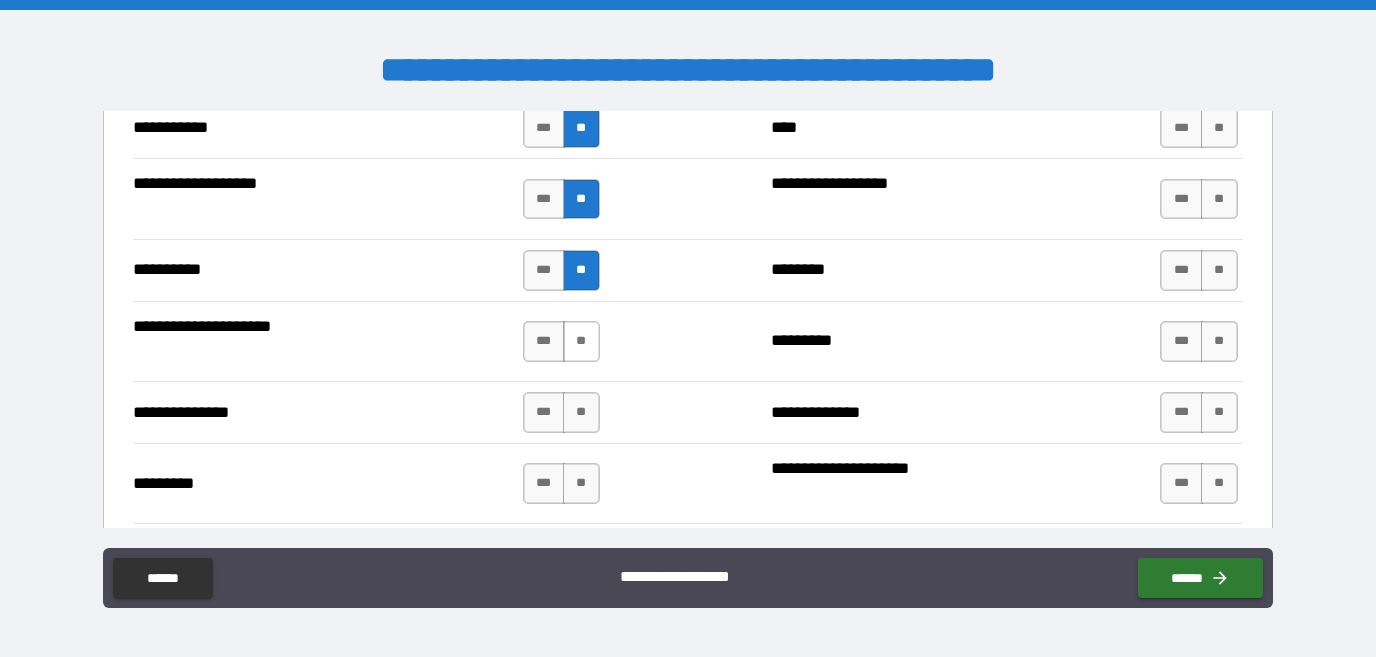 click on "**" at bounding box center [581, 341] 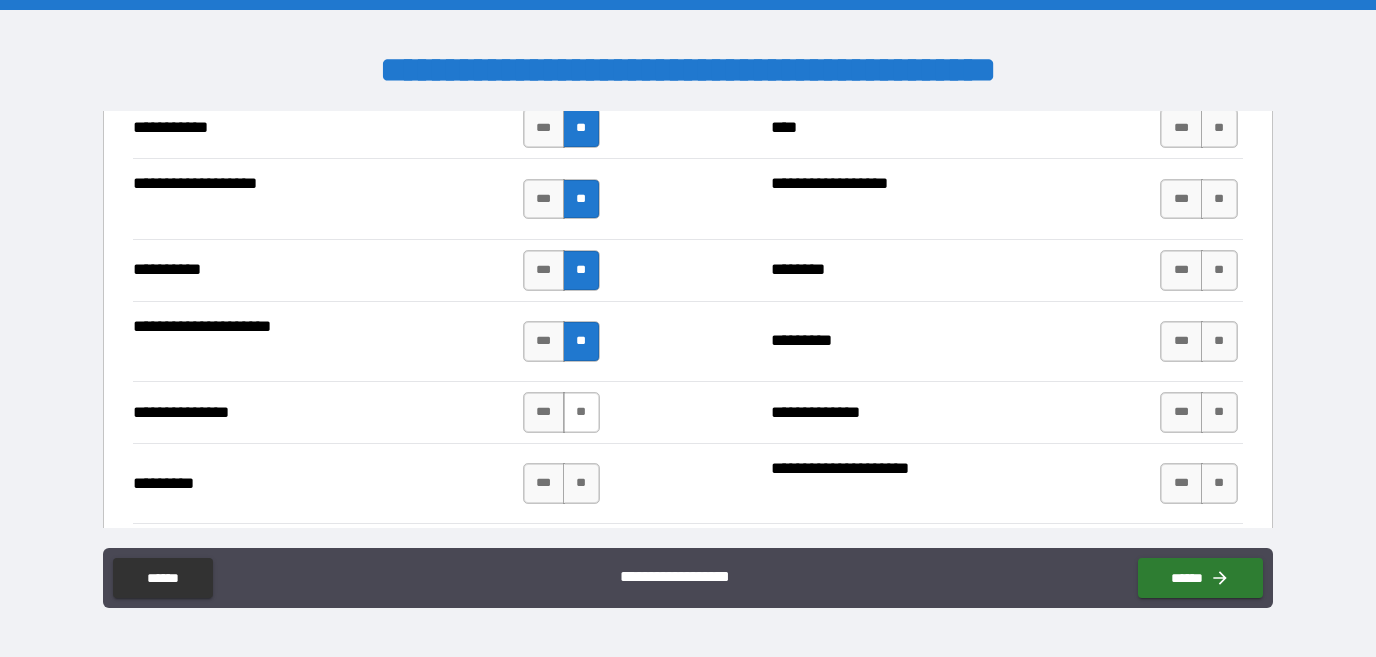 click on "**" at bounding box center (581, 412) 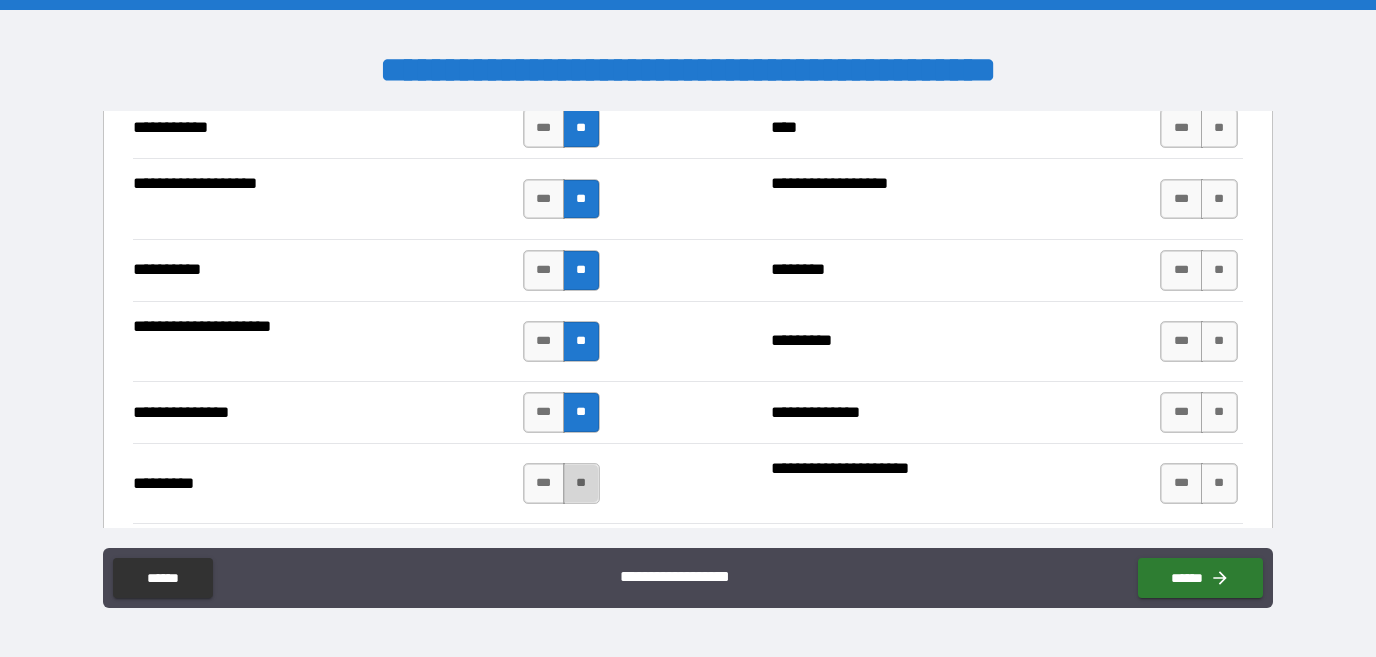 click on "**" at bounding box center [581, 483] 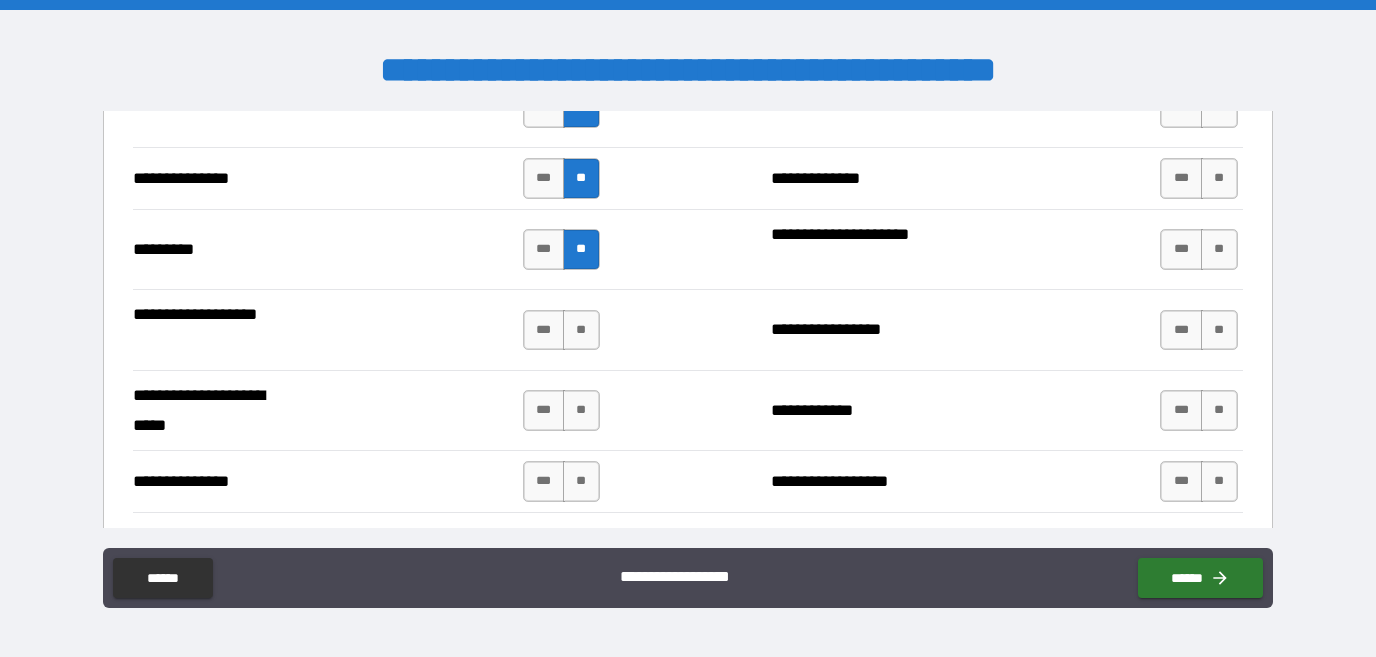 scroll, scrollTop: 3635, scrollLeft: 0, axis: vertical 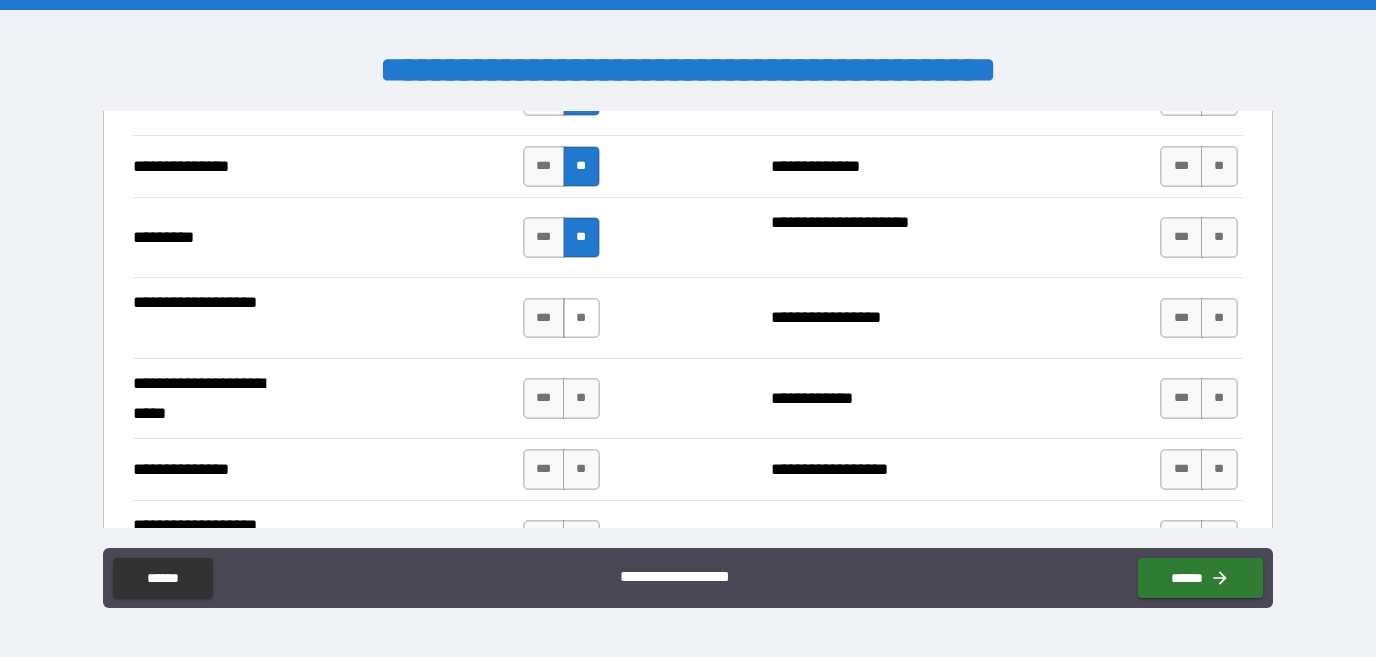 click on "**" at bounding box center [581, 318] 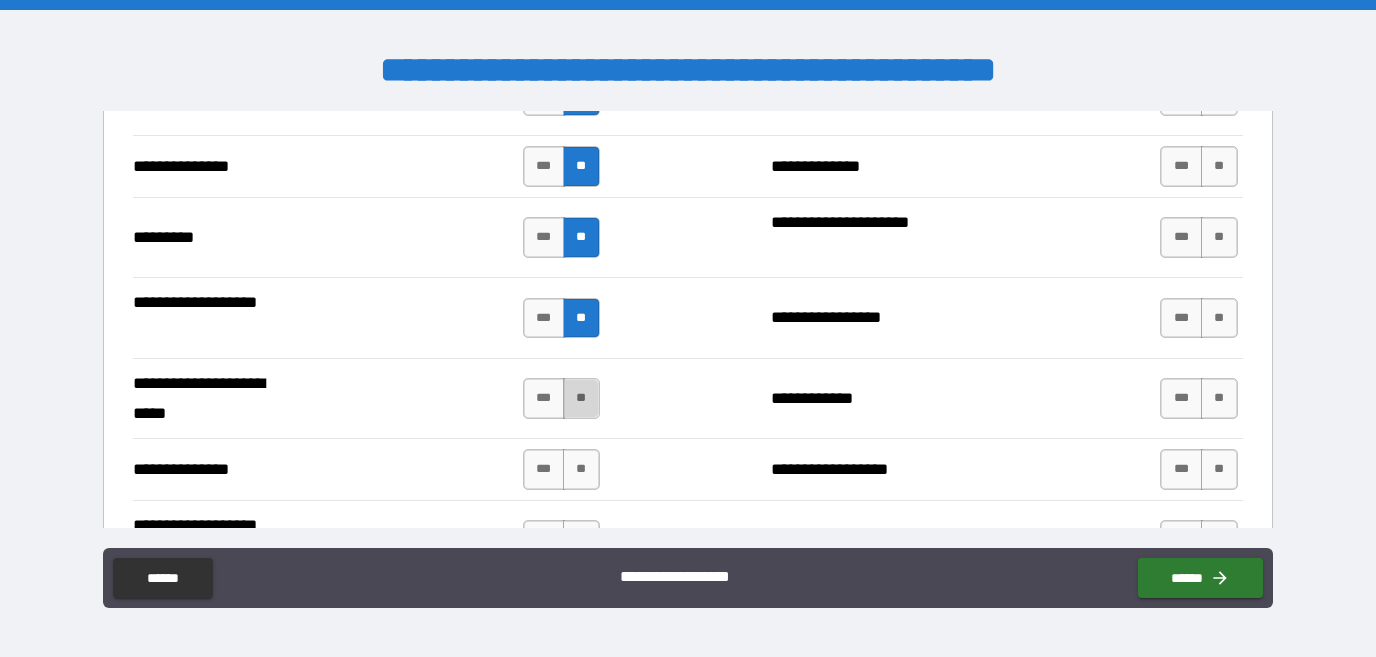 click on "**" at bounding box center (581, 398) 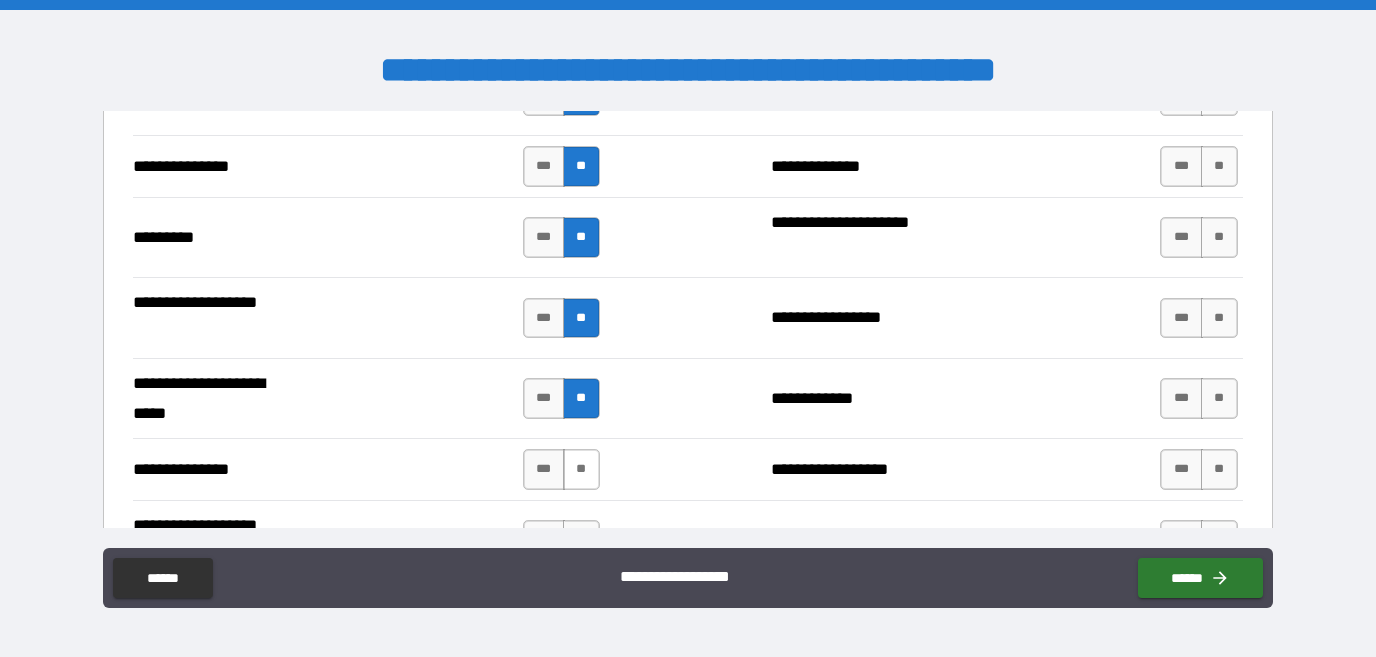 click on "**" at bounding box center (581, 469) 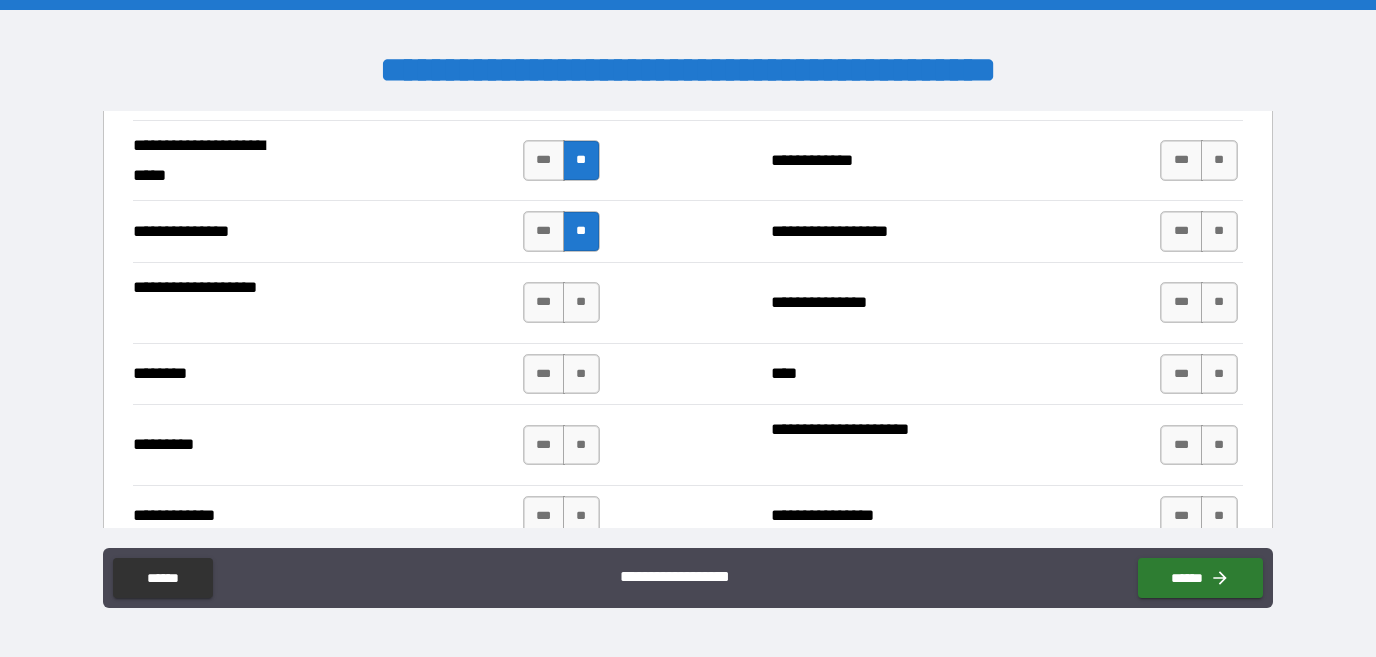 scroll, scrollTop: 3952, scrollLeft: 0, axis: vertical 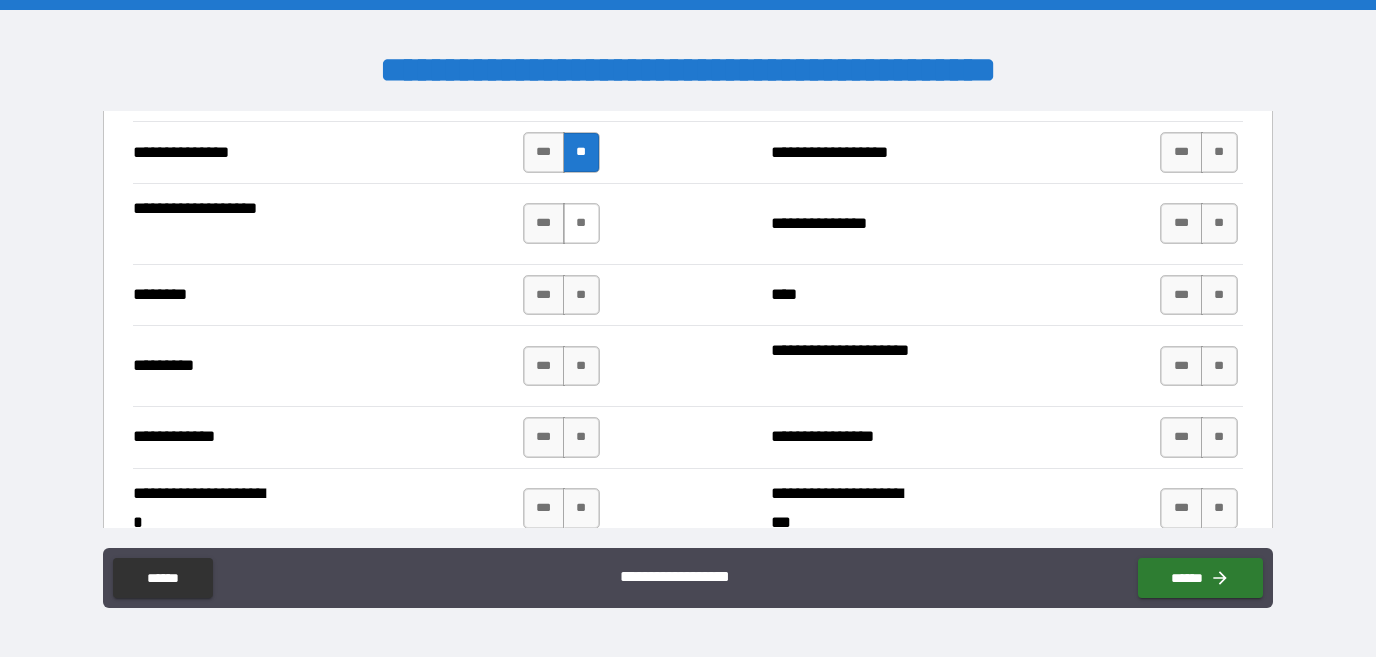 click on "**" at bounding box center (581, 223) 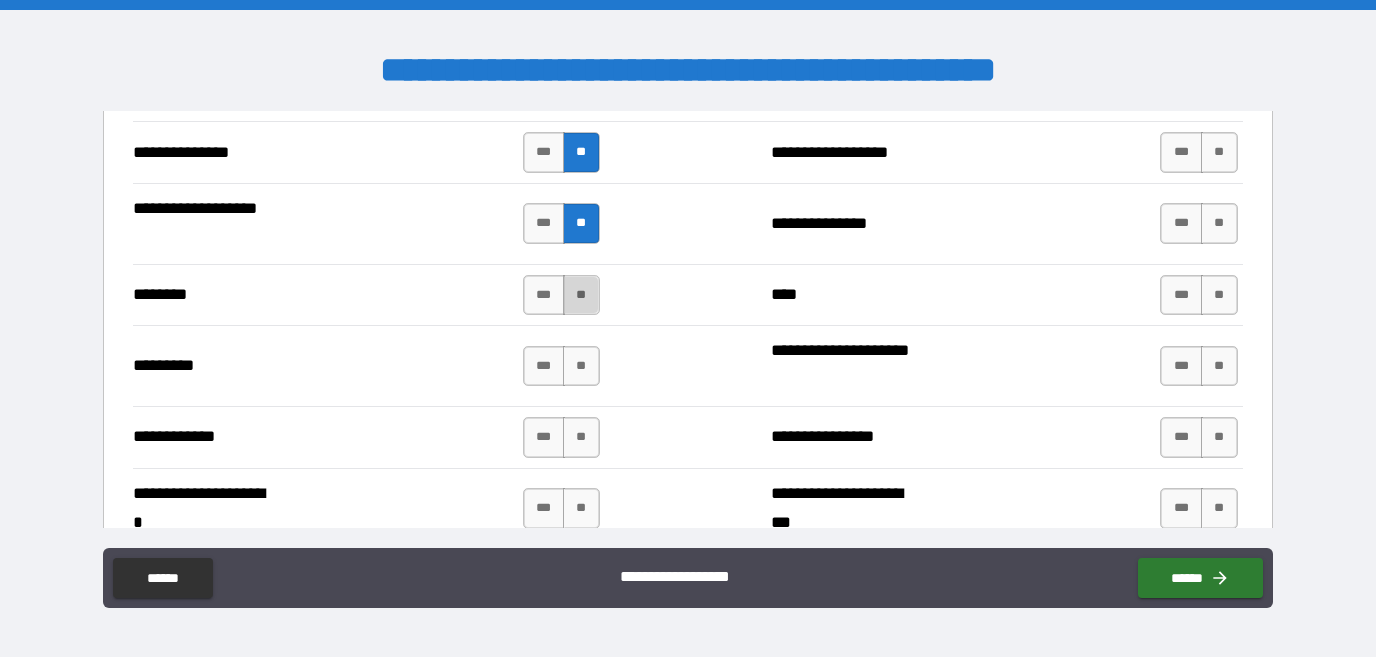 click on "**" at bounding box center [581, 295] 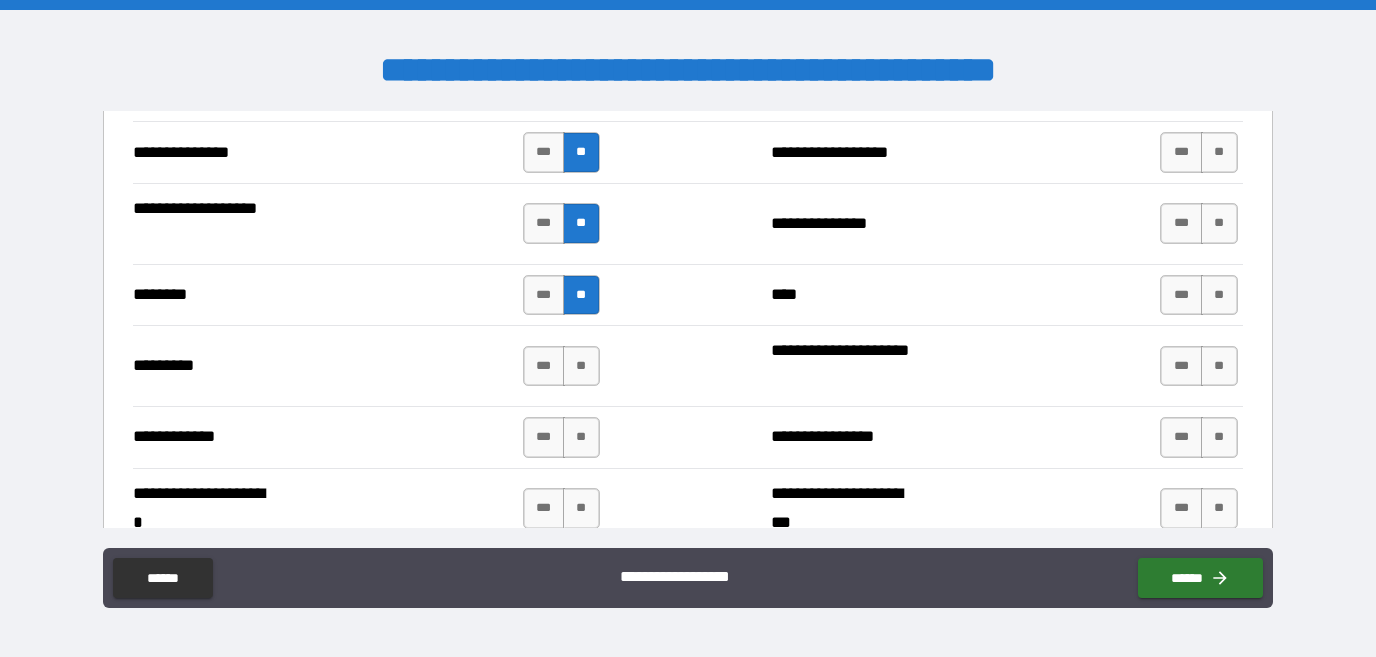 click on "*** **" at bounding box center [561, 366] 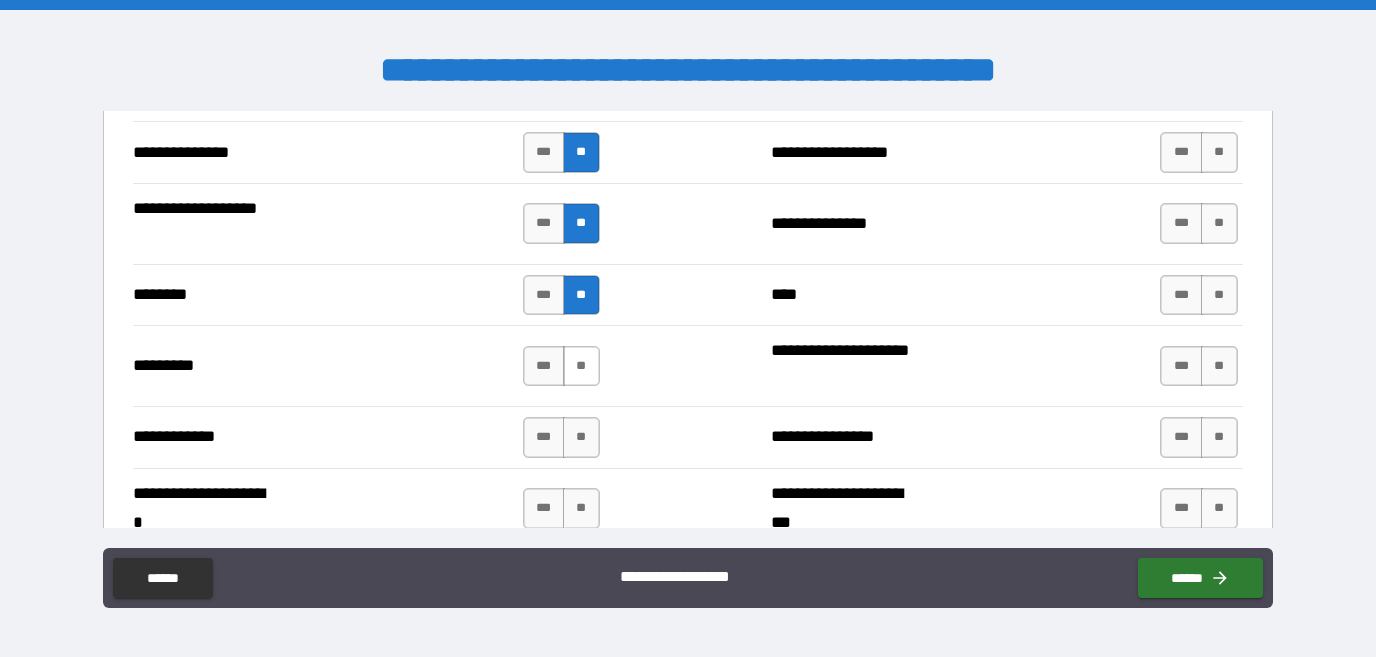 click on "**" at bounding box center (581, 366) 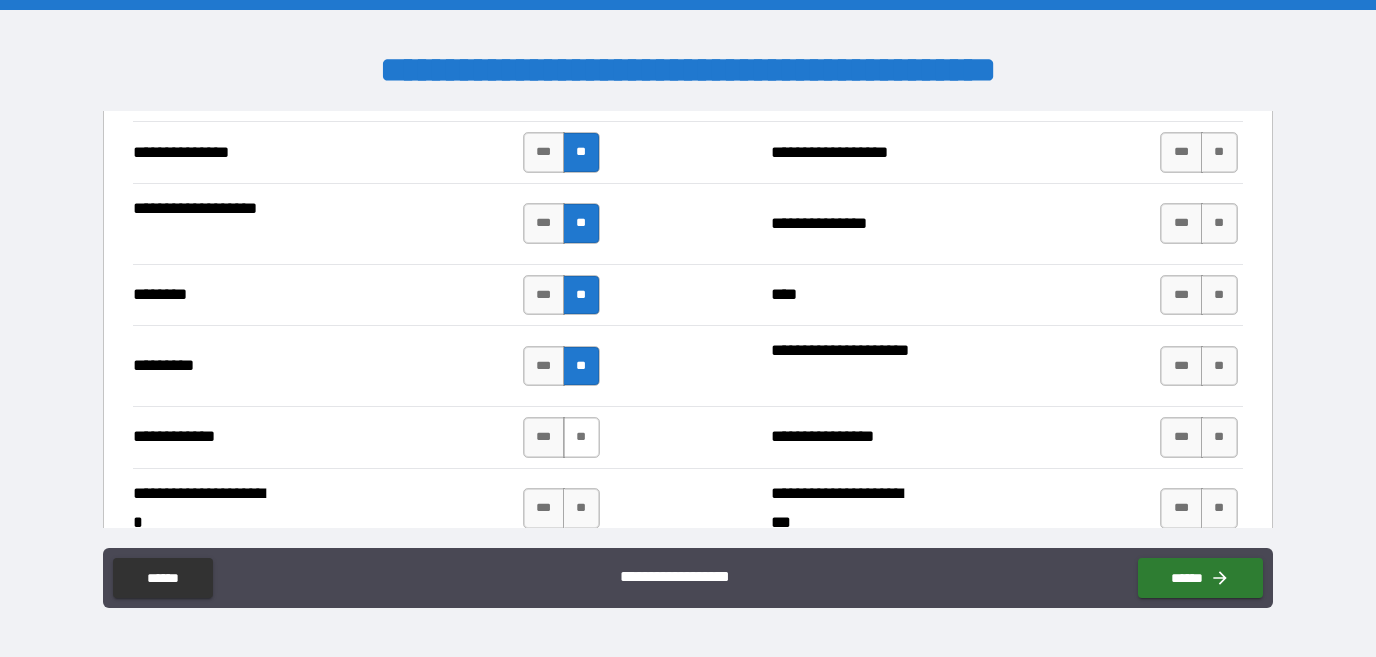 click on "**" at bounding box center [581, 437] 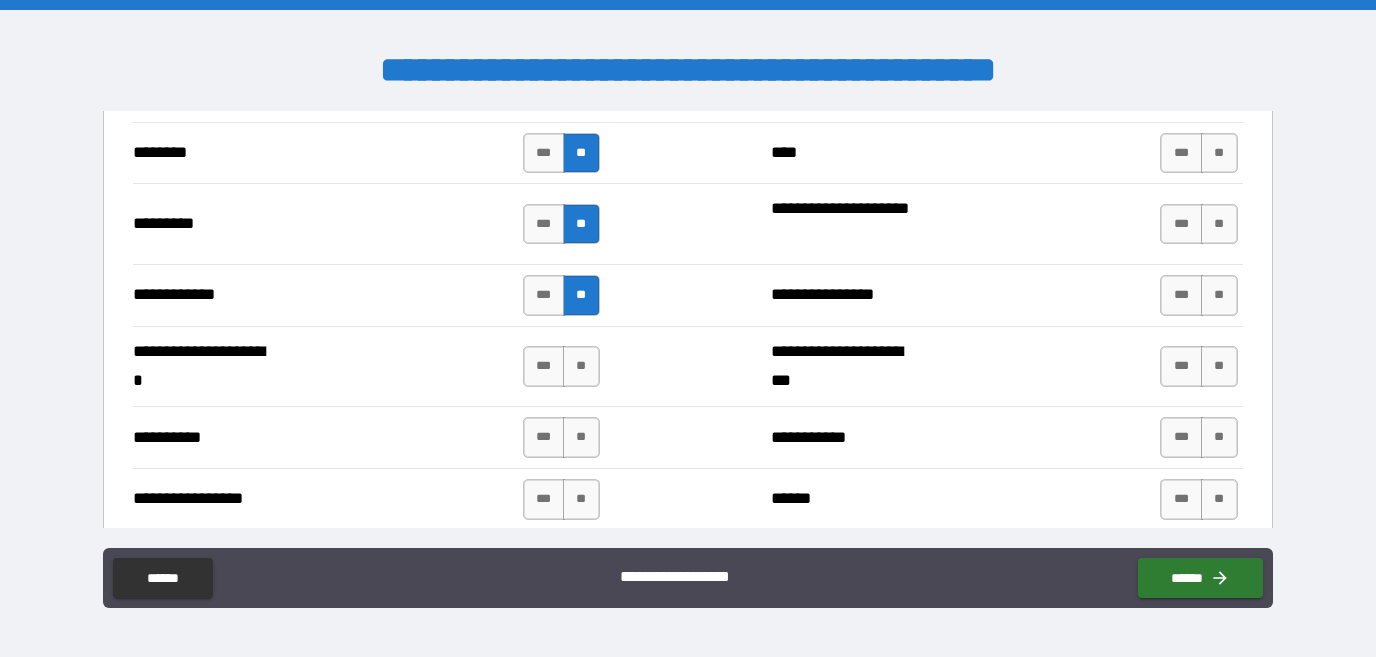 scroll, scrollTop: 4131, scrollLeft: 0, axis: vertical 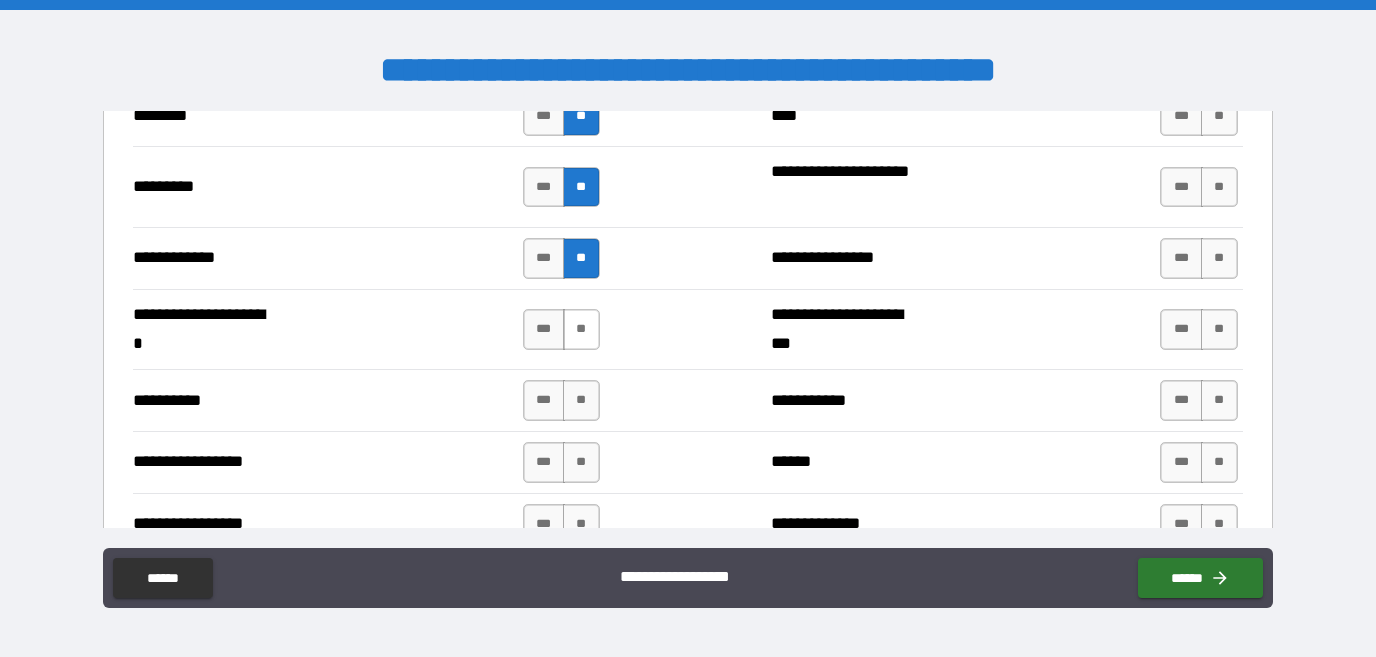 click on "**" at bounding box center [581, 329] 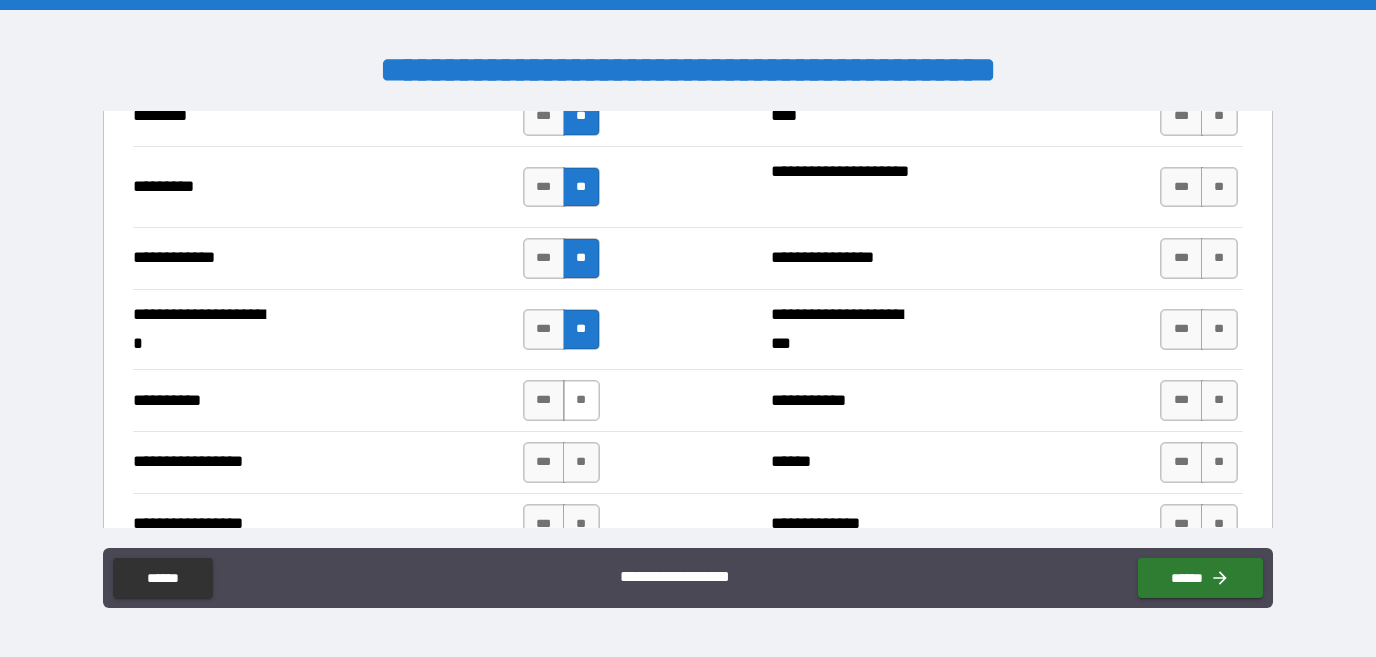 click on "**" at bounding box center (581, 400) 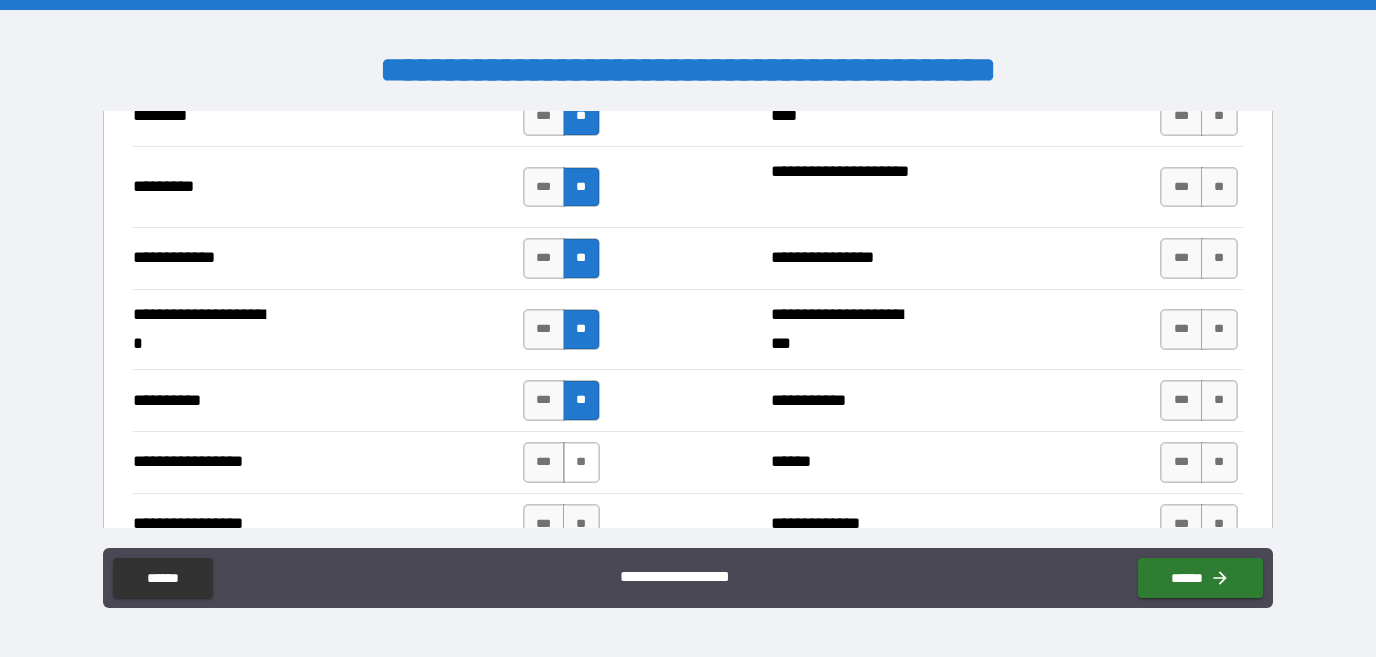 click on "**" at bounding box center (581, 462) 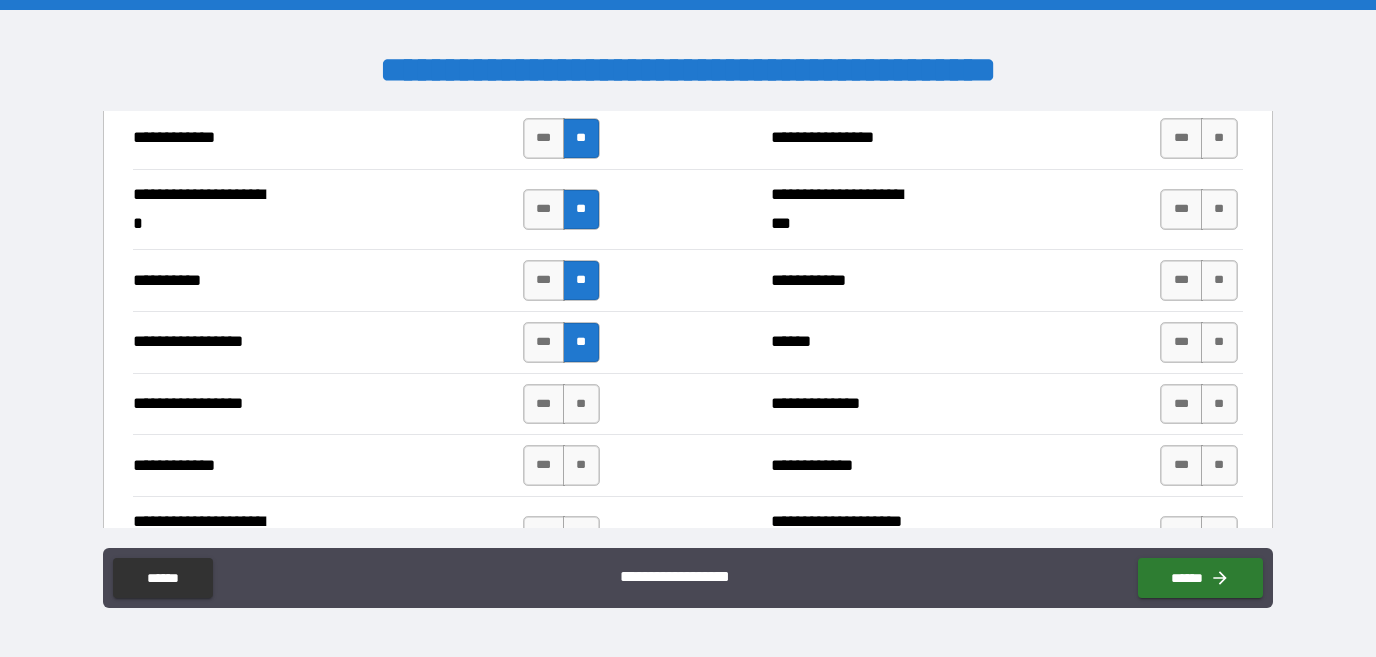 scroll, scrollTop: 4269, scrollLeft: 0, axis: vertical 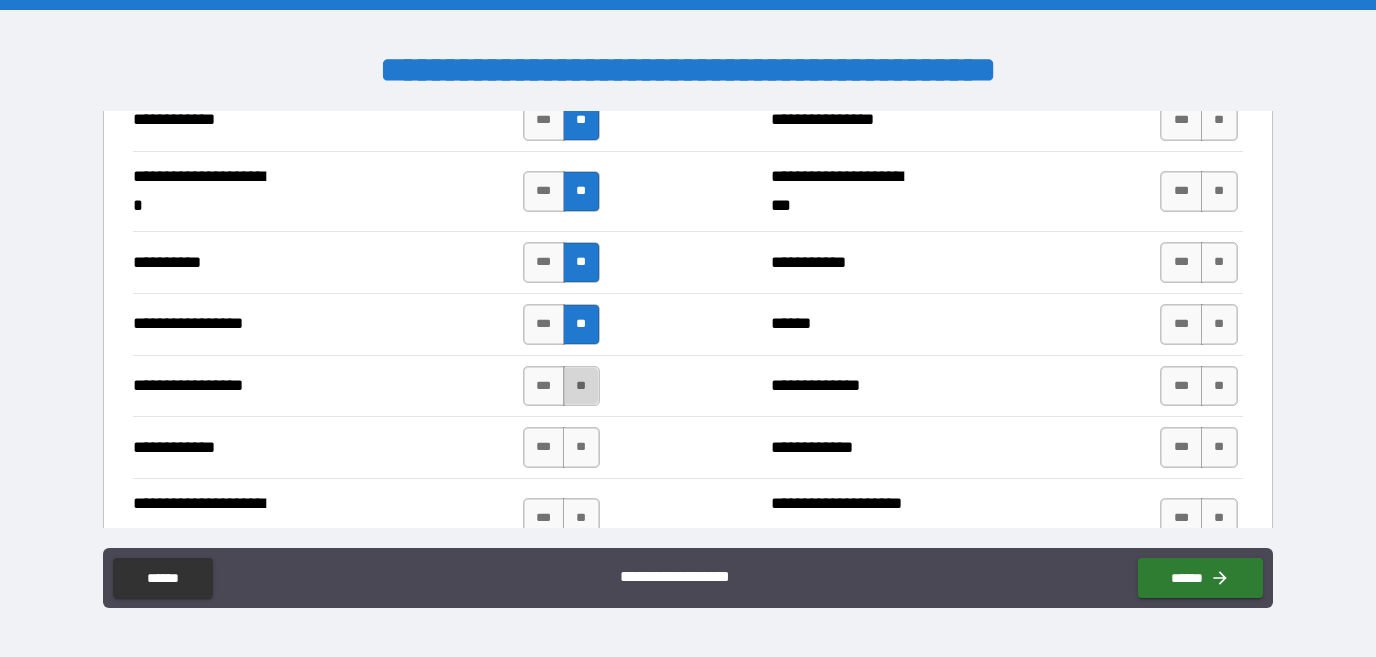 click on "**" at bounding box center [581, 386] 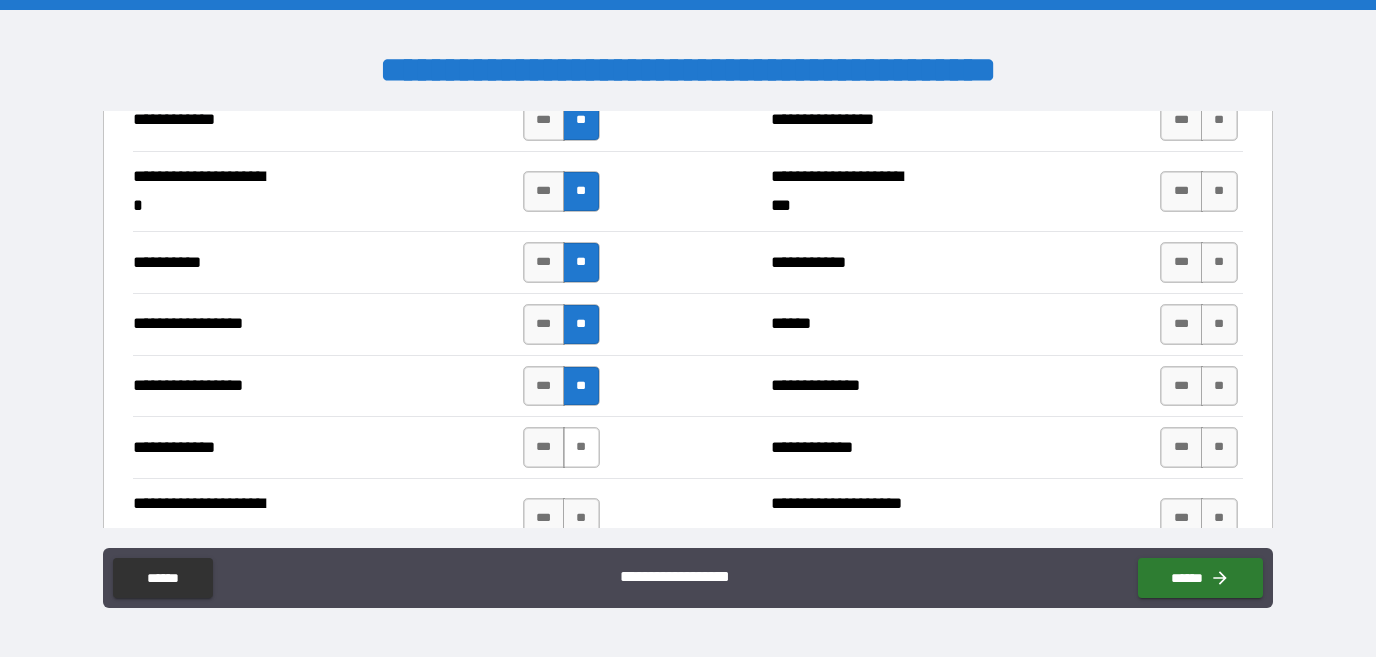 click on "**" at bounding box center (581, 447) 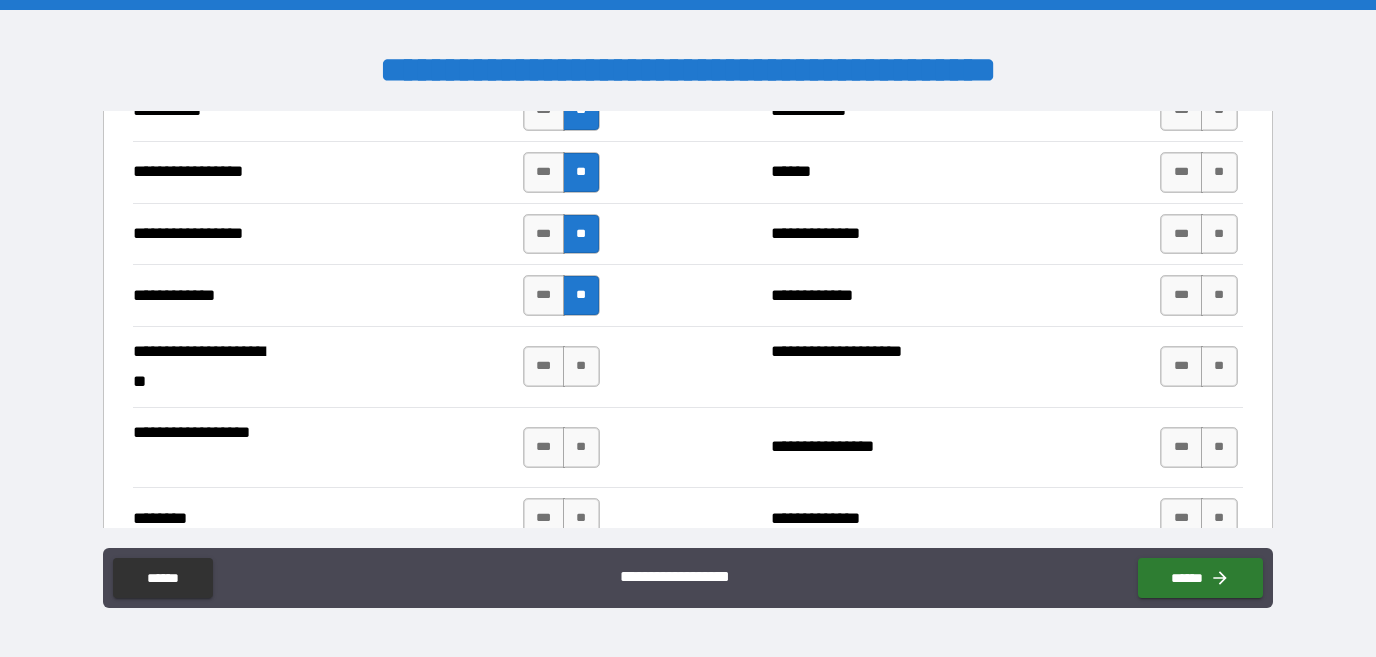 scroll, scrollTop: 4449, scrollLeft: 0, axis: vertical 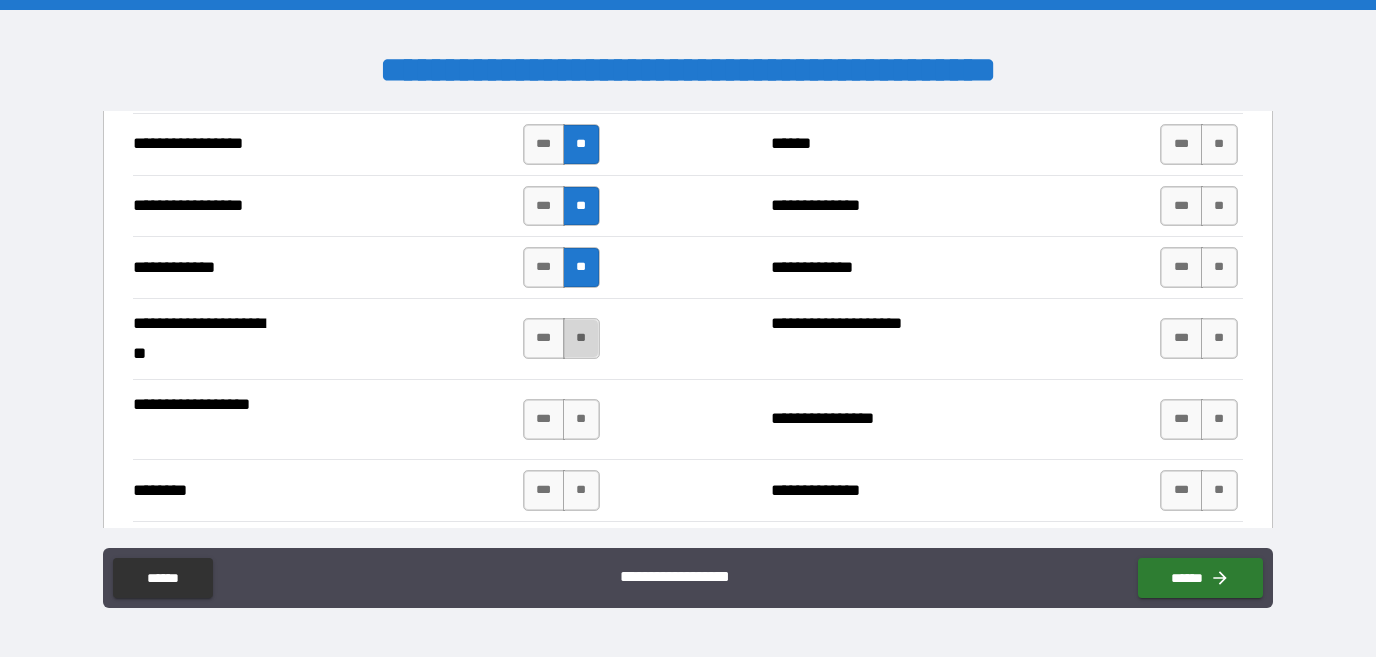 click on "**" at bounding box center (581, 338) 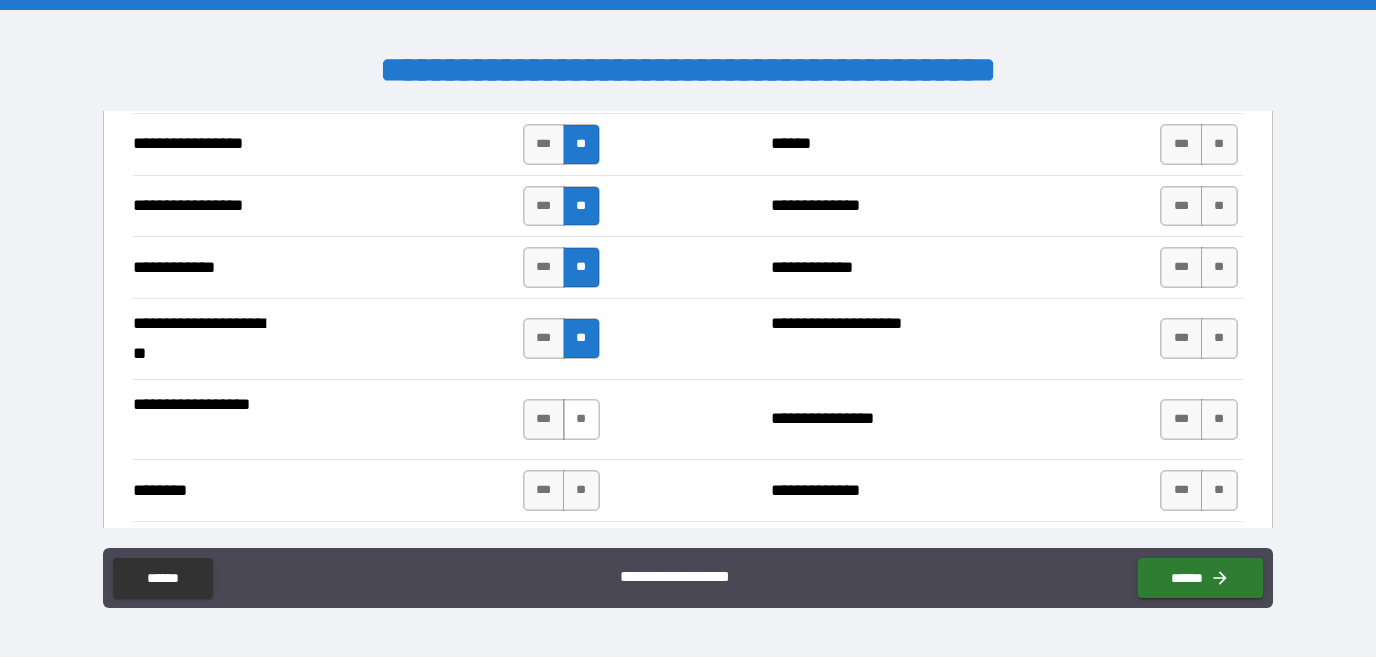 click on "**" at bounding box center (581, 419) 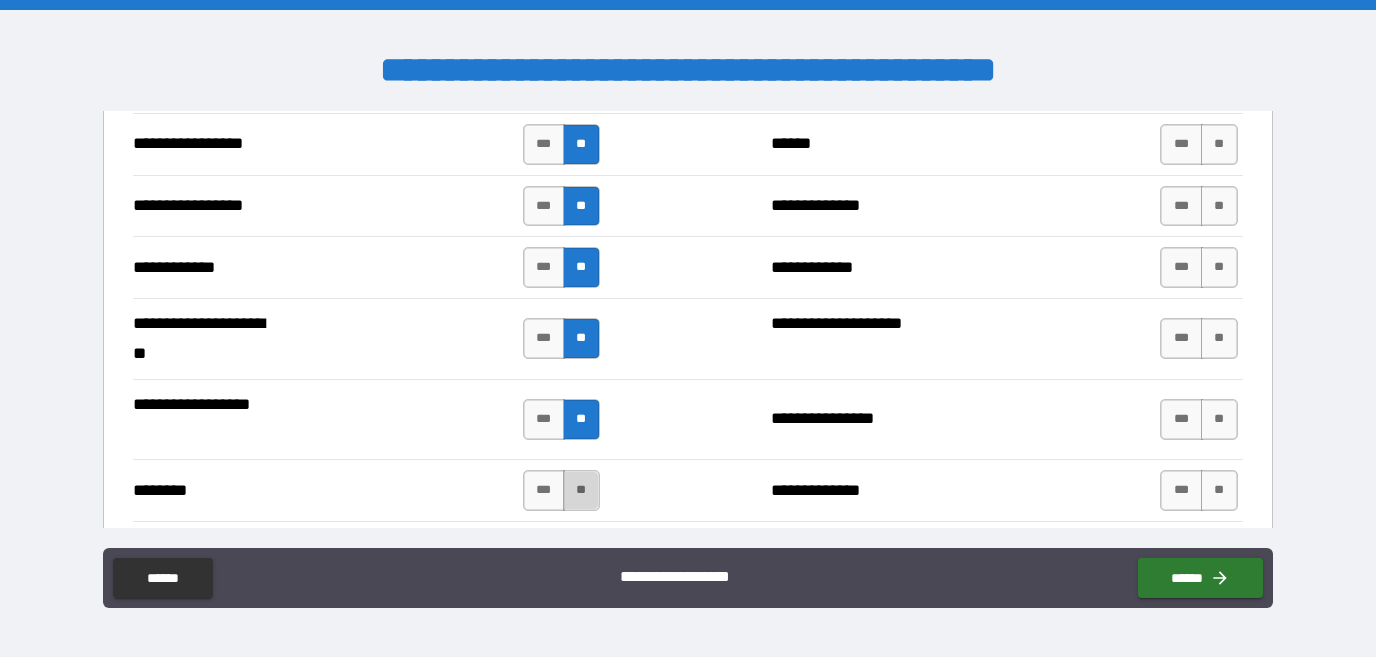 click on "**" at bounding box center [581, 490] 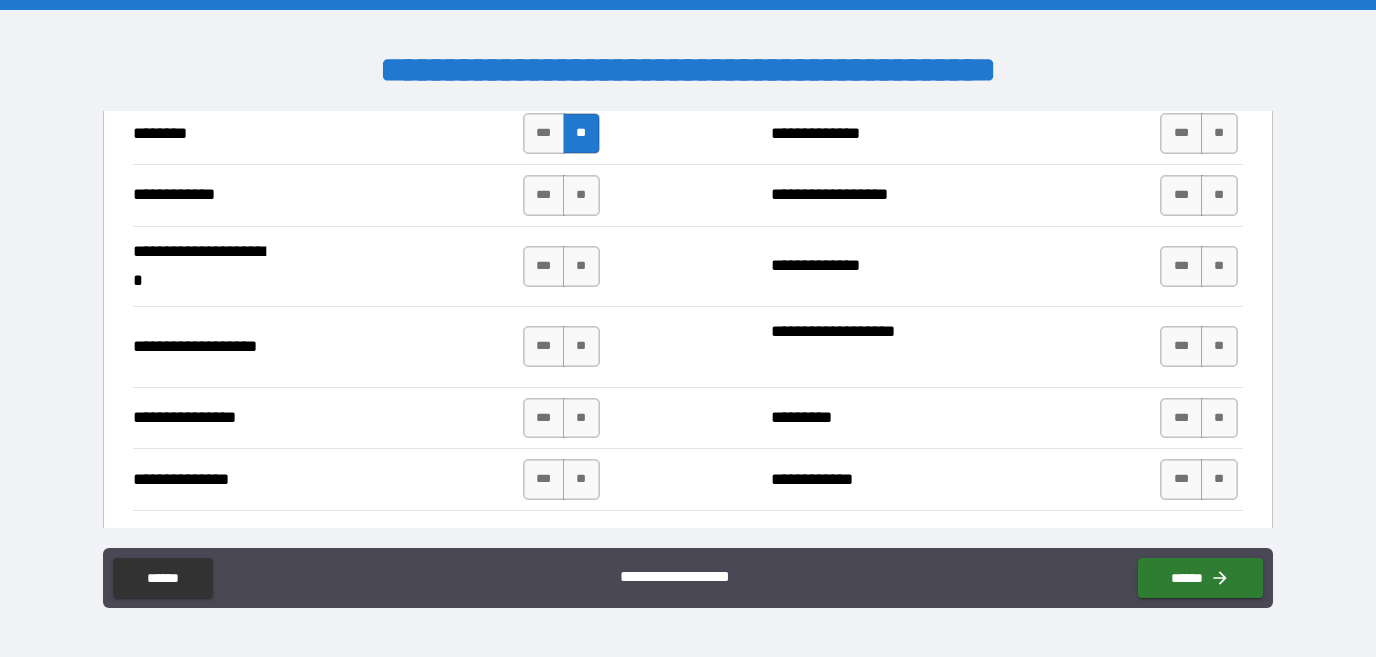 scroll, scrollTop: 4827, scrollLeft: 0, axis: vertical 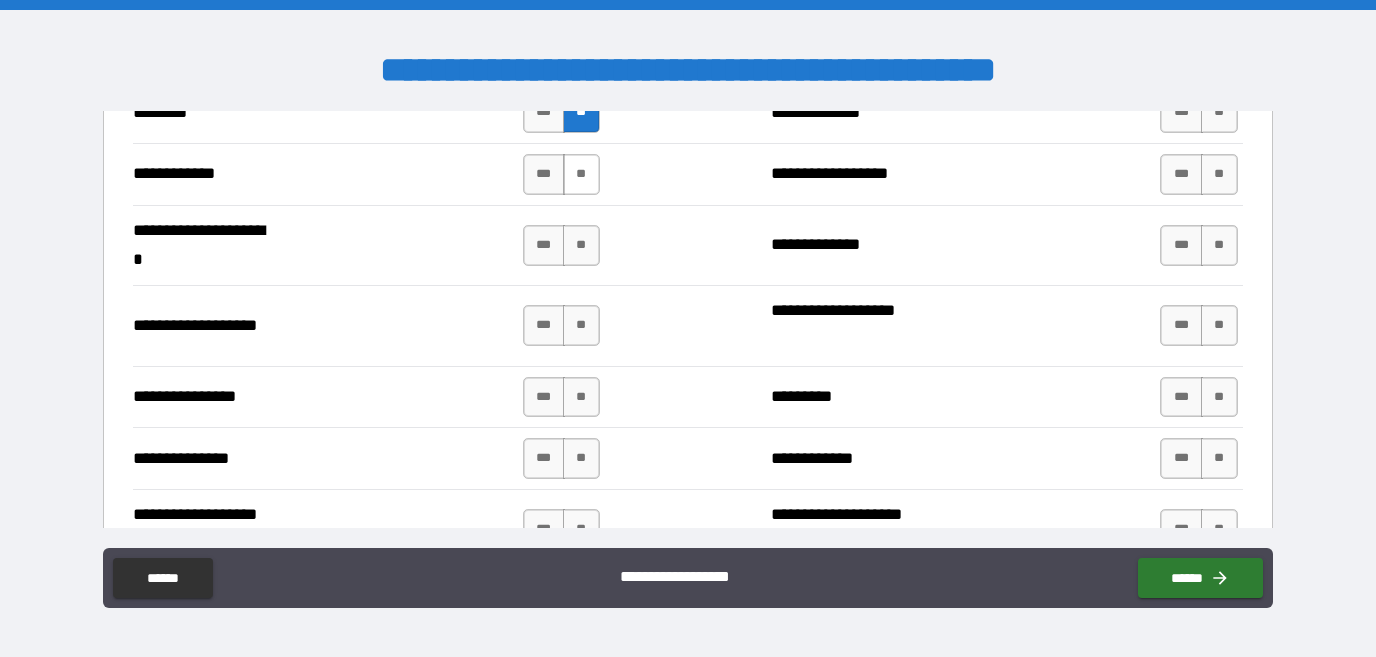 click on "**" at bounding box center (581, 174) 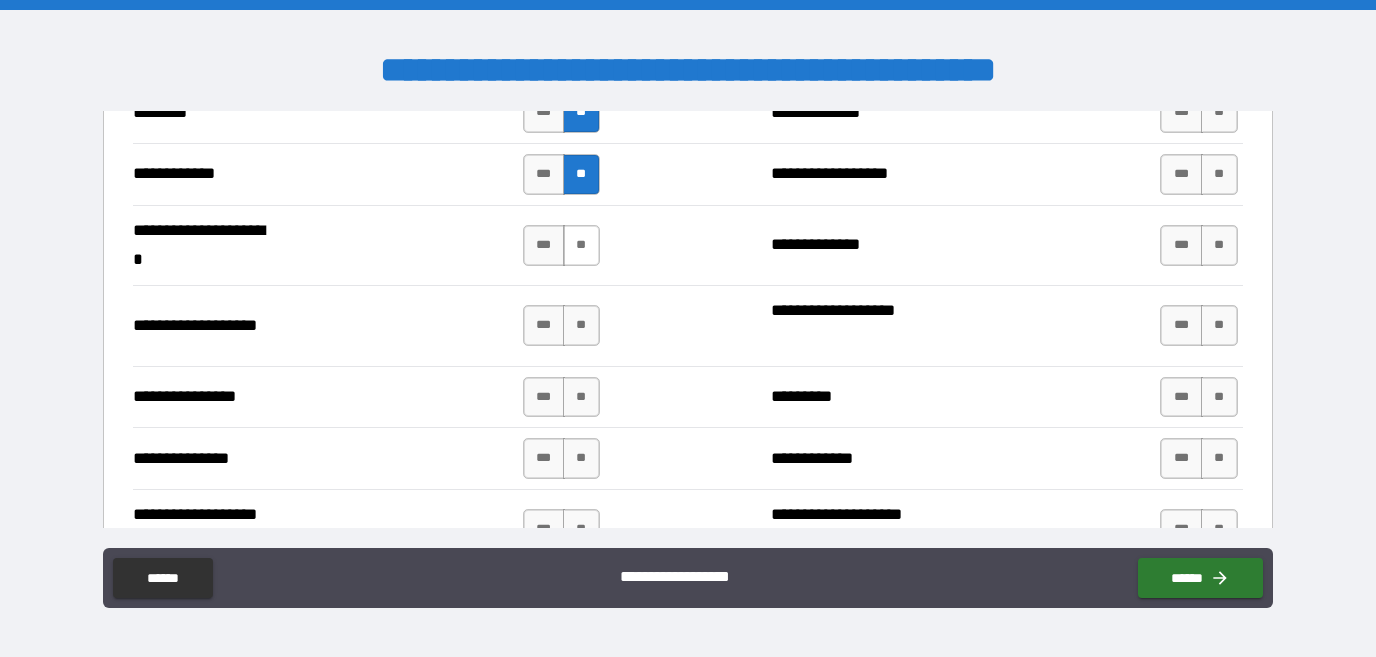 click on "**" at bounding box center [581, 245] 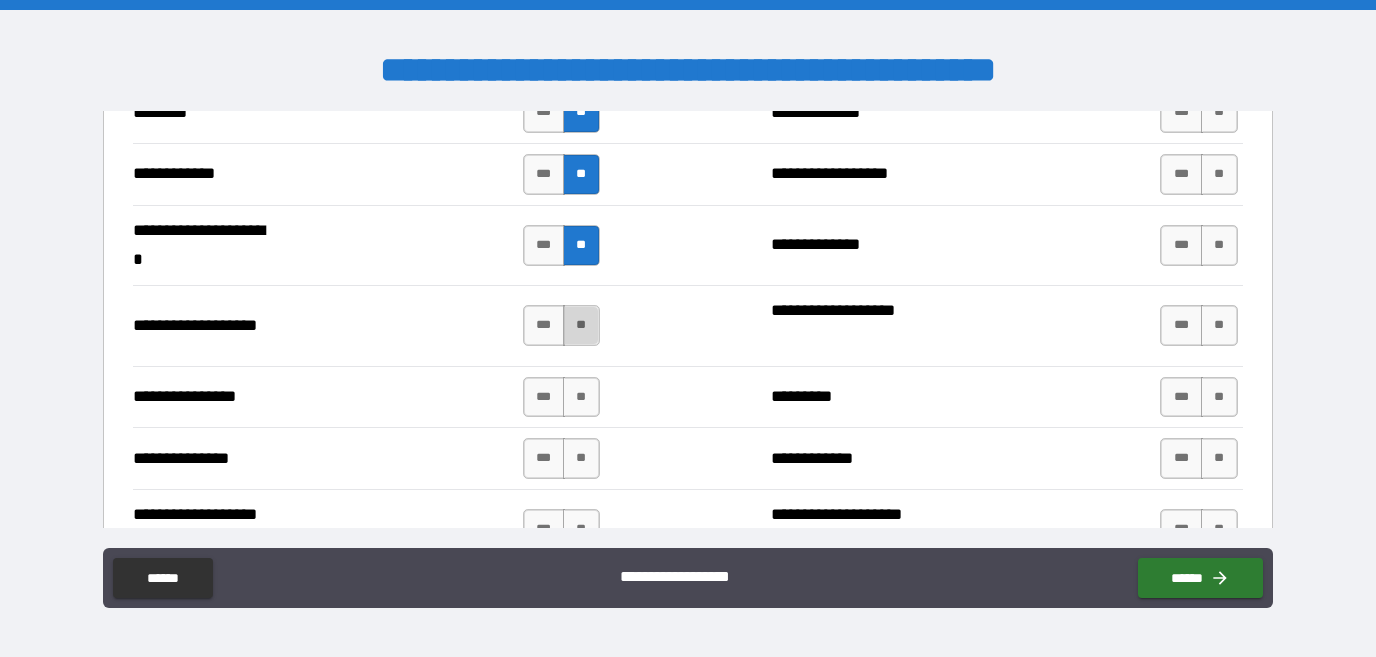 click on "**" at bounding box center [581, 325] 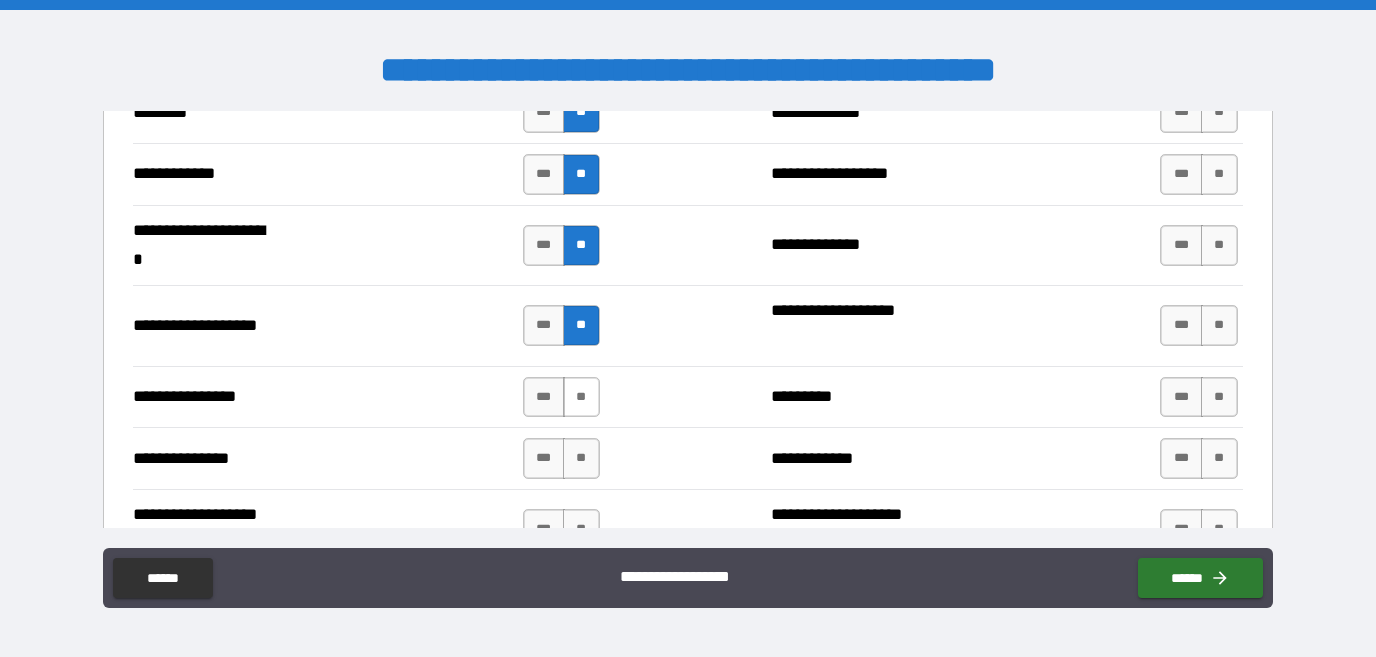 click on "**" at bounding box center [581, 397] 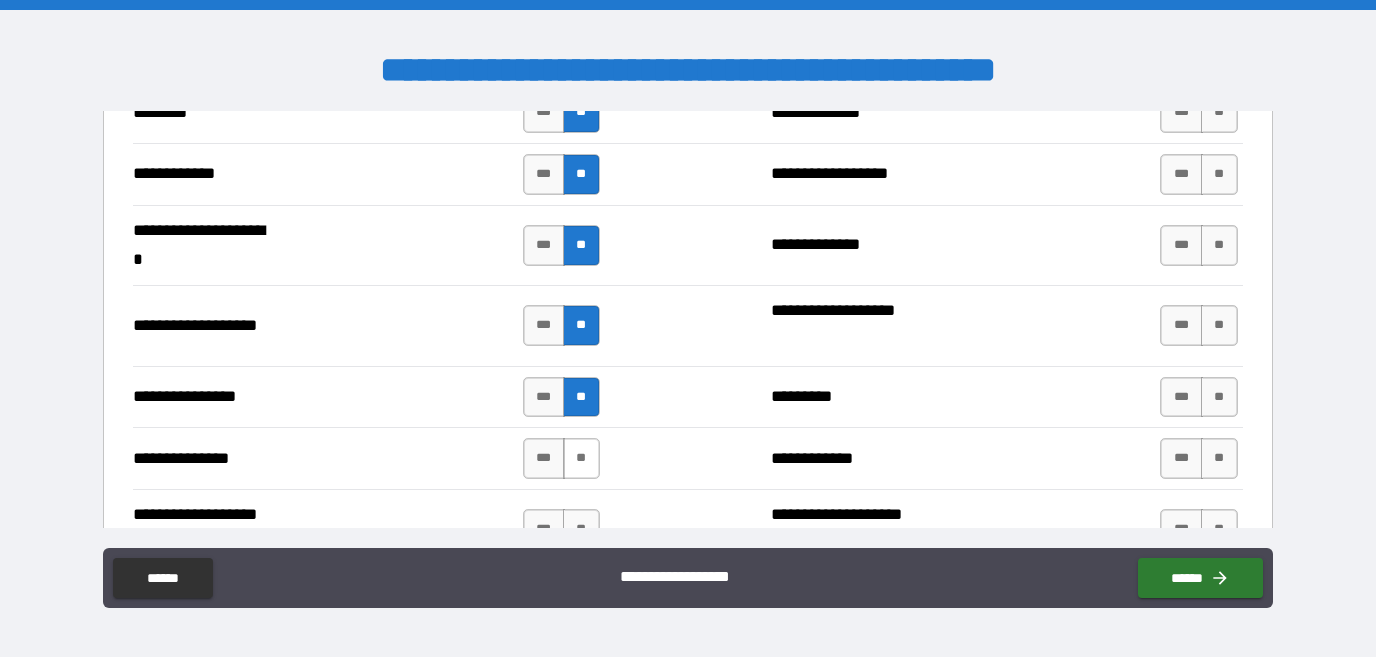 click on "**" at bounding box center [581, 458] 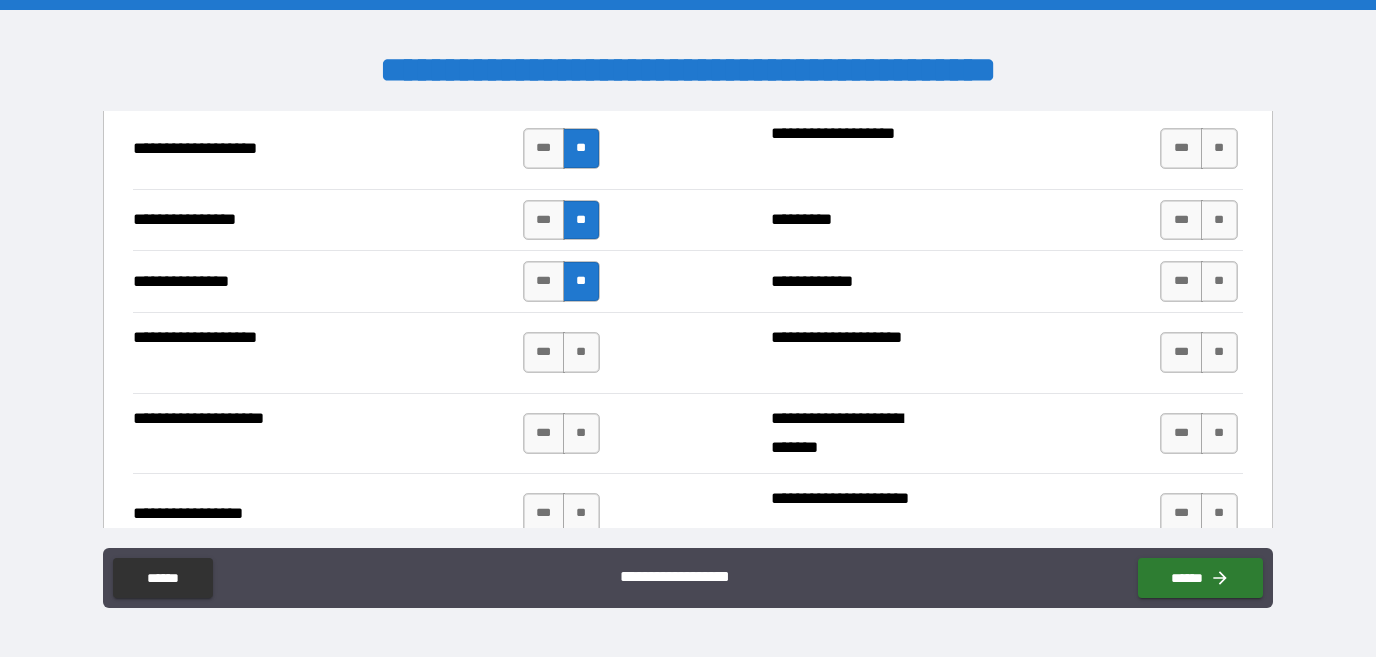scroll, scrollTop: 5046, scrollLeft: 0, axis: vertical 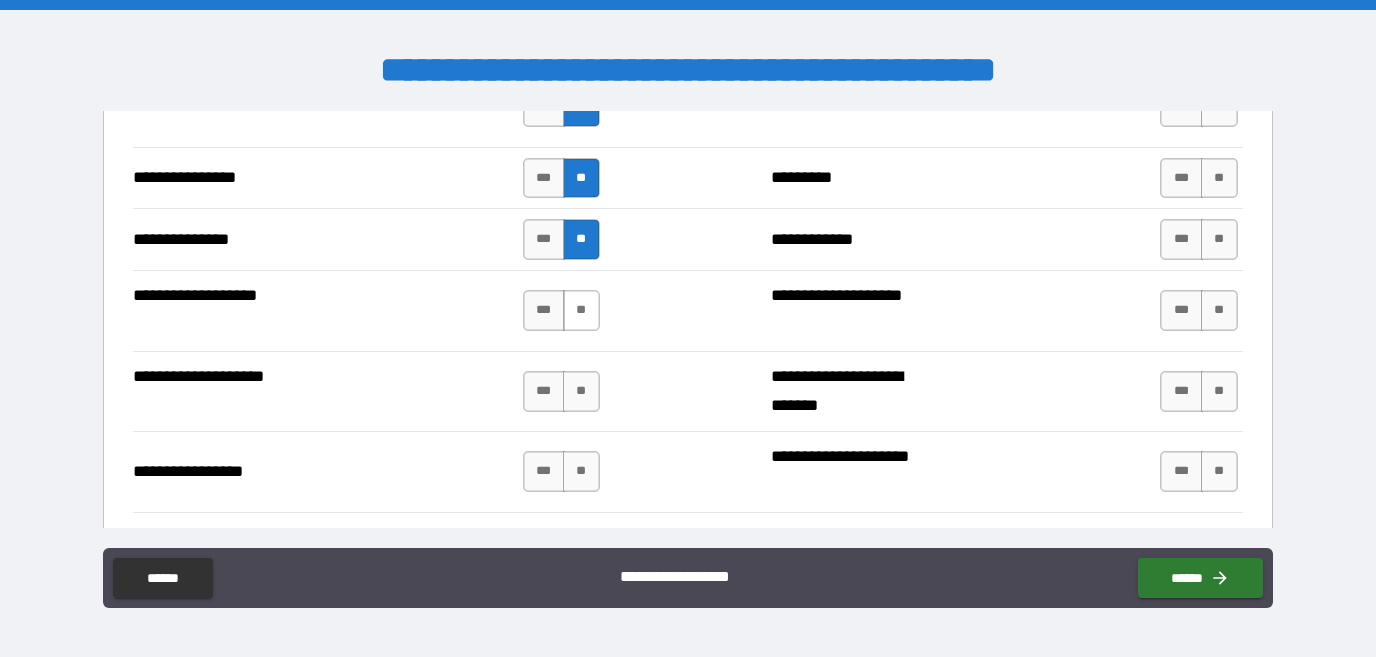 click on "**" at bounding box center [581, 310] 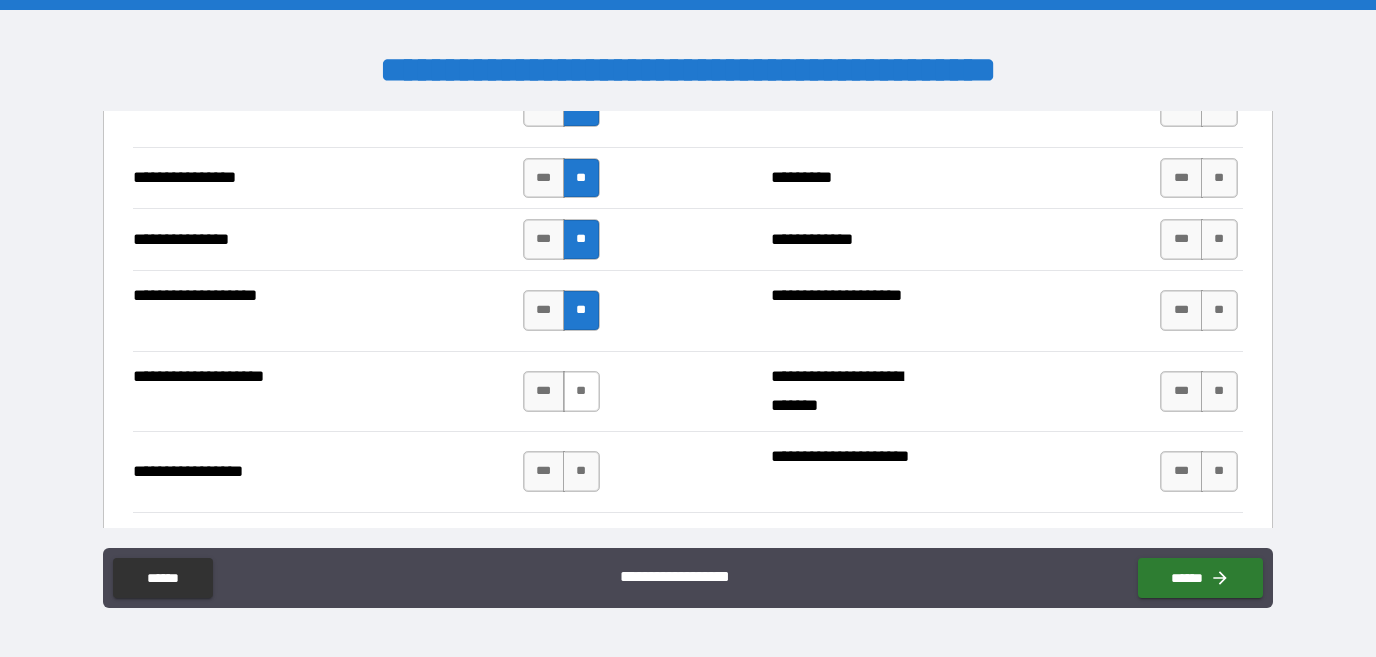 click on "**" at bounding box center [581, 391] 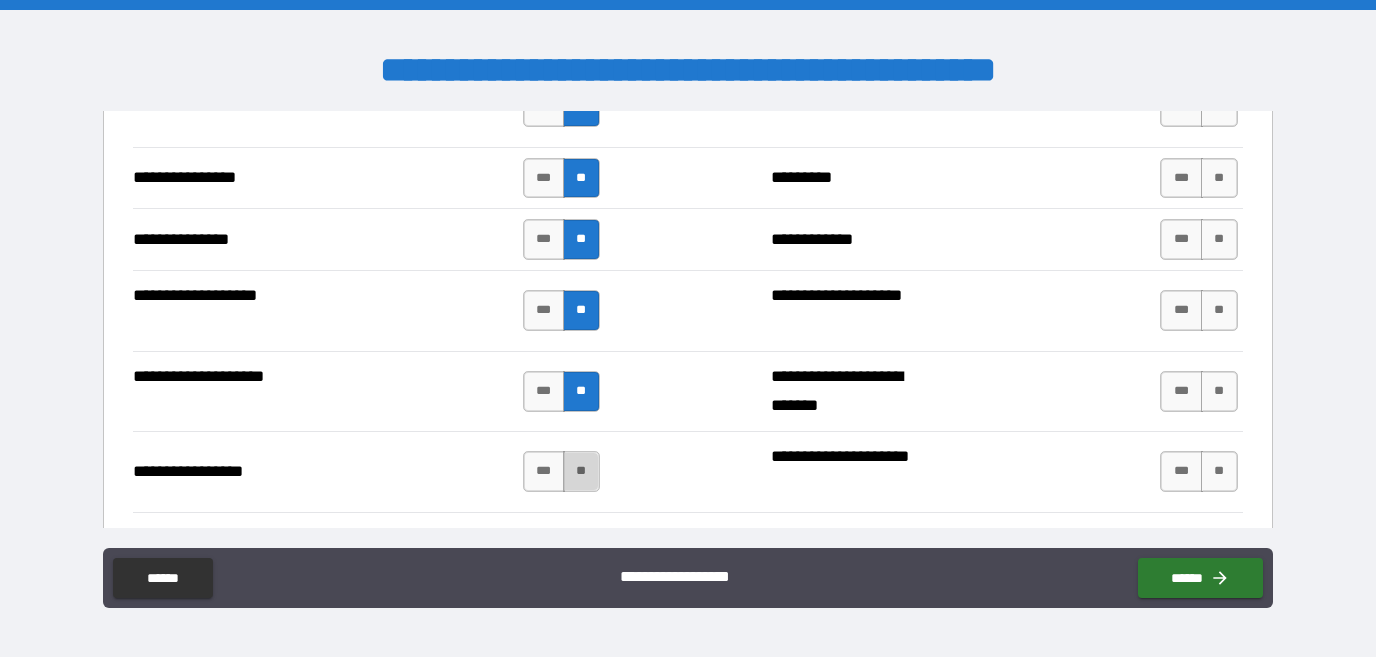 click on "**" at bounding box center (581, 471) 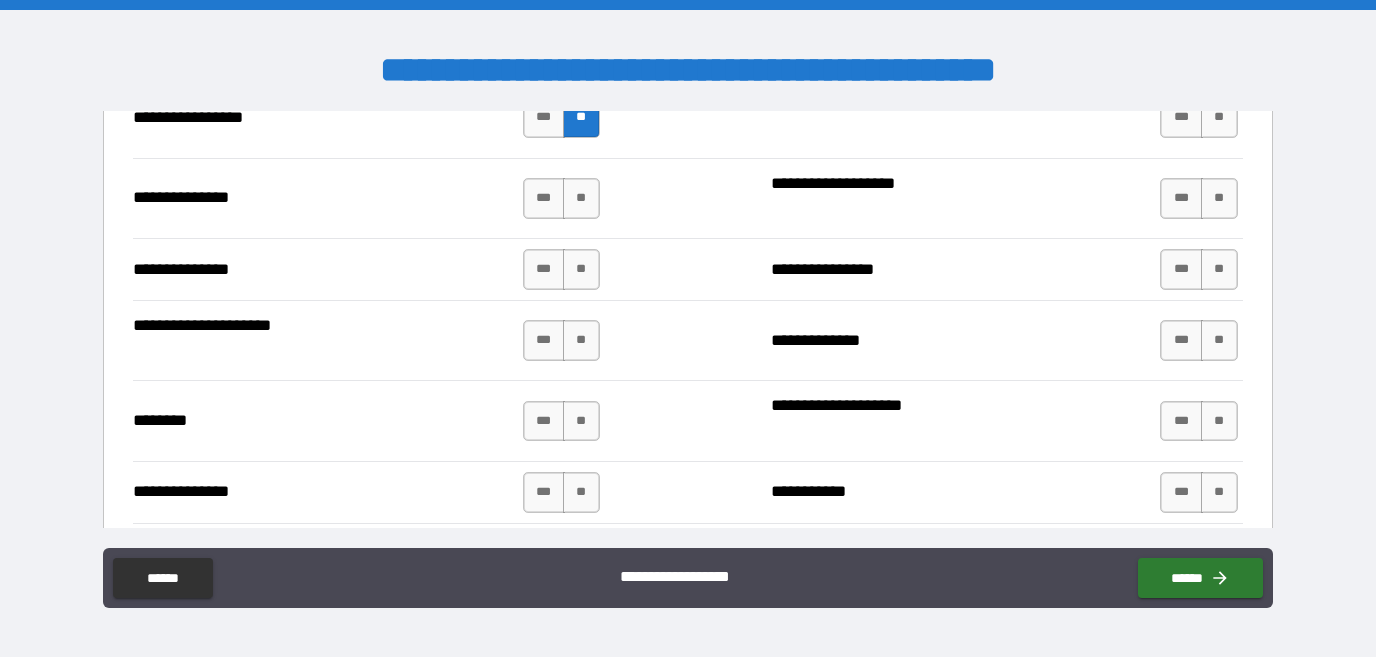 scroll, scrollTop: 5402, scrollLeft: 0, axis: vertical 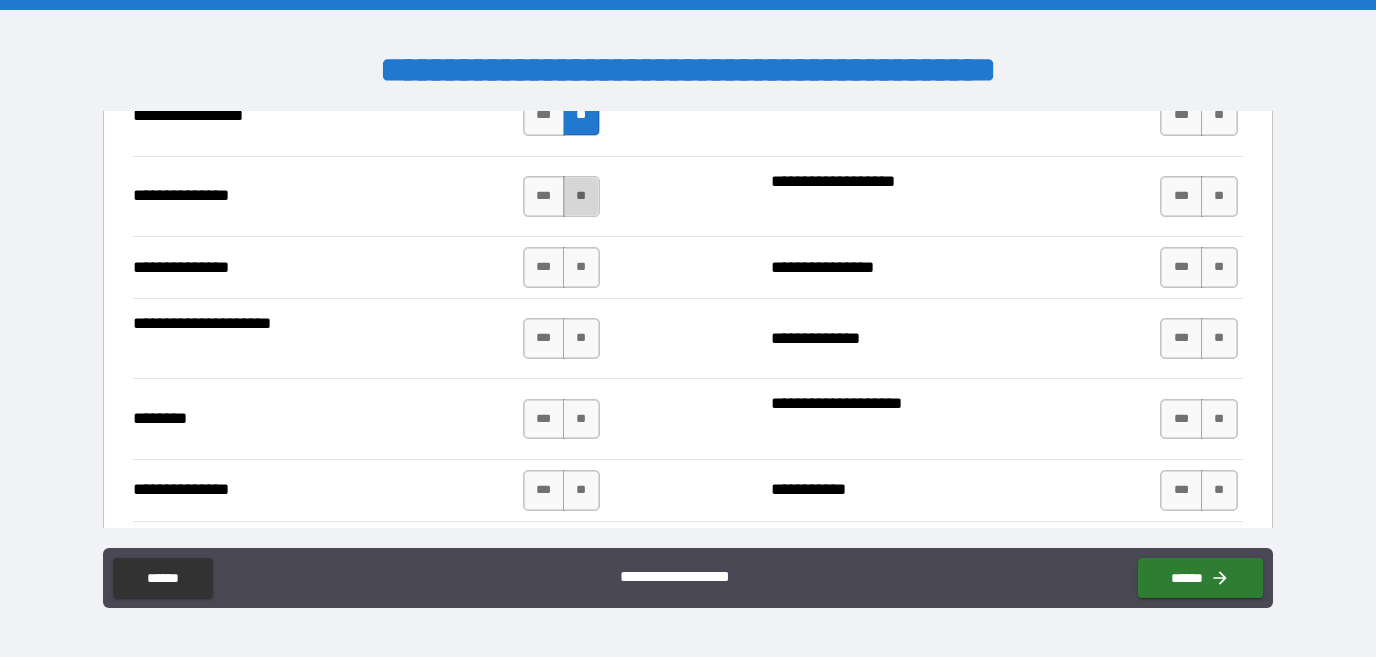 click on "**" at bounding box center [581, 196] 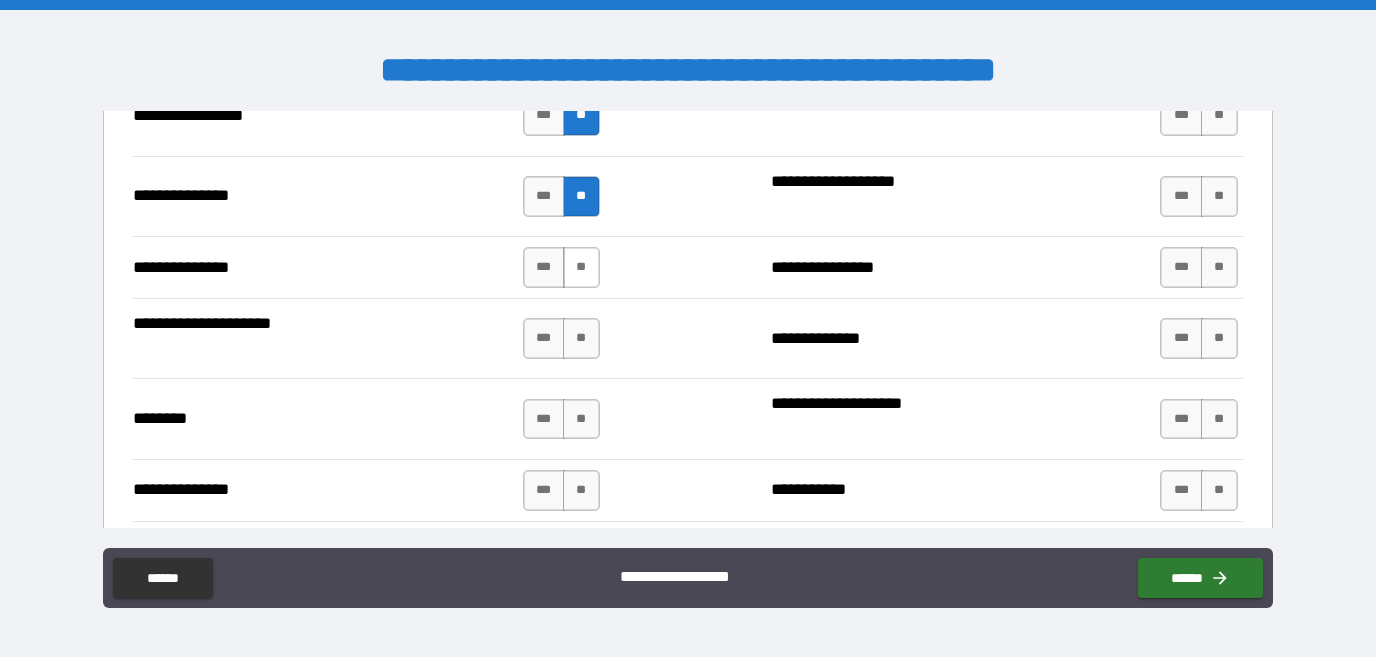 click on "**" at bounding box center (581, 267) 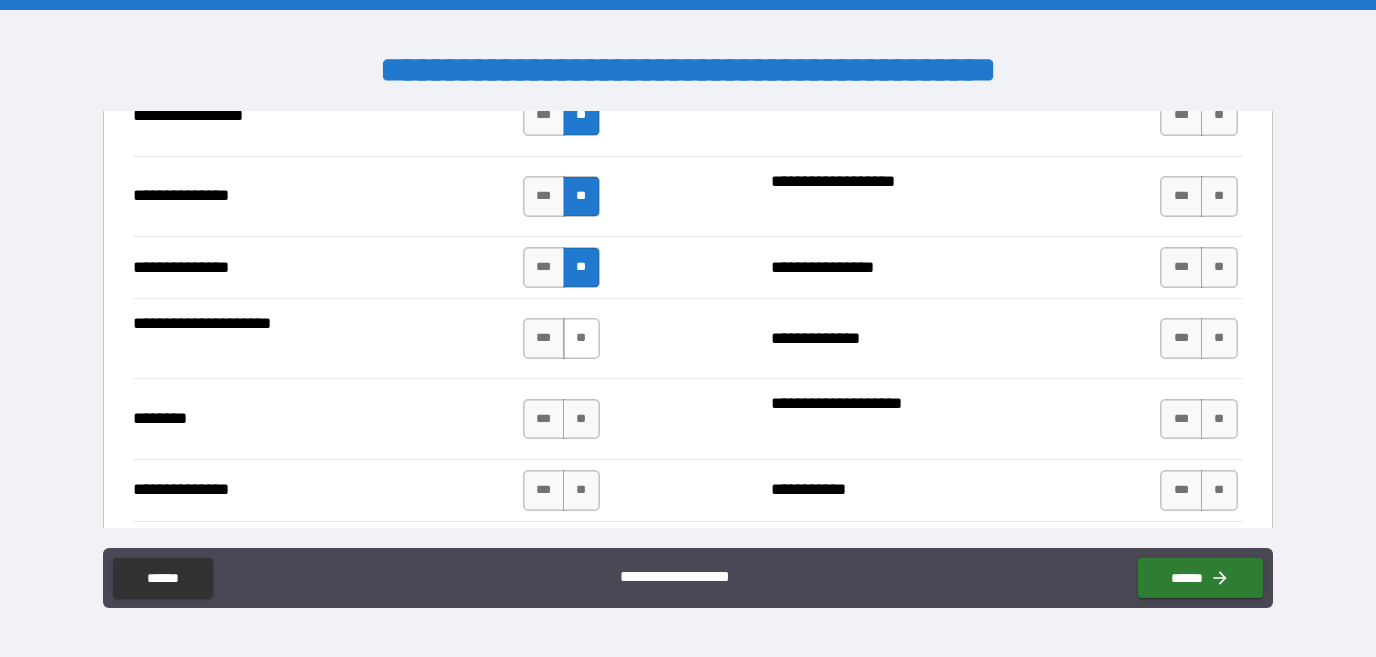 click on "**" at bounding box center [581, 338] 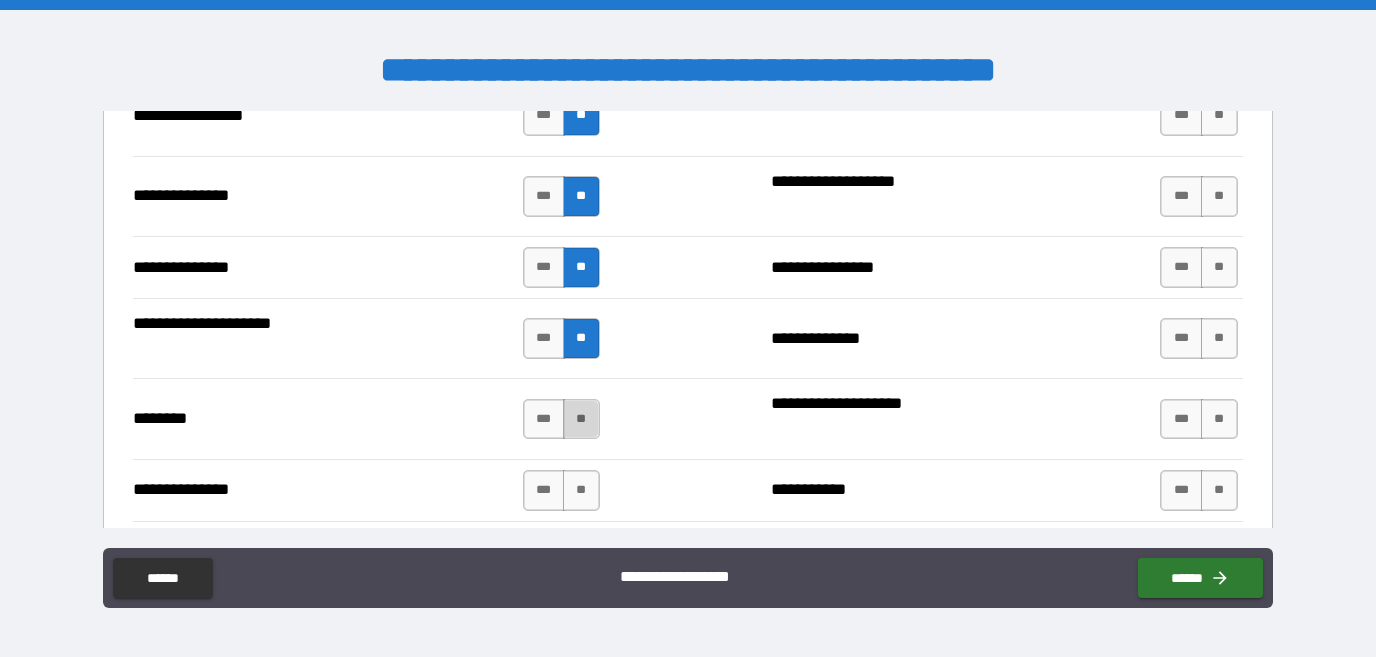 click on "**" at bounding box center (581, 419) 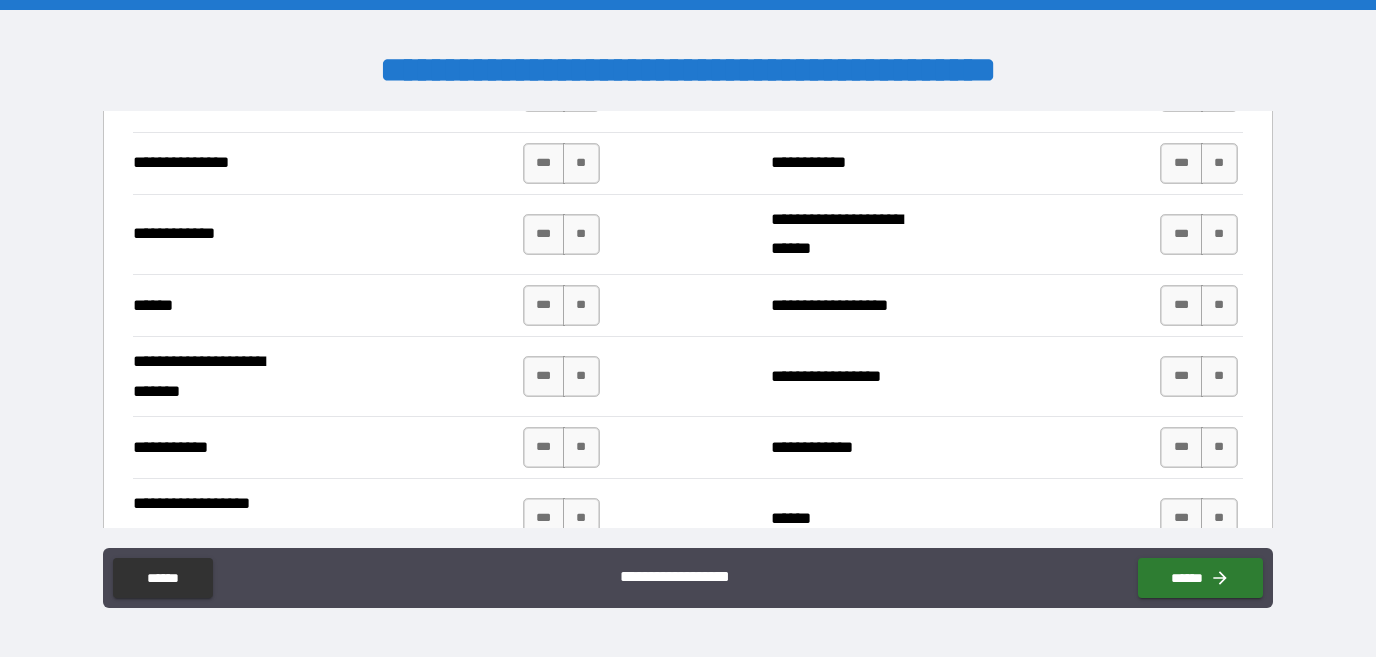 scroll, scrollTop: 5747, scrollLeft: 0, axis: vertical 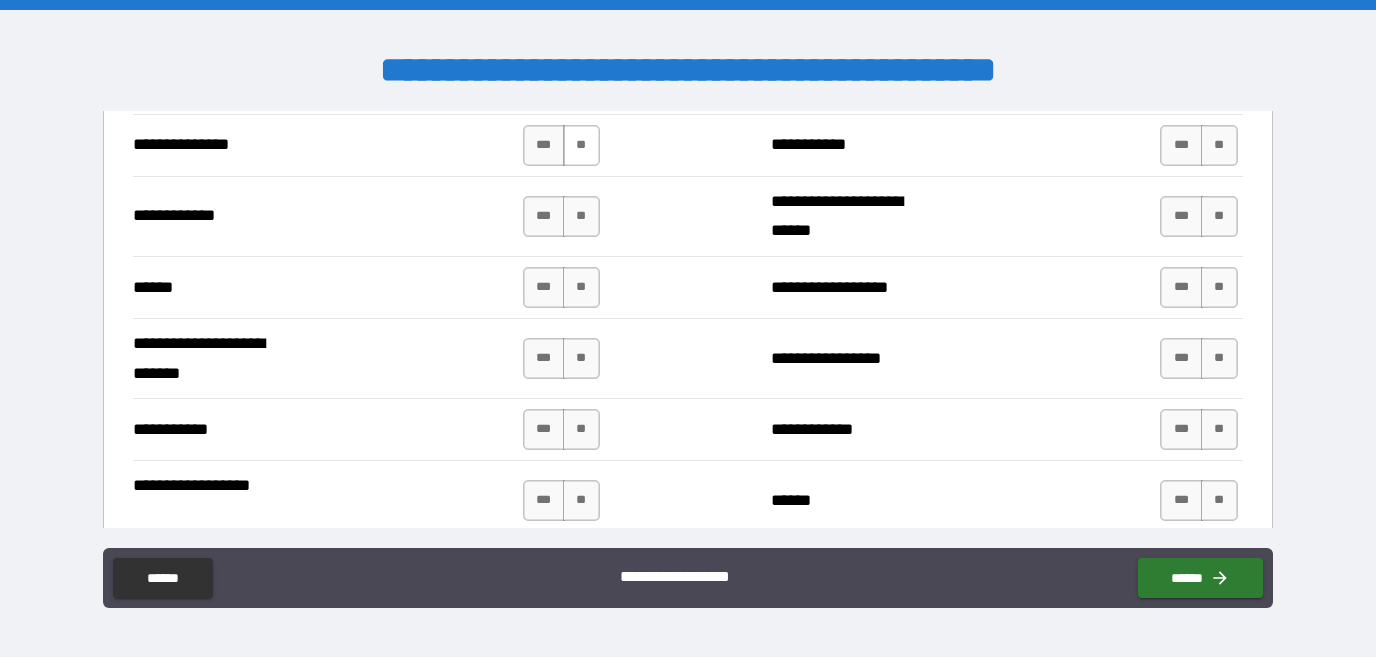 click on "**" at bounding box center (581, 145) 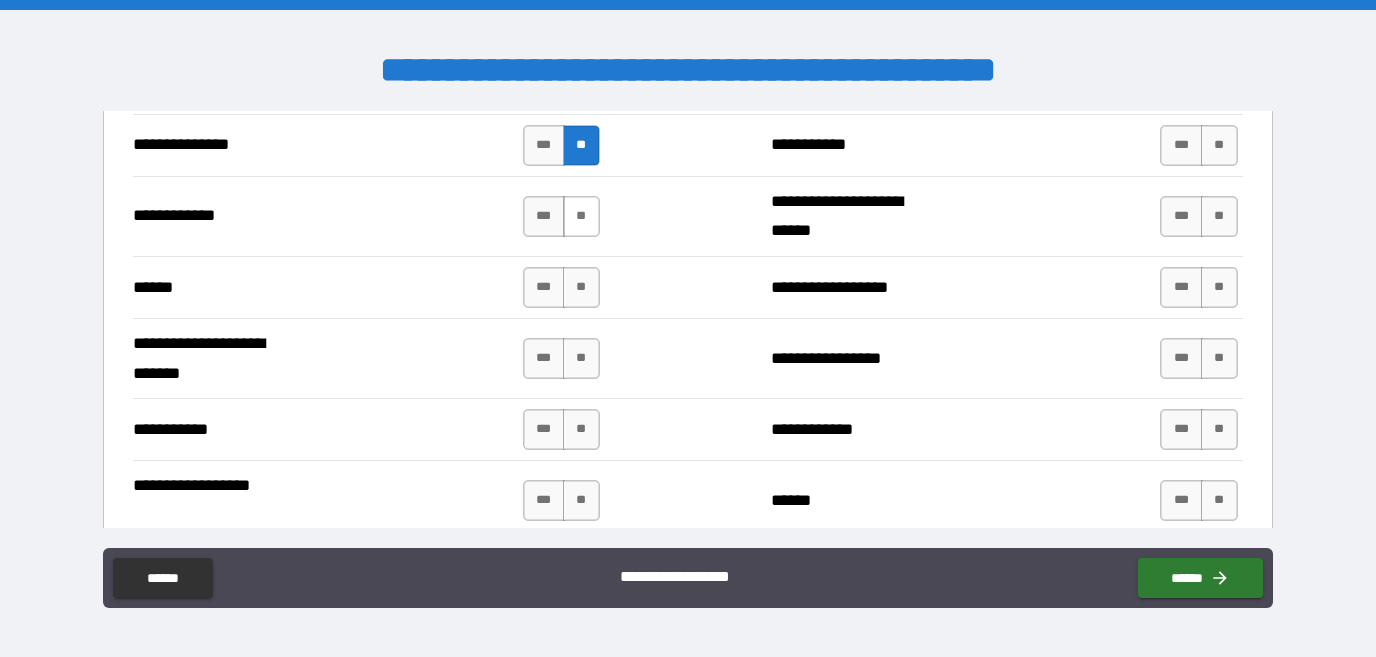 click on "**" at bounding box center (581, 216) 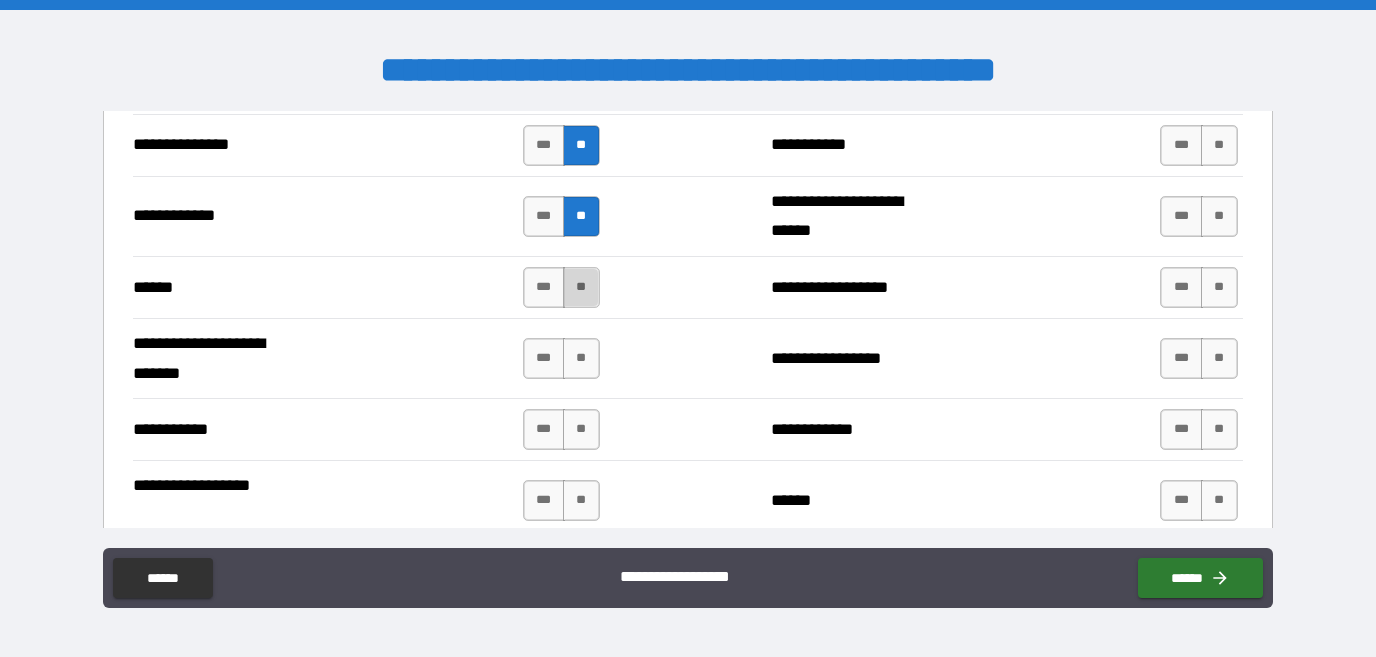 click on "**" at bounding box center [581, 287] 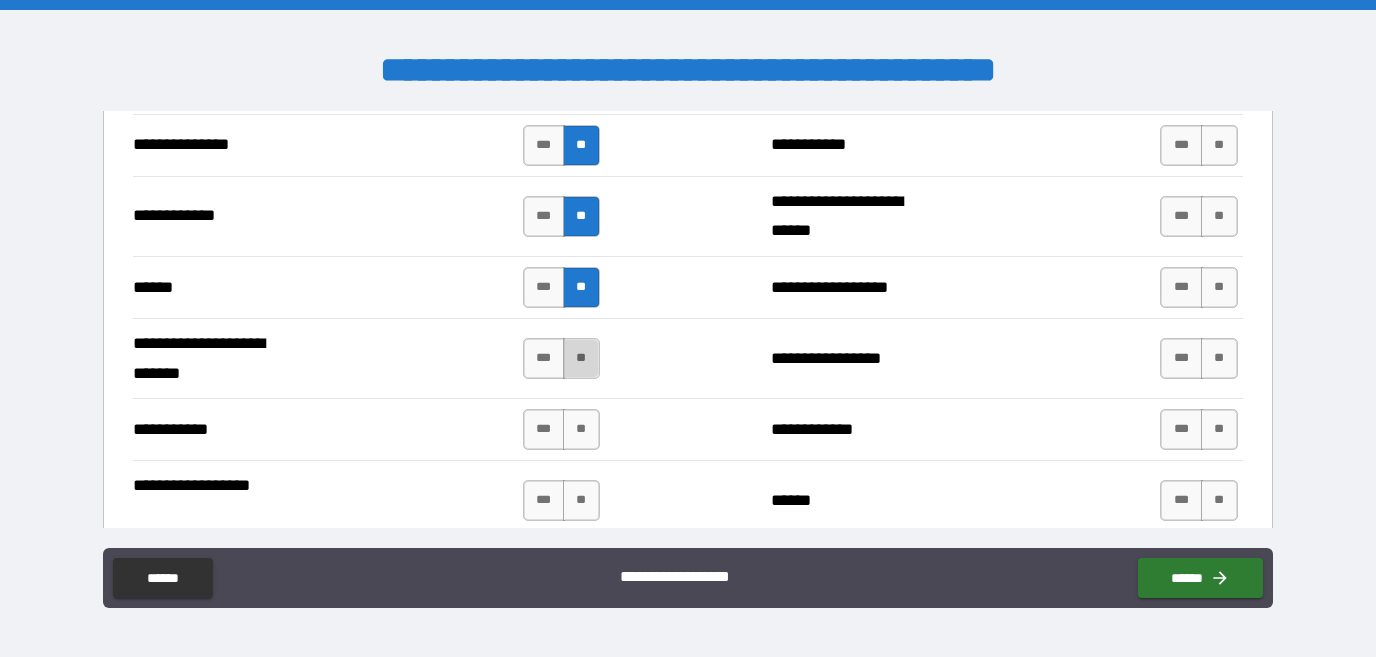 click on "**" at bounding box center [581, 358] 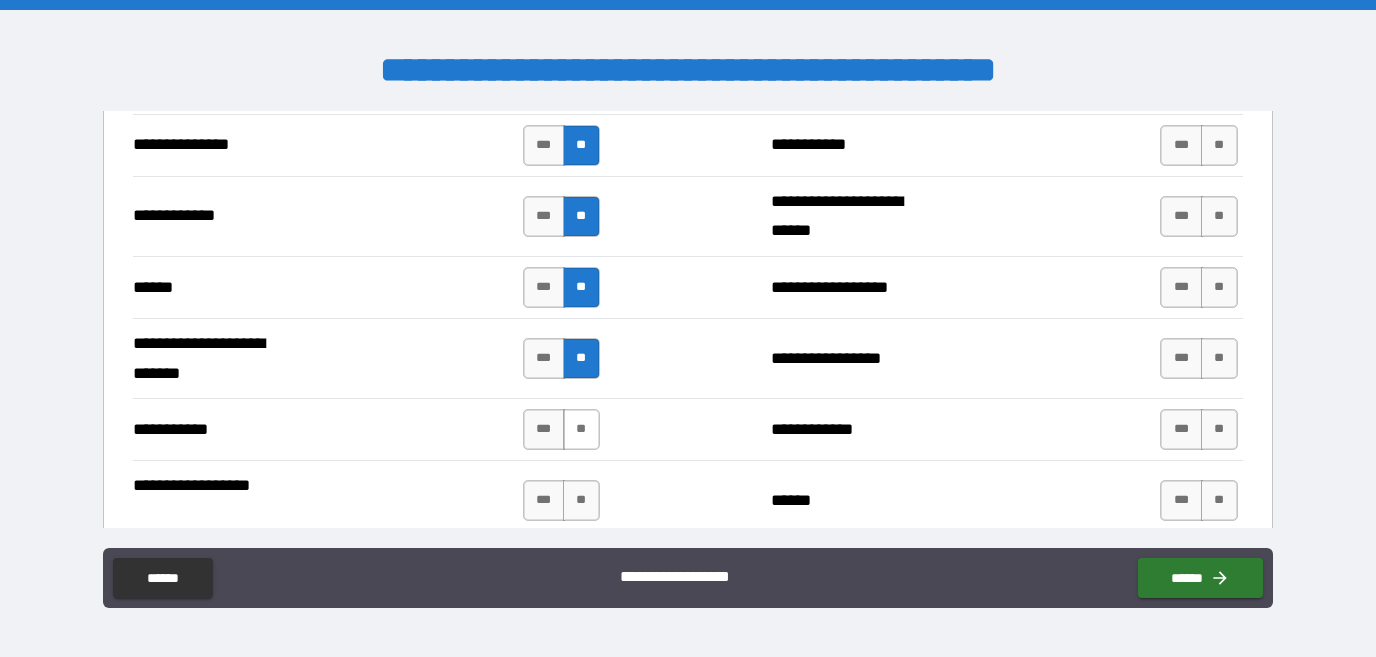 click on "**" at bounding box center (581, 429) 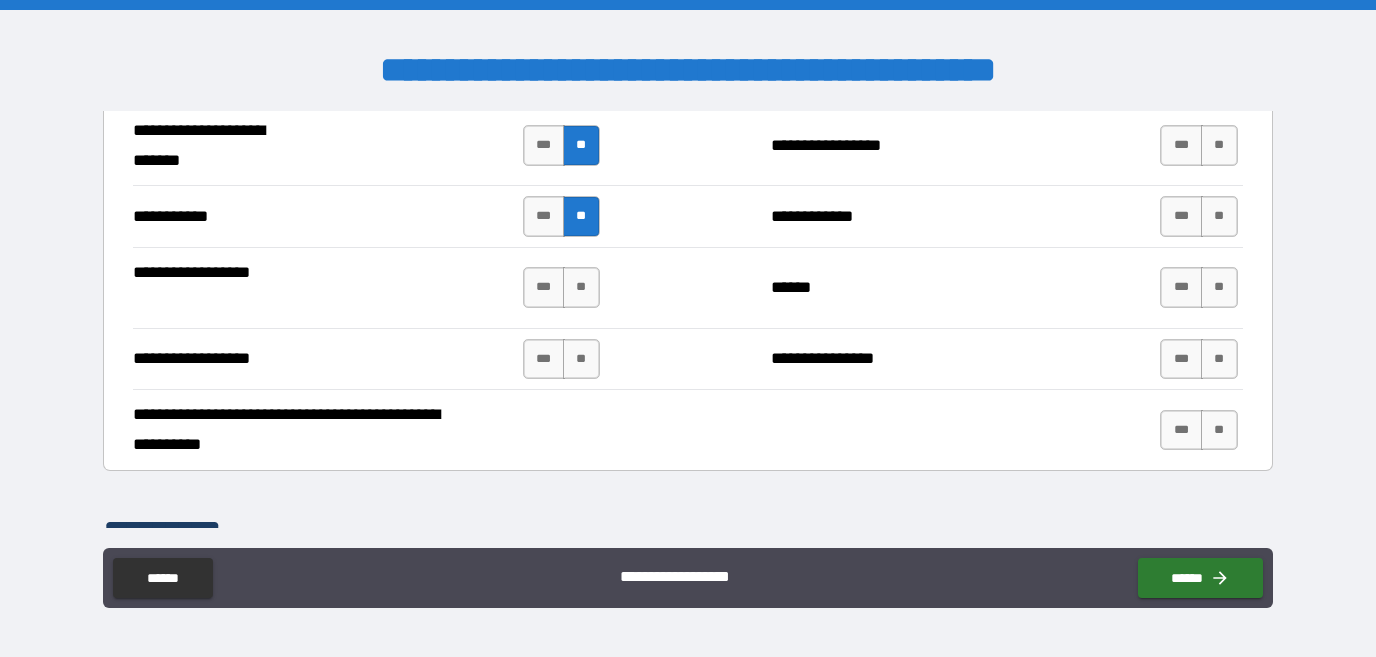 scroll, scrollTop: 5961, scrollLeft: 0, axis: vertical 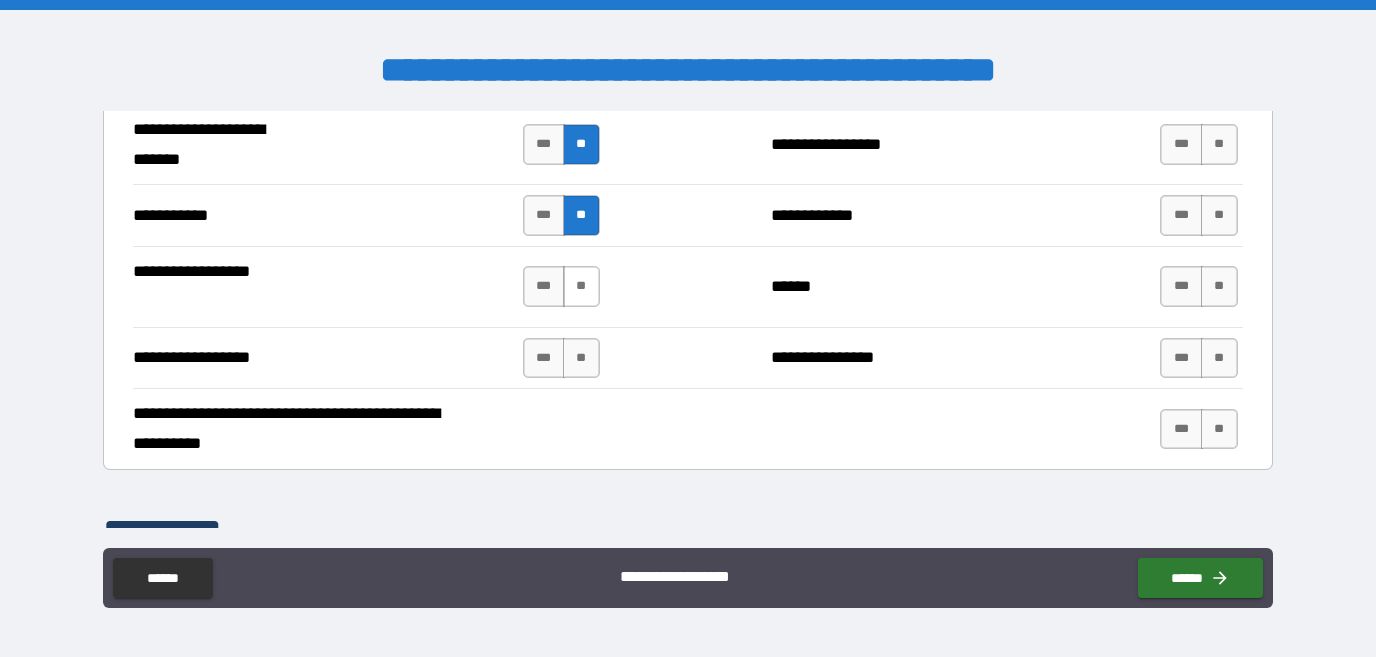 click on "**" at bounding box center [581, 286] 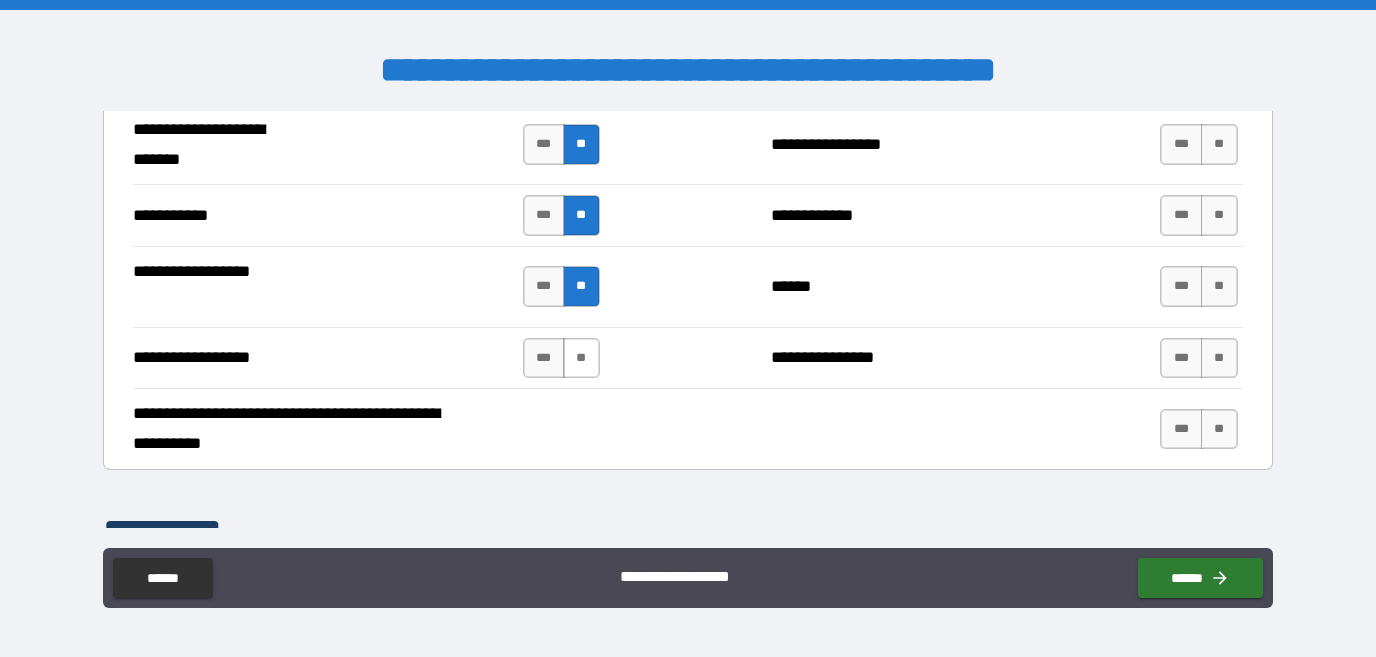 click on "**" at bounding box center [581, 358] 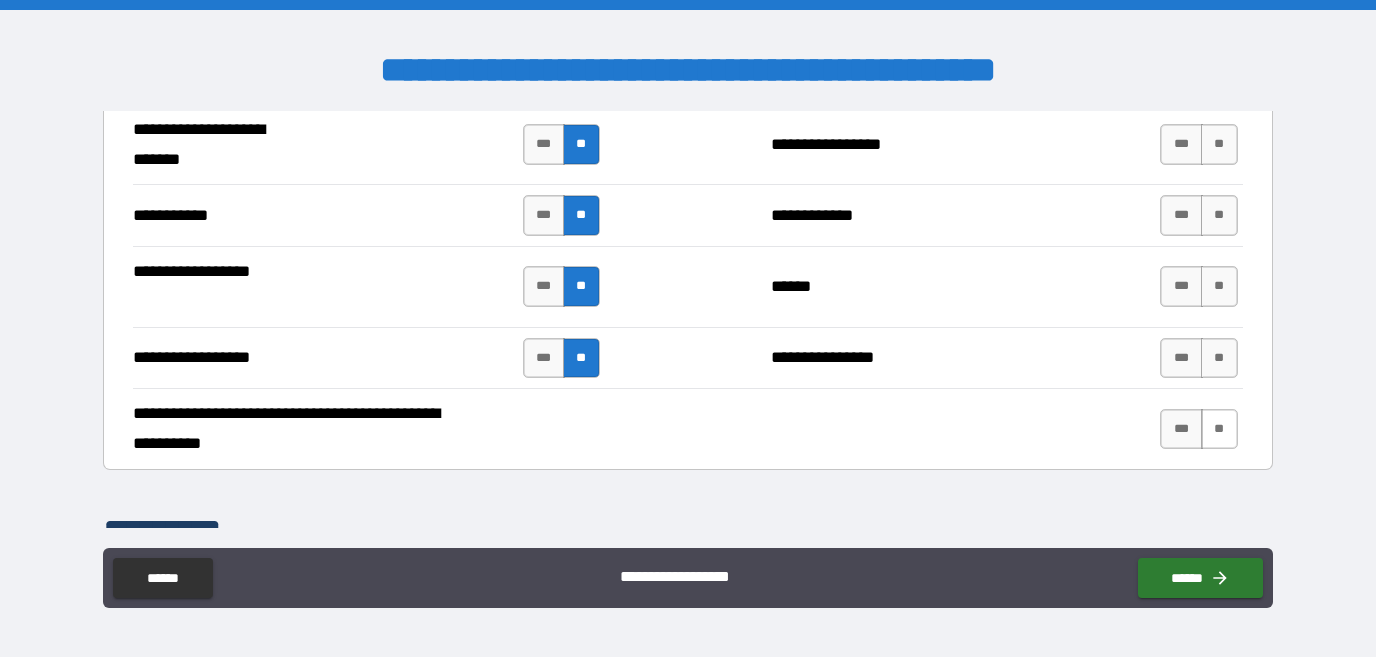 click on "**" at bounding box center (1219, 429) 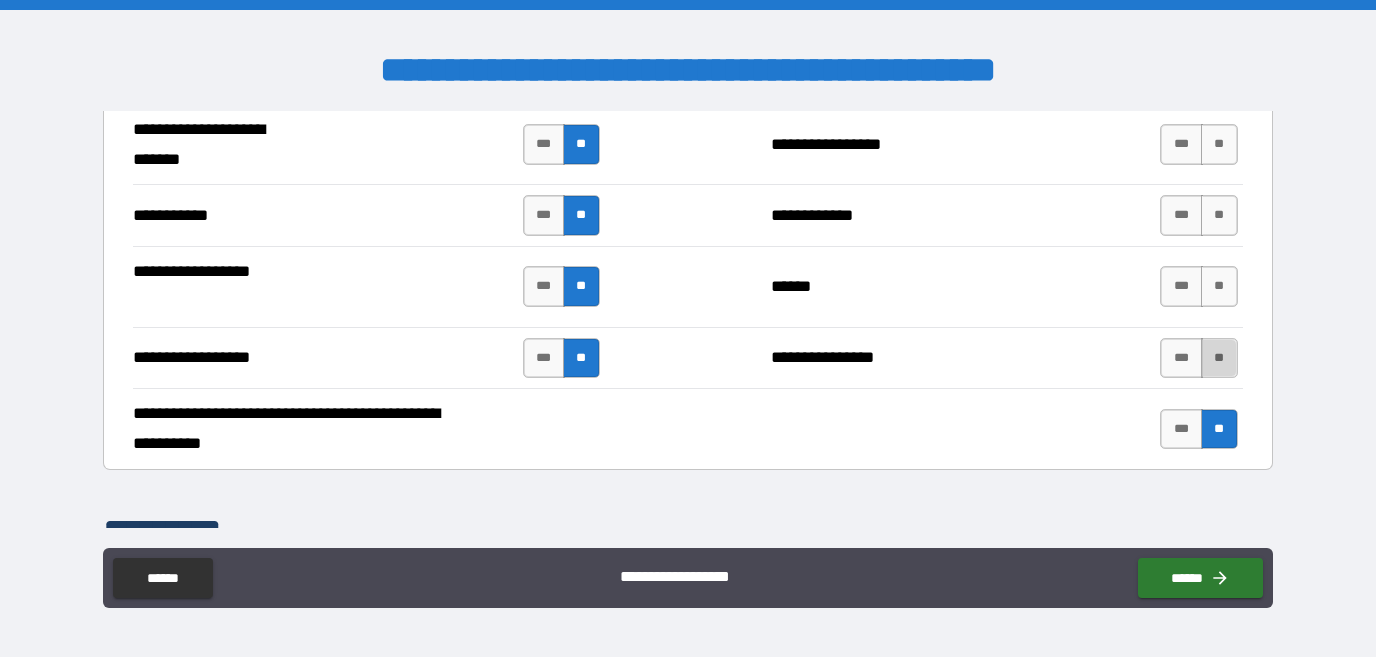 click on "**" at bounding box center (1219, 358) 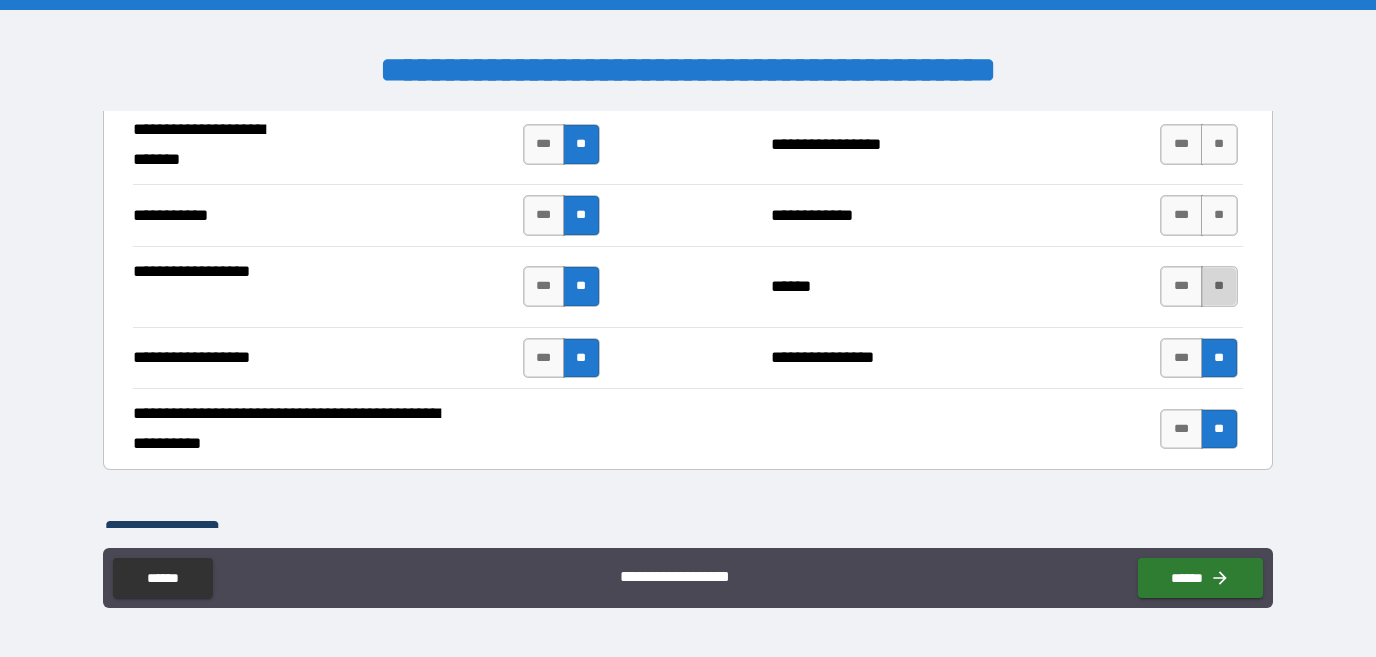 click on "**" at bounding box center [1219, 286] 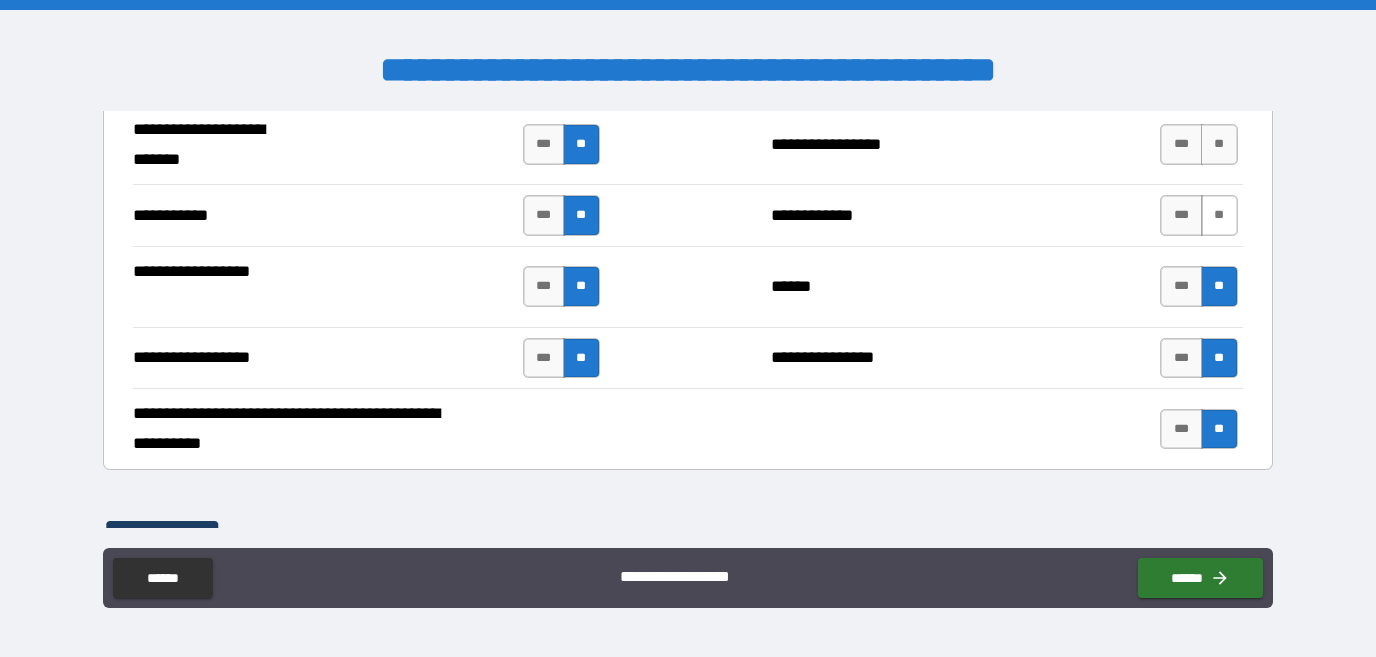 click on "**" at bounding box center (1219, 215) 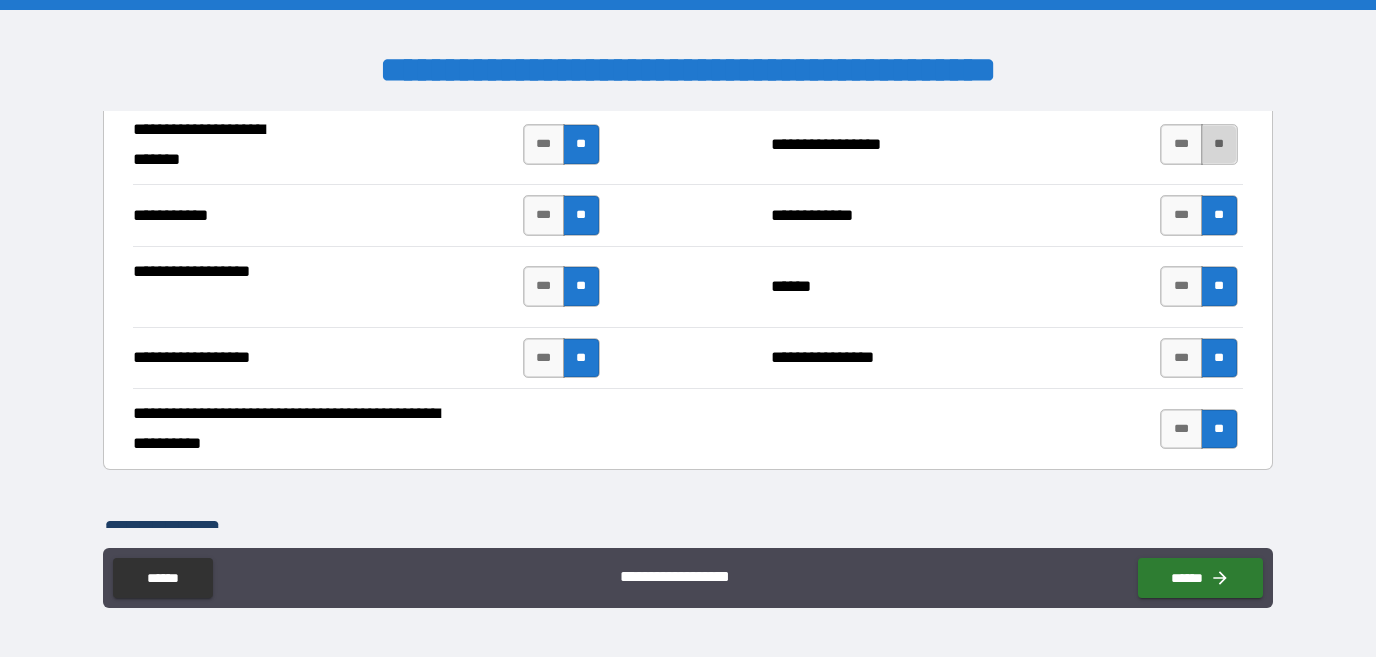 click on "**" at bounding box center (1219, 144) 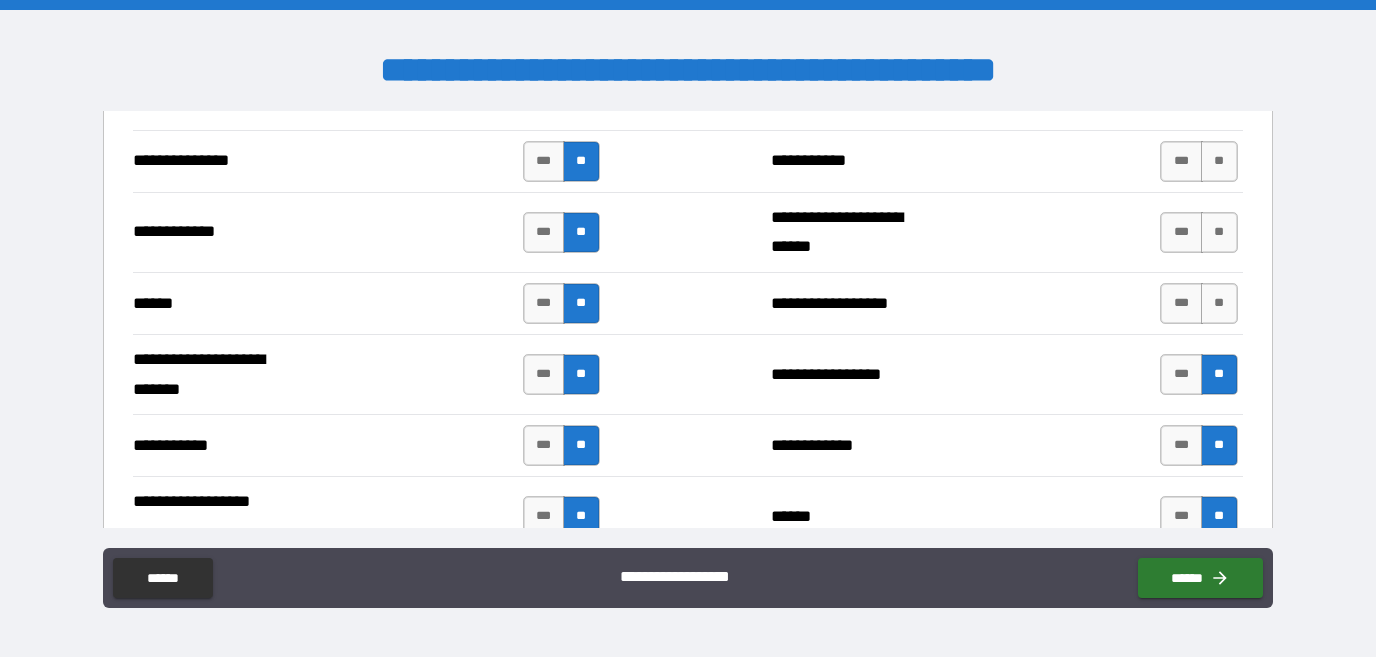 scroll, scrollTop: 5722, scrollLeft: 0, axis: vertical 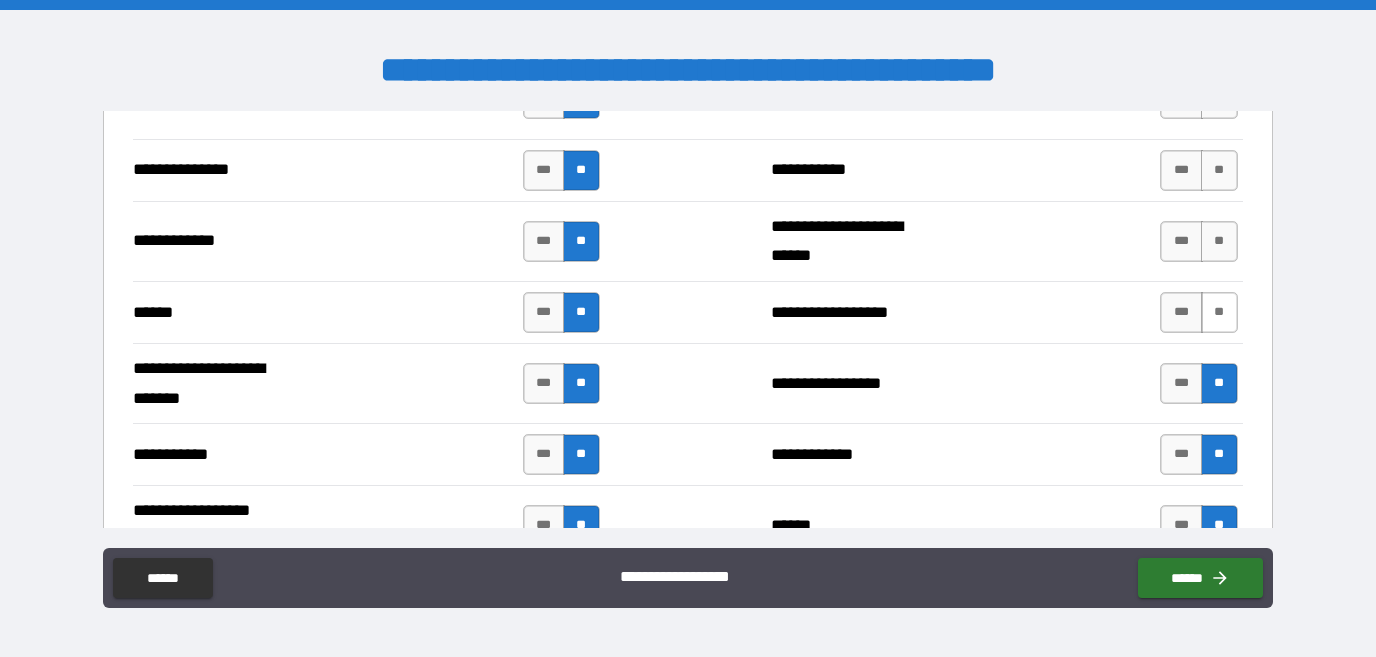 click on "**" at bounding box center [1219, 312] 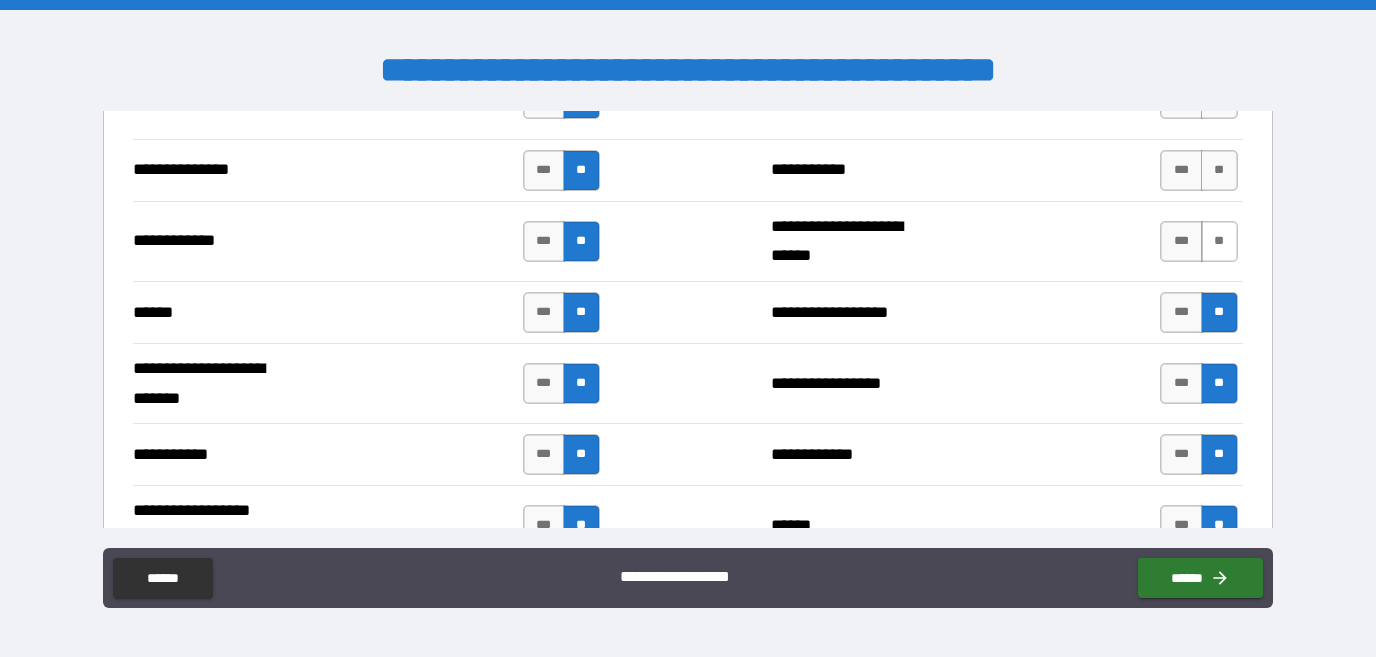 click on "**" at bounding box center [1219, 241] 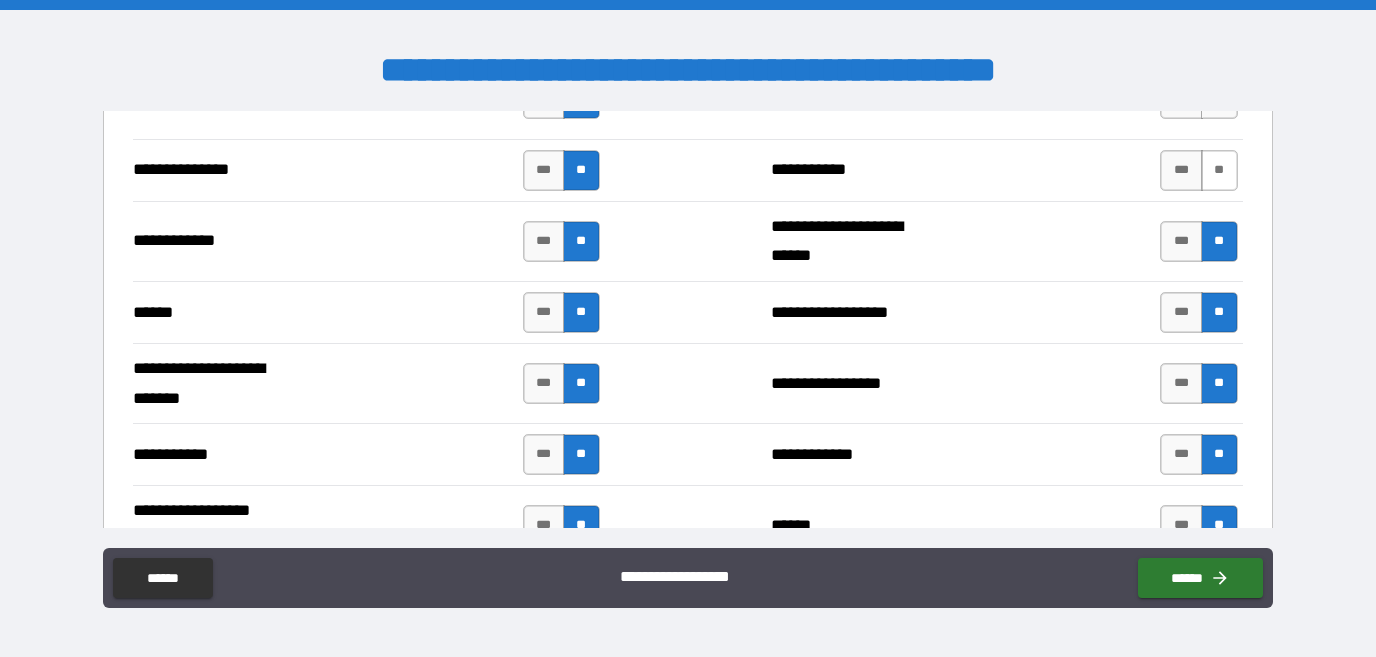 click on "**" at bounding box center (1219, 170) 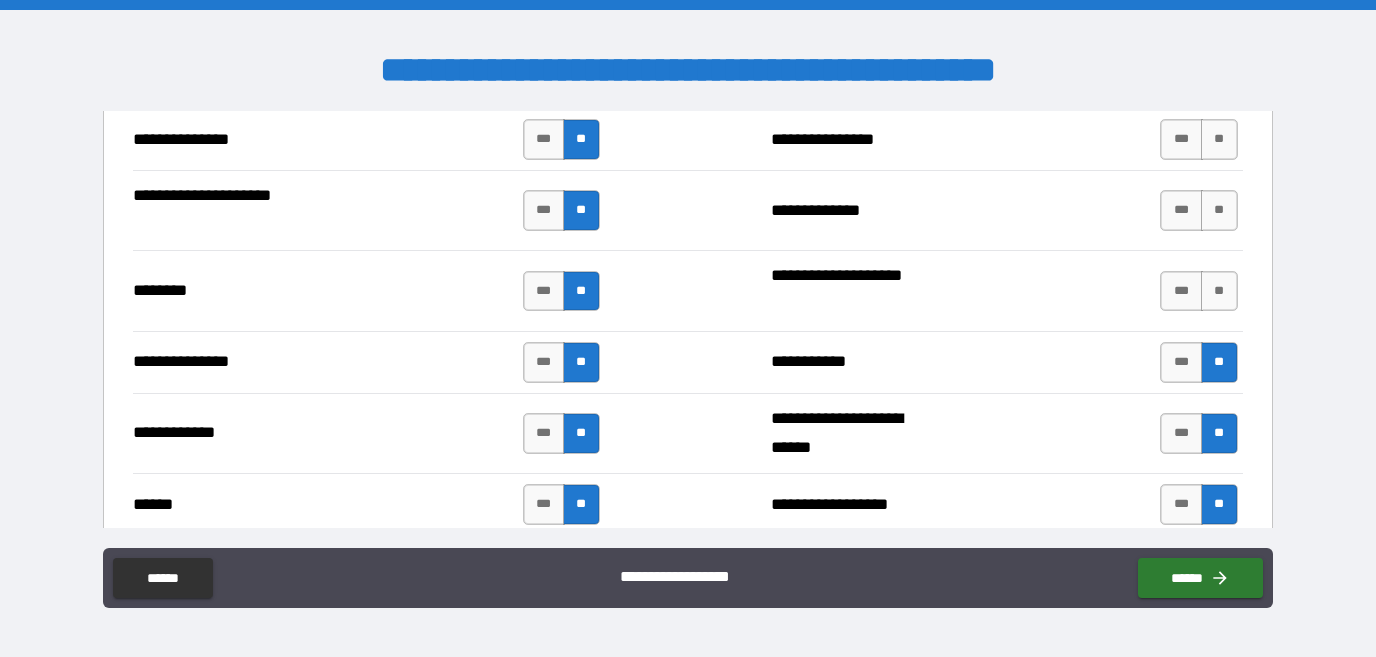 scroll, scrollTop: 5494, scrollLeft: 0, axis: vertical 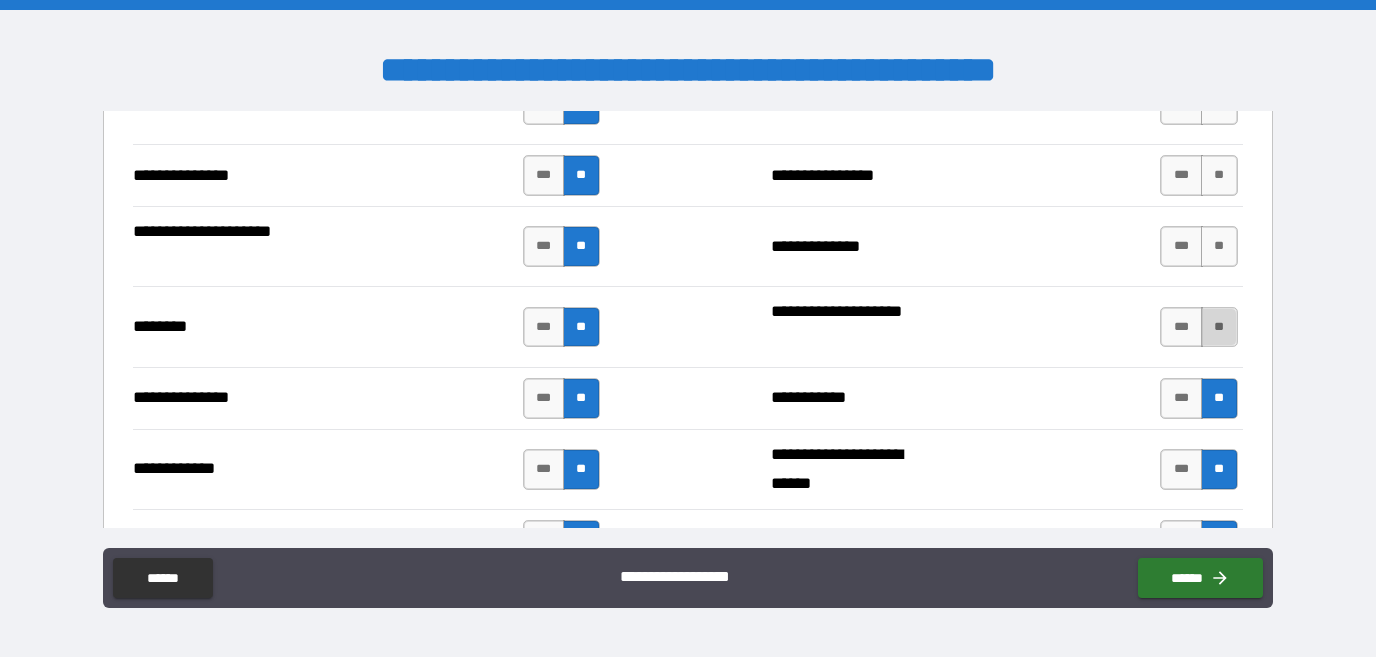 click on "**" at bounding box center (1219, 327) 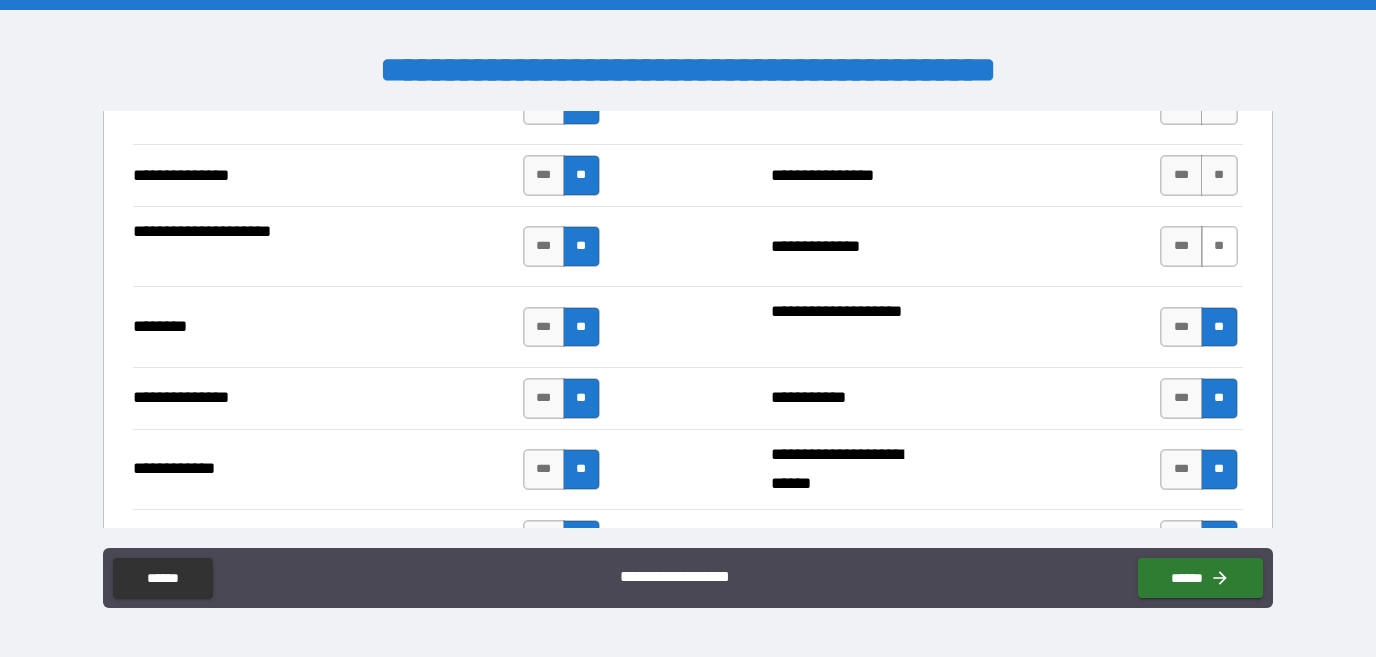 click on "**" at bounding box center (1219, 246) 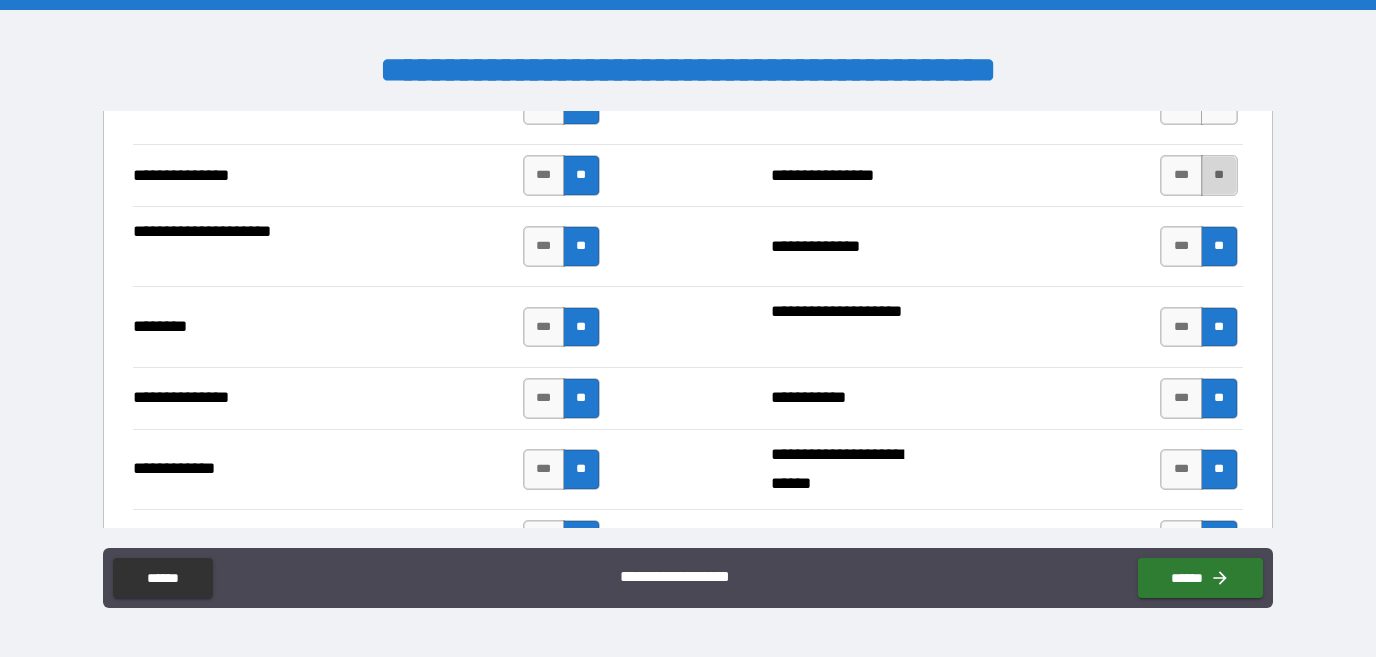 click on "**" at bounding box center (1219, 175) 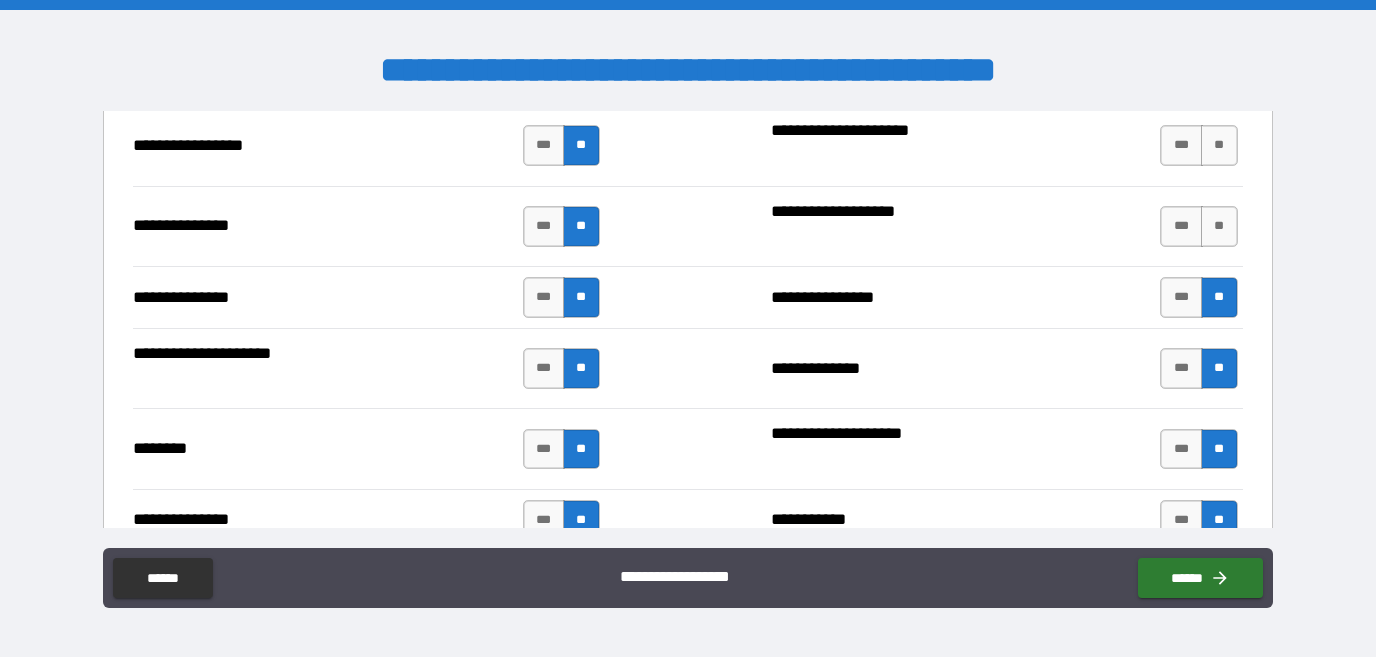 scroll, scrollTop: 5320, scrollLeft: 0, axis: vertical 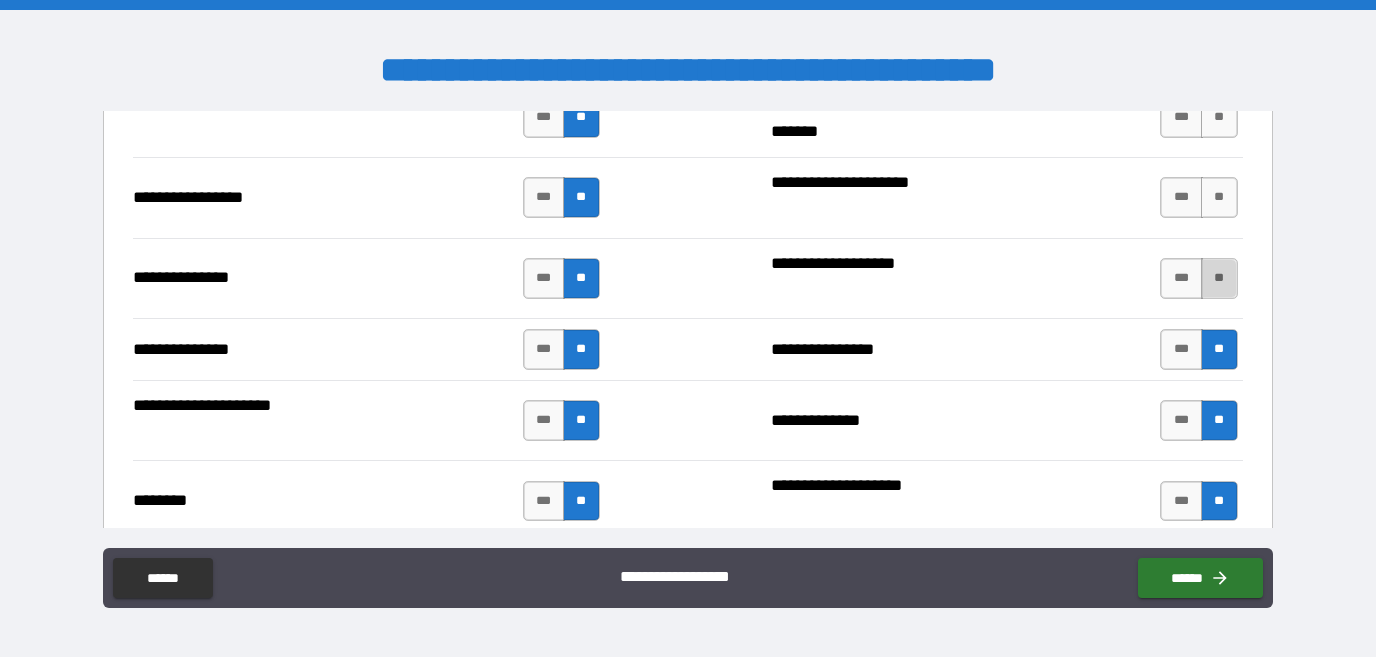 click on "**" at bounding box center (1219, 278) 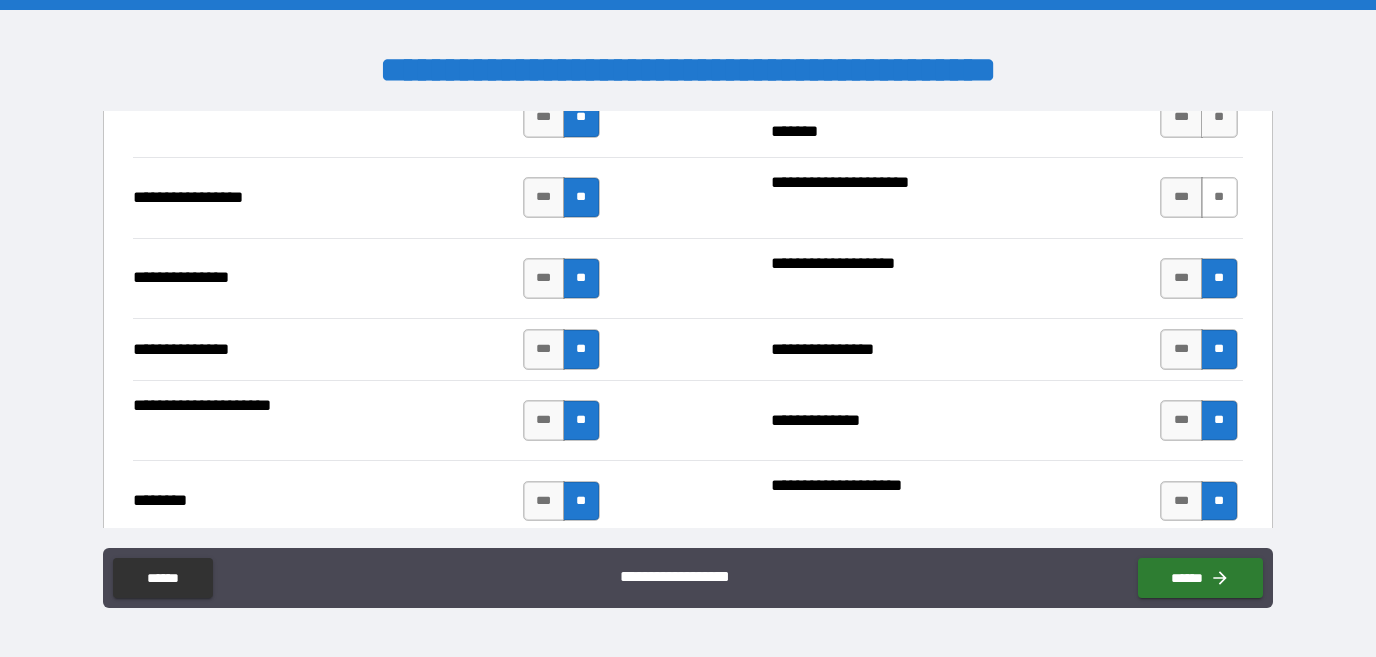 click on "**" at bounding box center [1219, 197] 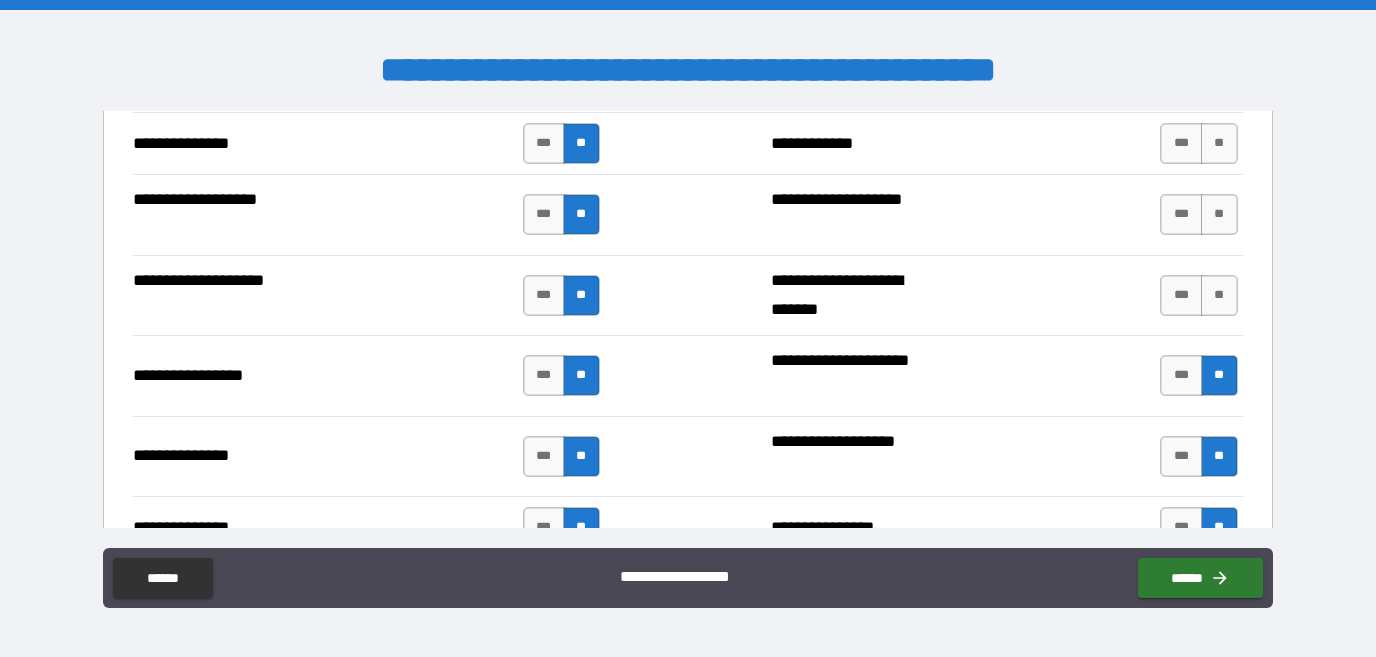 scroll, scrollTop: 5141, scrollLeft: 0, axis: vertical 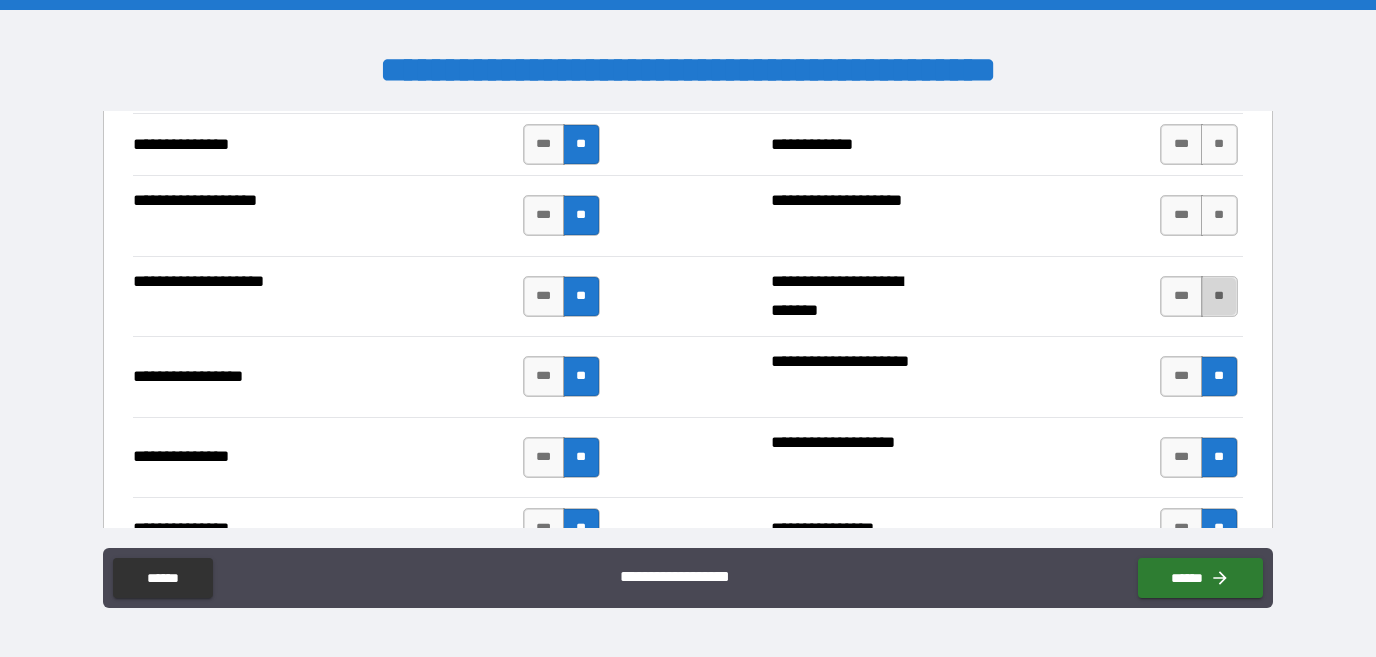 click on "**" at bounding box center (1219, 296) 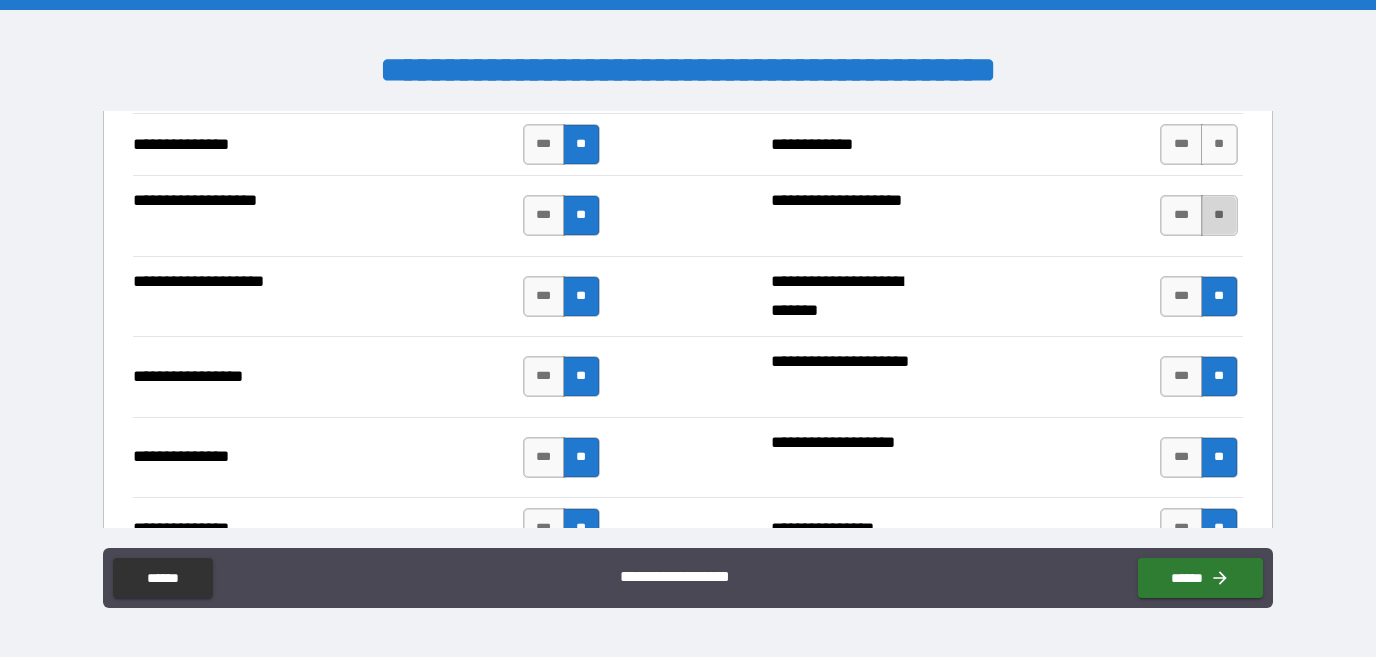click on "**" at bounding box center (1219, 215) 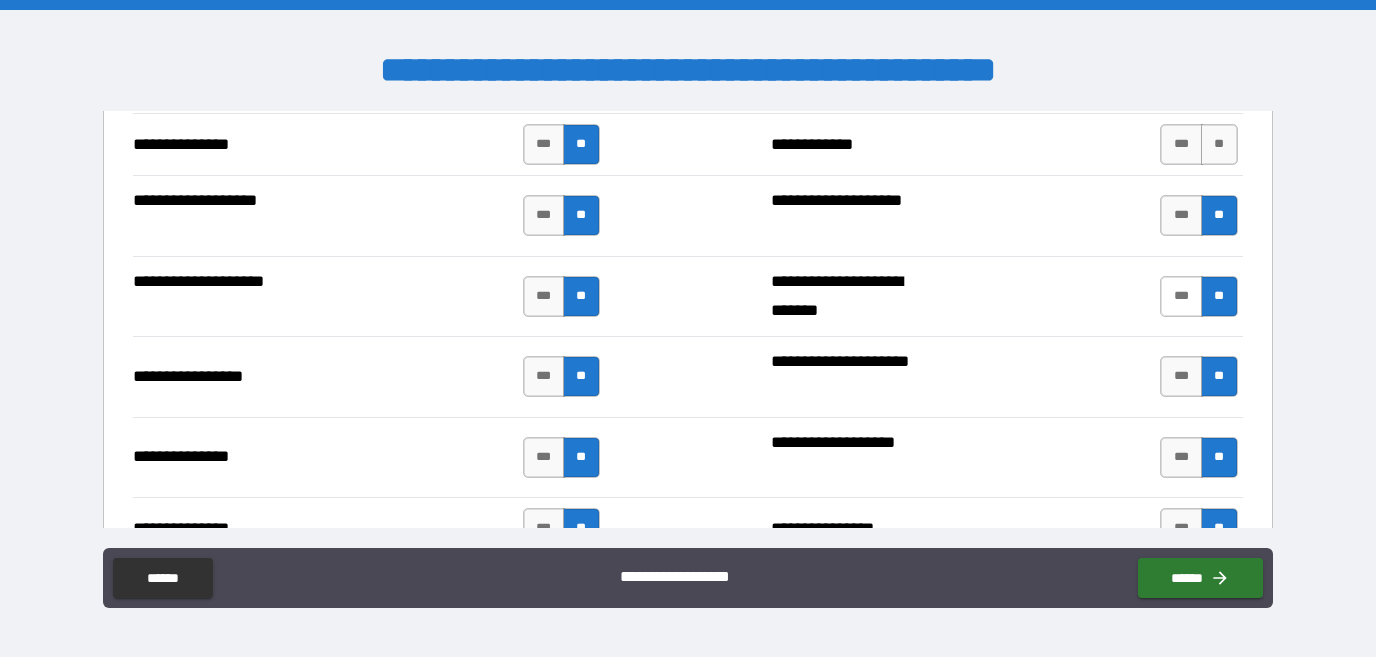 click on "***" at bounding box center [1181, 296] 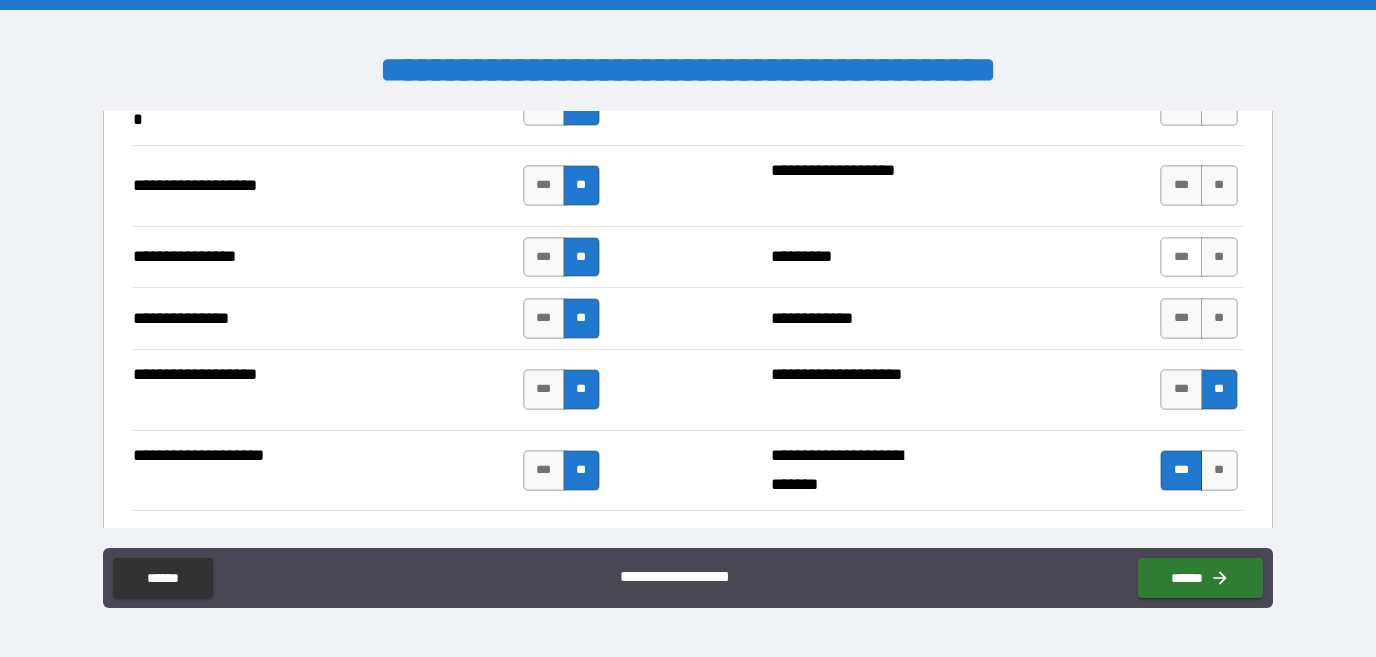 scroll, scrollTop: 4950, scrollLeft: 0, axis: vertical 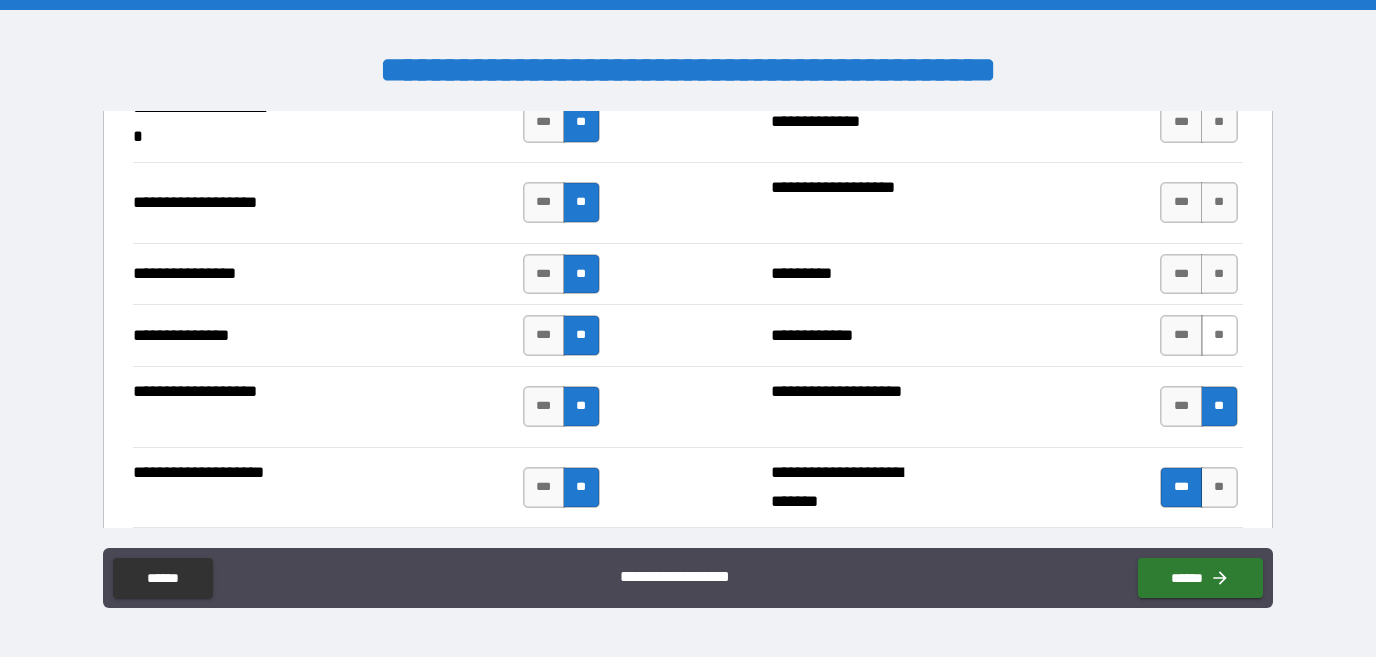 click on "**" at bounding box center (1219, 335) 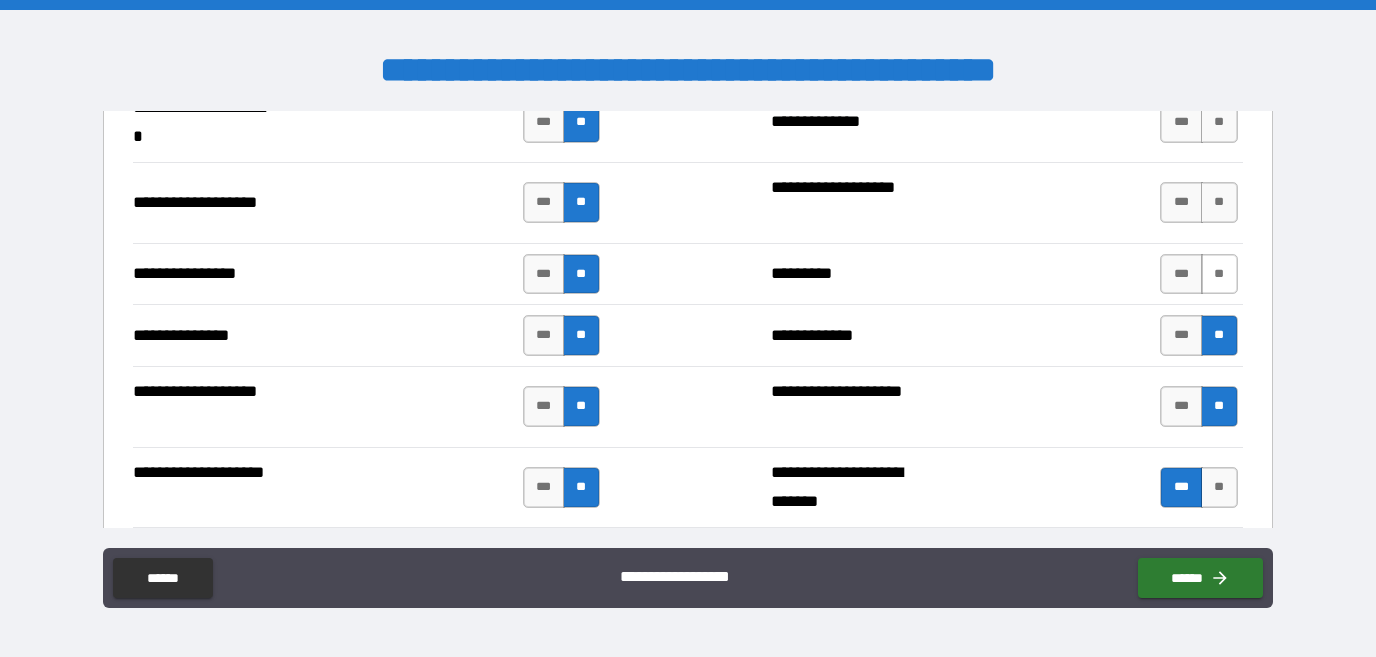 click on "**" at bounding box center [1219, 274] 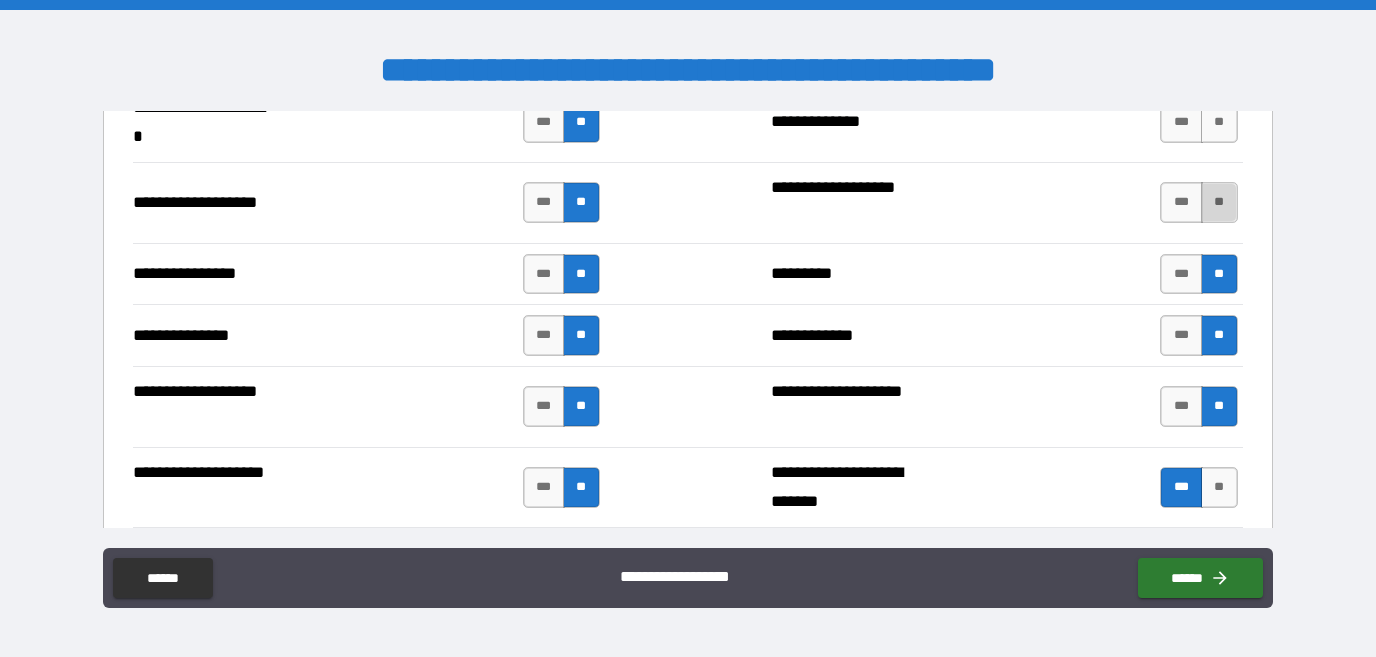 click on "**" at bounding box center [1219, 202] 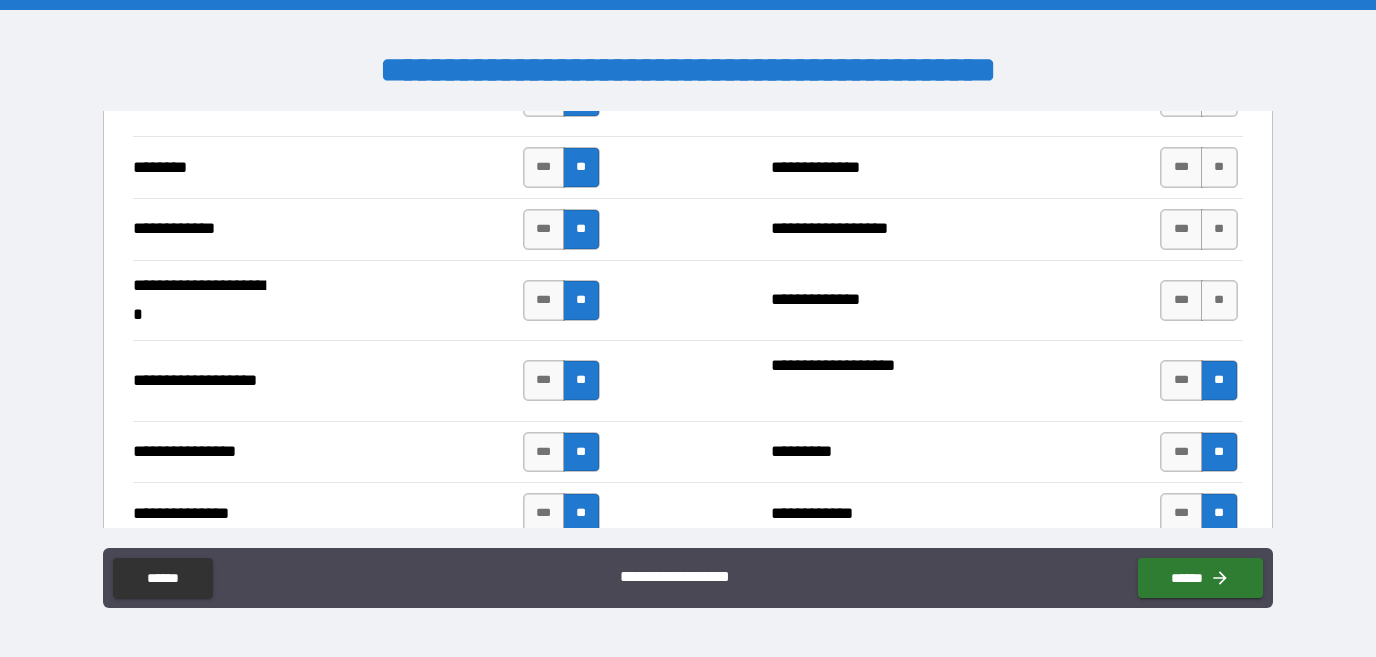 scroll, scrollTop: 4769, scrollLeft: 0, axis: vertical 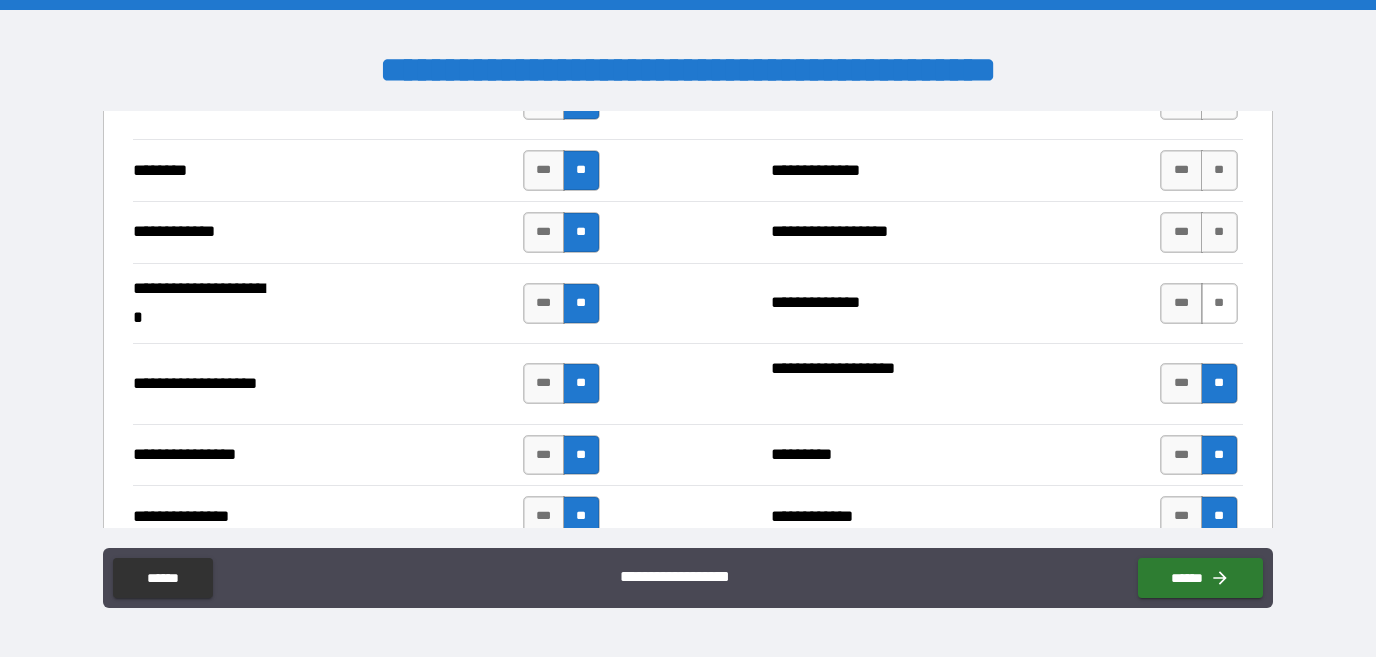 click on "**" at bounding box center [1219, 303] 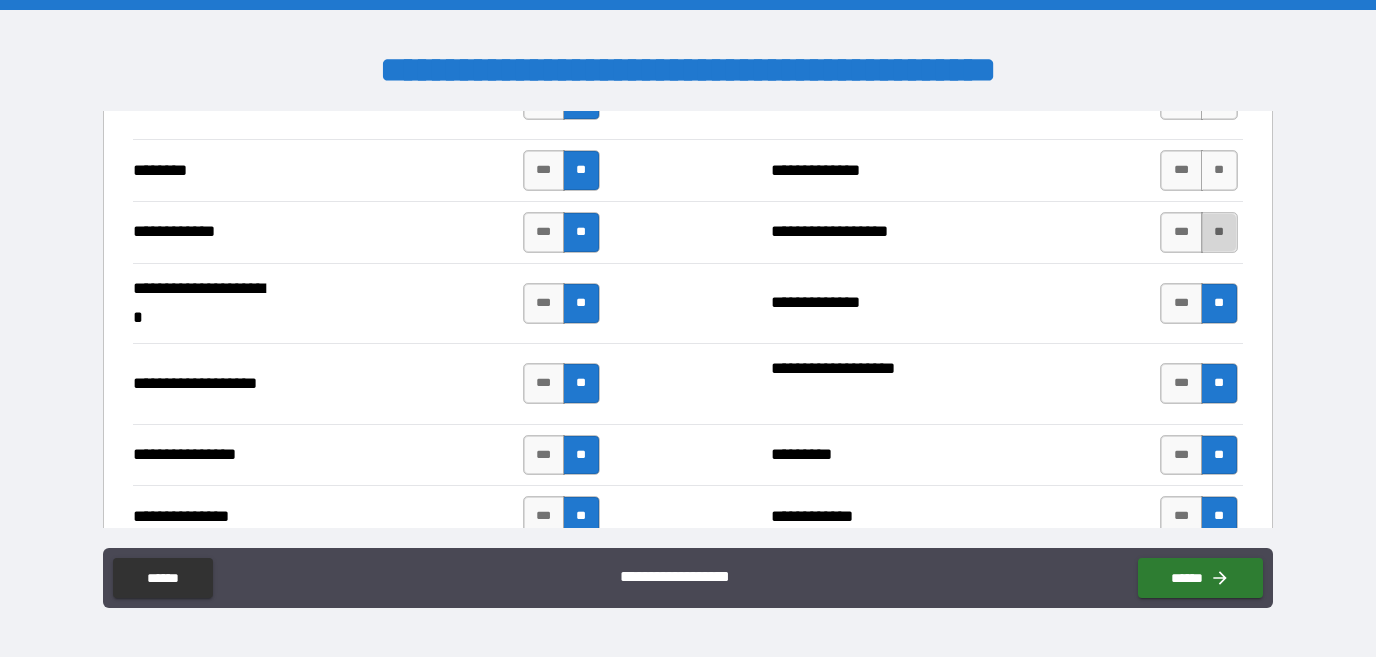 click on "**" at bounding box center (1219, 232) 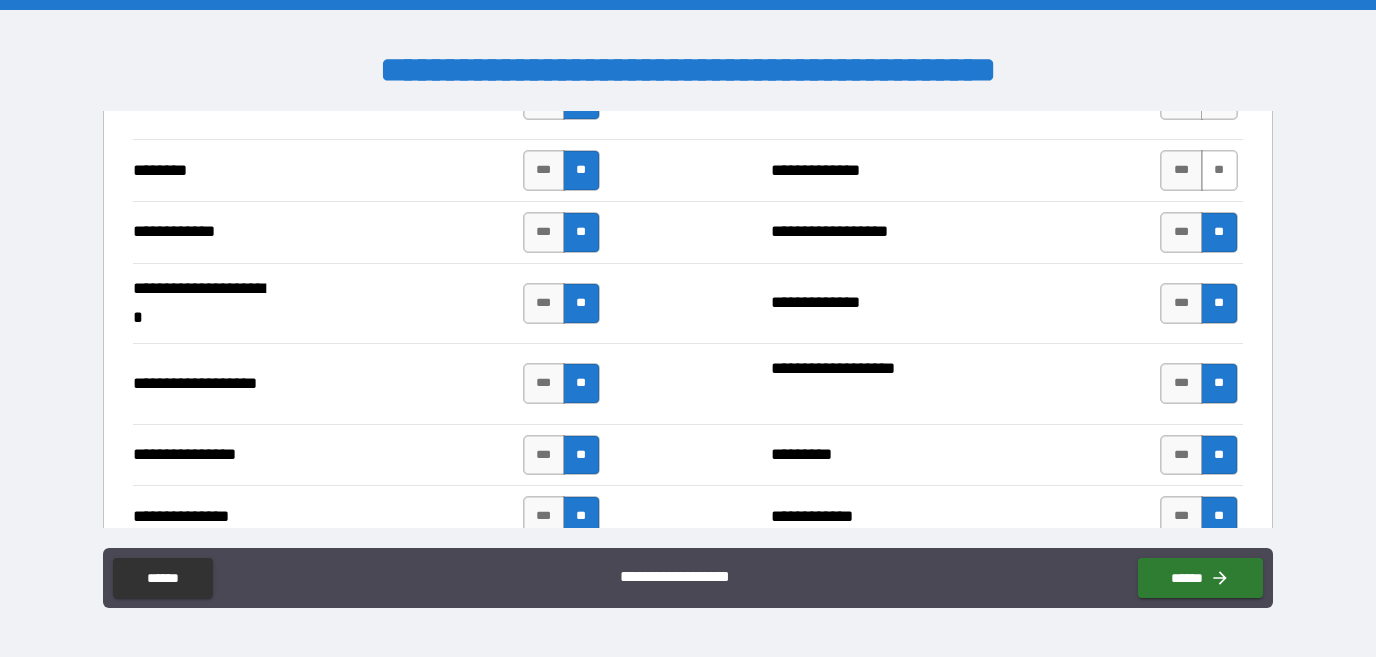 click on "**" at bounding box center [1219, 170] 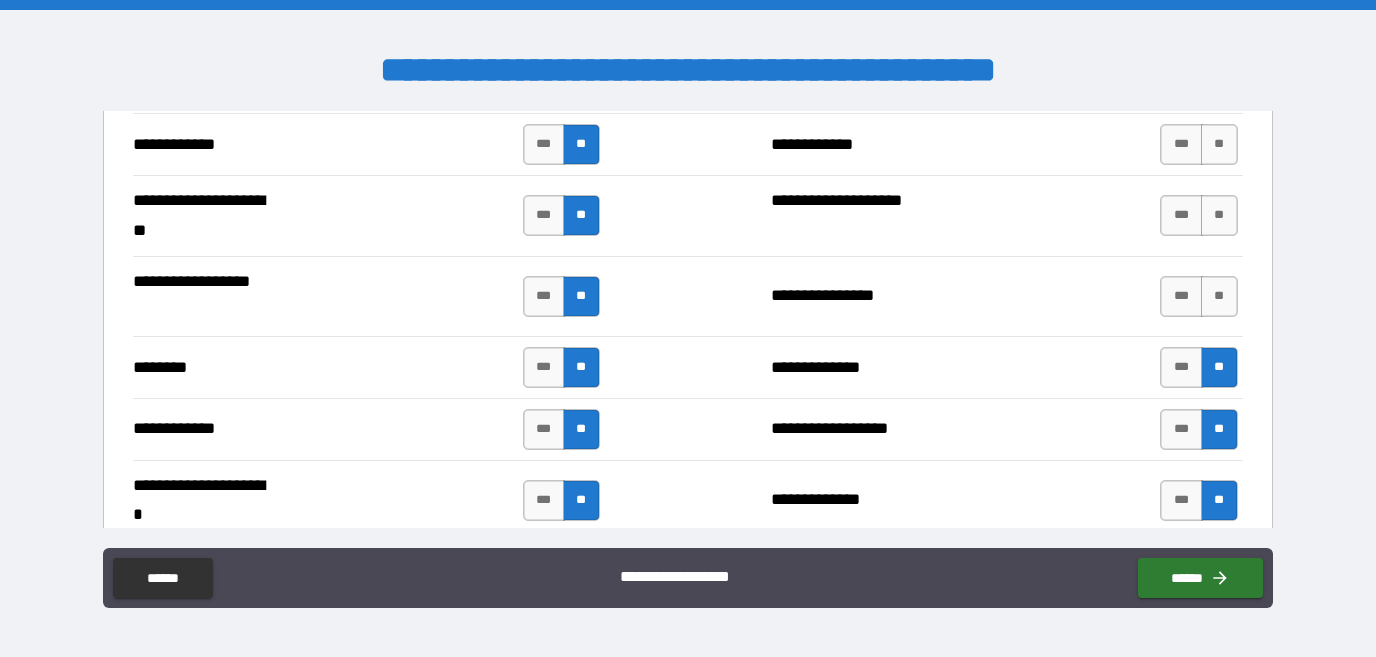 scroll, scrollTop: 4563, scrollLeft: 0, axis: vertical 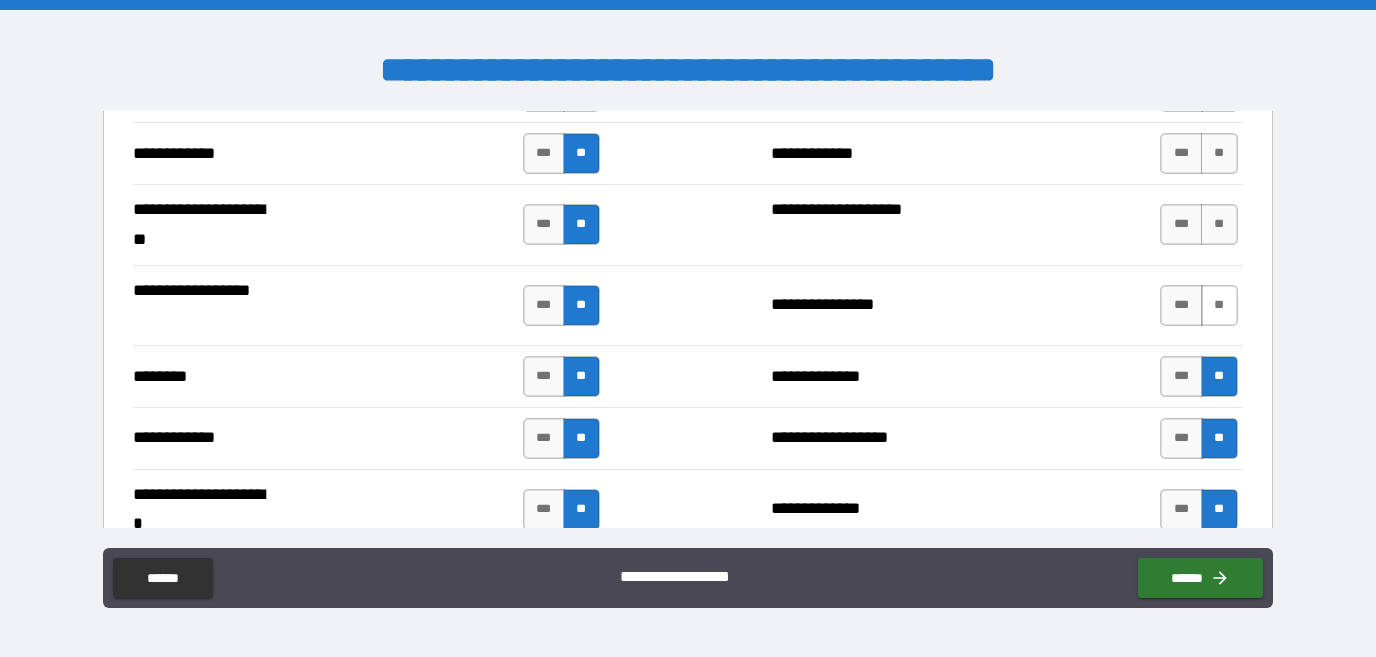 click on "**" at bounding box center (1219, 305) 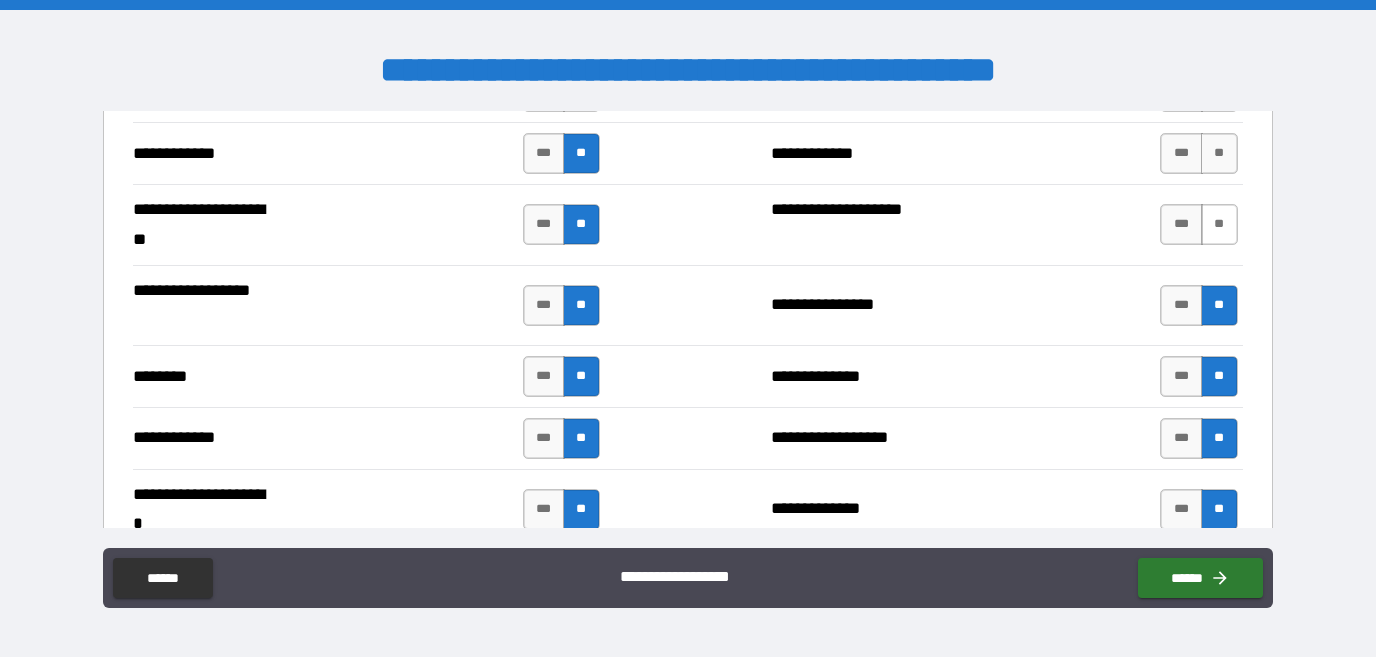 click on "**" at bounding box center [1219, 224] 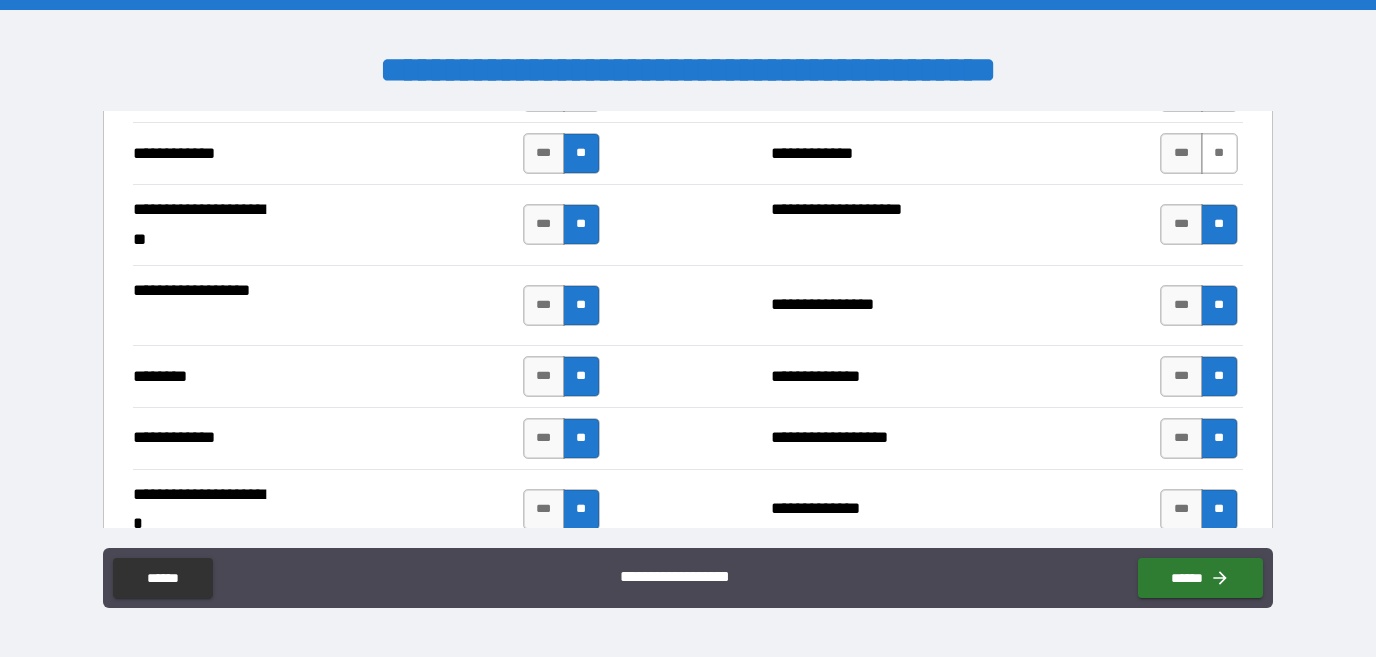 click on "**" at bounding box center [1219, 153] 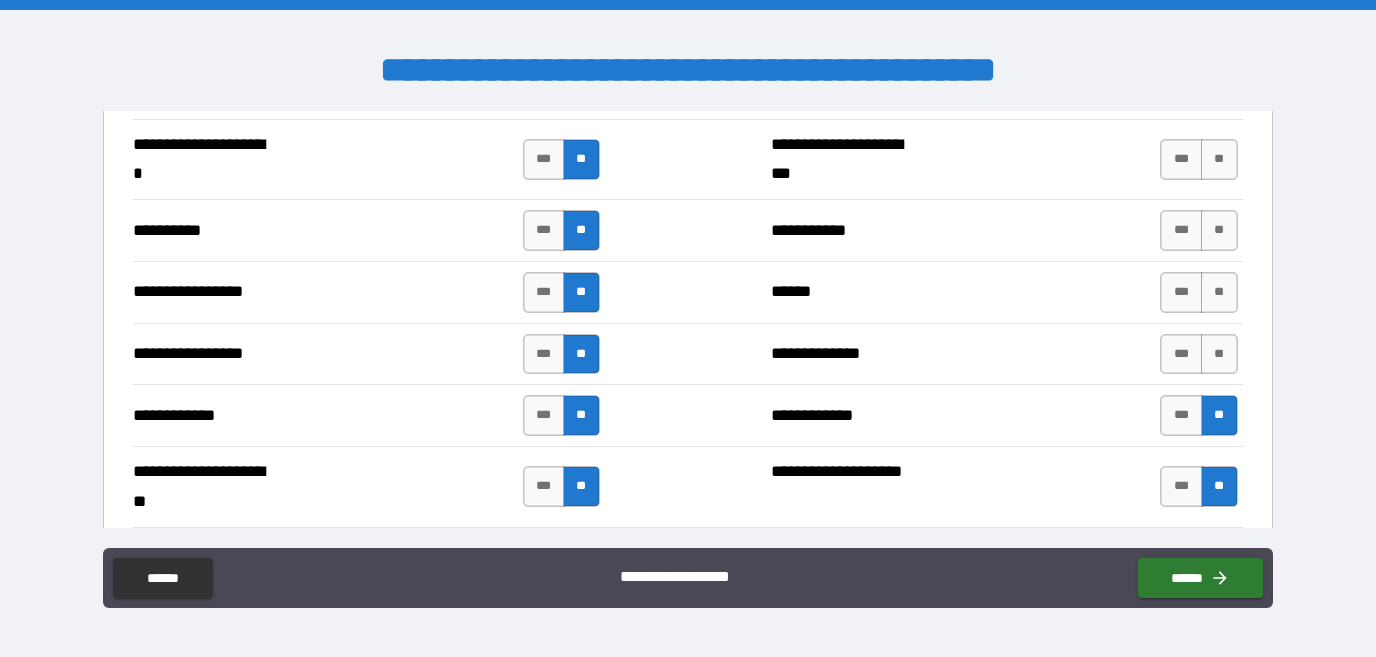 scroll, scrollTop: 4245, scrollLeft: 0, axis: vertical 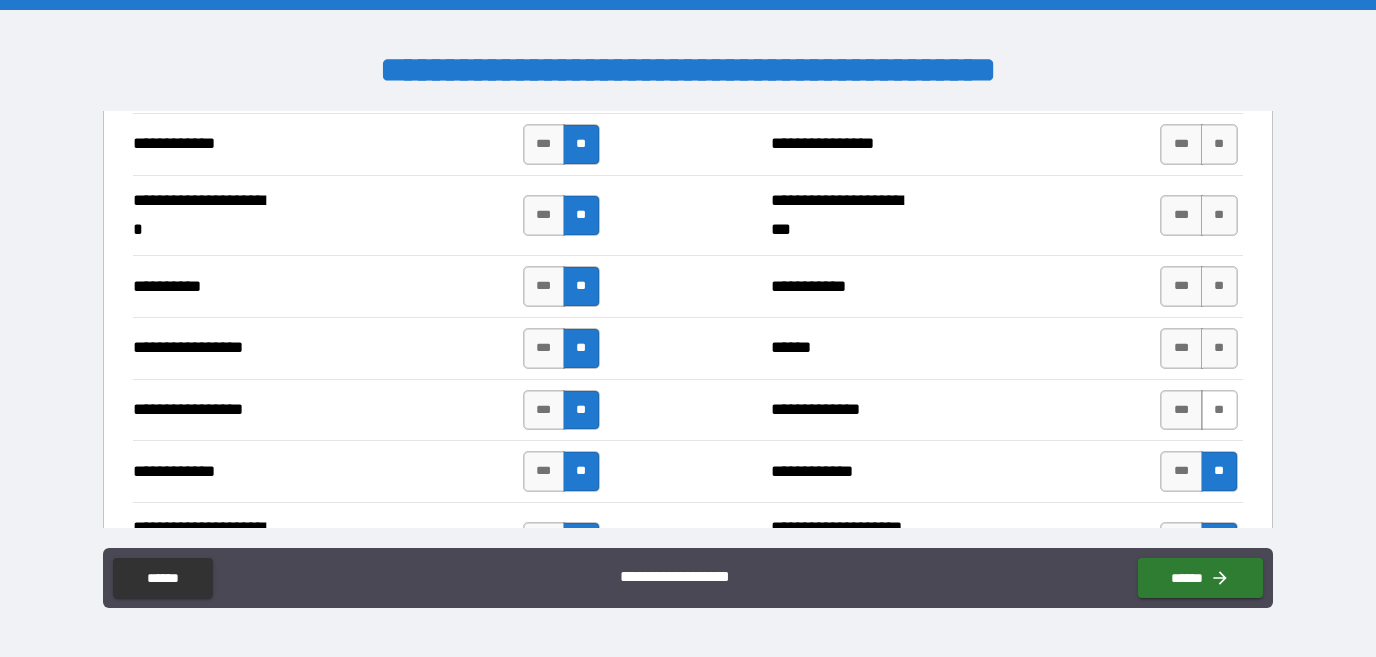 click on "**" at bounding box center (1219, 410) 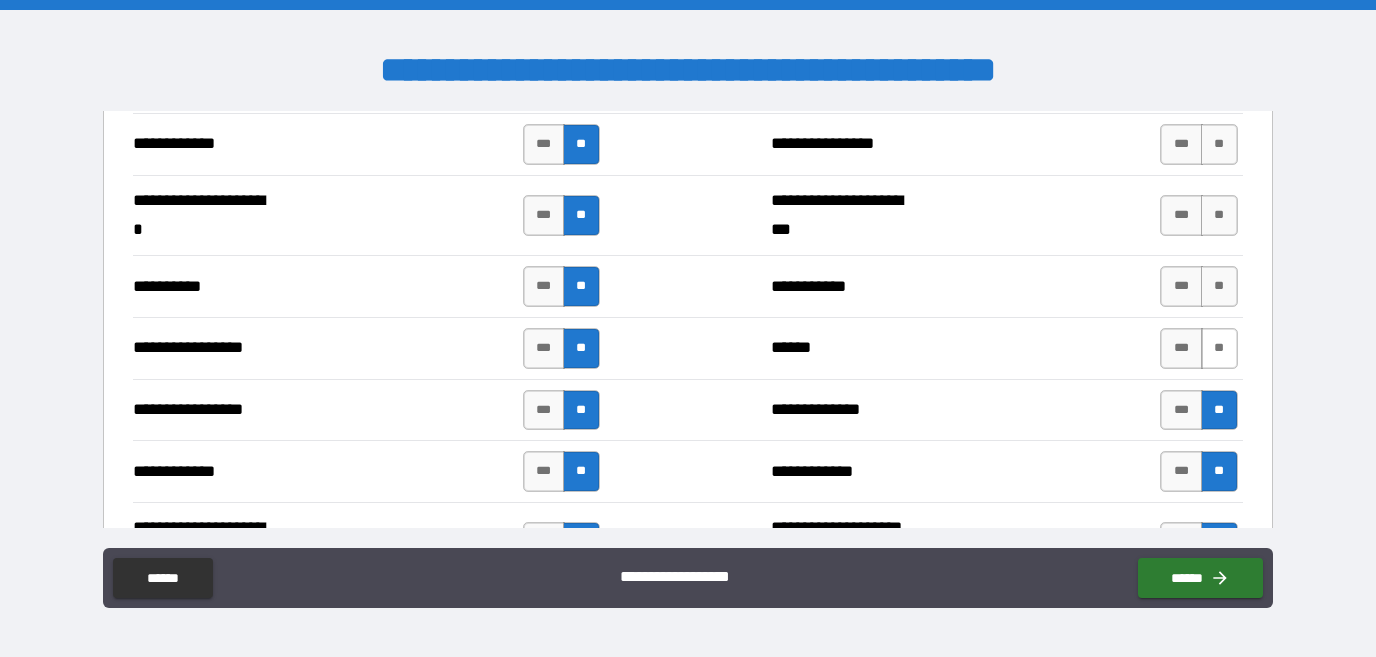 click on "**" at bounding box center (1219, 348) 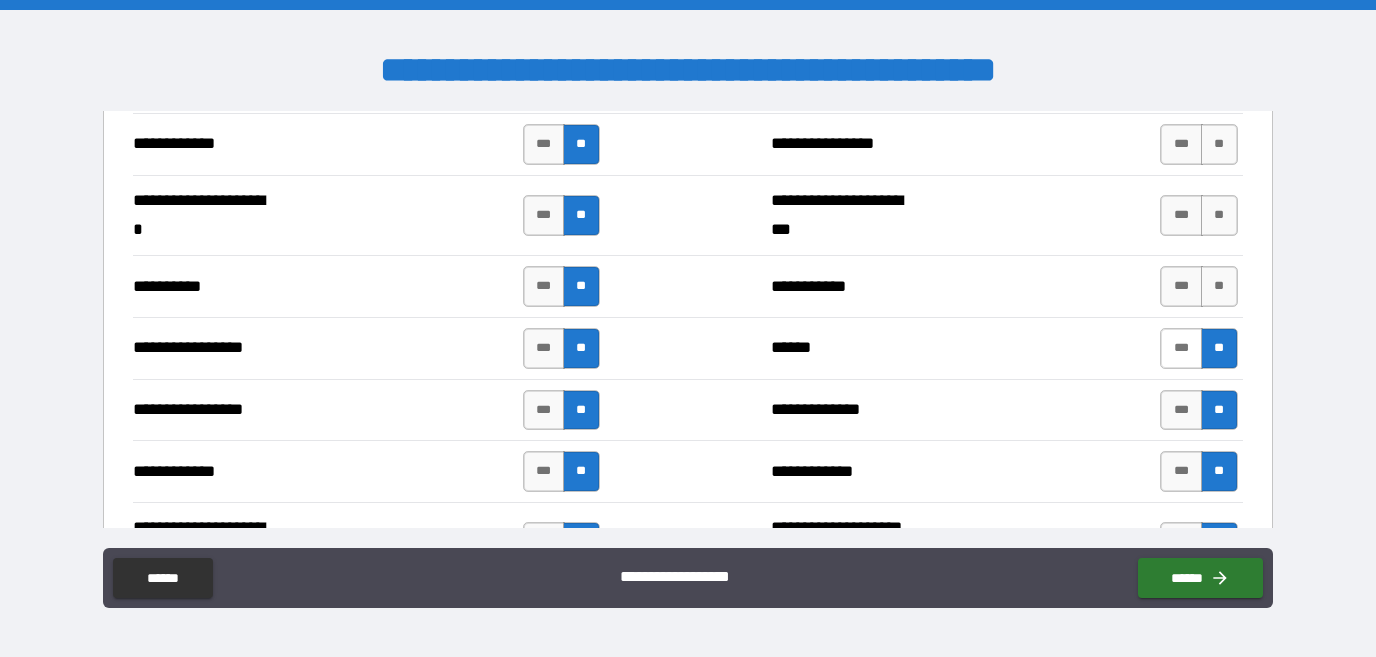 click on "***" at bounding box center (1181, 348) 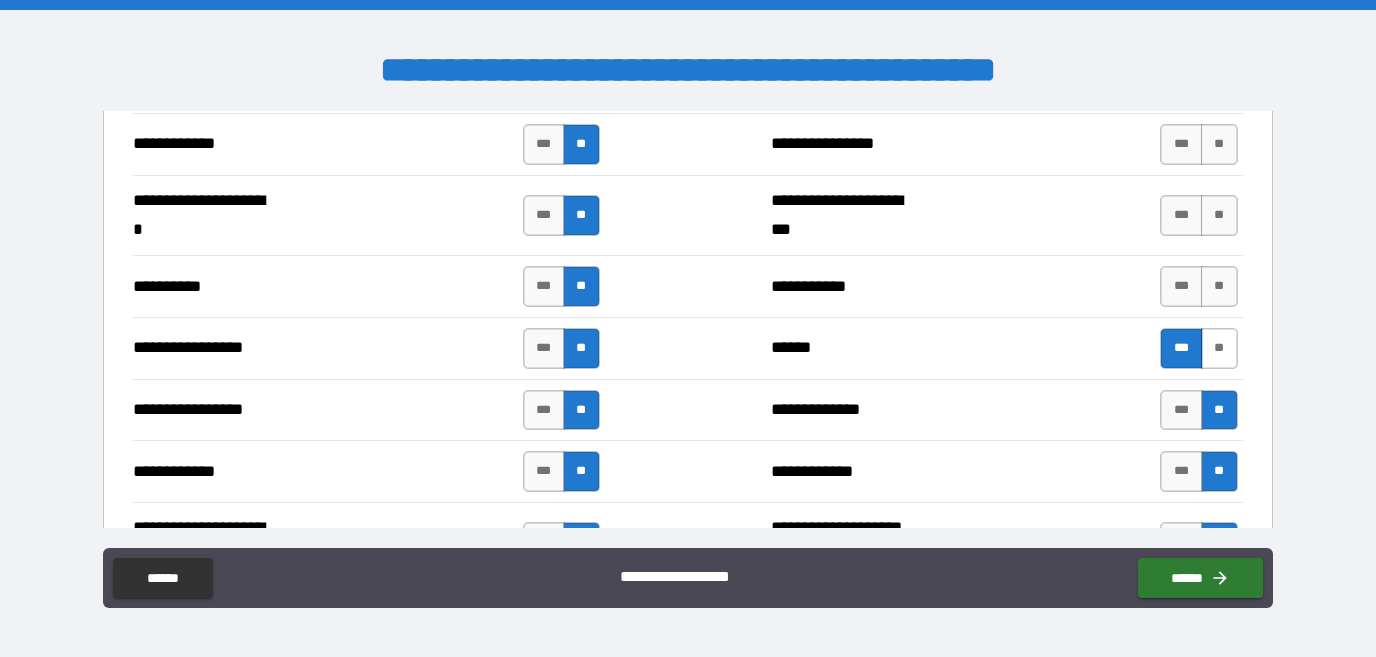click on "**" at bounding box center (1219, 348) 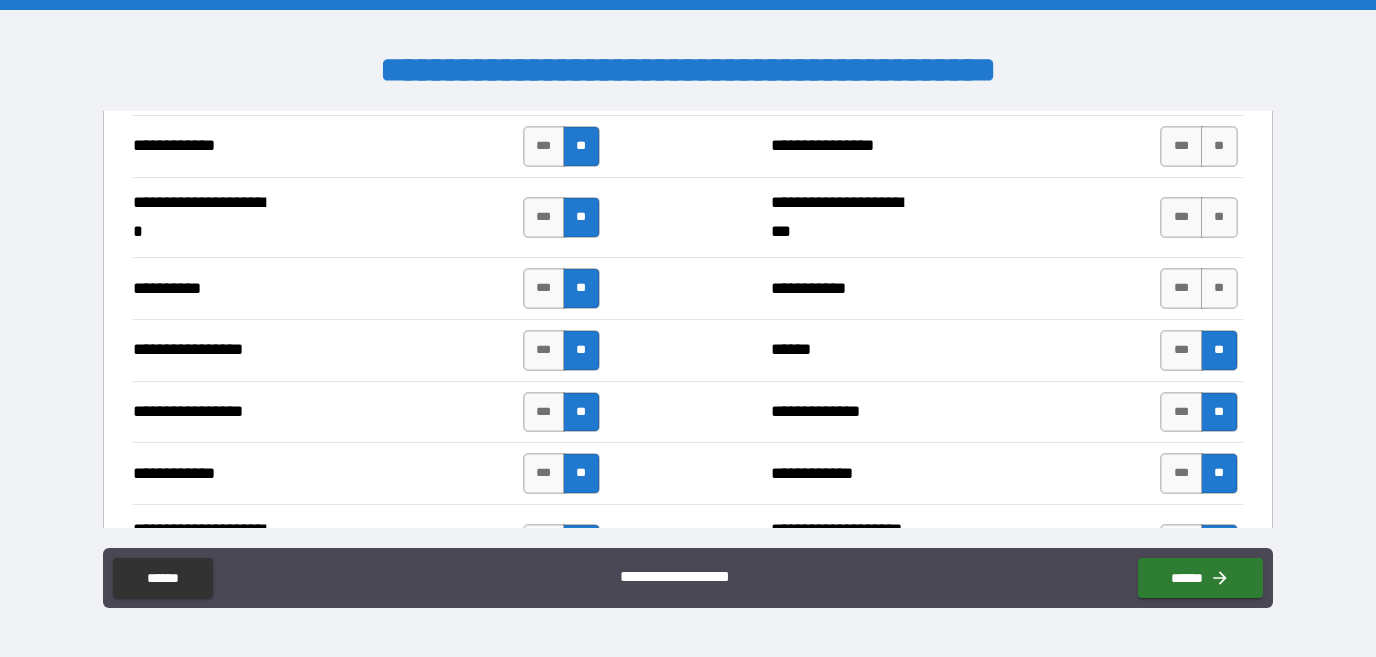 scroll, scrollTop: 4206, scrollLeft: 0, axis: vertical 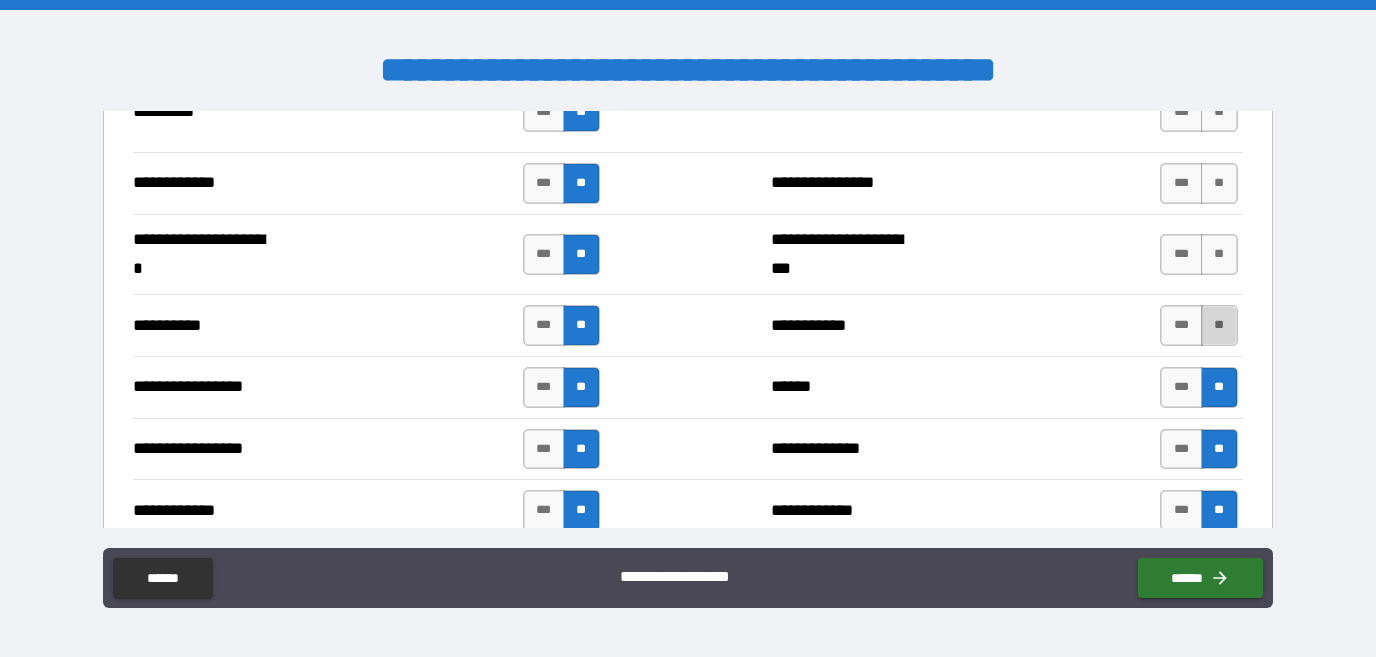 click on "**" at bounding box center (1219, 325) 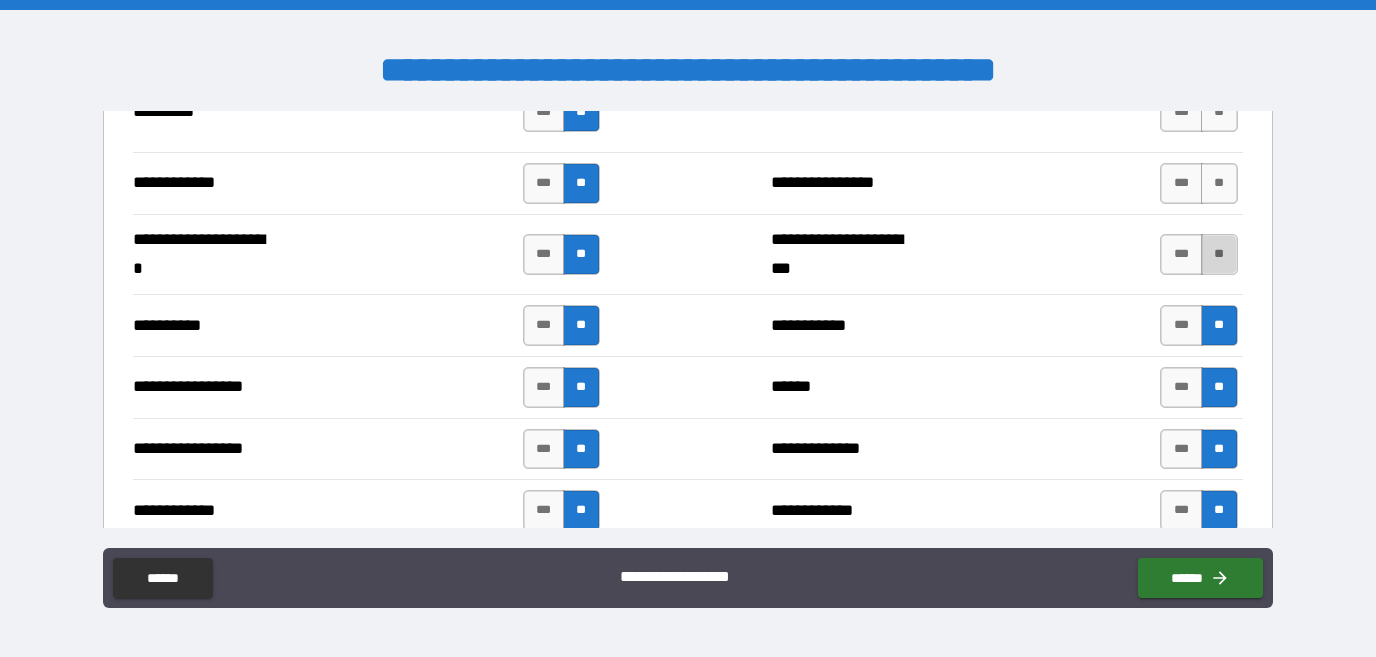 click on "**" at bounding box center [1219, 254] 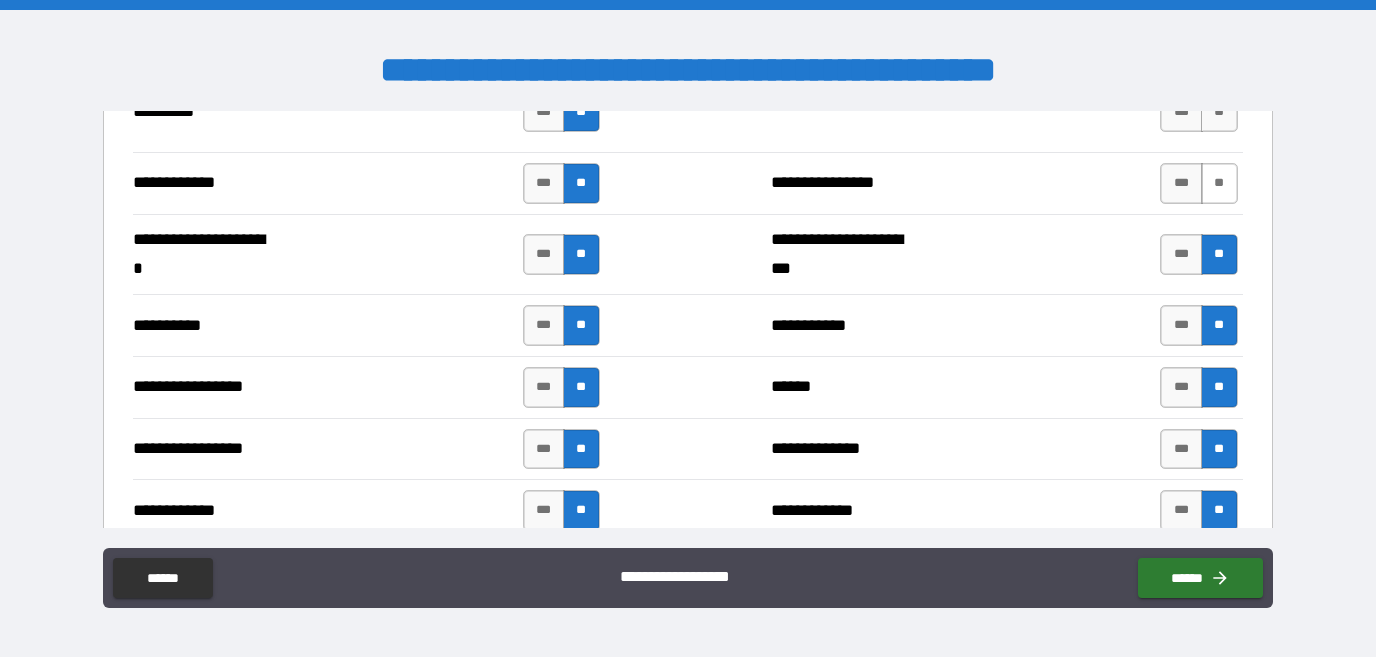 click on "**" at bounding box center (1219, 183) 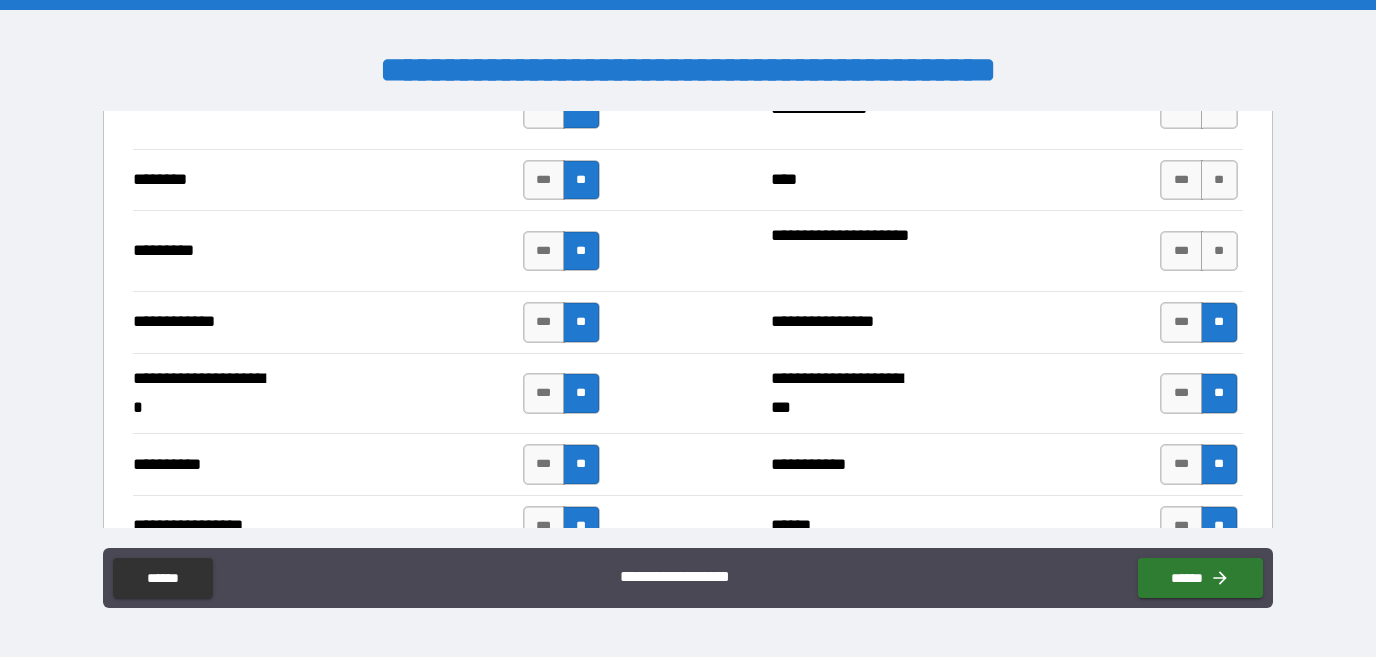 scroll, scrollTop: 3982, scrollLeft: 0, axis: vertical 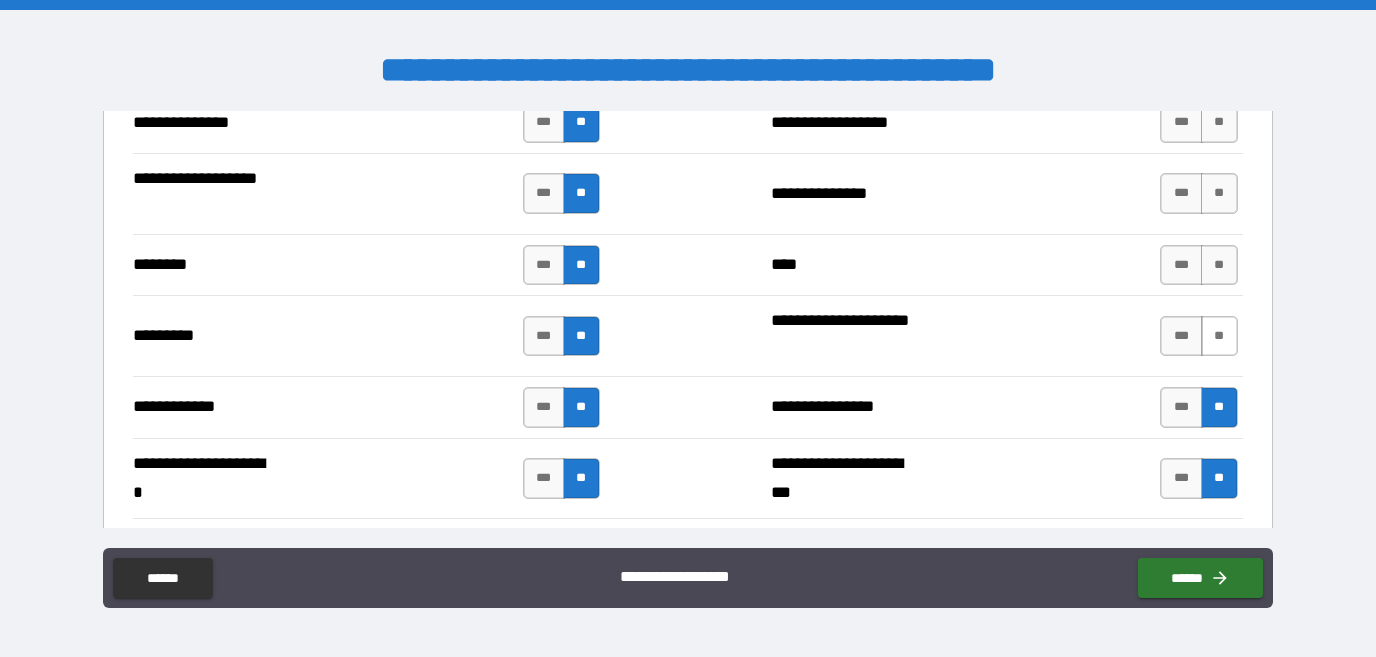 click on "**" at bounding box center [1219, 336] 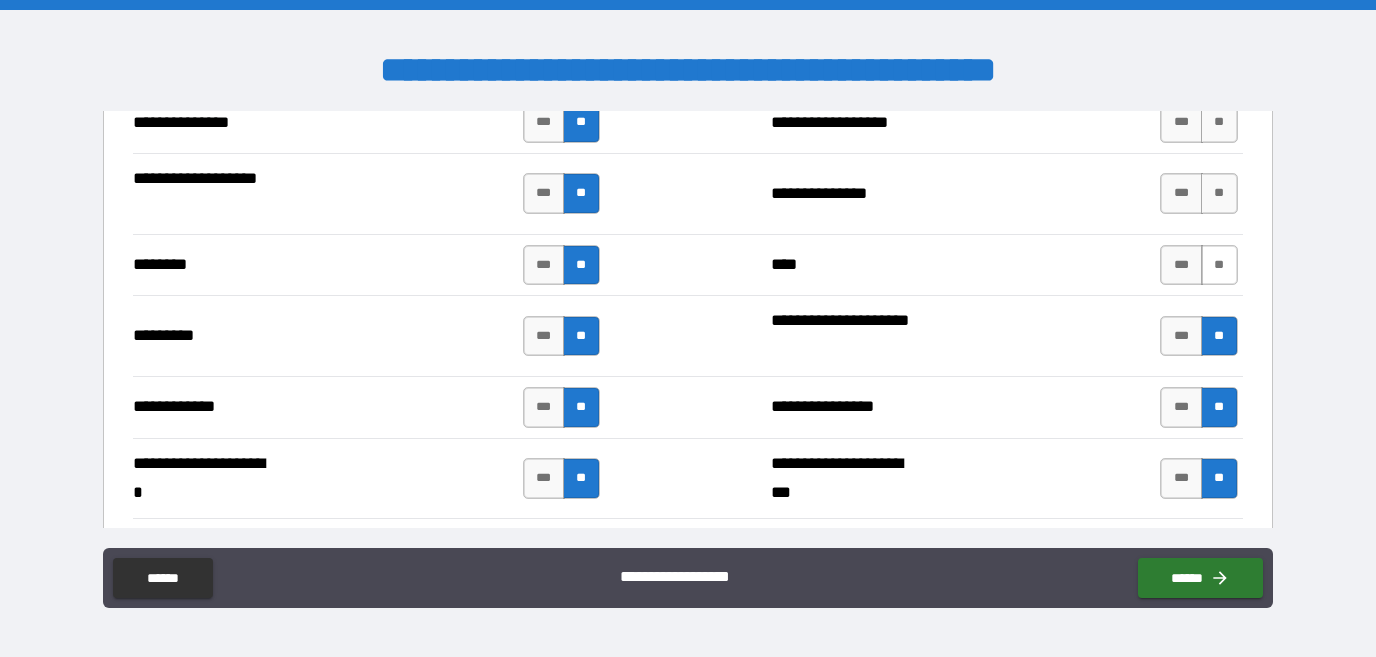 click on "**" at bounding box center (1219, 265) 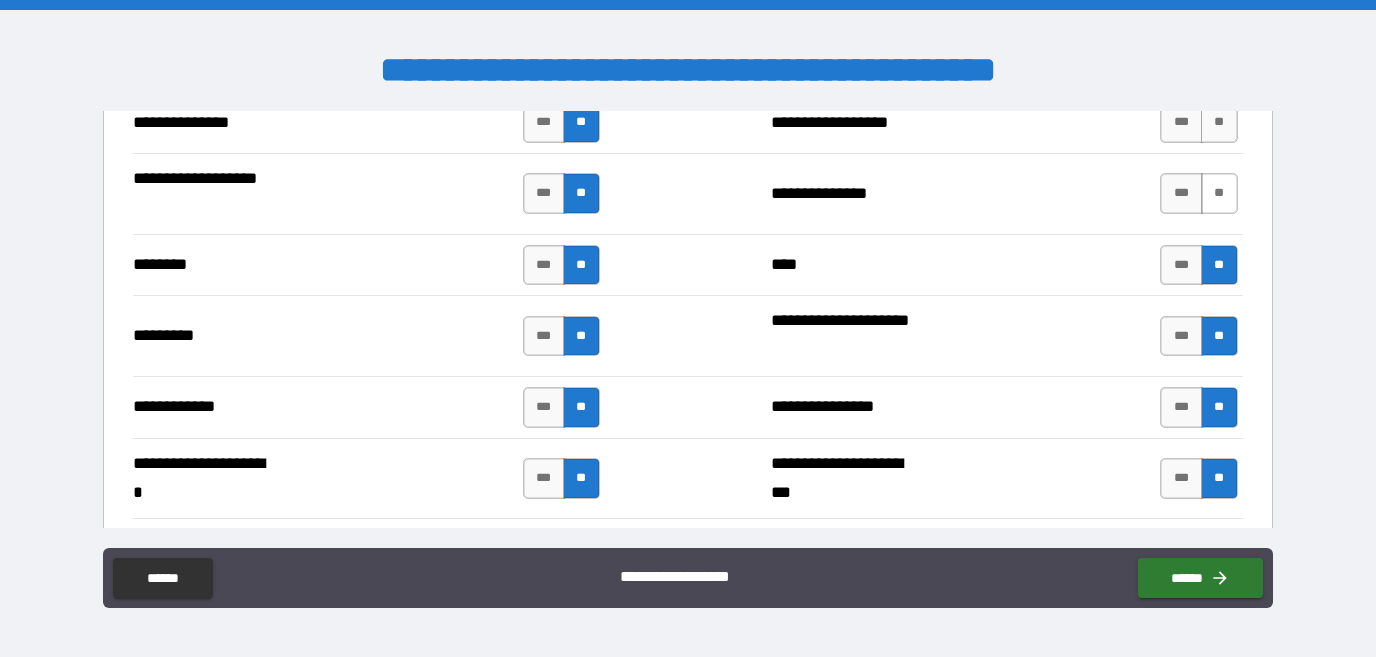click on "**" at bounding box center [1219, 193] 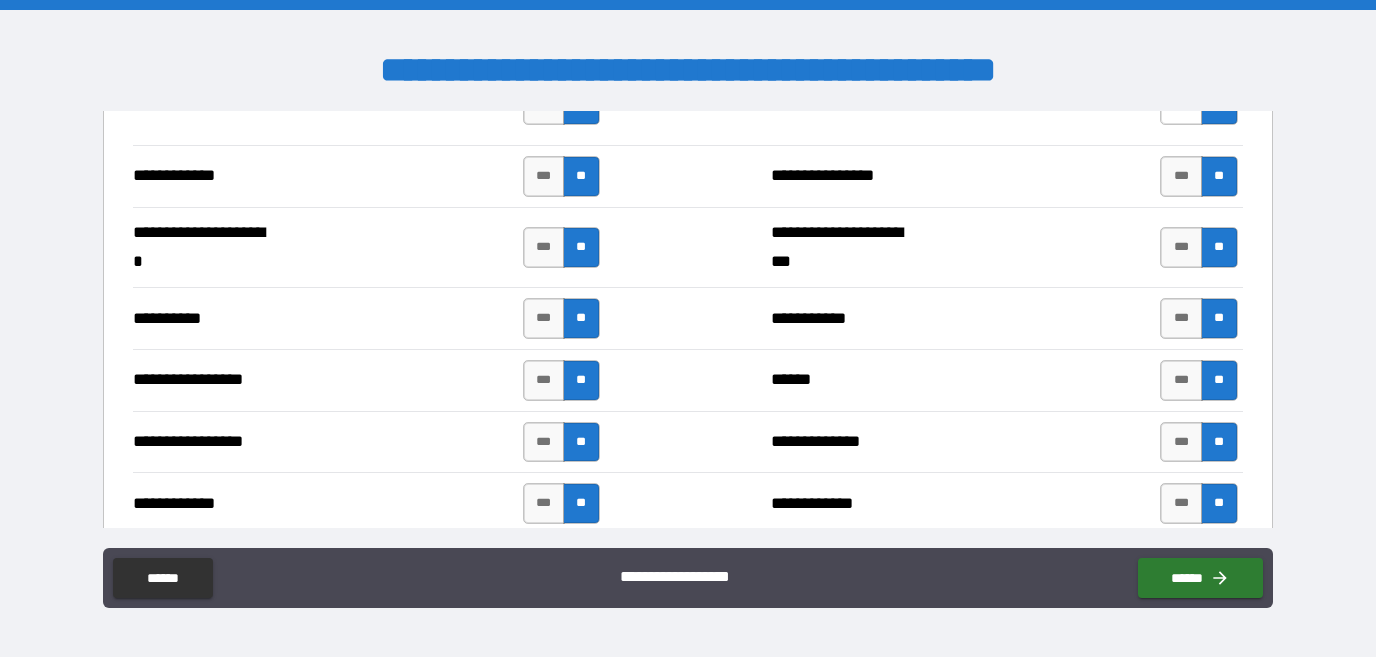scroll, scrollTop: 4331, scrollLeft: 0, axis: vertical 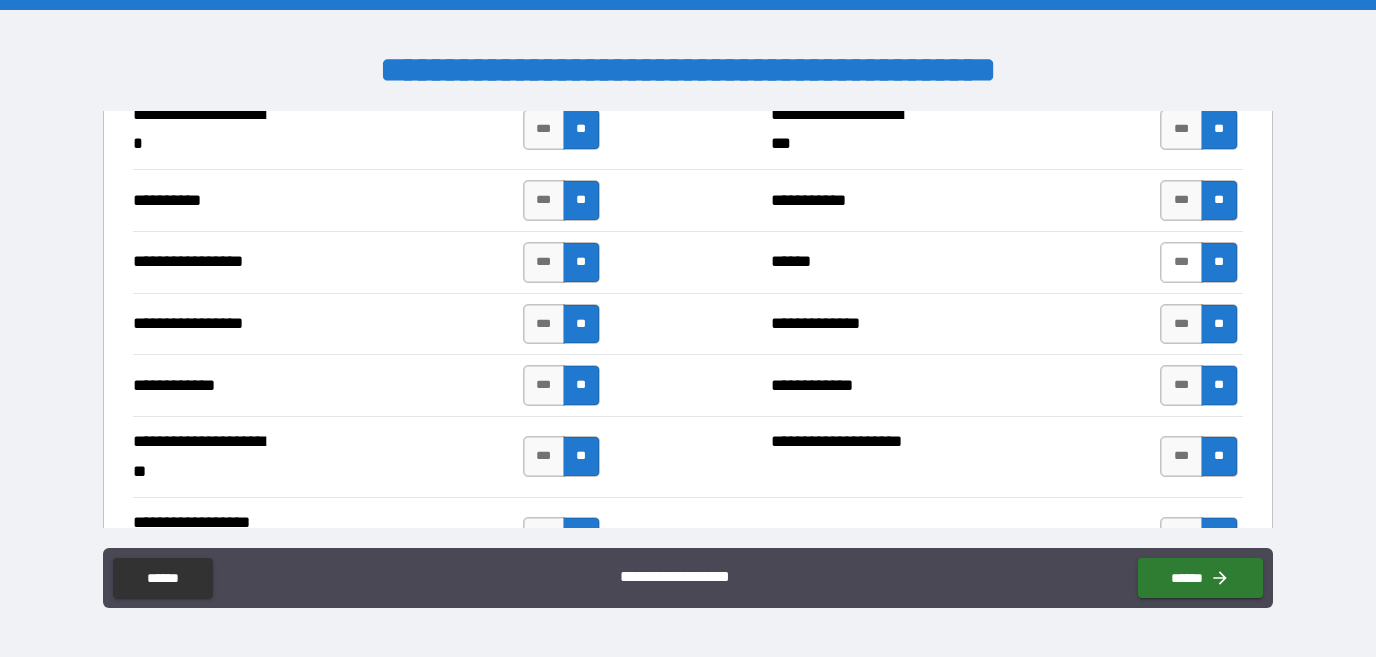click on "***" at bounding box center [1181, 262] 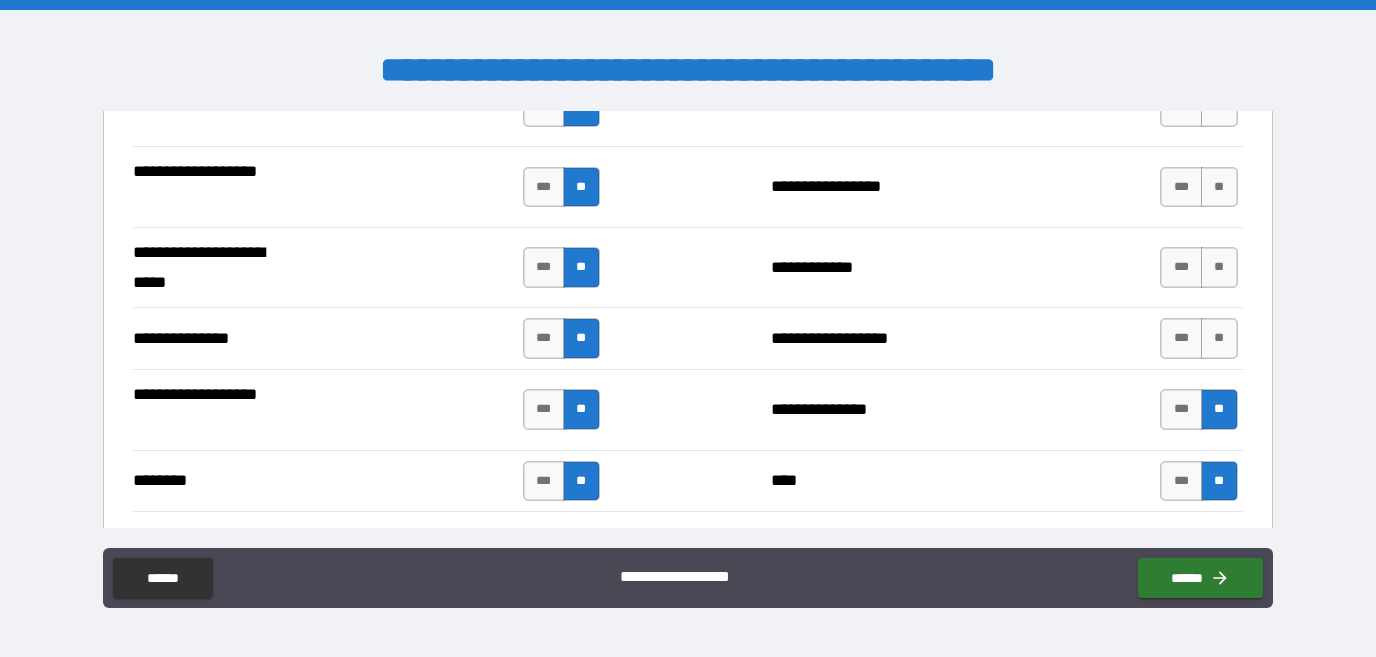 scroll, scrollTop: 3730, scrollLeft: 0, axis: vertical 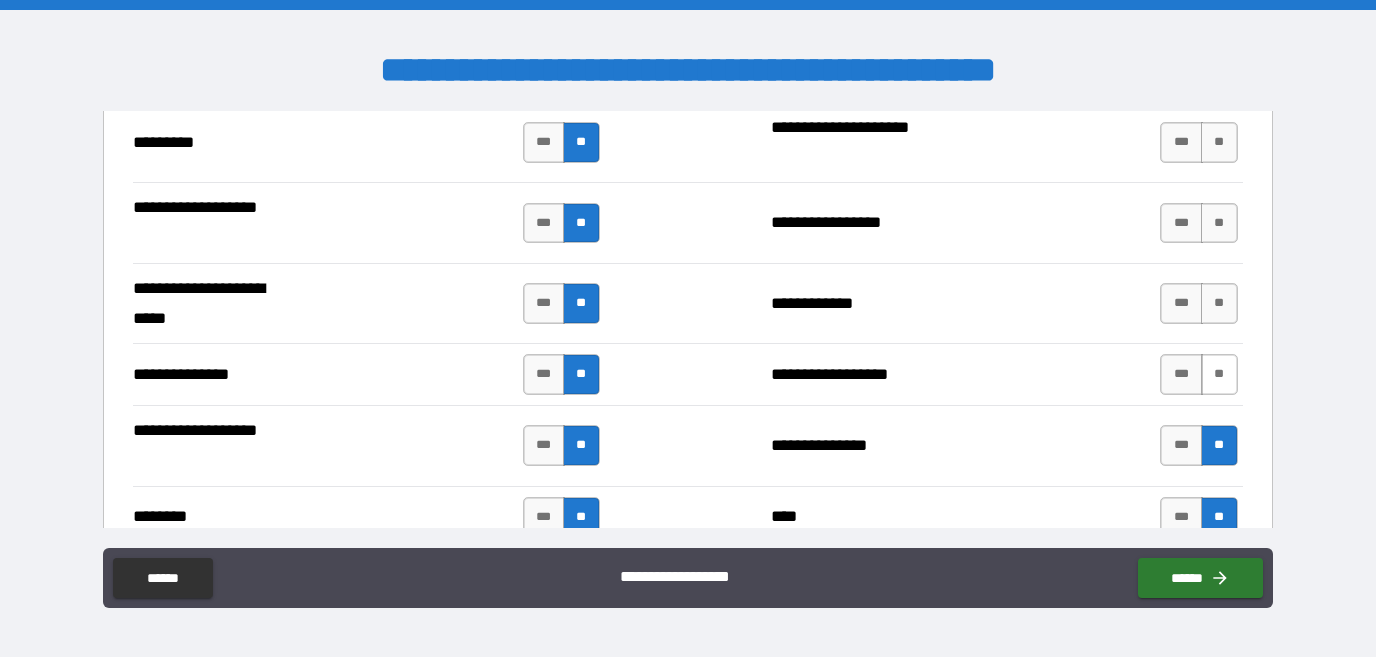 click on "**" at bounding box center [1219, 374] 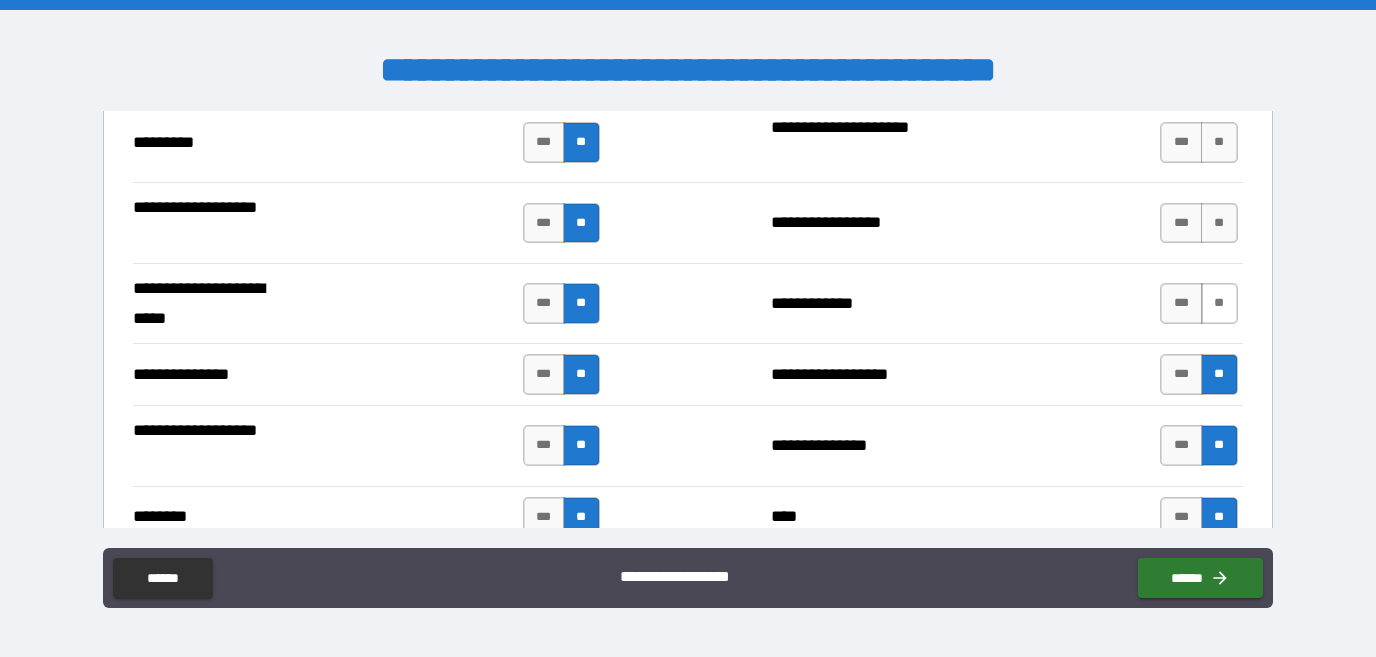 click on "**" at bounding box center (1219, 303) 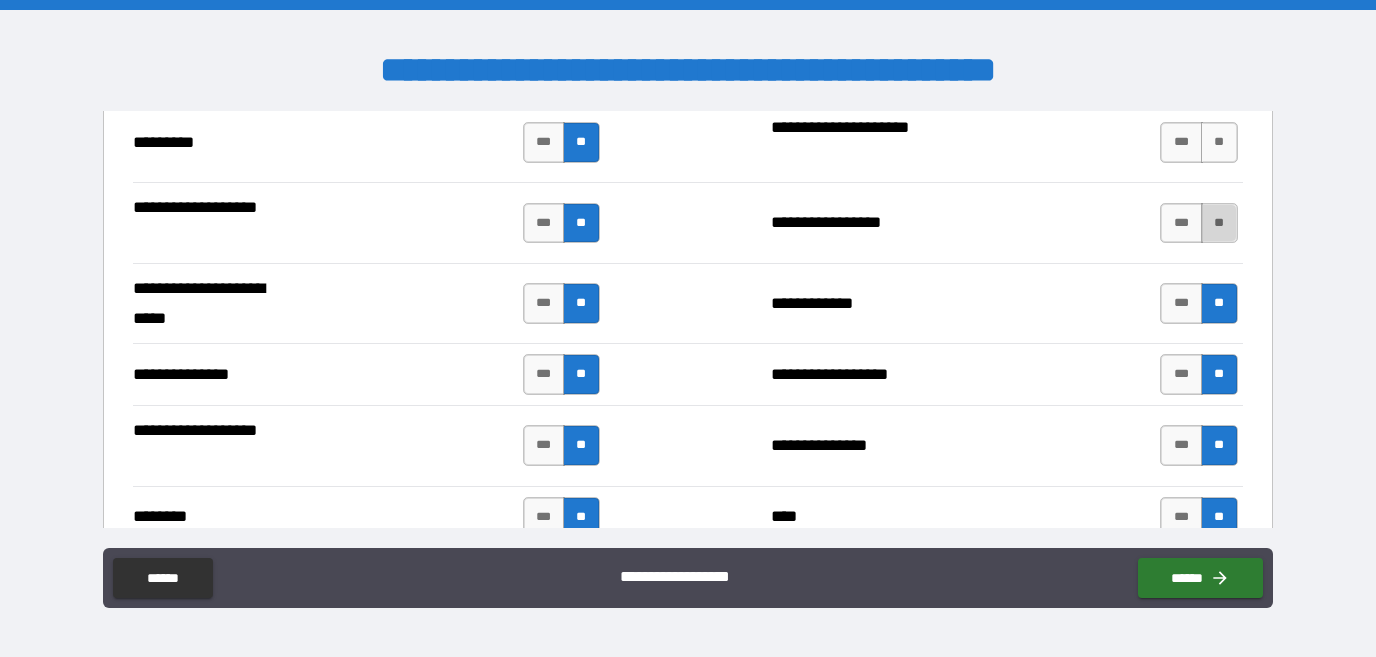 click on "**" at bounding box center [1219, 223] 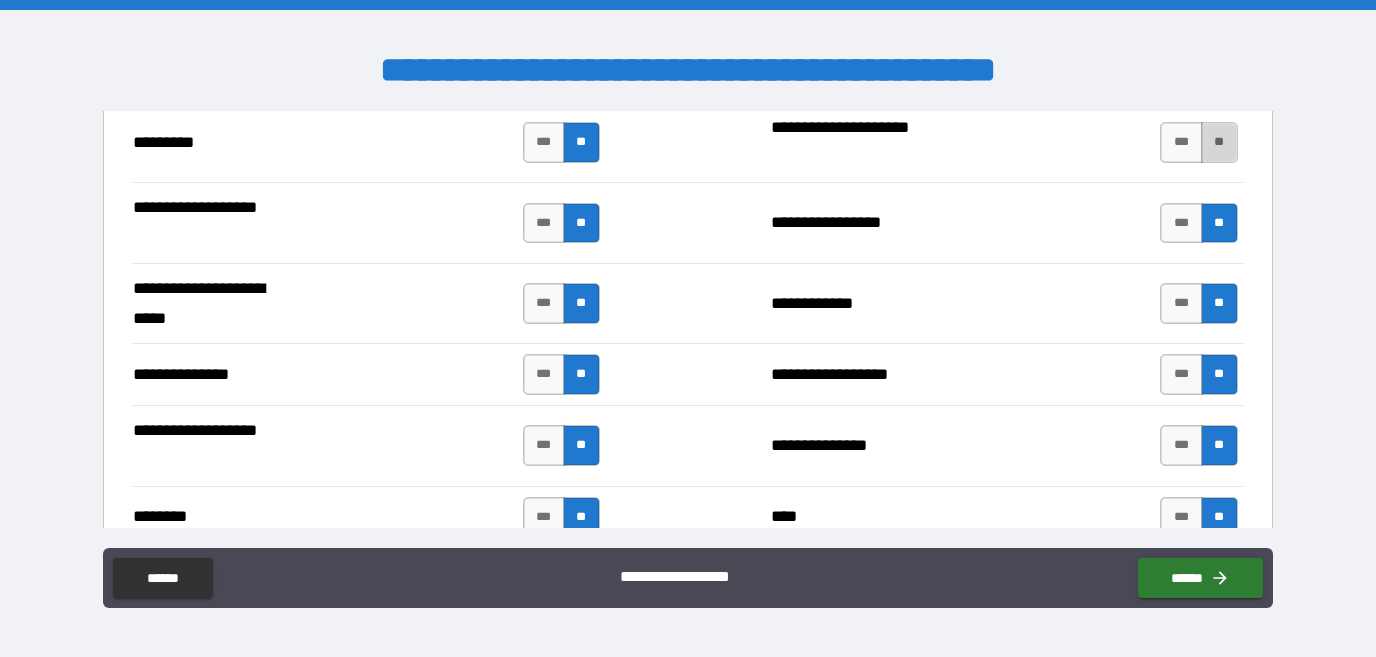 click on "**" at bounding box center [1219, 142] 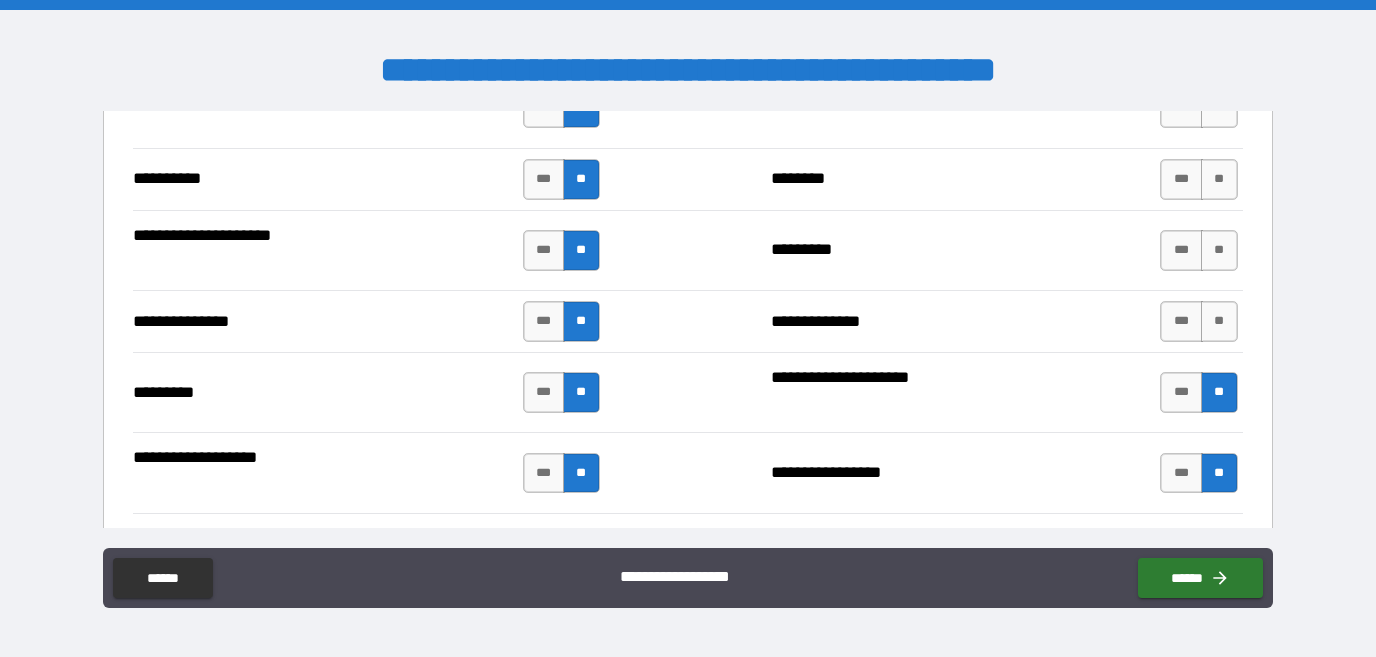 scroll, scrollTop: 3475, scrollLeft: 0, axis: vertical 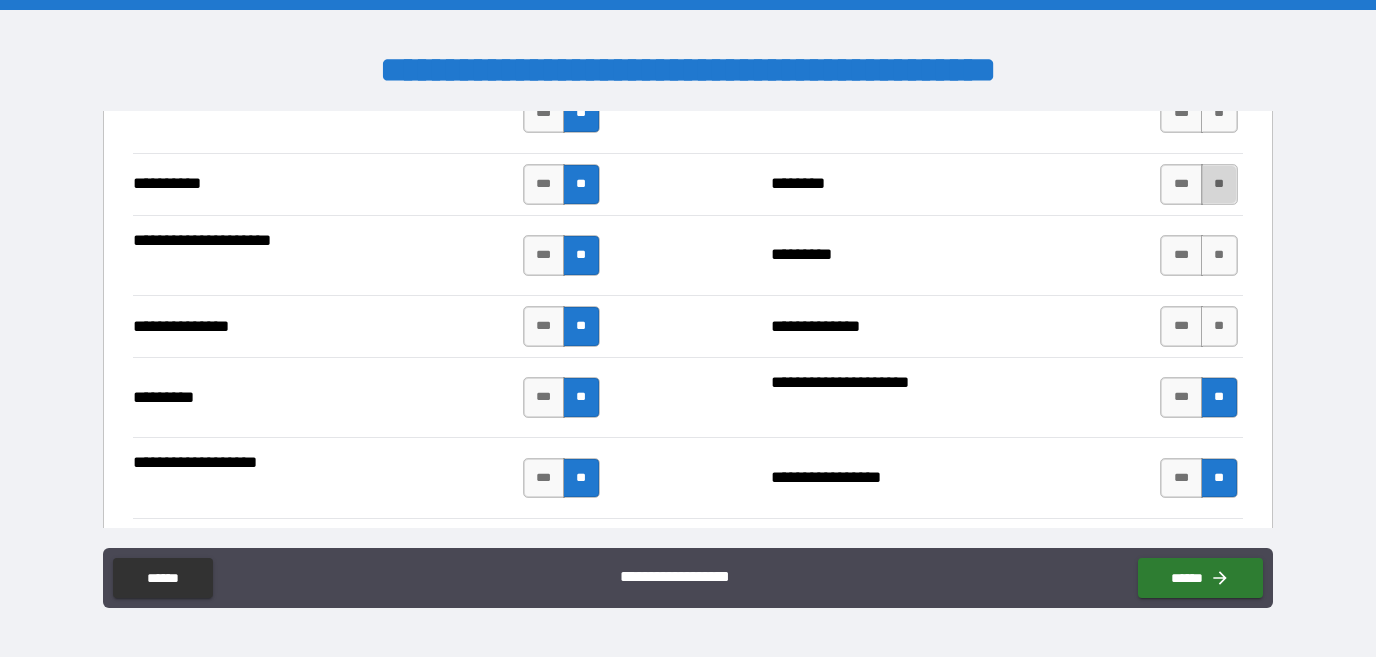 click on "**" at bounding box center [1219, 184] 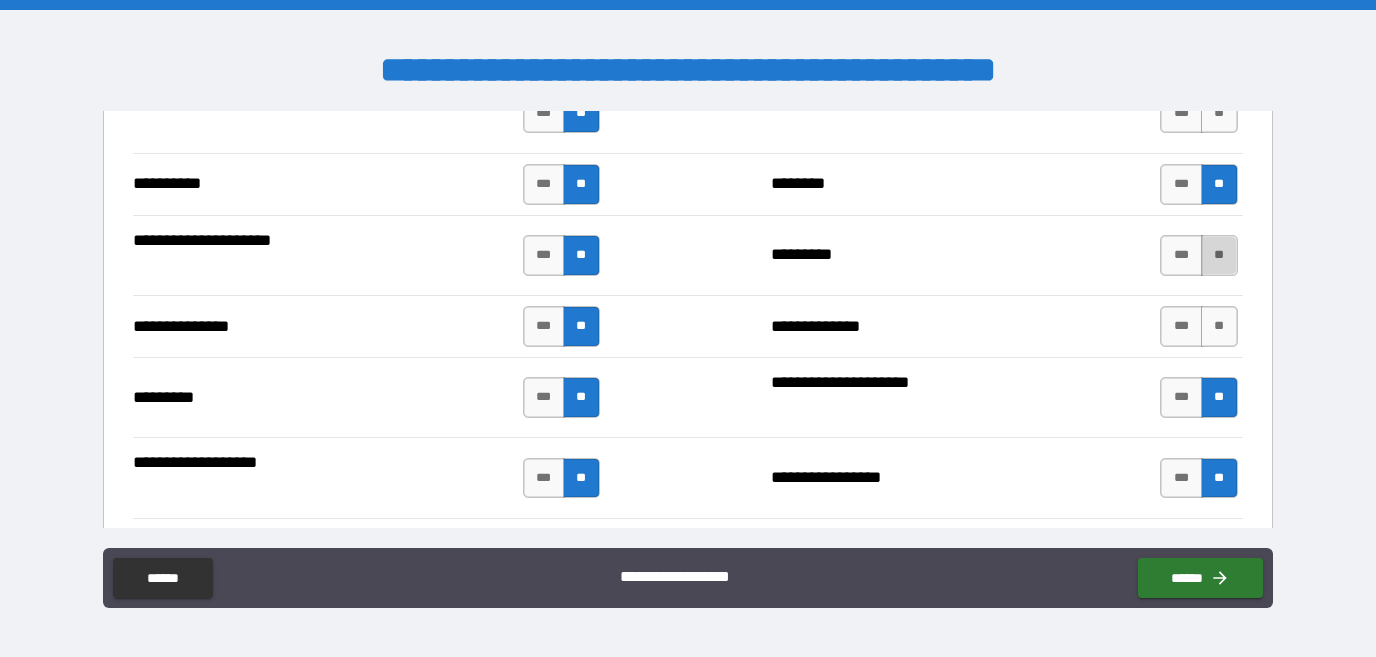 click on "**" at bounding box center [1219, 255] 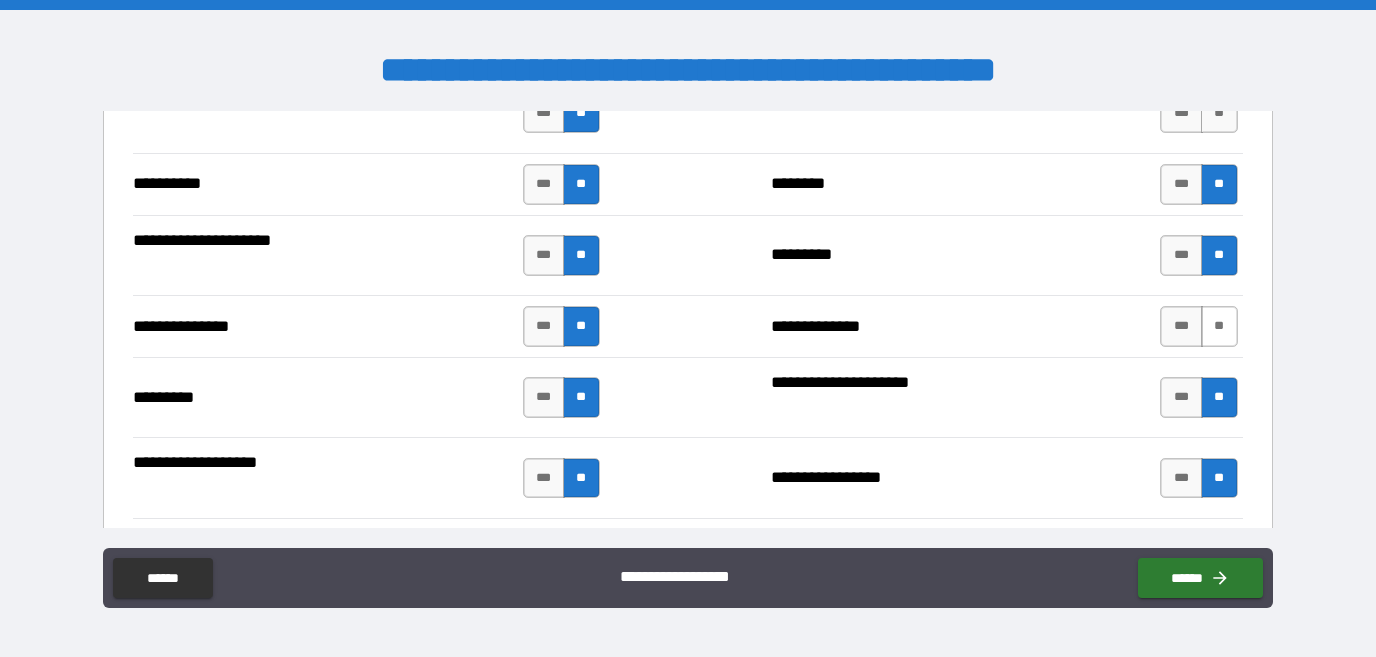 click on "**" at bounding box center [1219, 326] 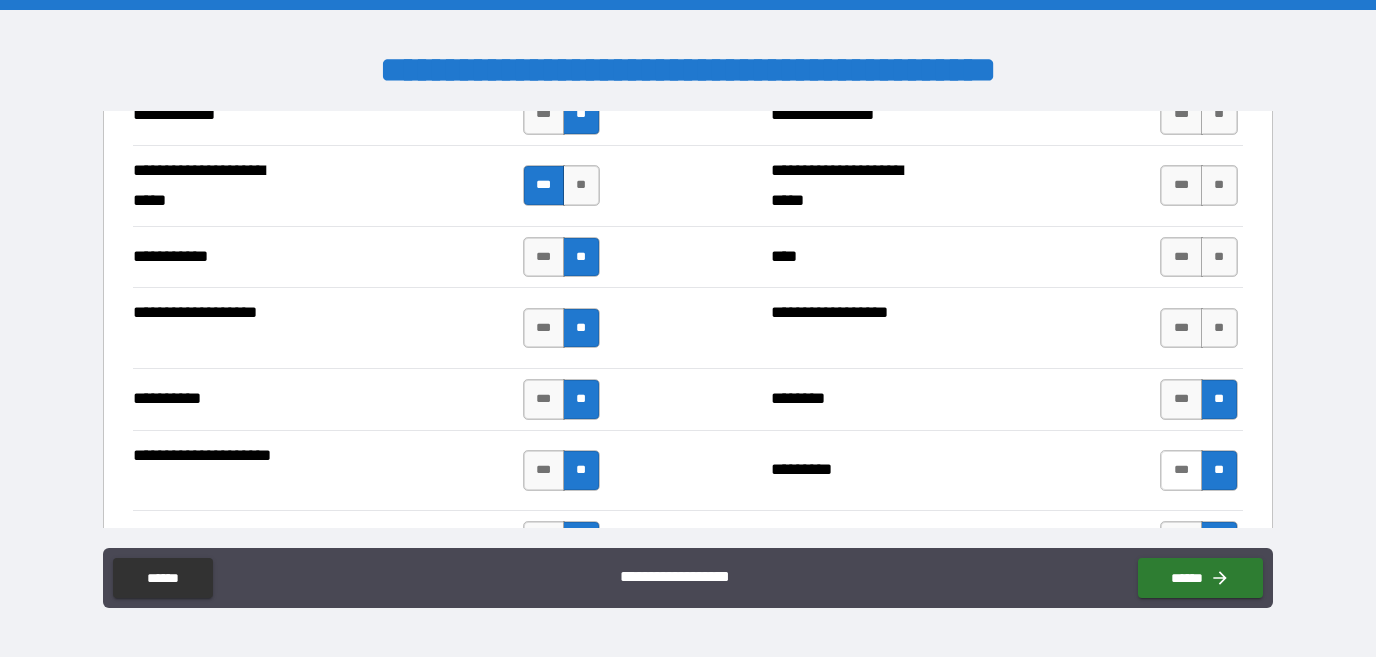 scroll, scrollTop: 3252, scrollLeft: 0, axis: vertical 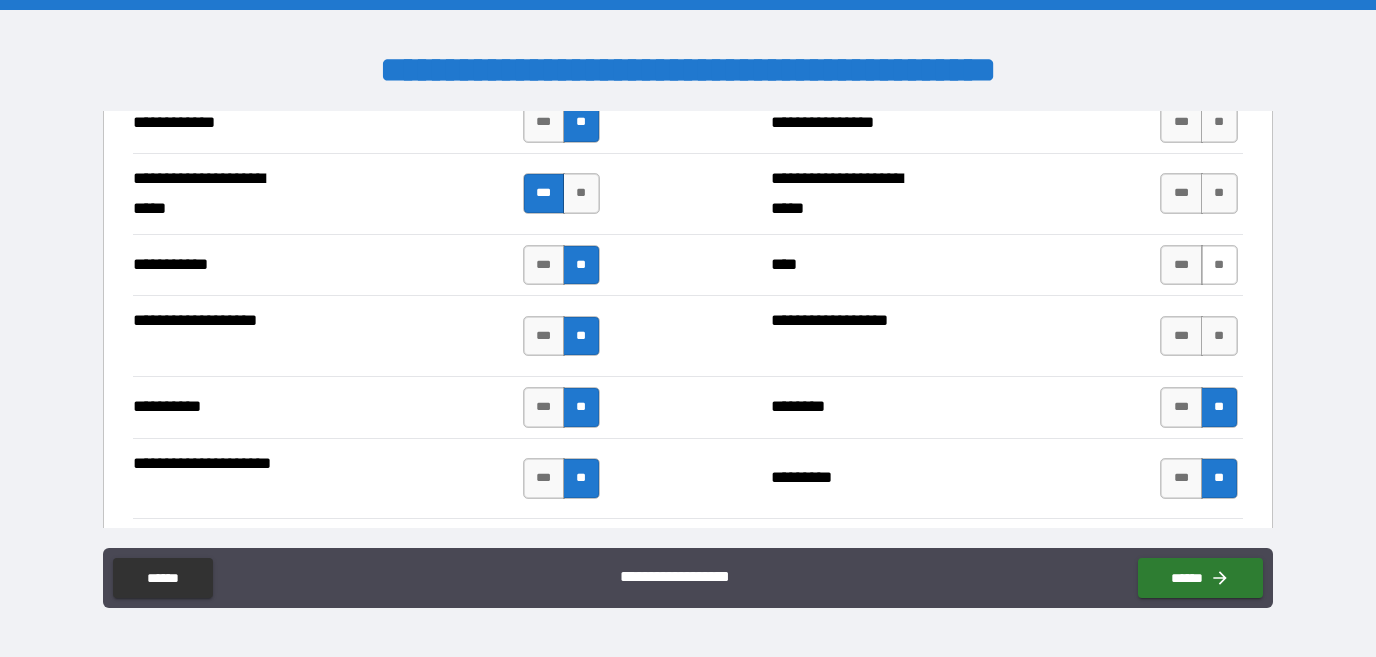 click on "**" at bounding box center (1219, 265) 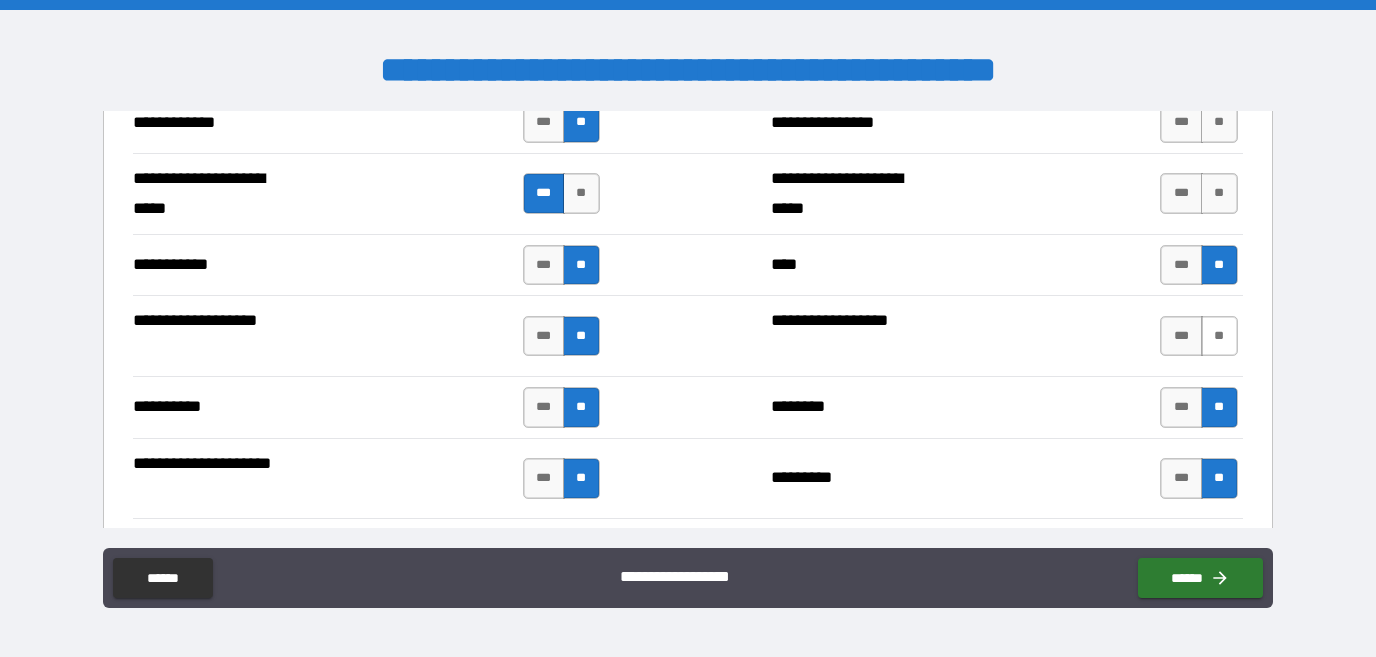 click on "**" at bounding box center (1219, 336) 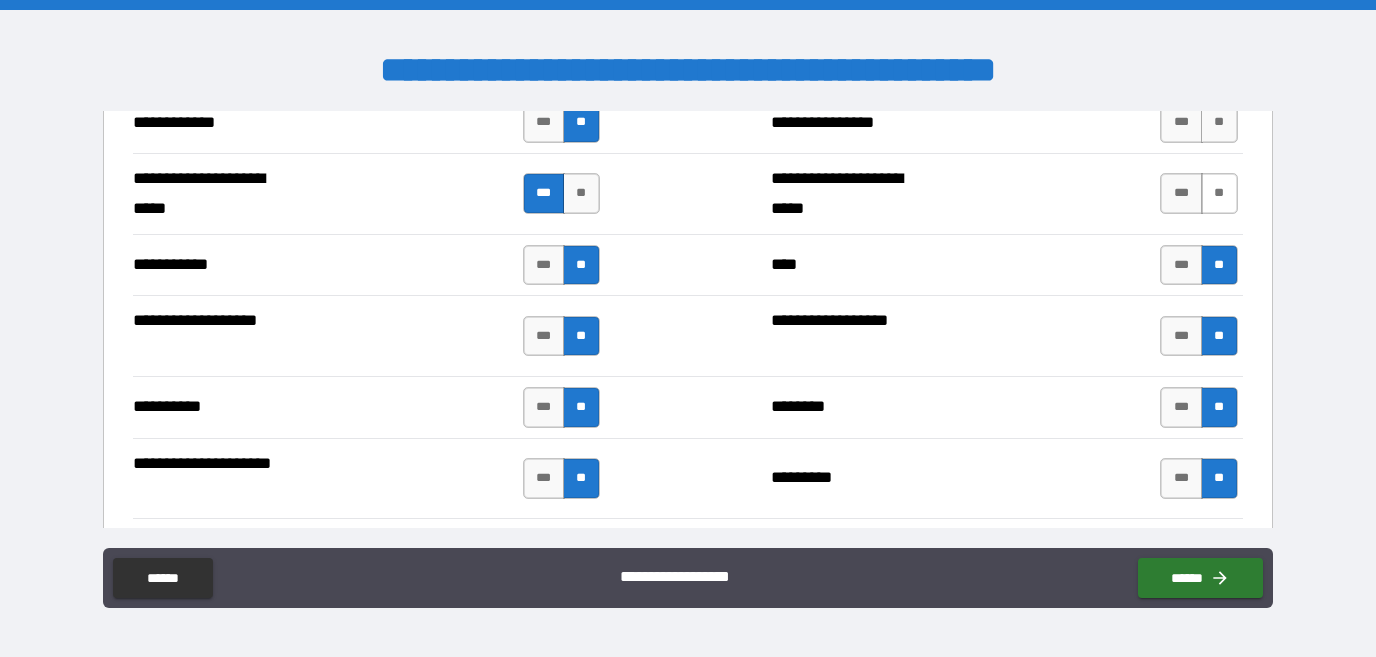click on "**" at bounding box center (1219, 193) 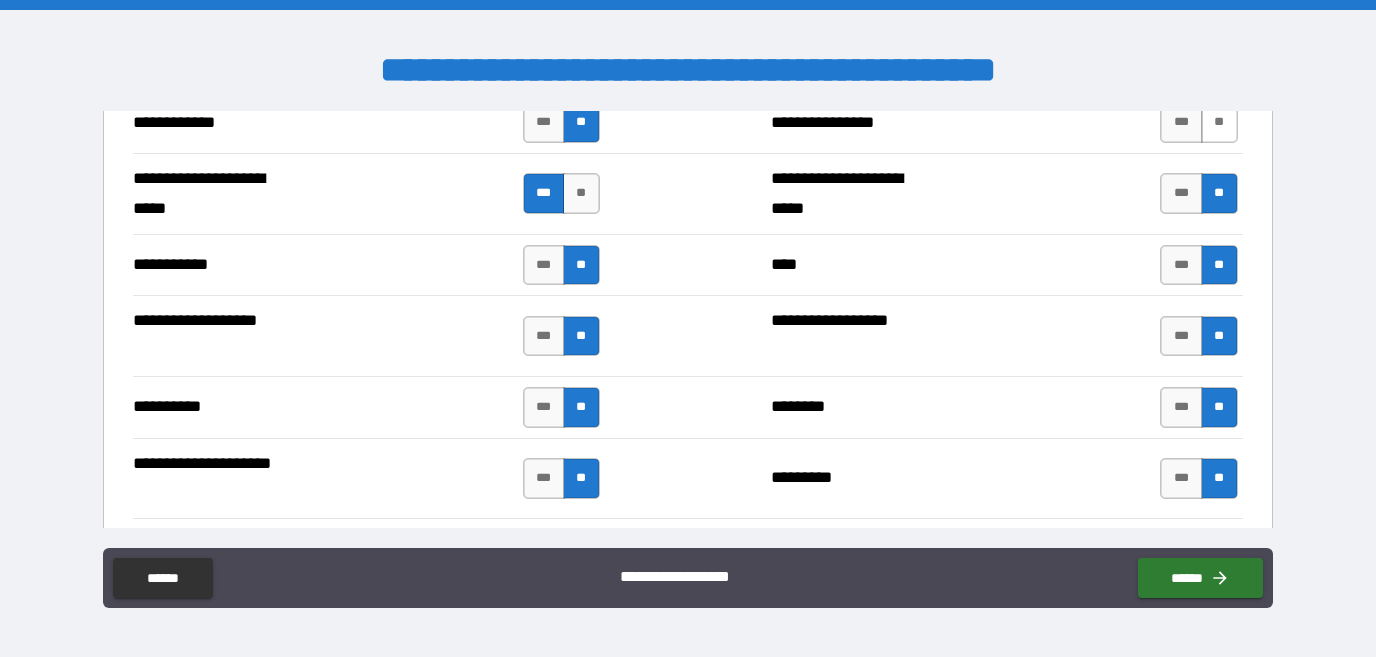 click on "**" at bounding box center (1219, 122) 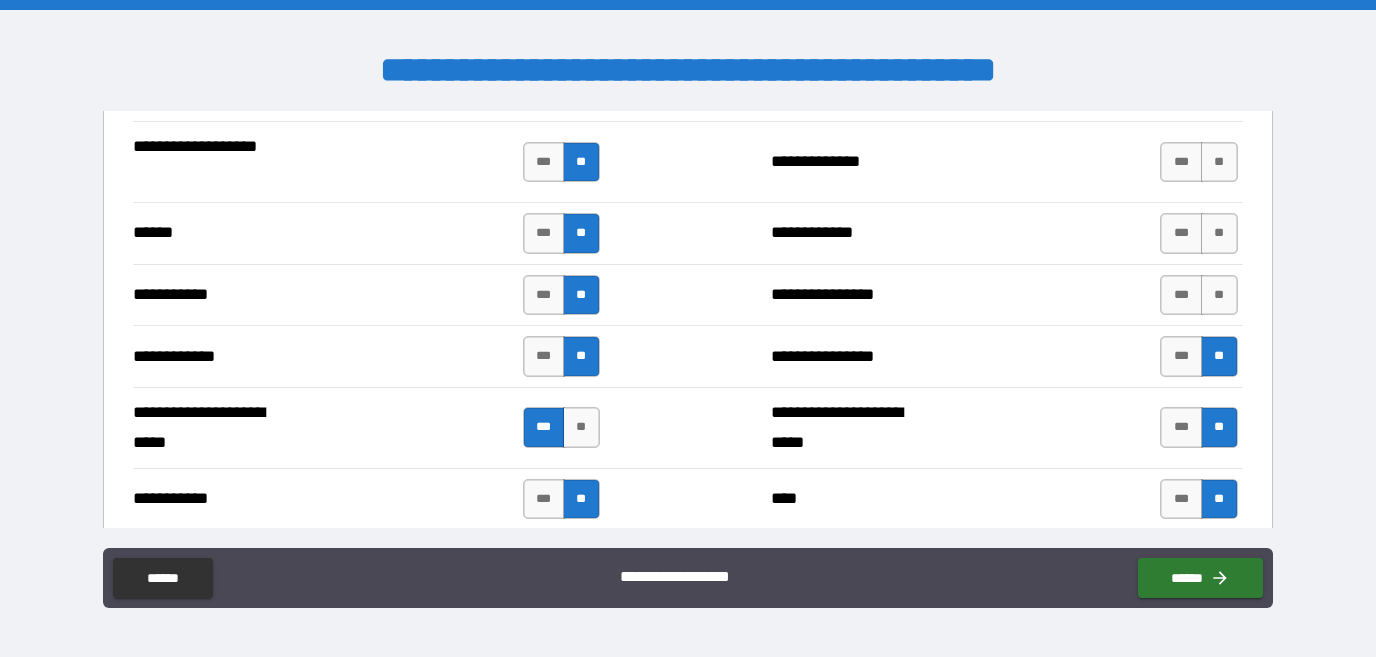 scroll, scrollTop: 3014, scrollLeft: 0, axis: vertical 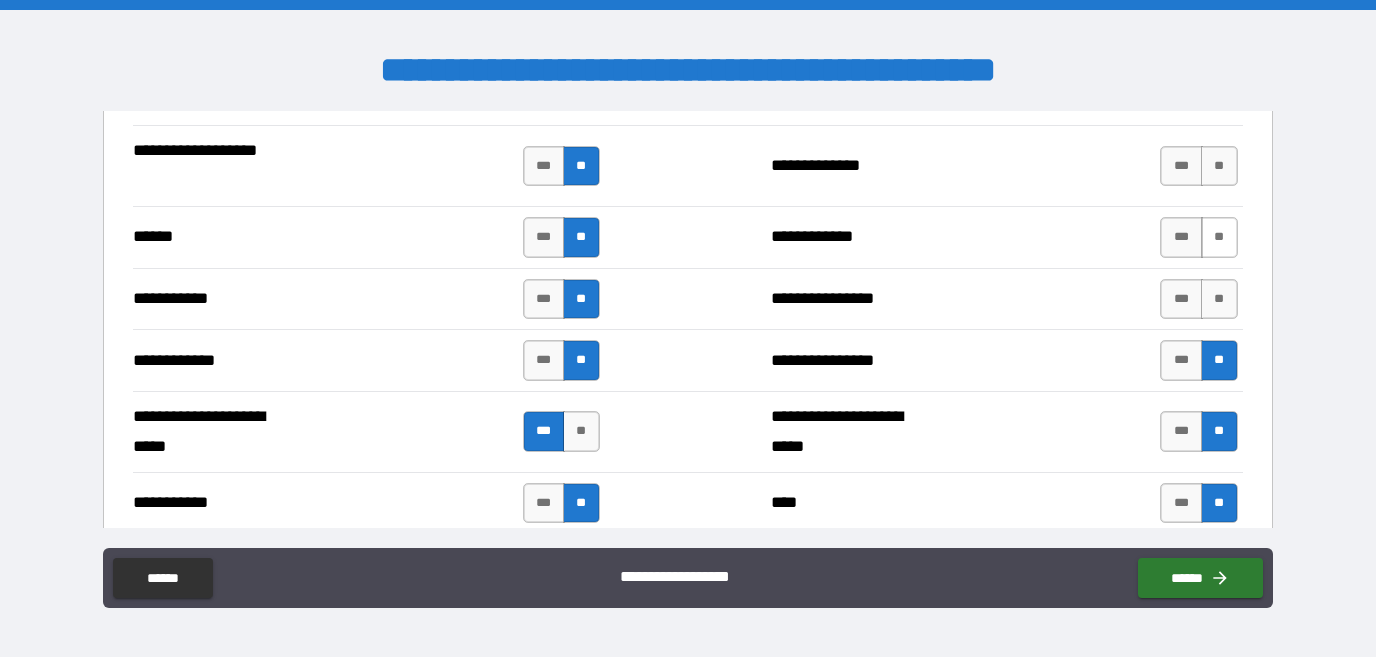 click on "**" at bounding box center [1219, 237] 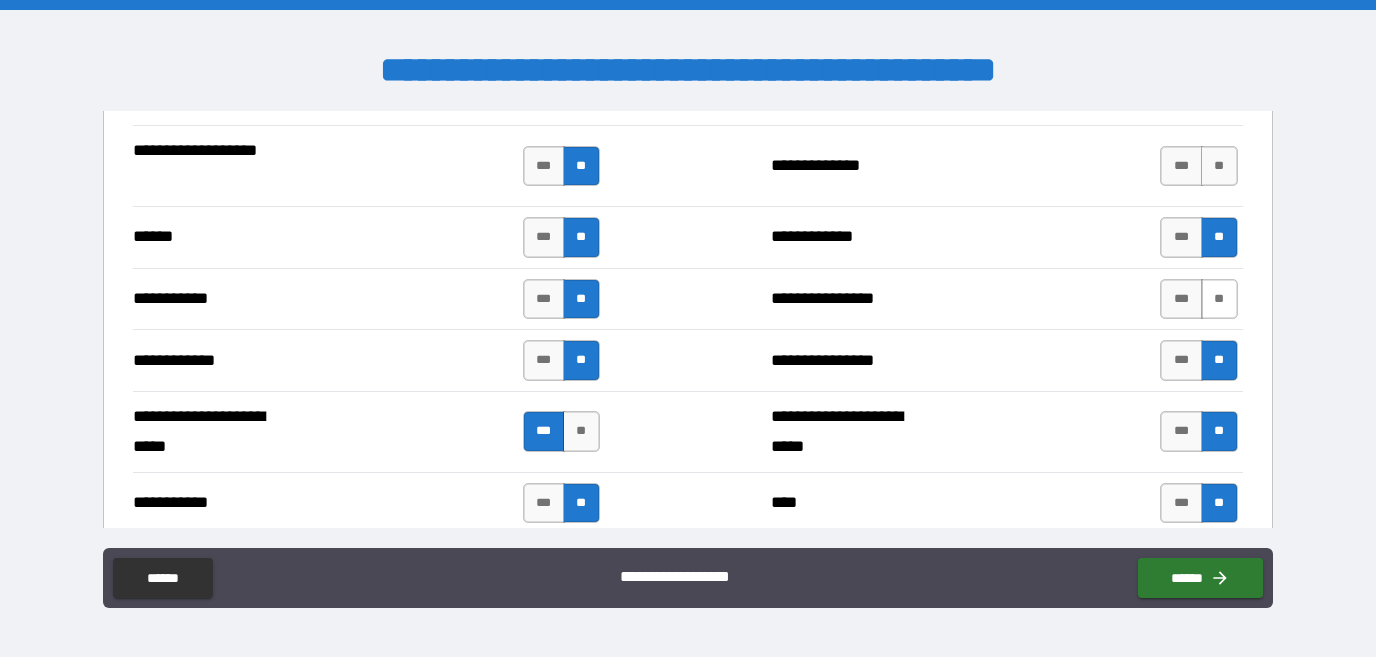 click on "**" at bounding box center [1219, 299] 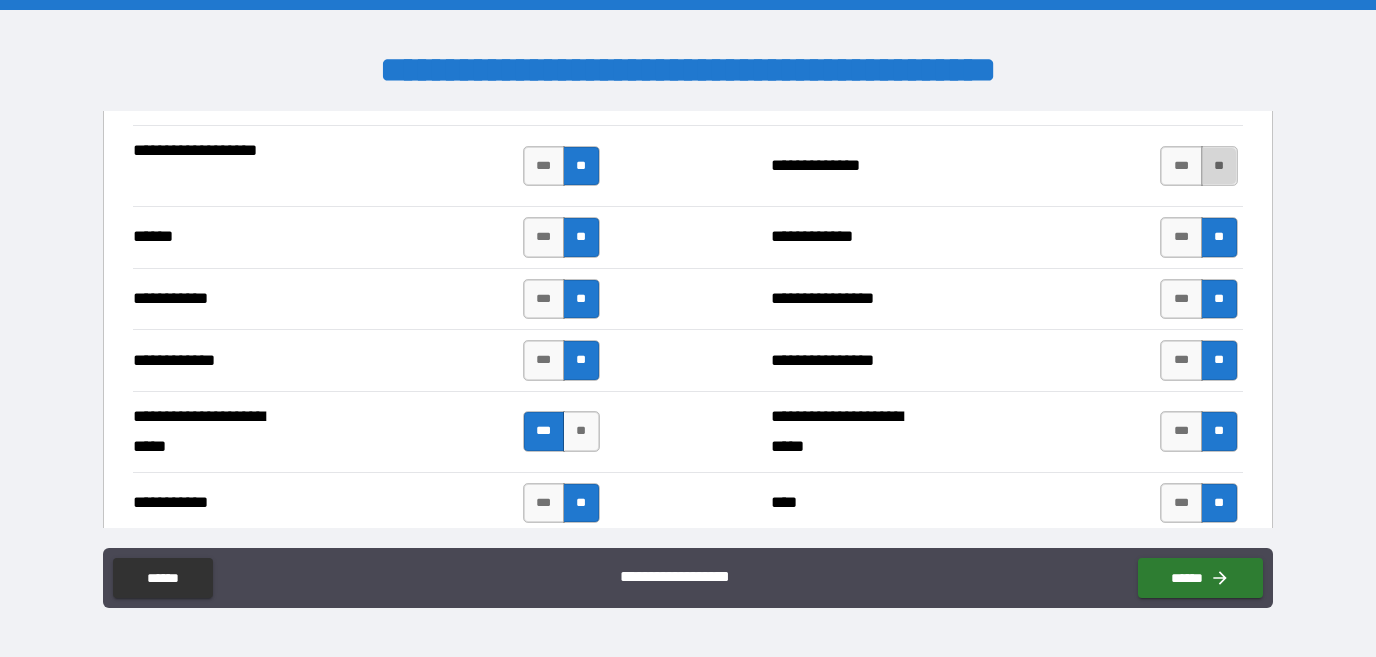 click on "**" at bounding box center [1219, 166] 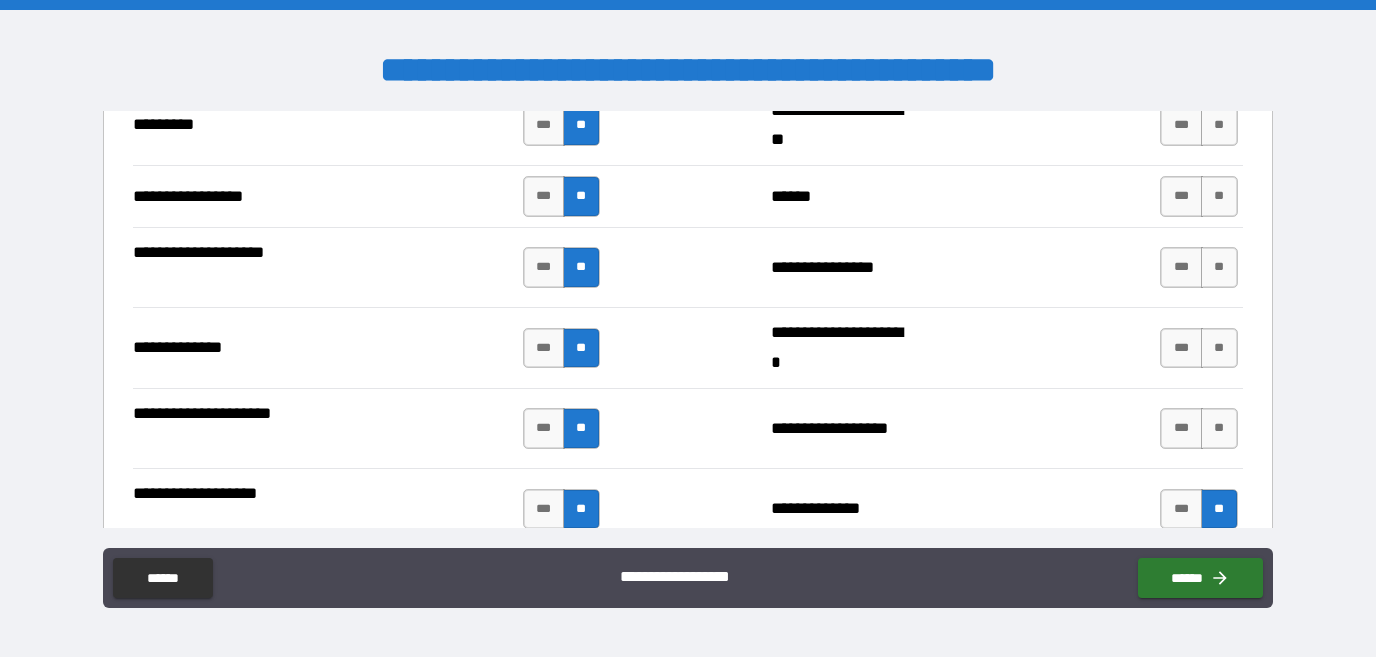 scroll, scrollTop: 2646, scrollLeft: 0, axis: vertical 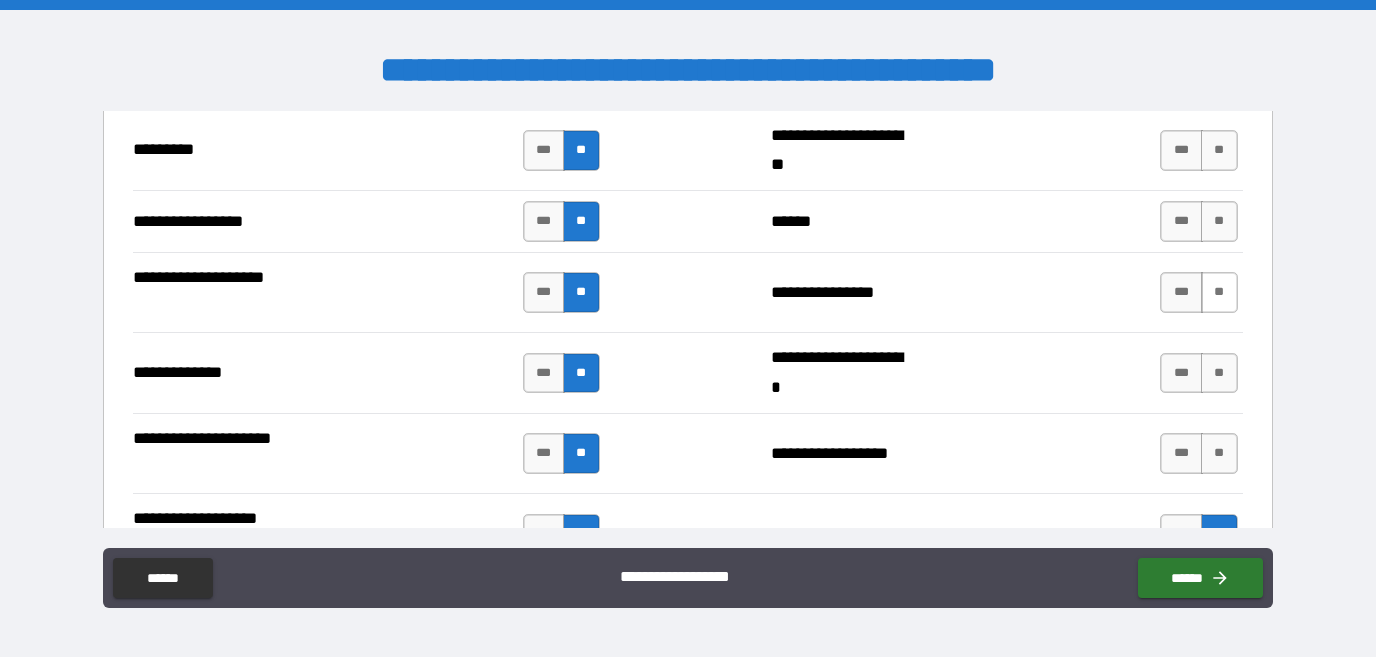 click on "**" at bounding box center (1219, 292) 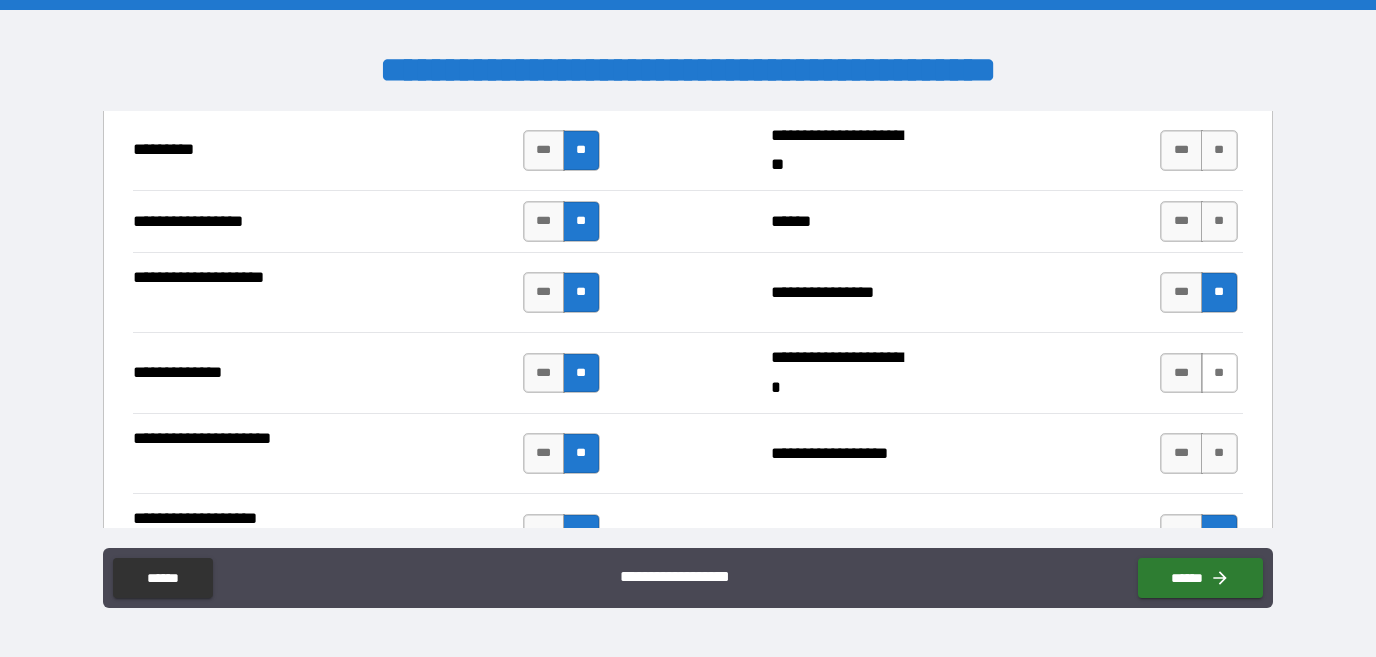 click on "**" at bounding box center [1219, 373] 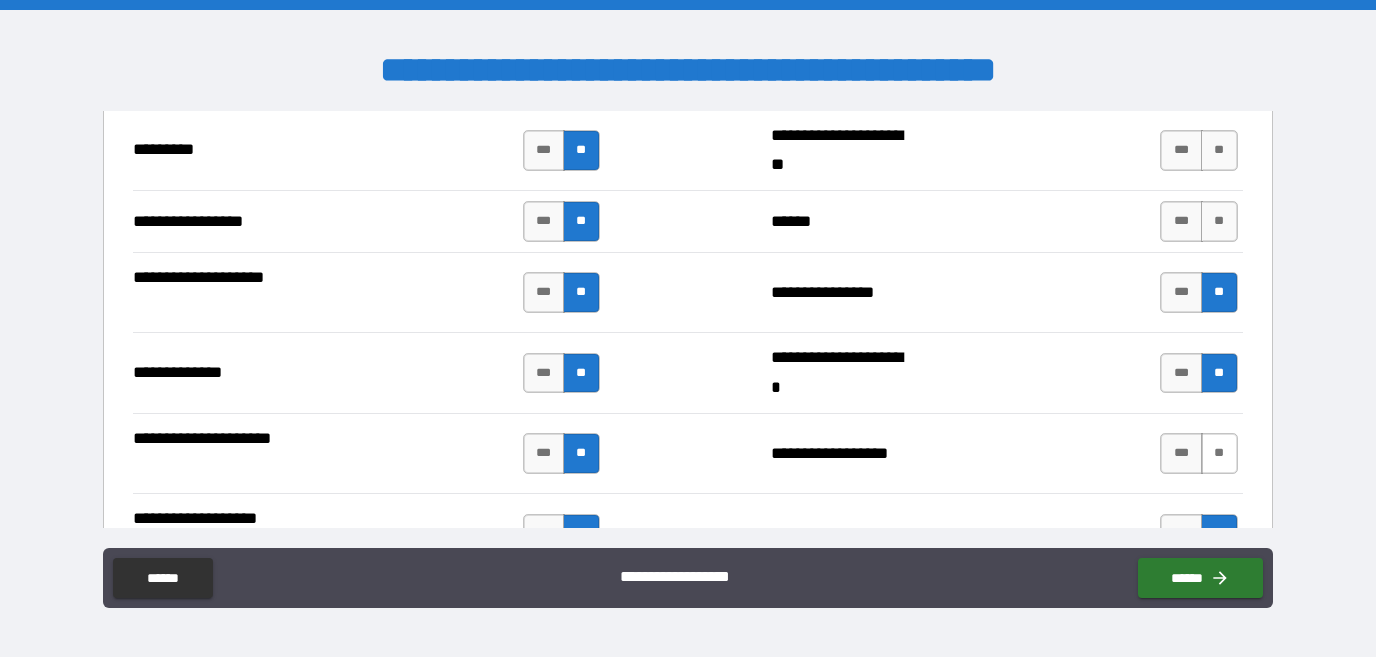 click on "**" at bounding box center (1219, 453) 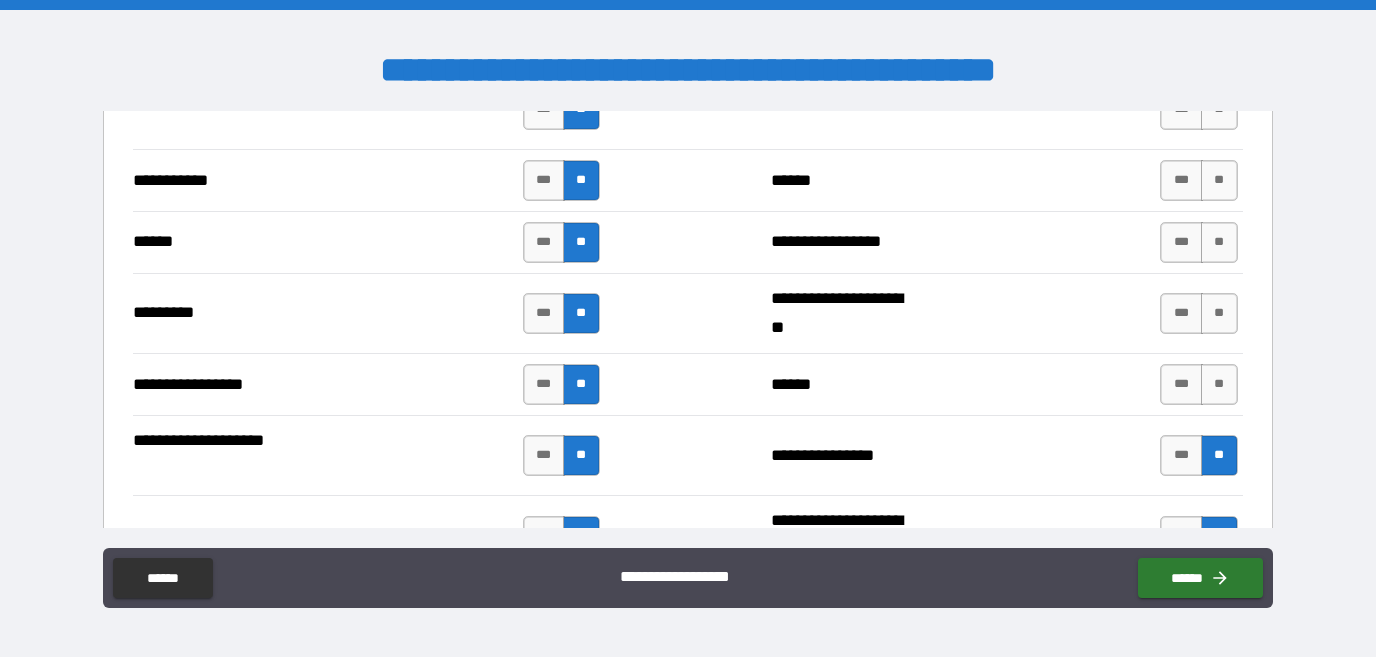 scroll, scrollTop: 2472, scrollLeft: 0, axis: vertical 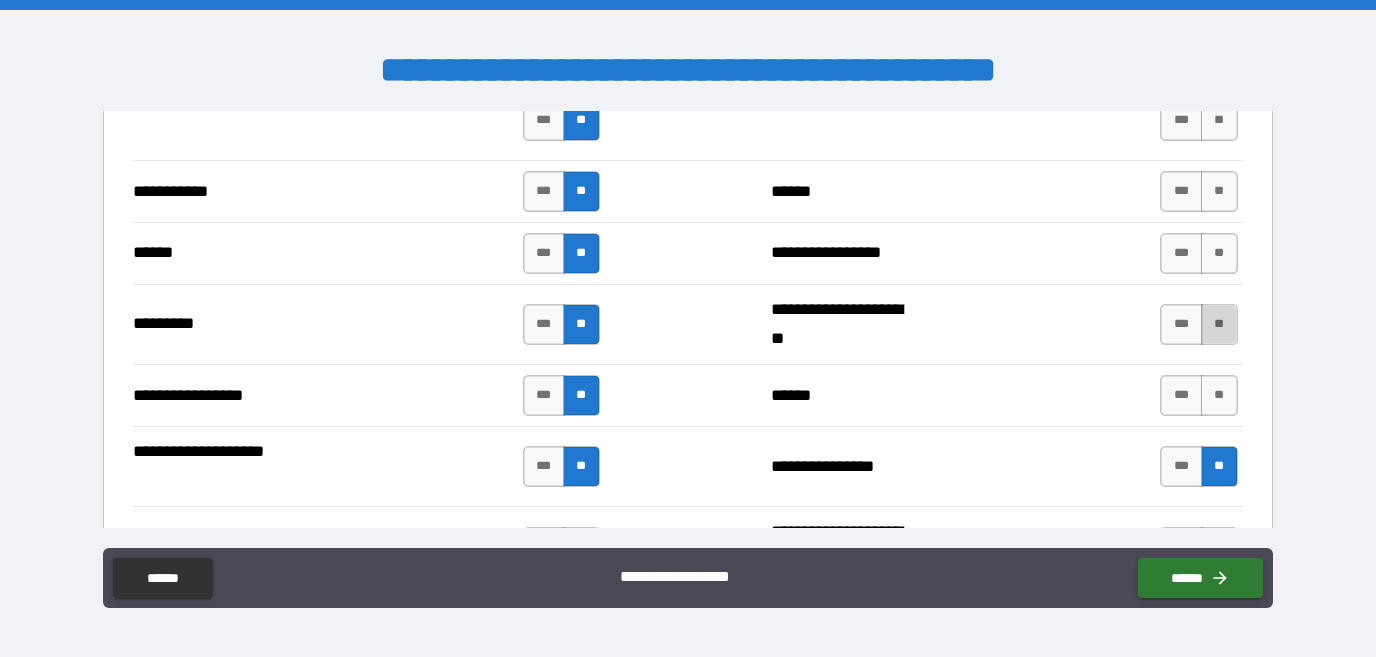 click on "**" at bounding box center (1219, 324) 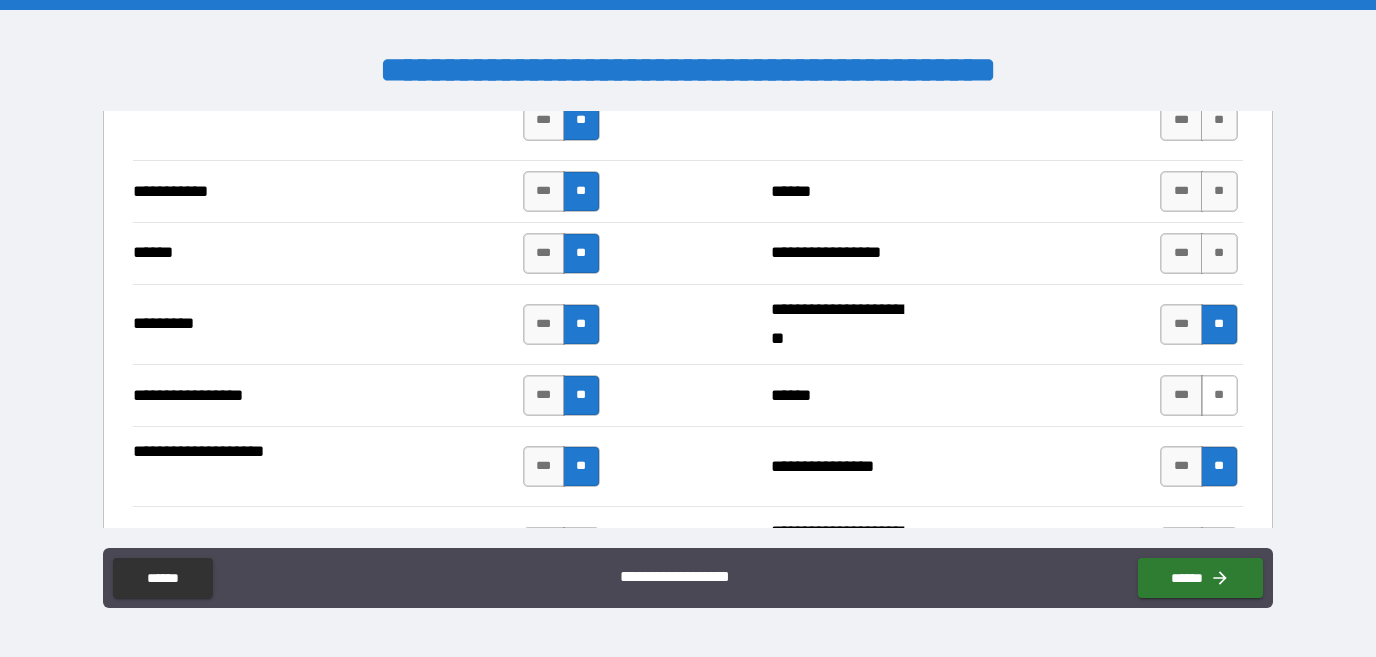 click on "**" at bounding box center [1219, 395] 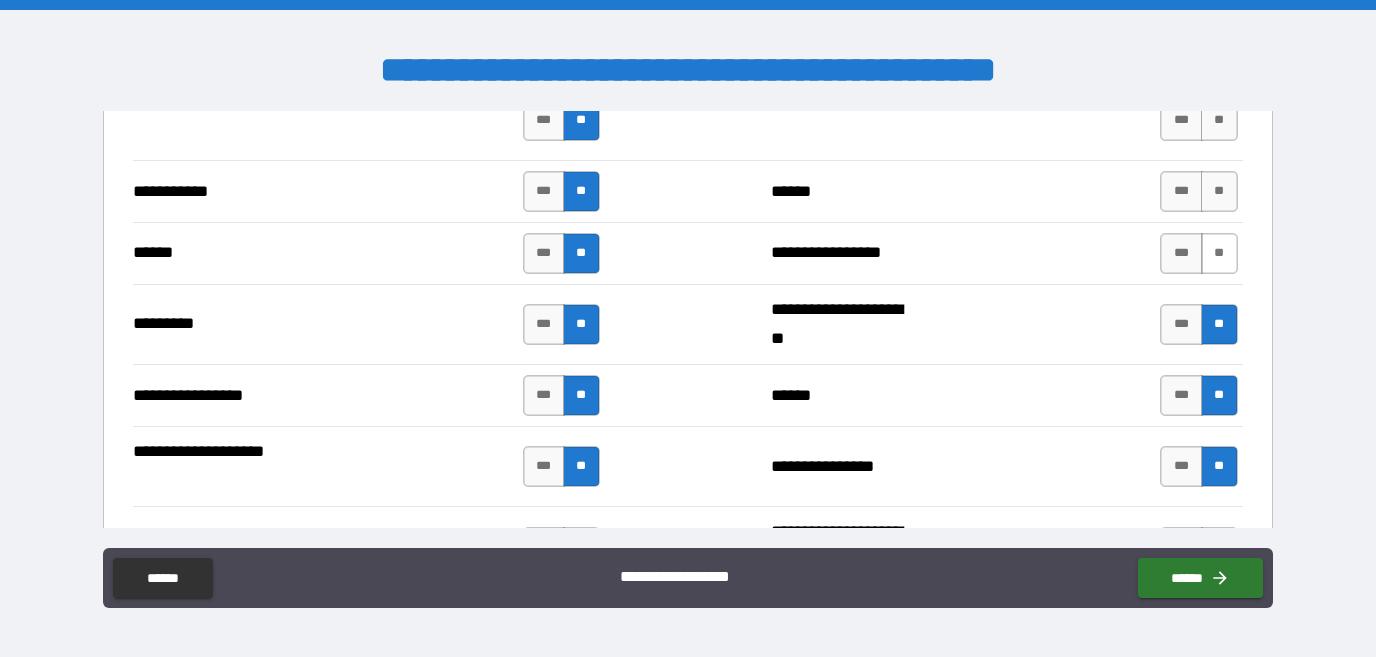 click on "**" at bounding box center [1219, 253] 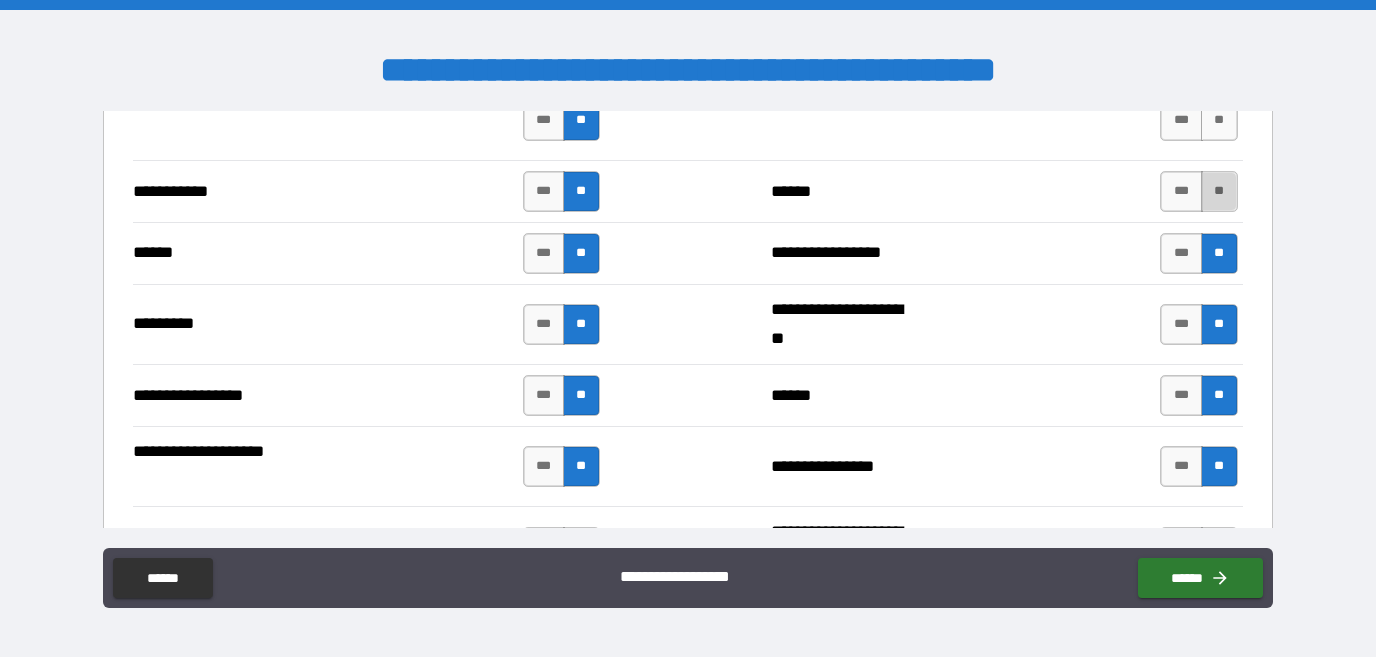 click on "**" at bounding box center (1219, 191) 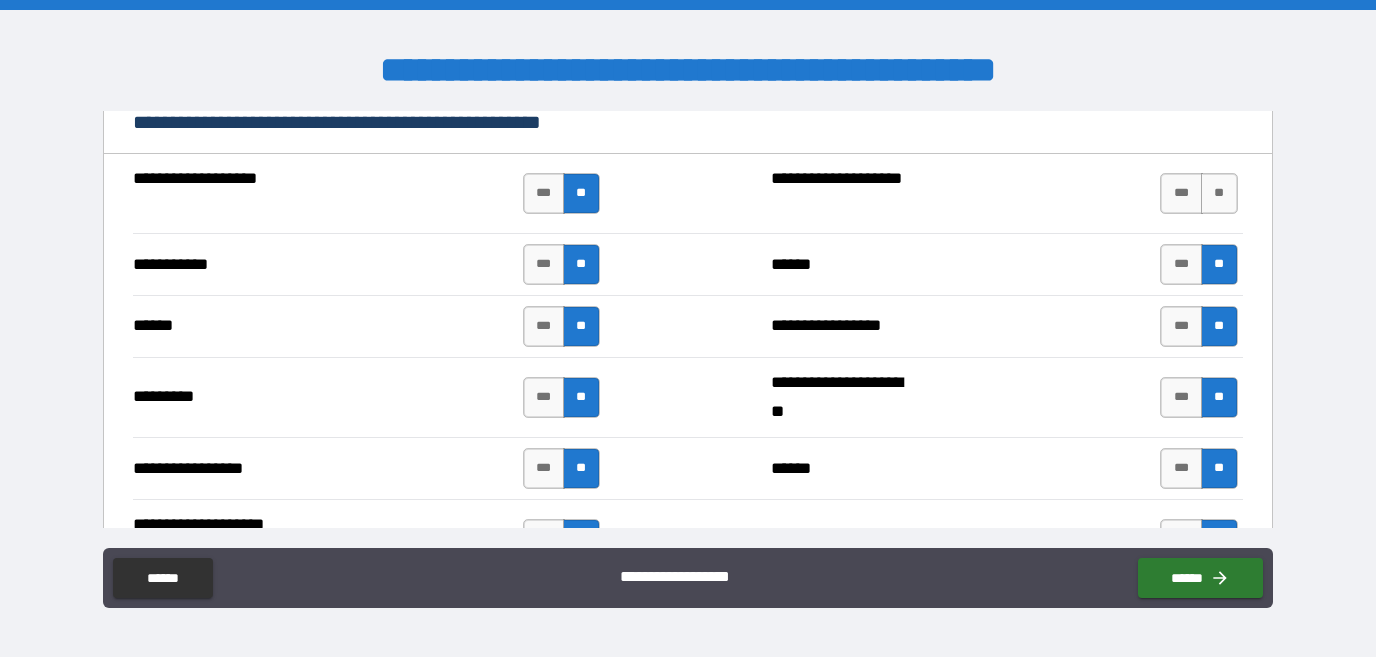 scroll, scrollTop: 2387, scrollLeft: 0, axis: vertical 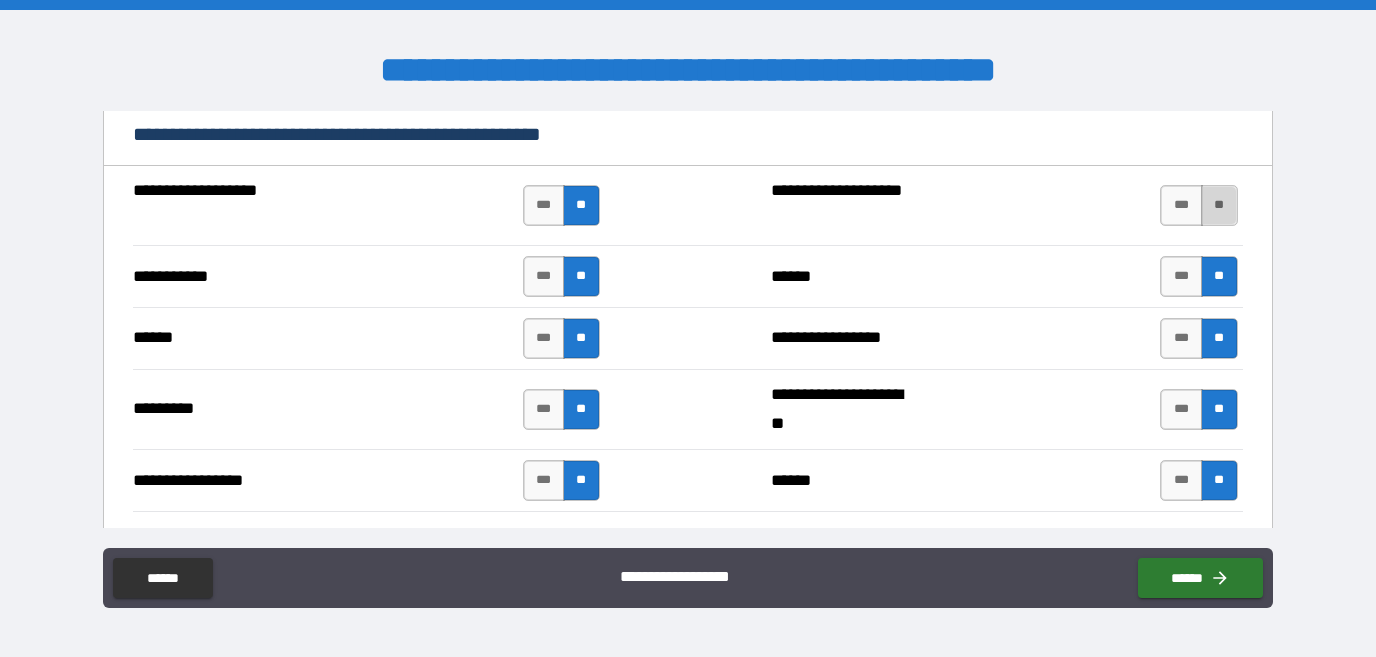 click on "**" at bounding box center [1219, 205] 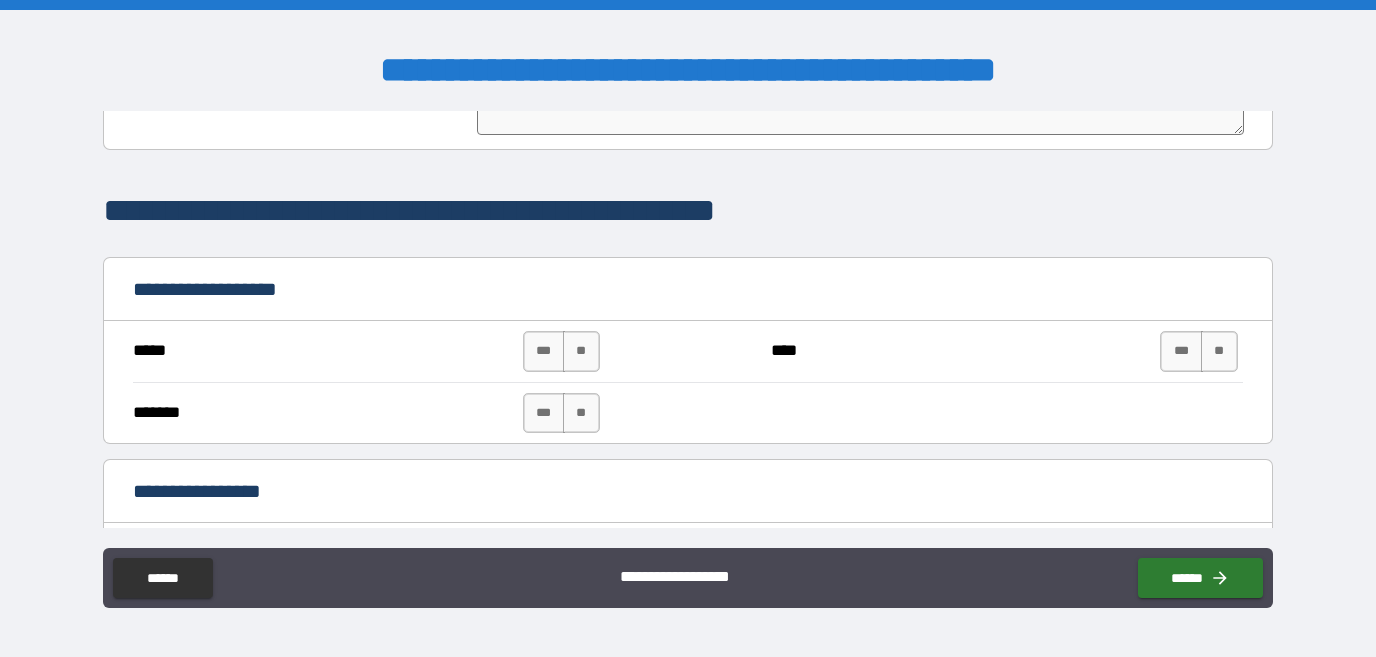 scroll, scrollTop: 6486, scrollLeft: 0, axis: vertical 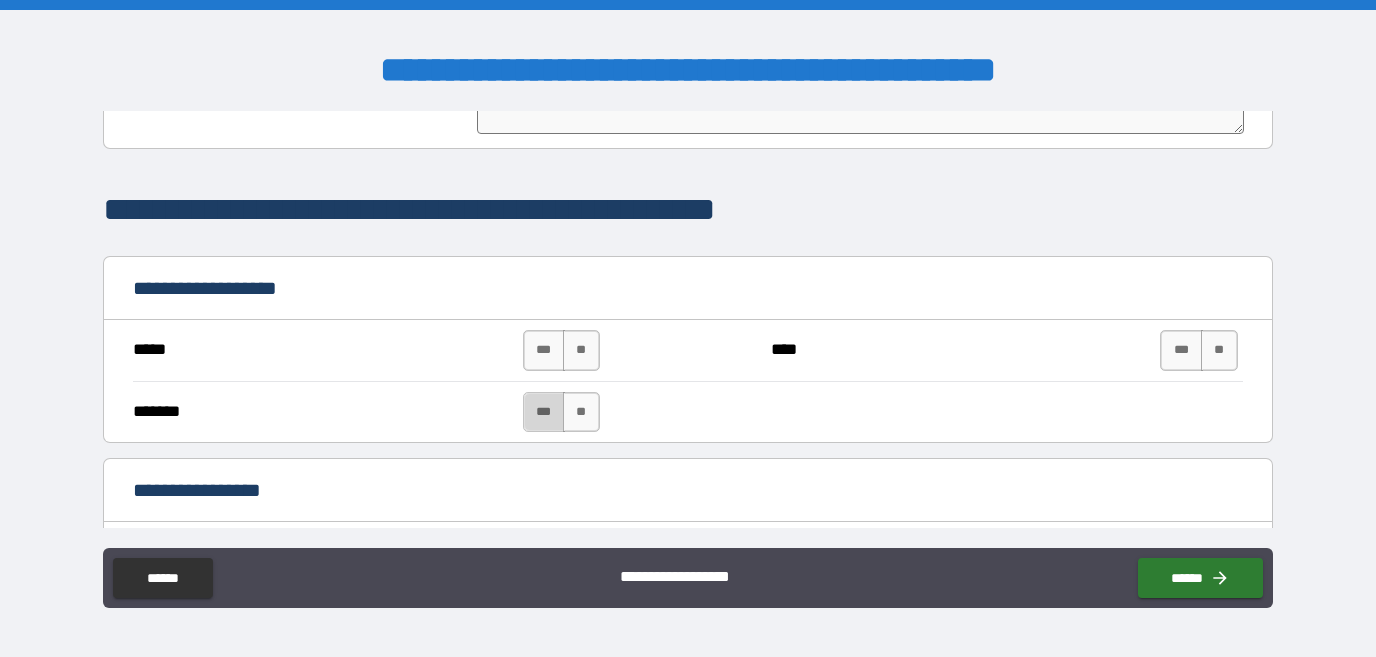 click on "***" at bounding box center [544, 412] 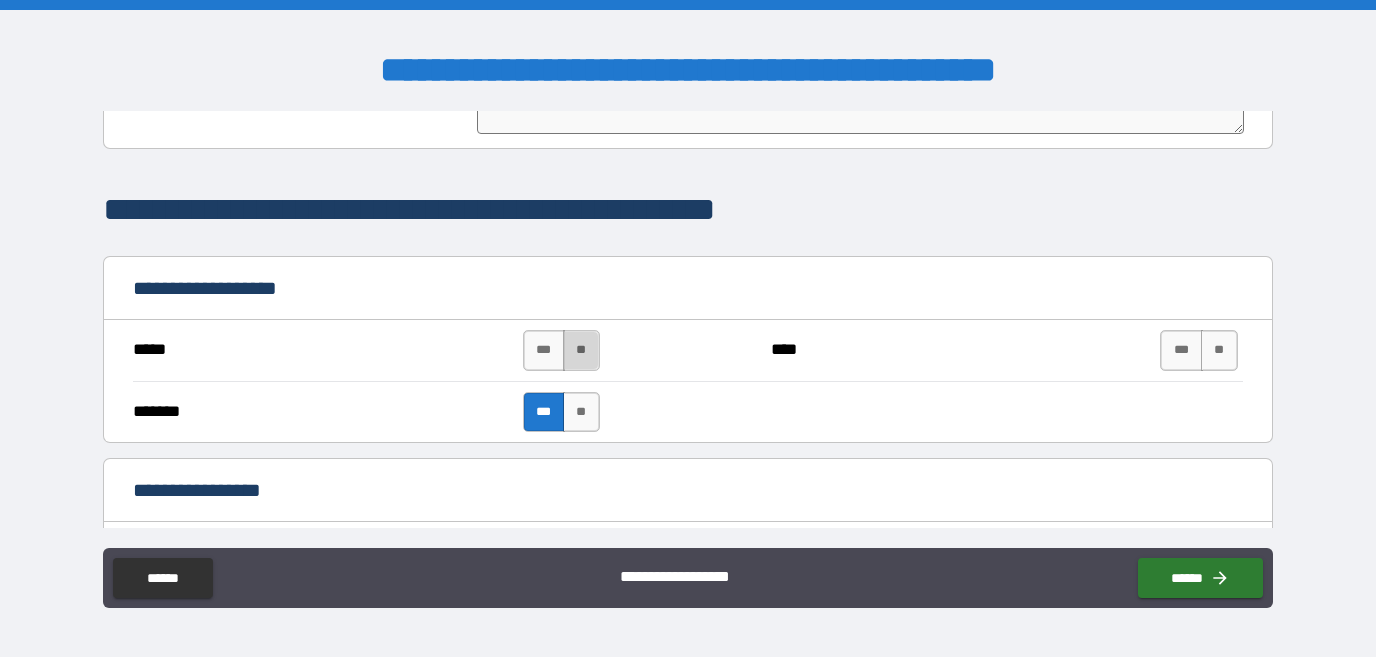 click on "**" at bounding box center (581, 350) 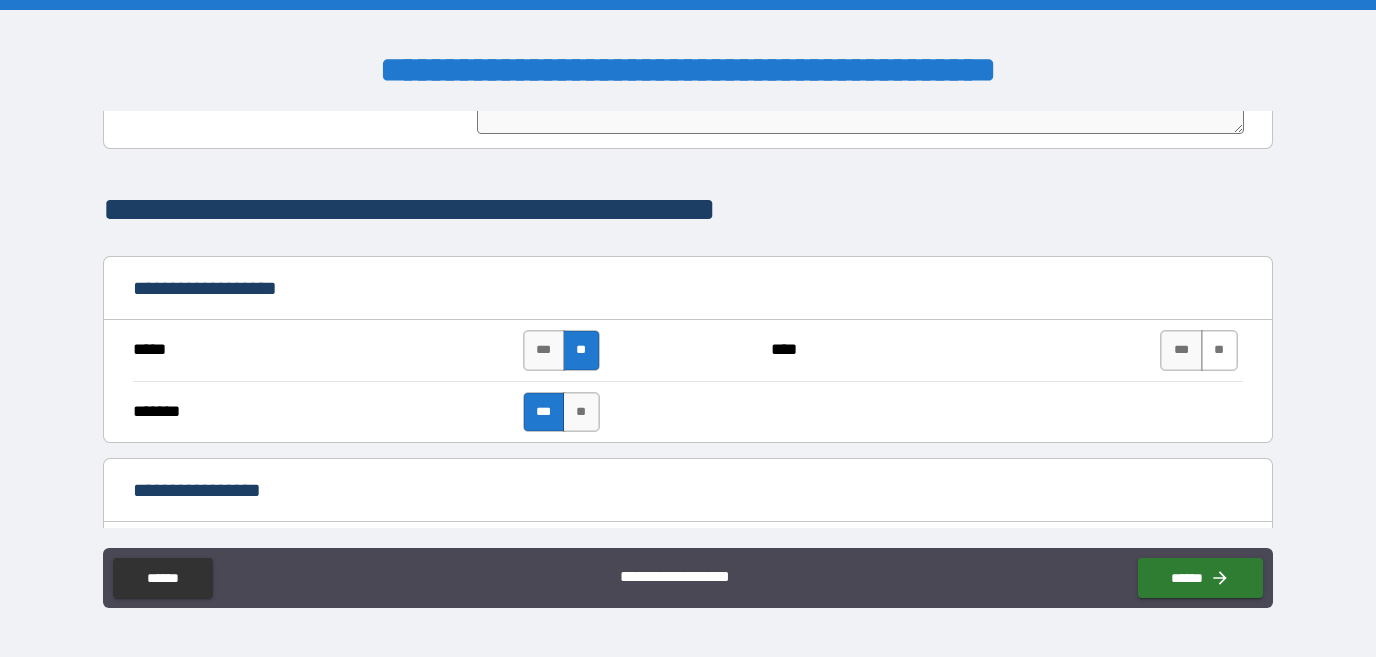 click on "**" at bounding box center [1219, 350] 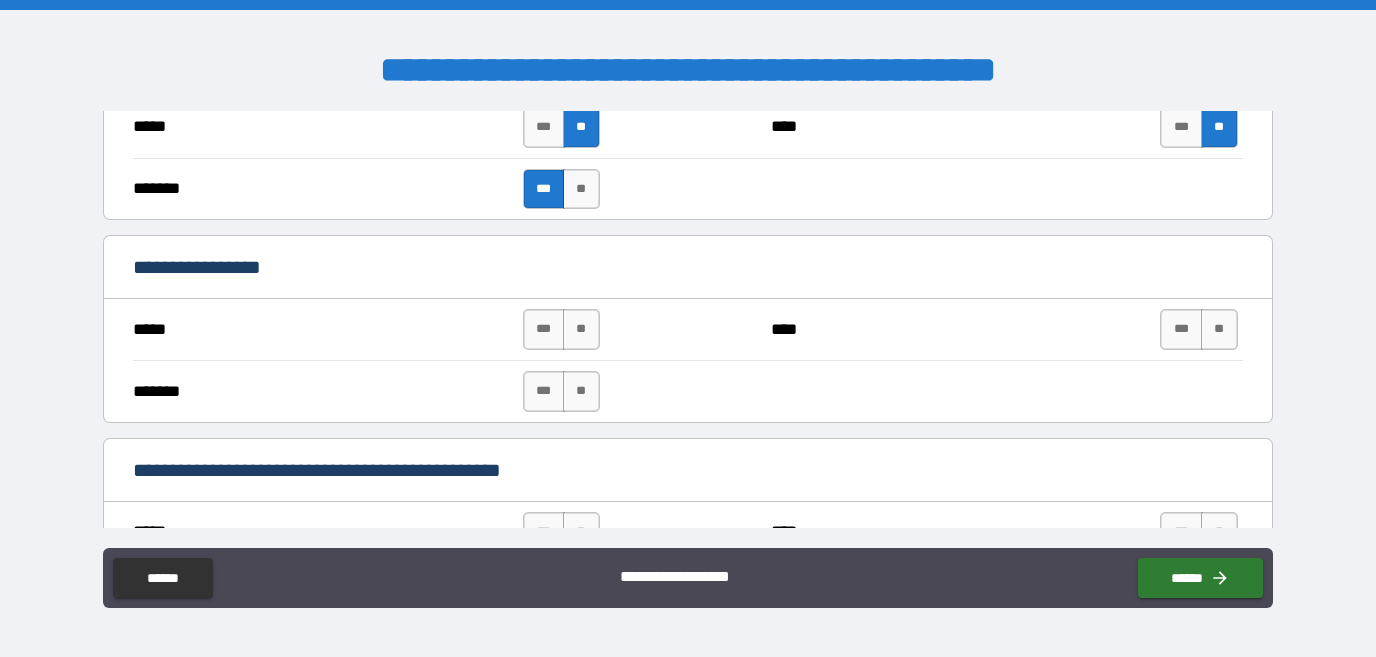 scroll, scrollTop: 6745, scrollLeft: 0, axis: vertical 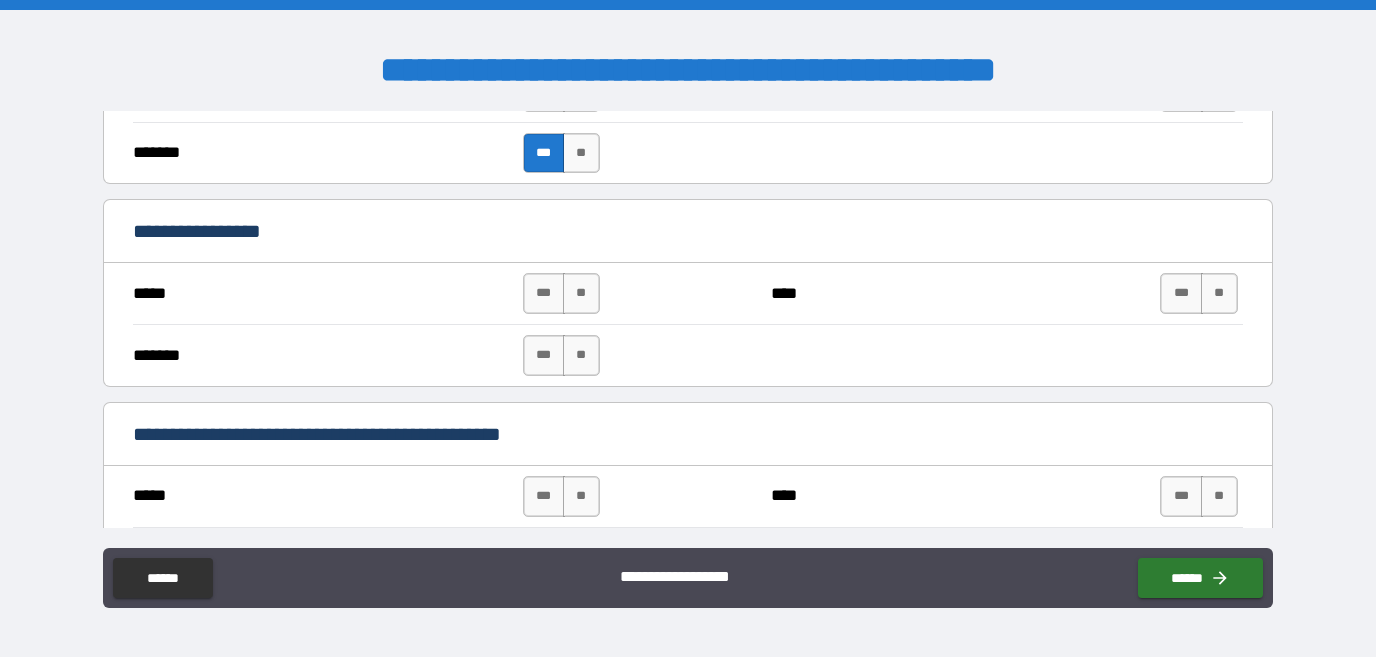 click on "*** **" at bounding box center (561, 293) 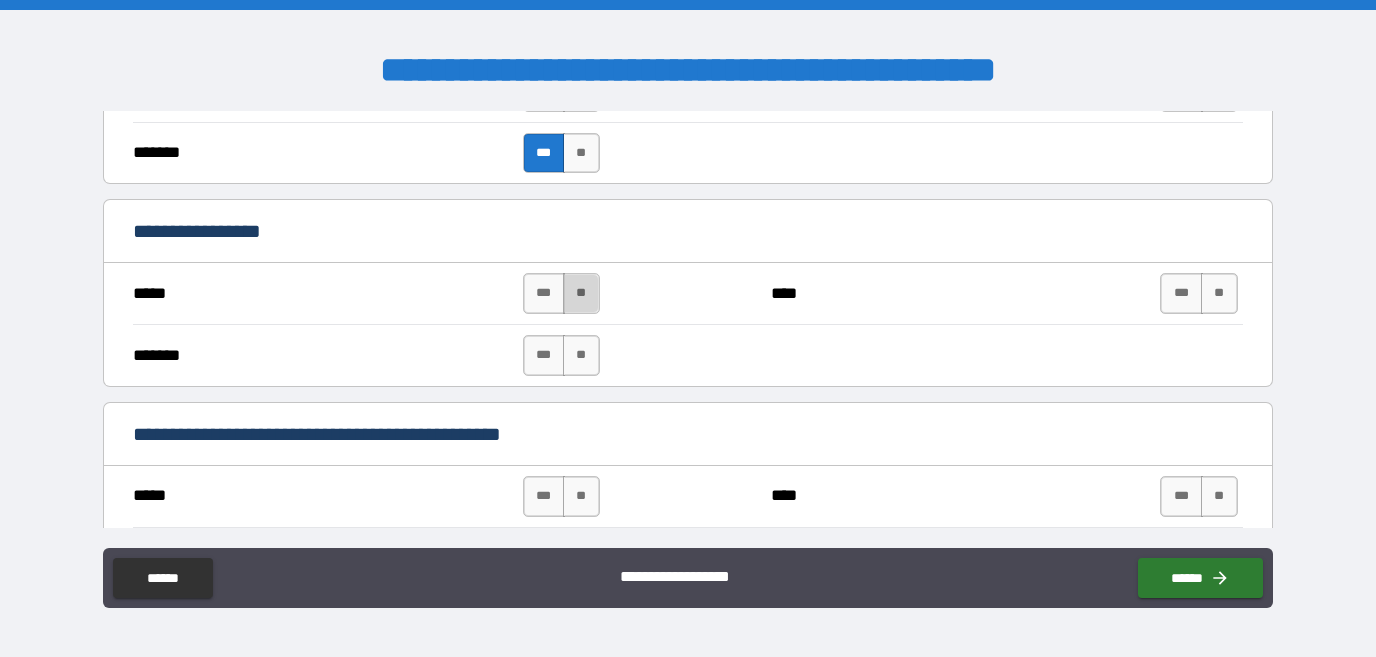 click on "**" at bounding box center (581, 293) 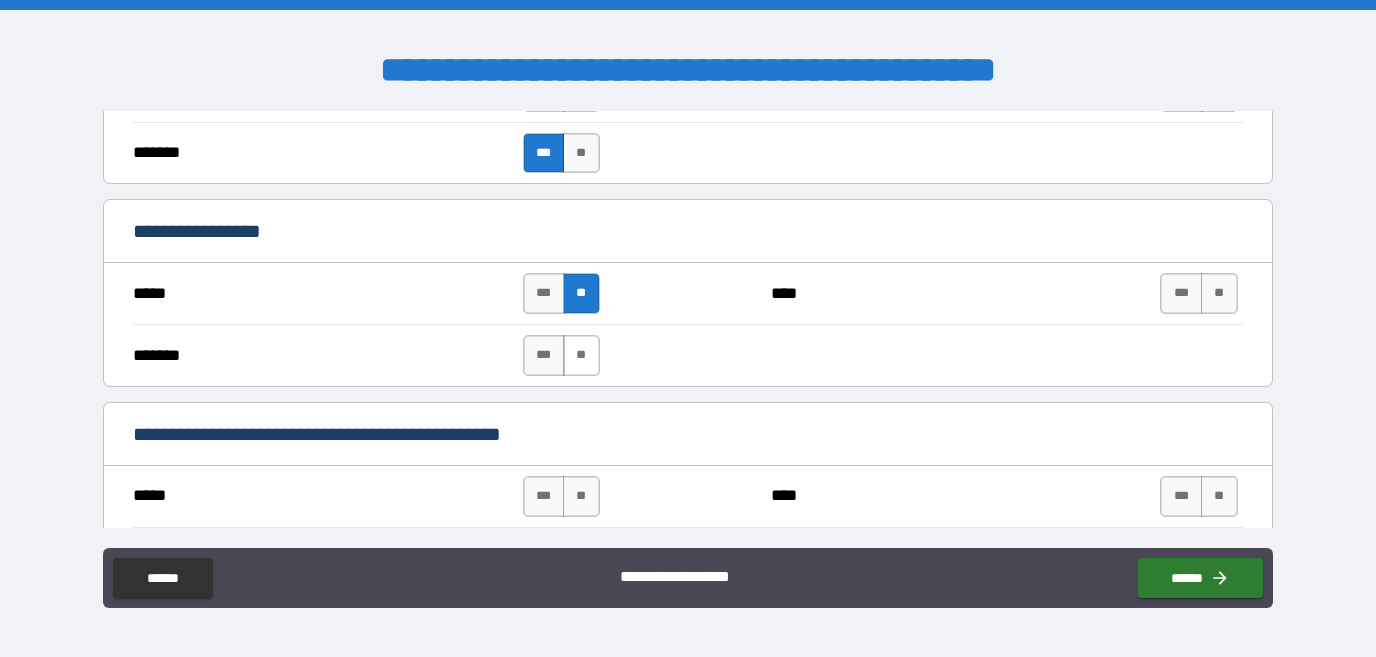 click on "**" at bounding box center (581, 355) 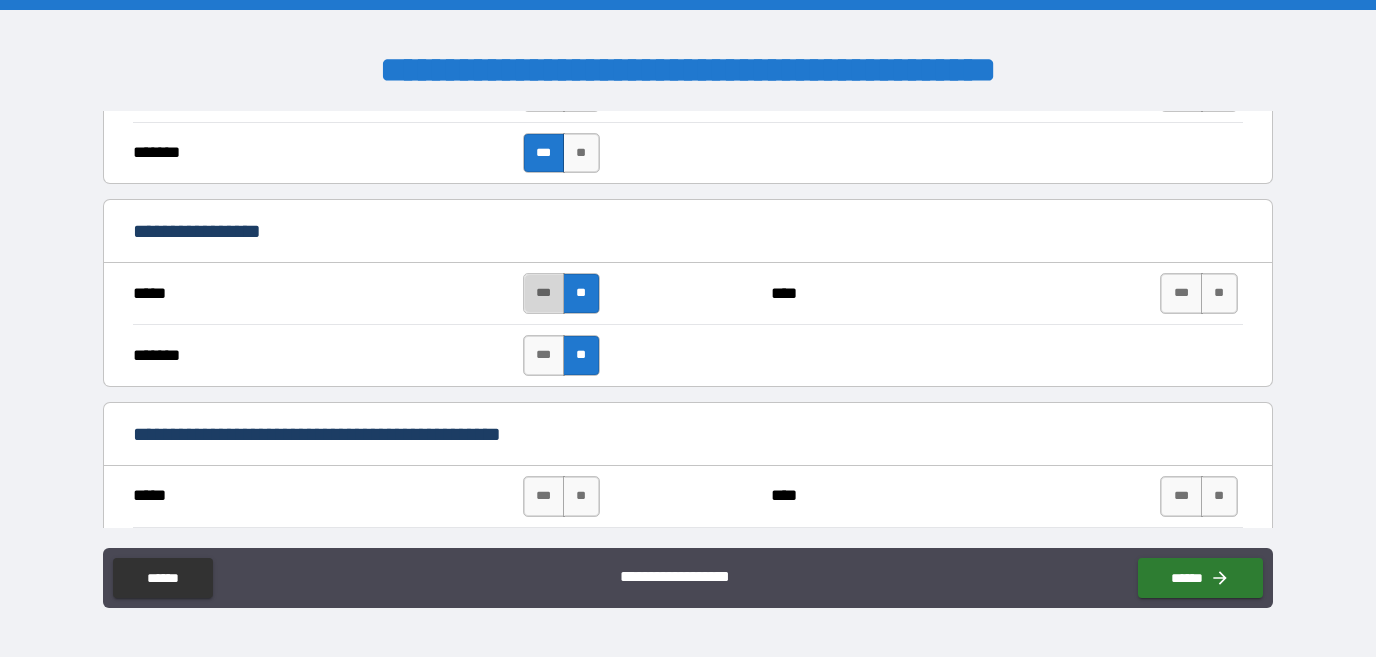 click on "***" at bounding box center [544, 293] 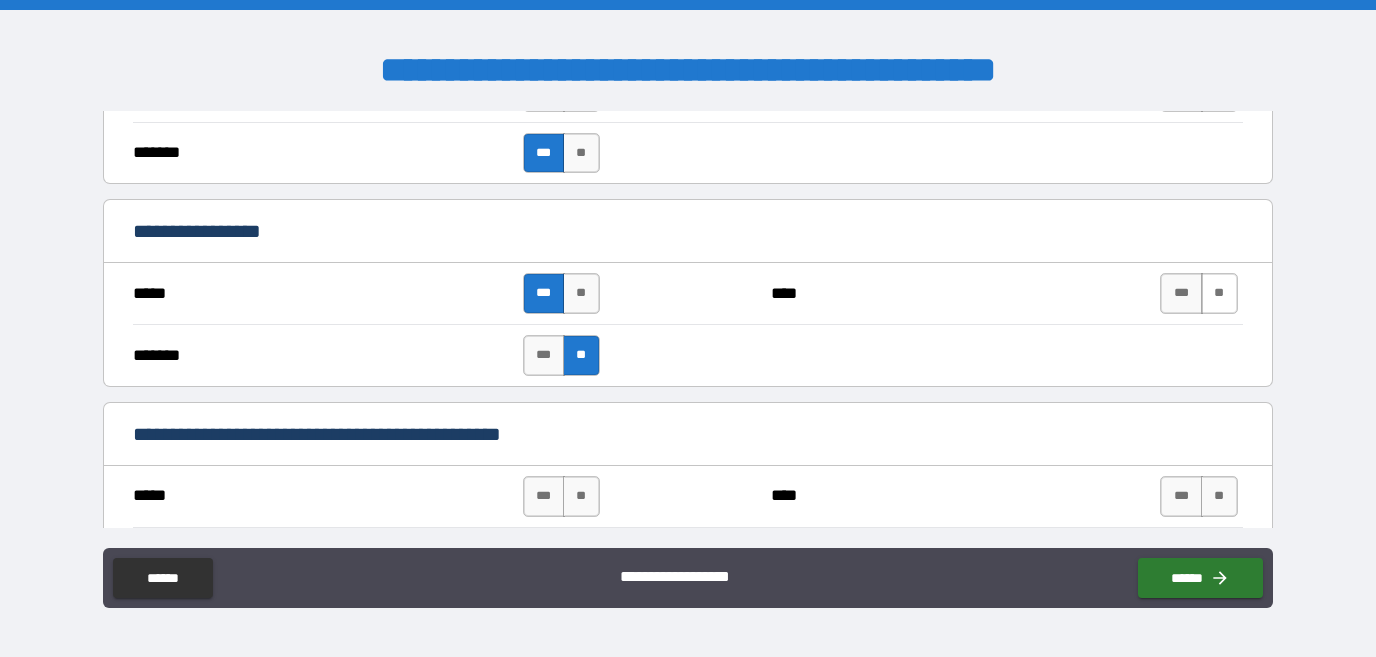 click on "**" at bounding box center (1219, 293) 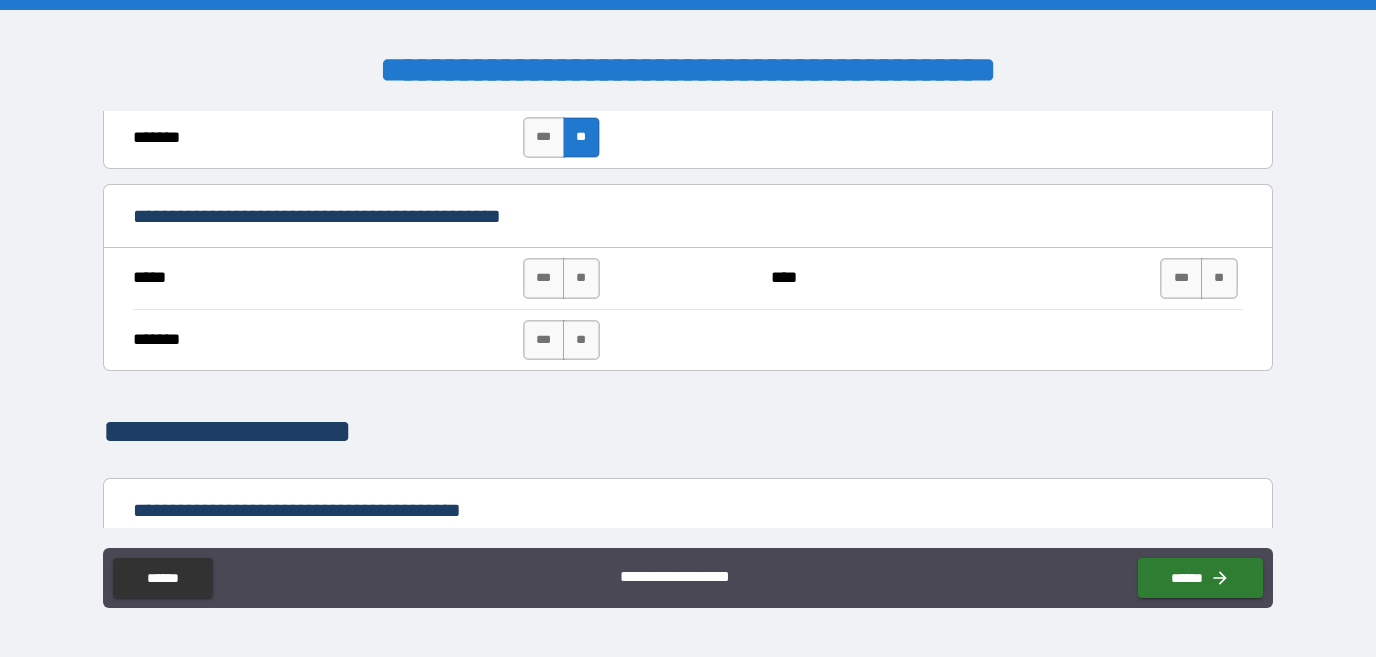 scroll, scrollTop: 6976, scrollLeft: 0, axis: vertical 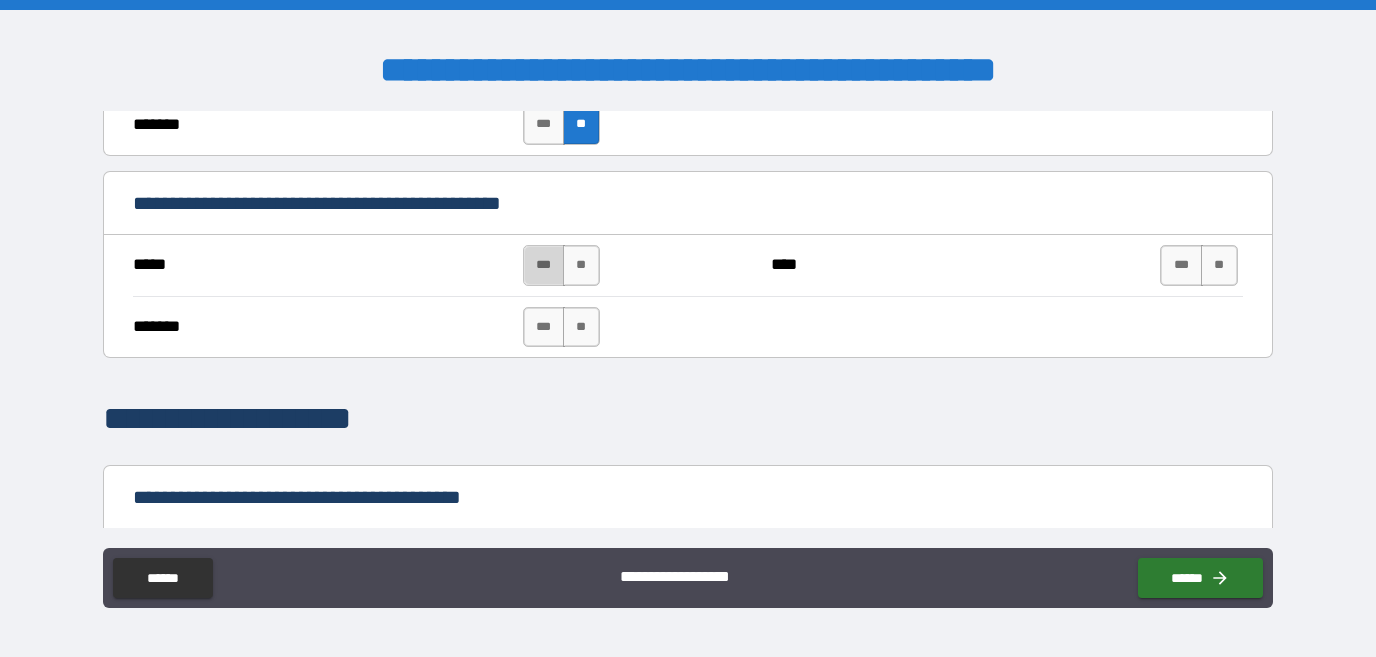 click on "***" at bounding box center (544, 265) 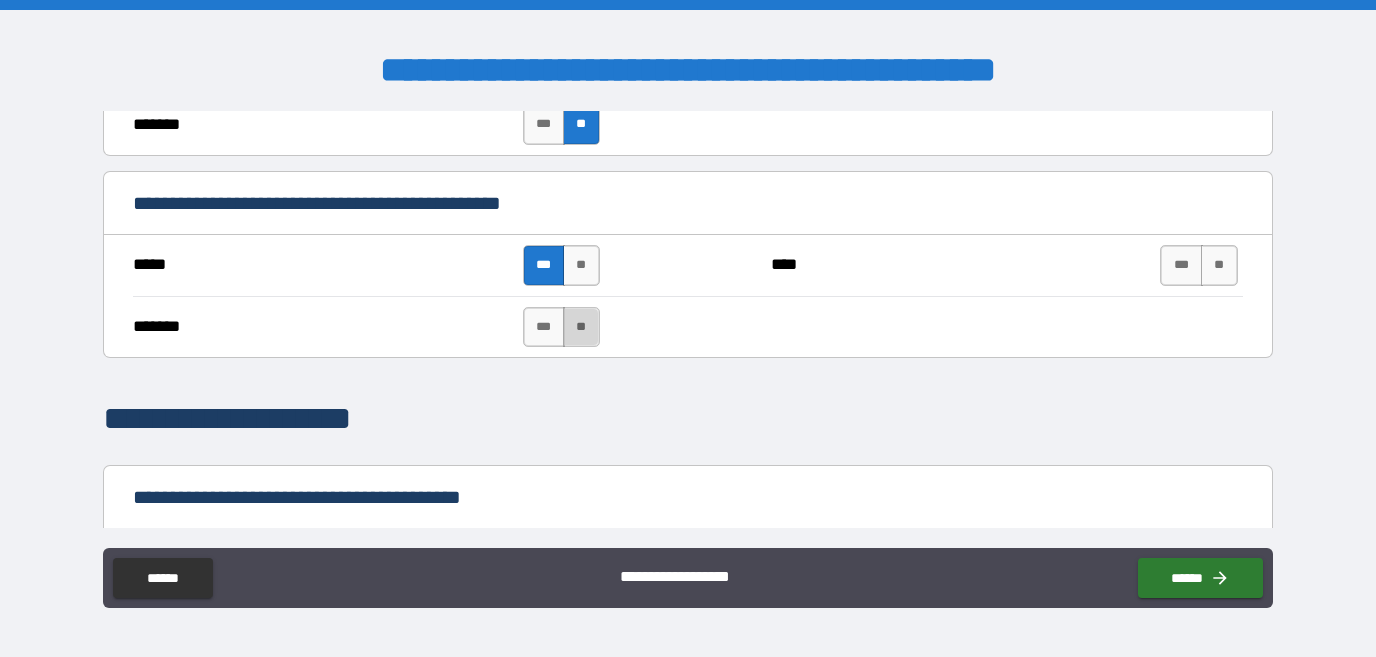 click on "**" at bounding box center (581, 327) 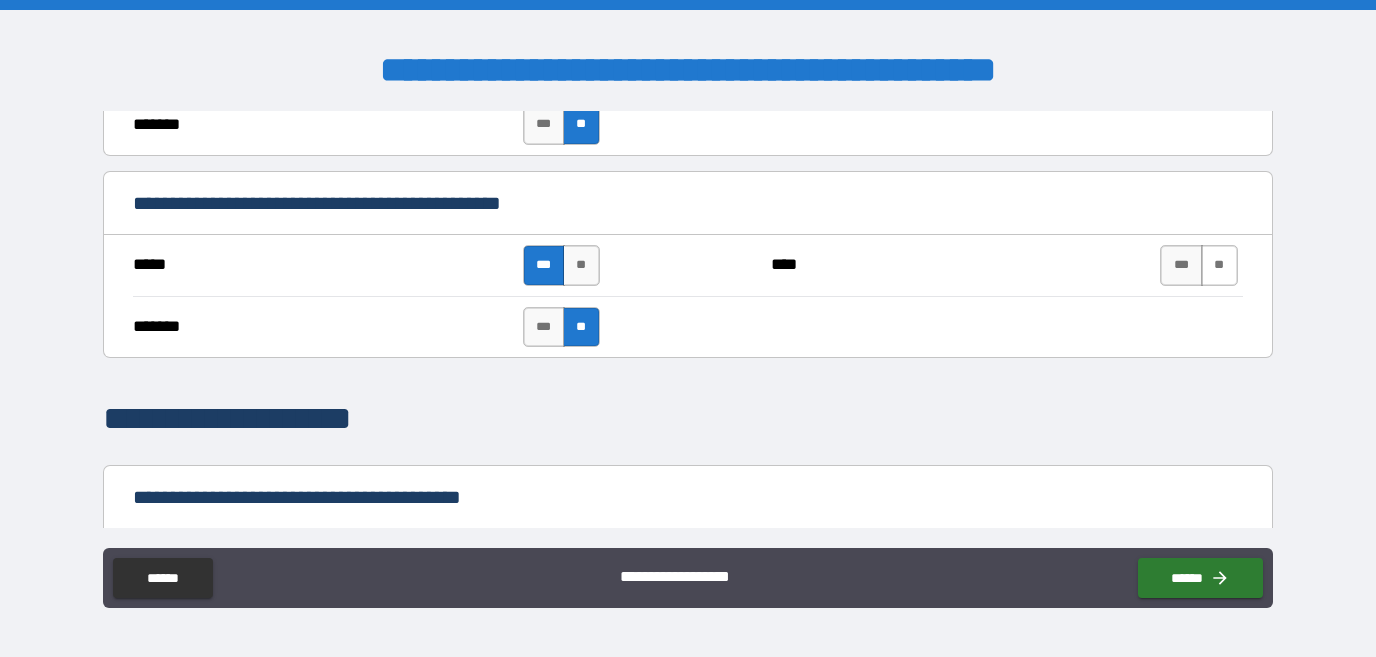 click on "**" at bounding box center (1219, 265) 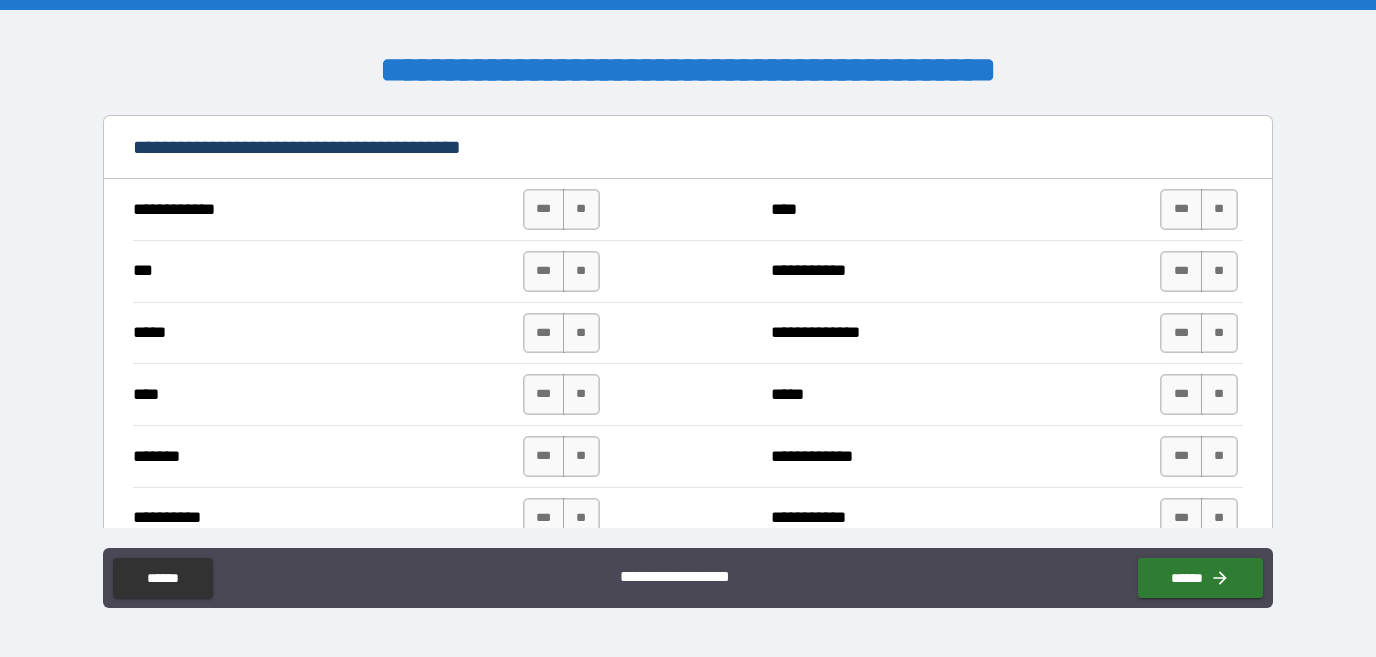 scroll, scrollTop: 7318, scrollLeft: 0, axis: vertical 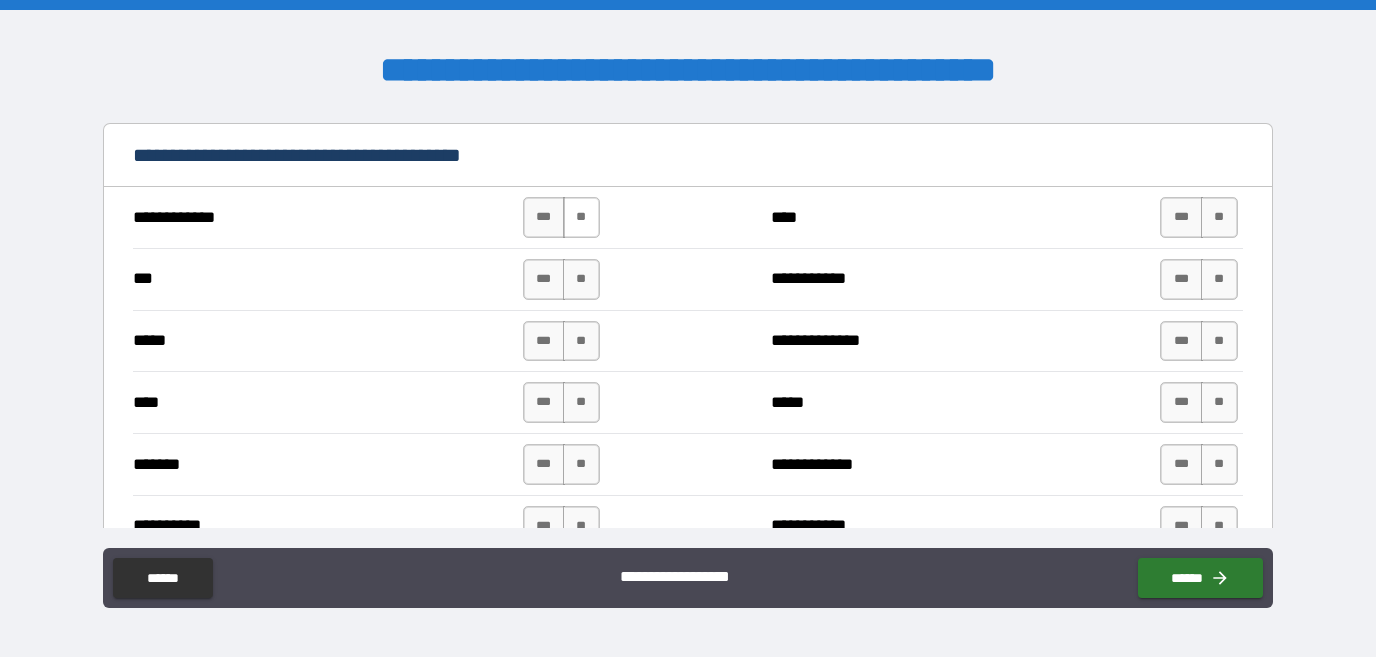 click on "**" at bounding box center [581, 217] 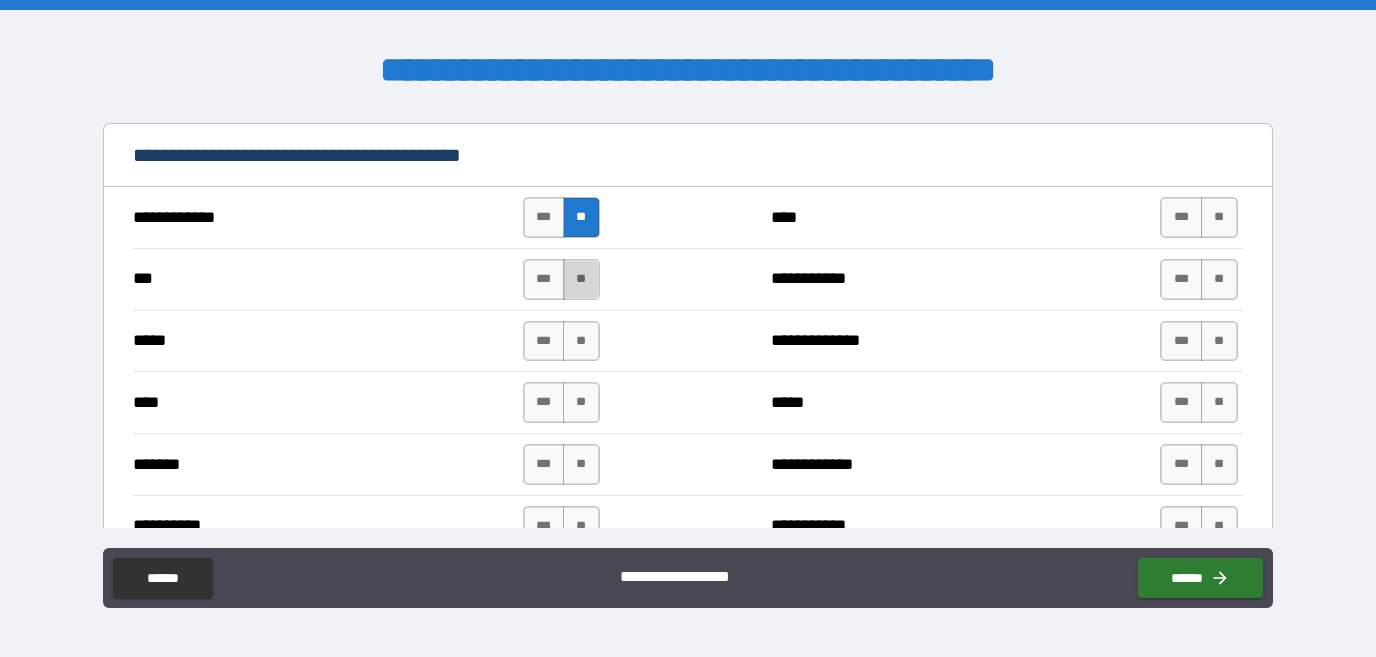click on "**" at bounding box center (581, 279) 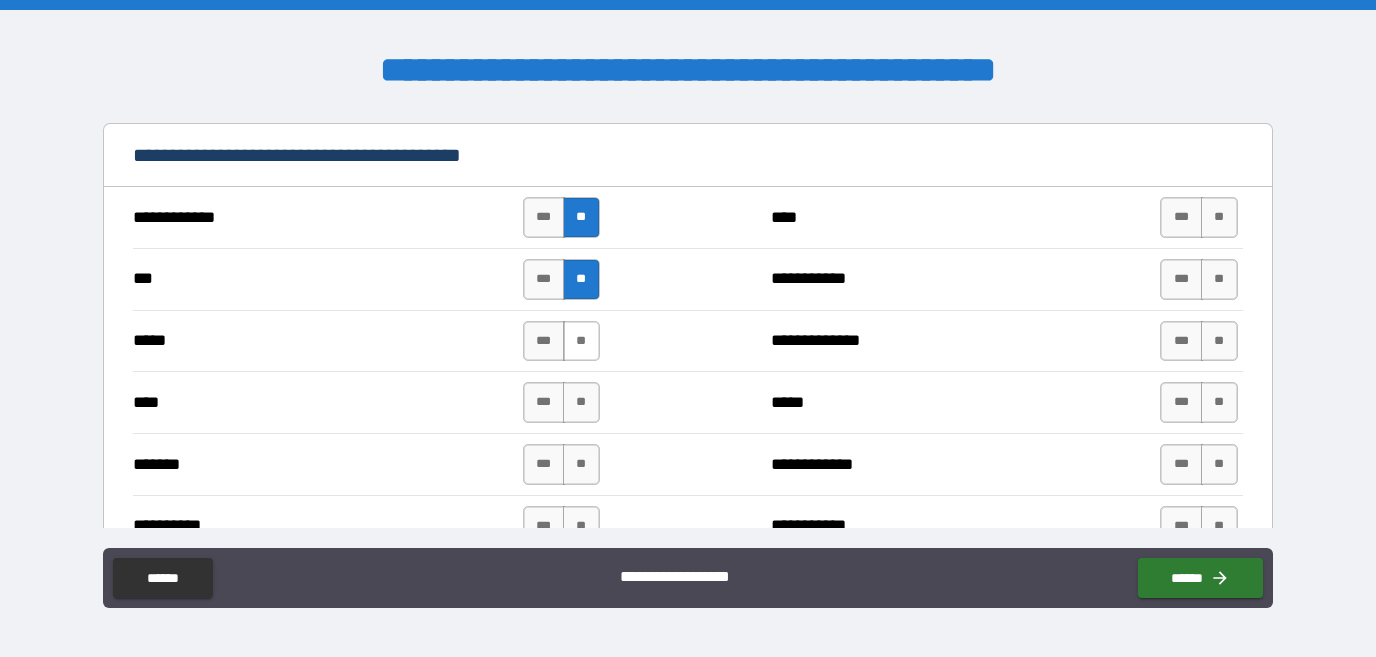 click on "**" at bounding box center [581, 341] 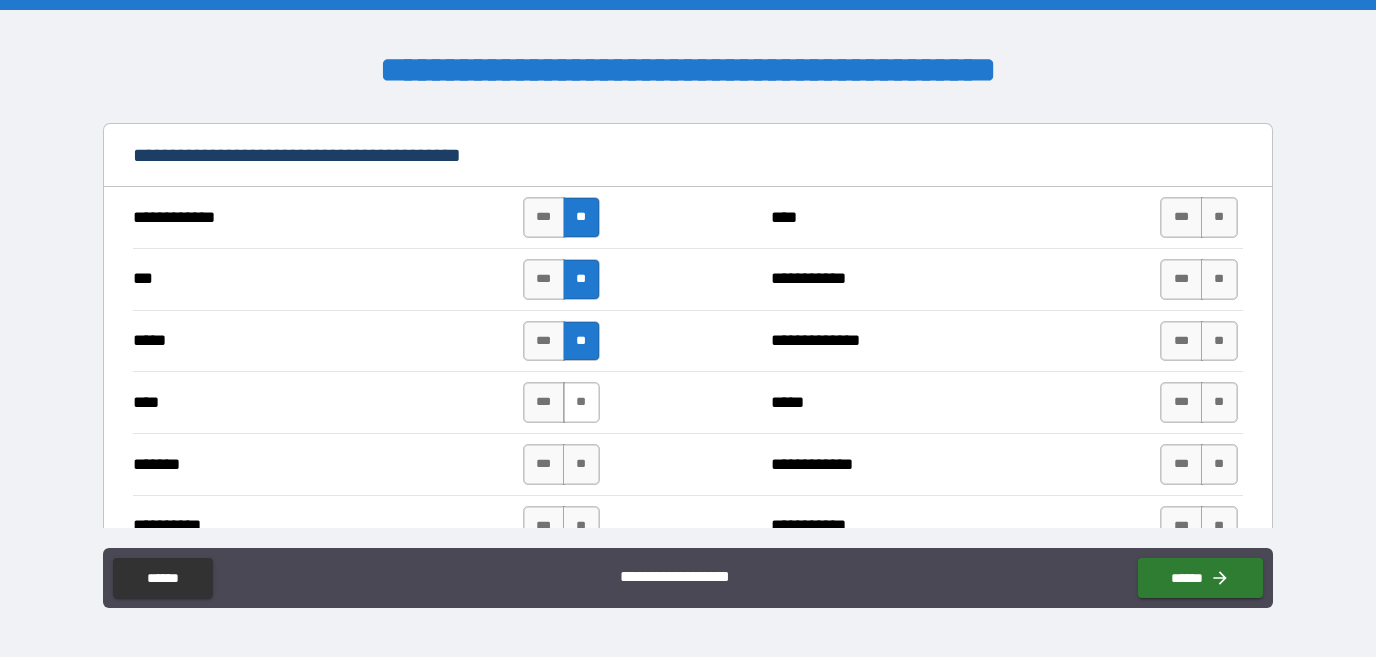 click on "**" at bounding box center [581, 402] 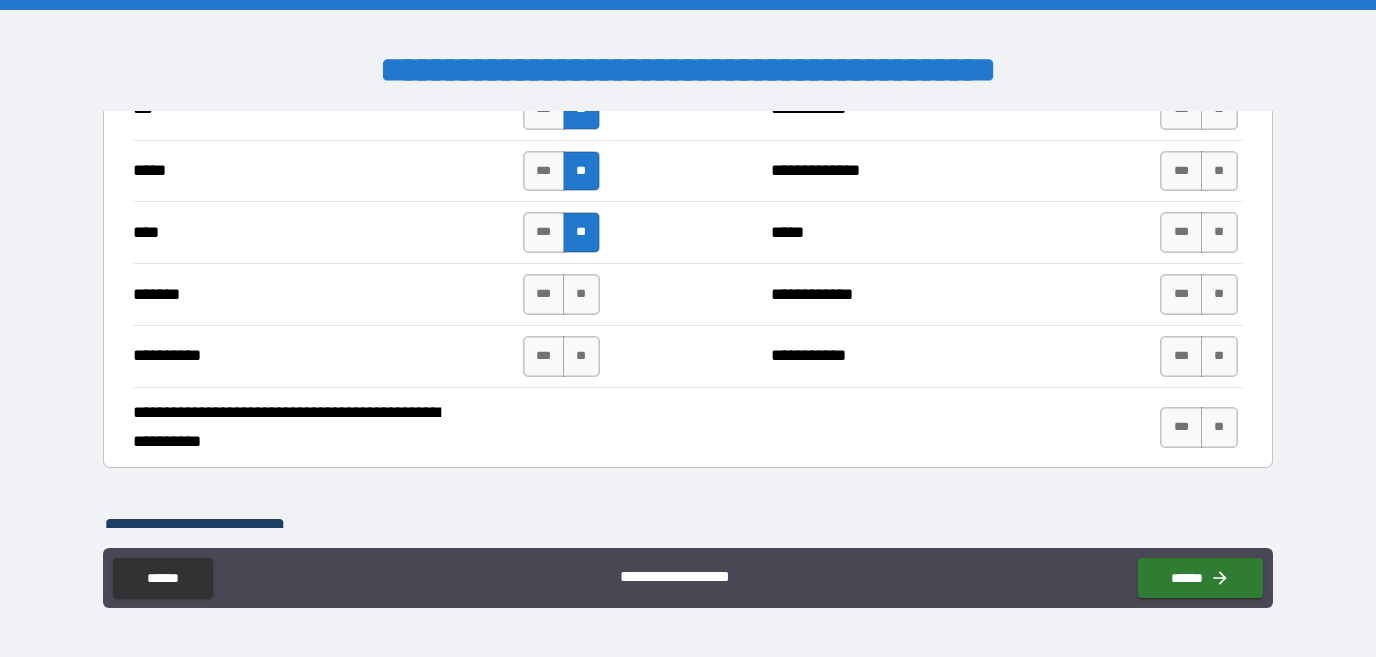 scroll, scrollTop: 7489, scrollLeft: 0, axis: vertical 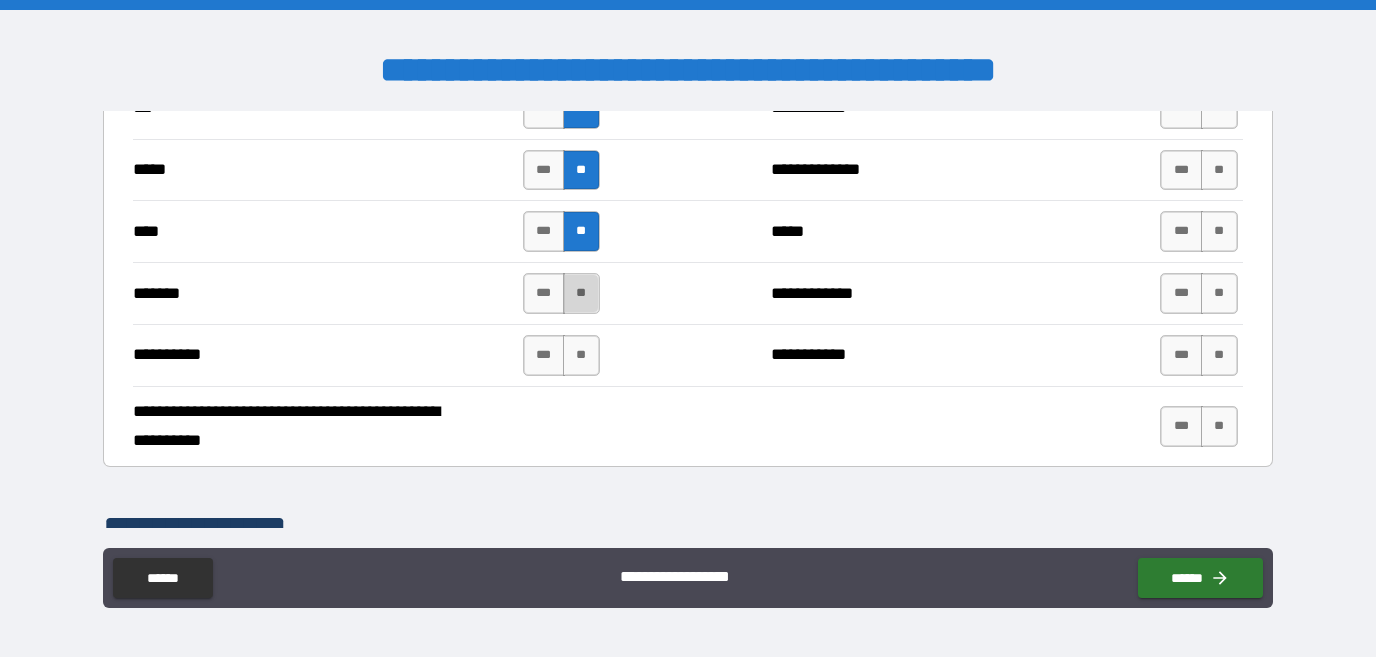 click on "**" at bounding box center (581, 293) 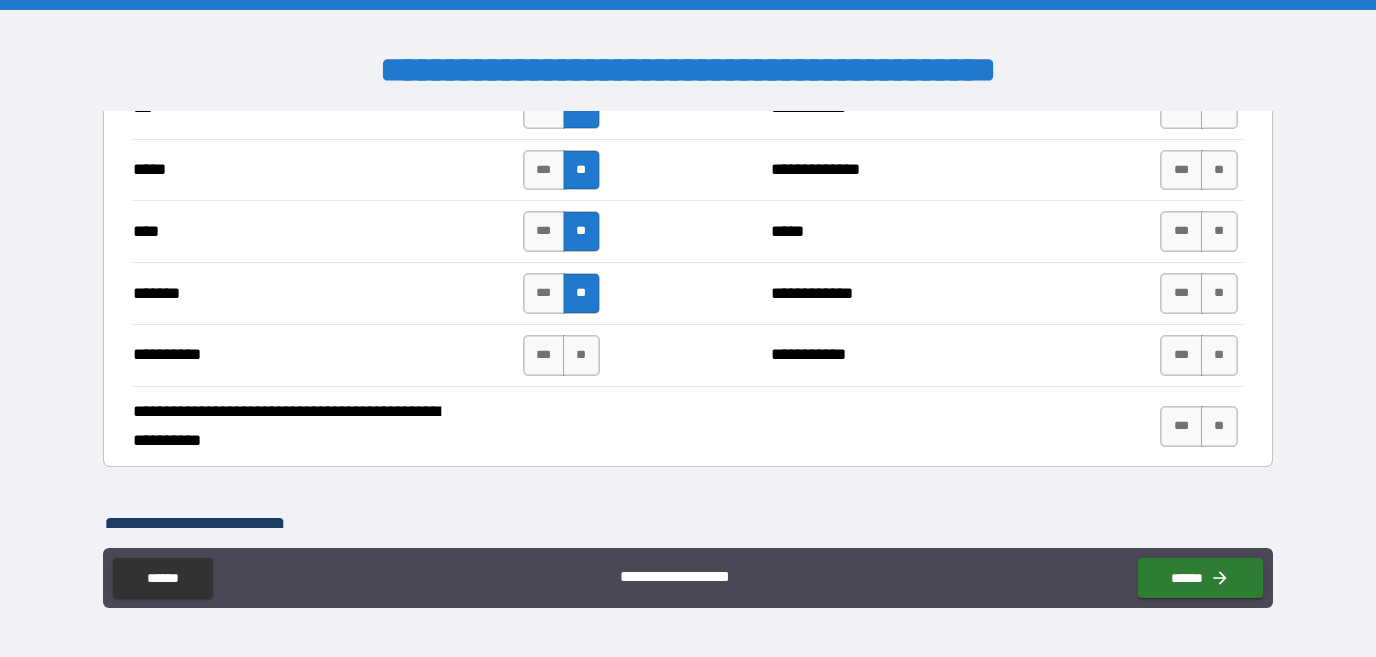 click on "**********" at bounding box center (687, 355) 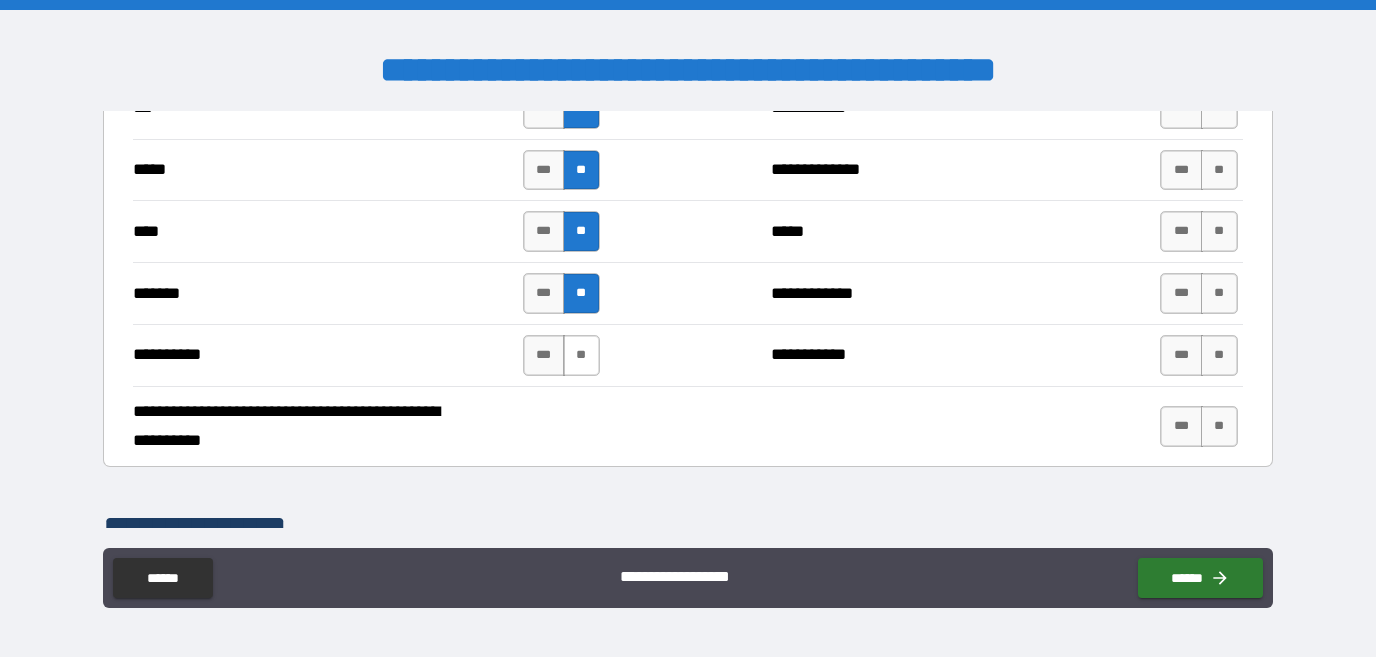 click on "**" at bounding box center (581, 355) 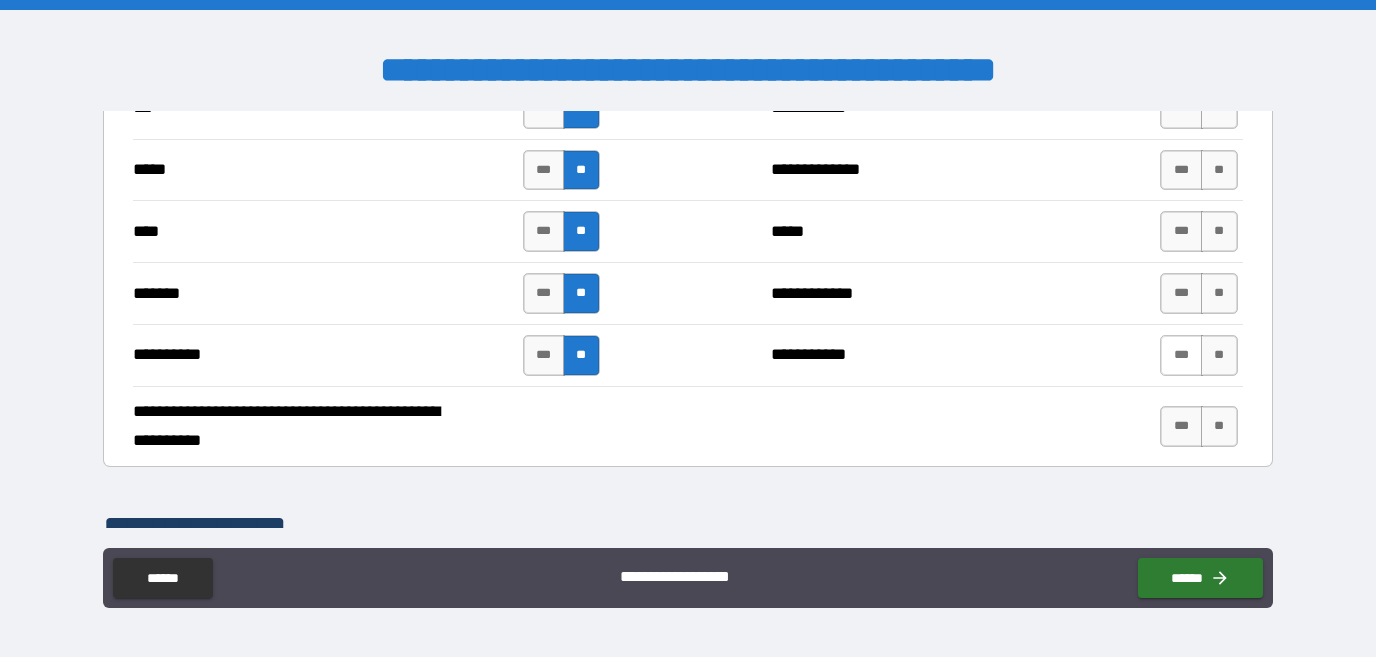 click on "***" at bounding box center [1181, 355] 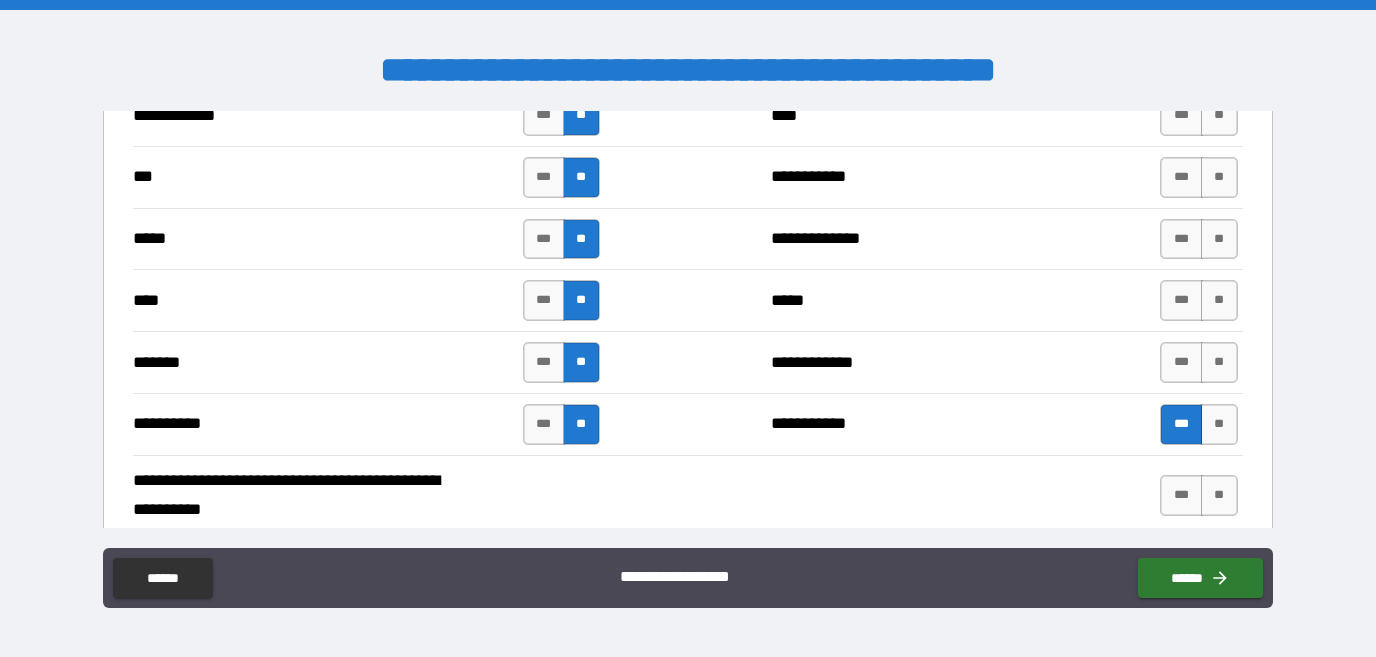 scroll, scrollTop: 7390, scrollLeft: 0, axis: vertical 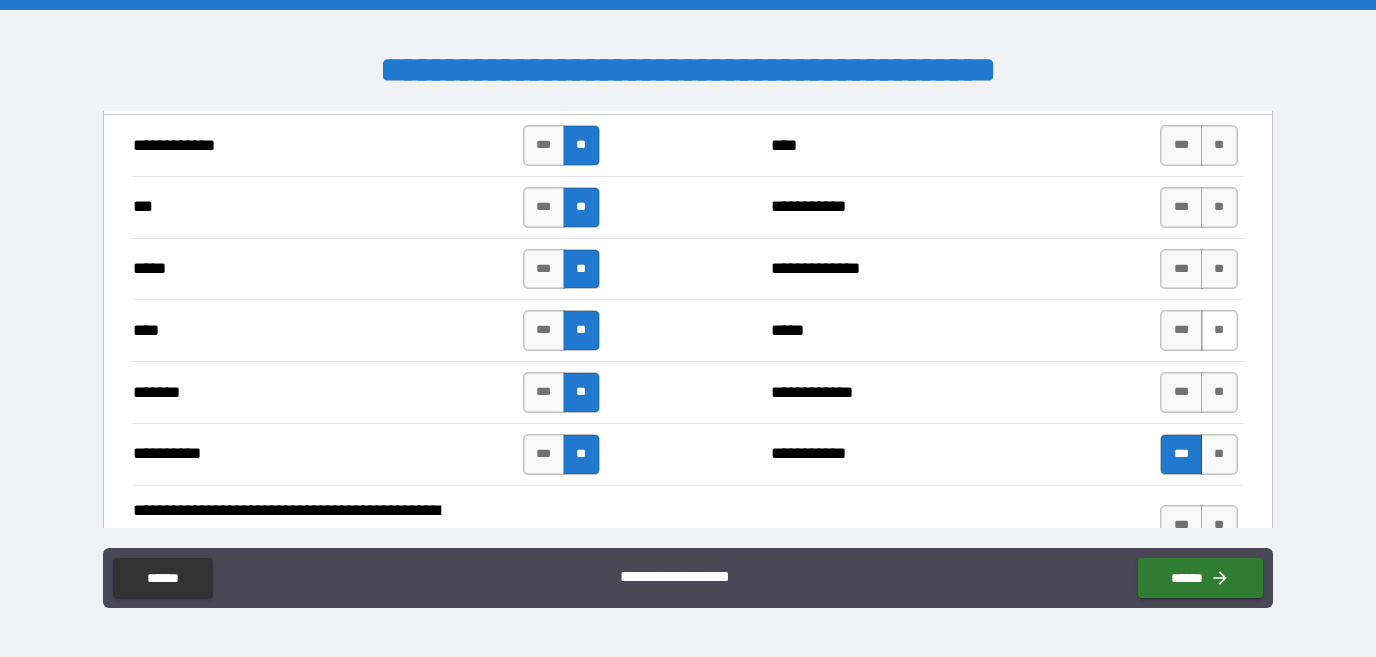click on "**" at bounding box center [1219, 330] 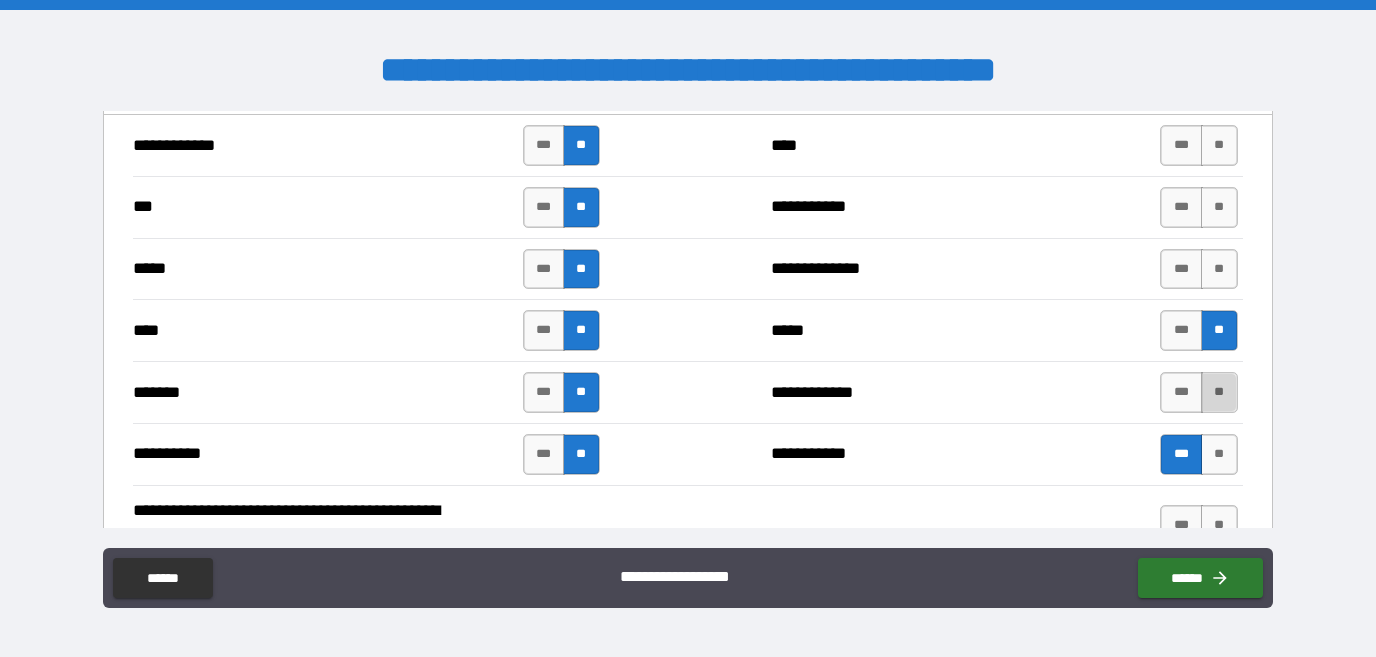 click on "**" at bounding box center [1219, 392] 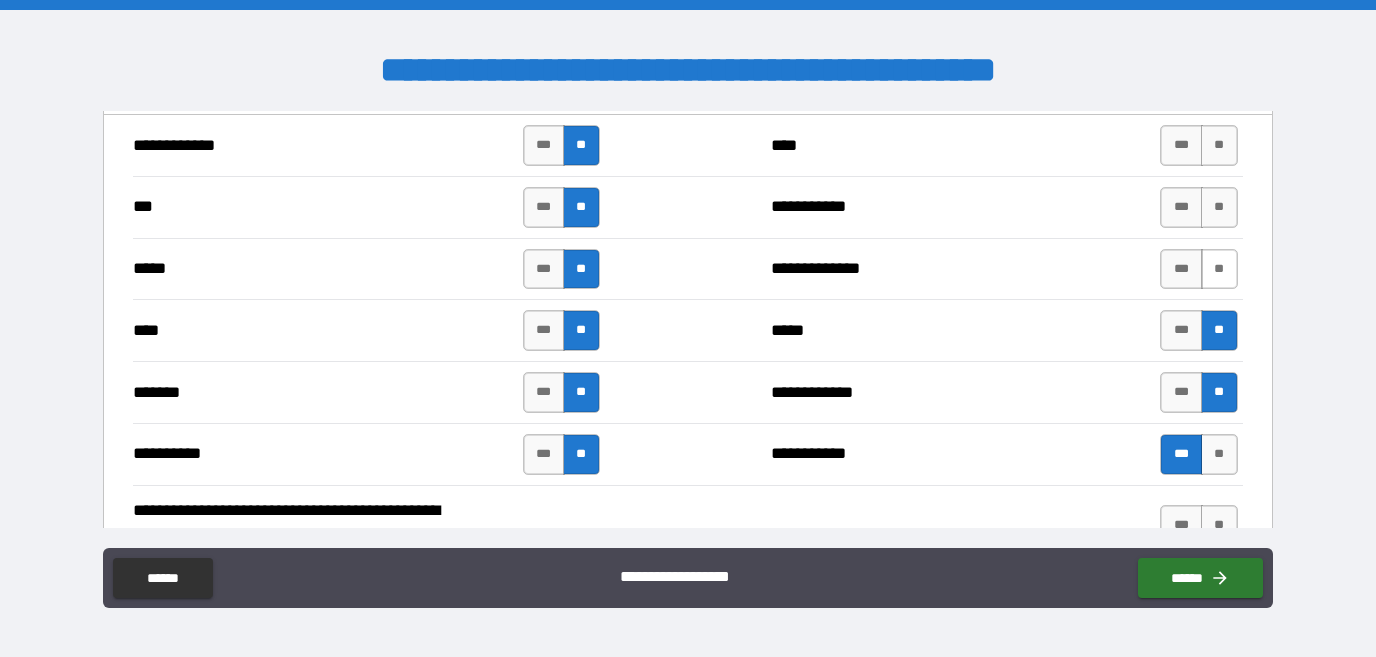 click on "**" at bounding box center [1219, 269] 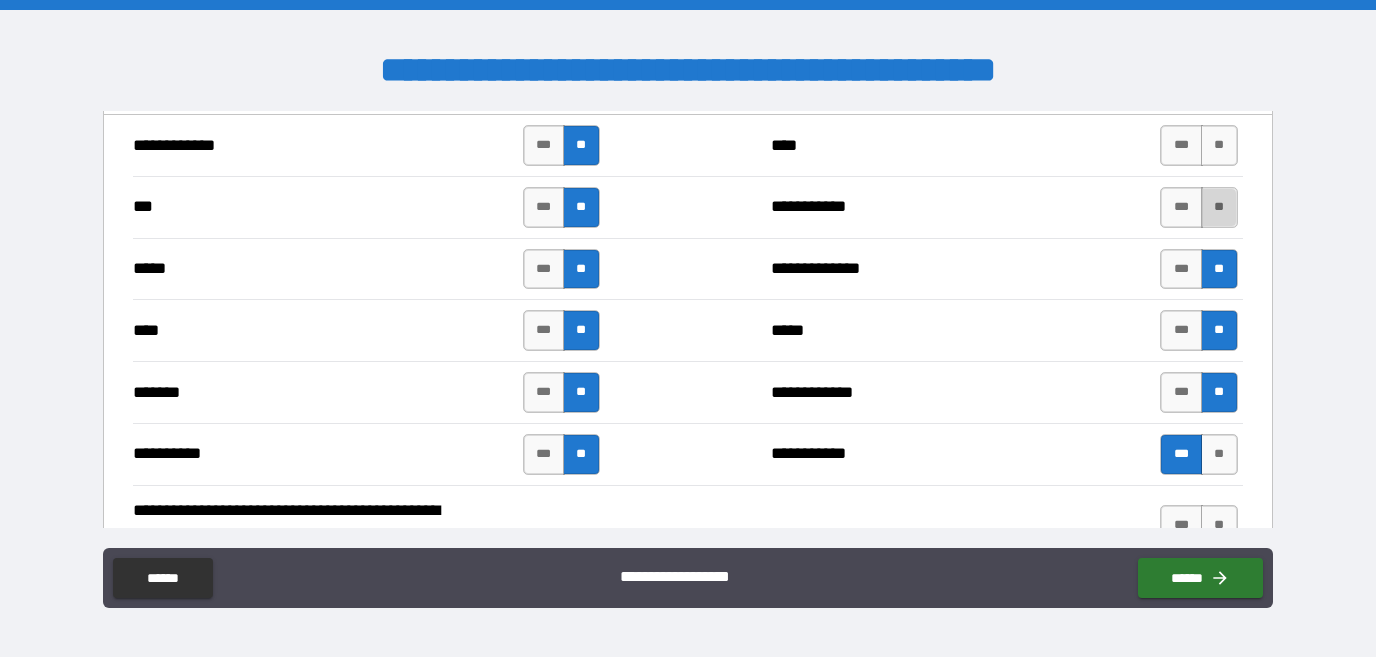click on "**" at bounding box center [1219, 207] 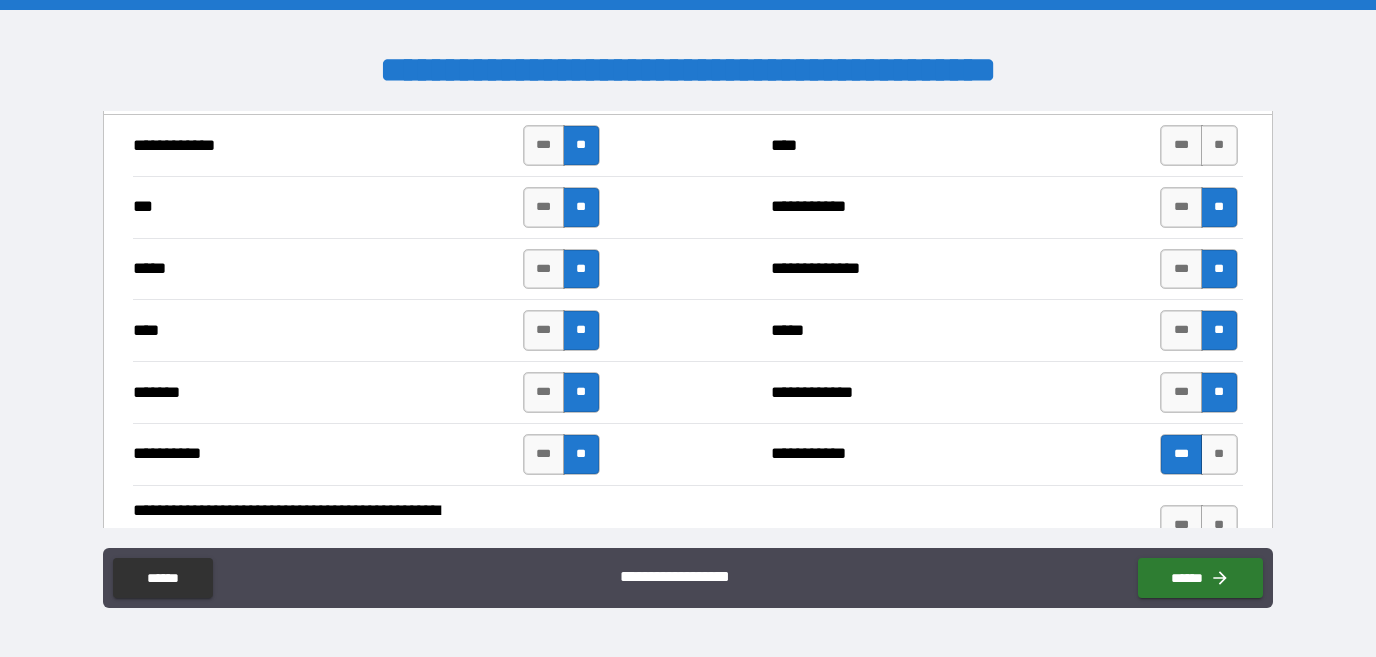scroll, scrollTop: 7329, scrollLeft: 0, axis: vertical 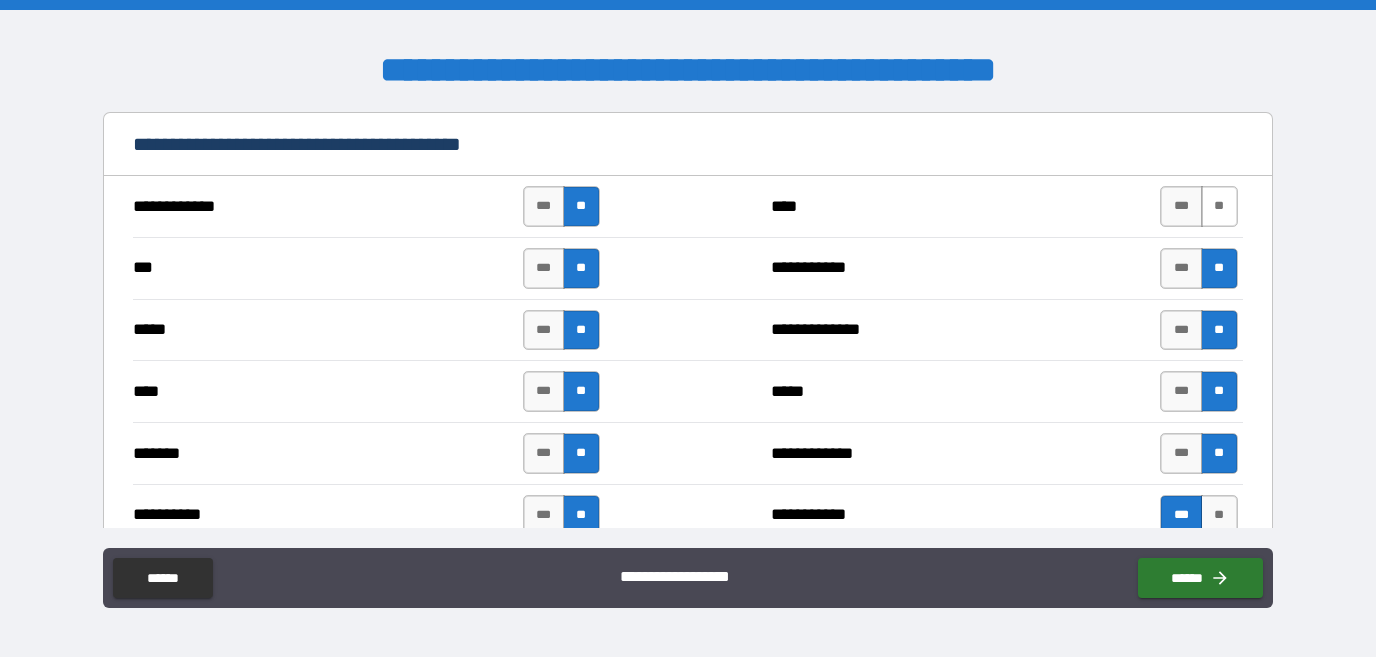 click on "**" at bounding box center (1219, 206) 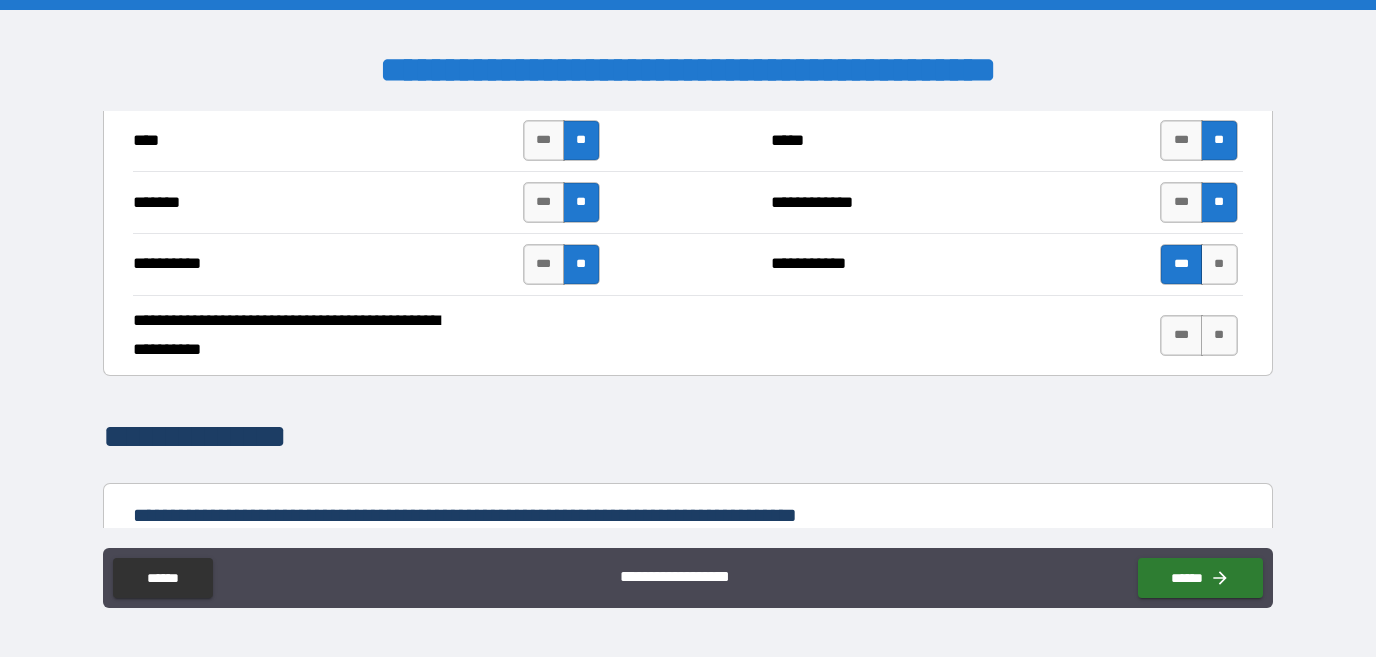 scroll, scrollTop: 7584, scrollLeft: 0, axis: vertical 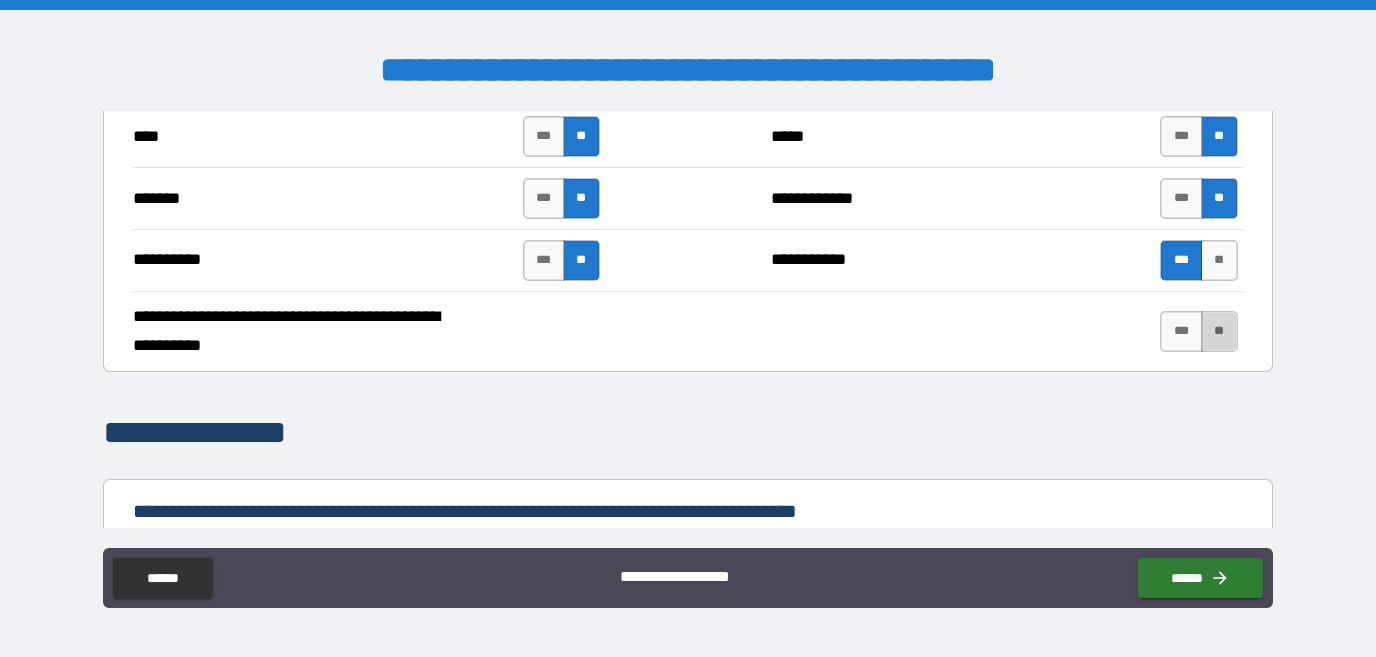 click on "**" at bounding box center (1219, 331) 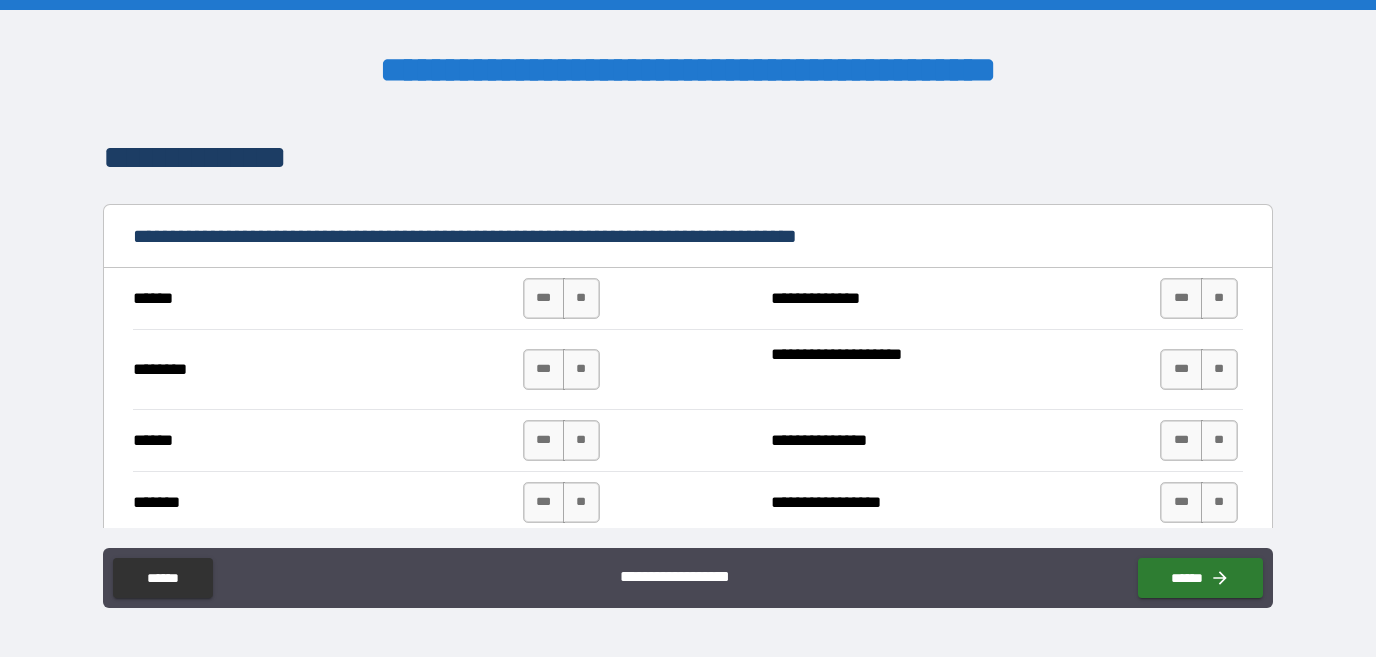 scroll, scrollTop: 7893, scrollLeft: 0, axis: vertical 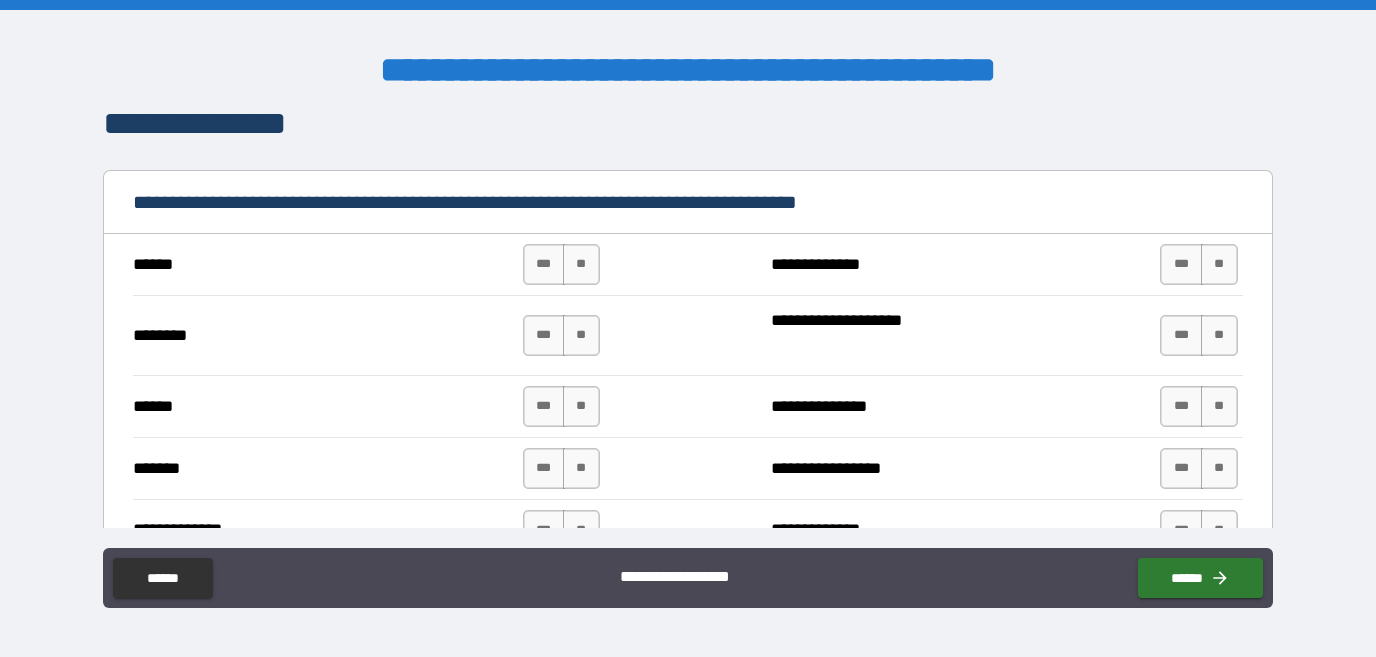 click on "**" at bounding box center [581, 264] 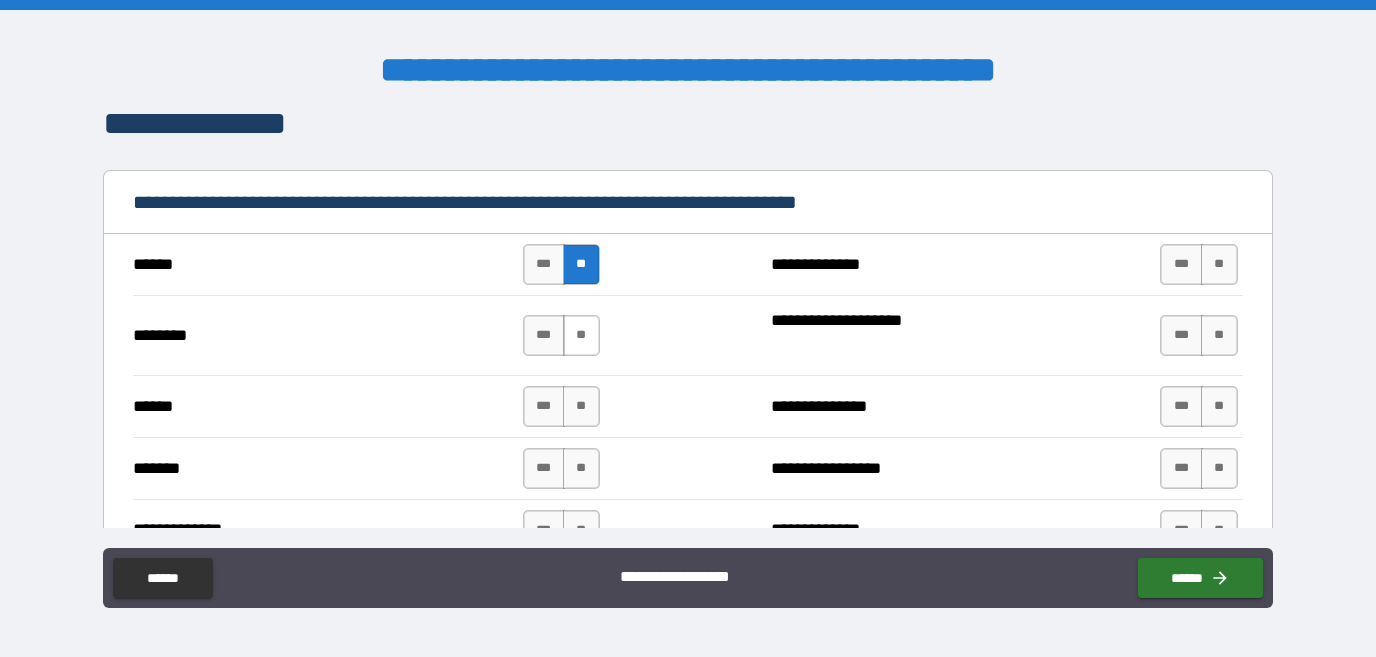 click on "**" at bounding box center [581, 335] 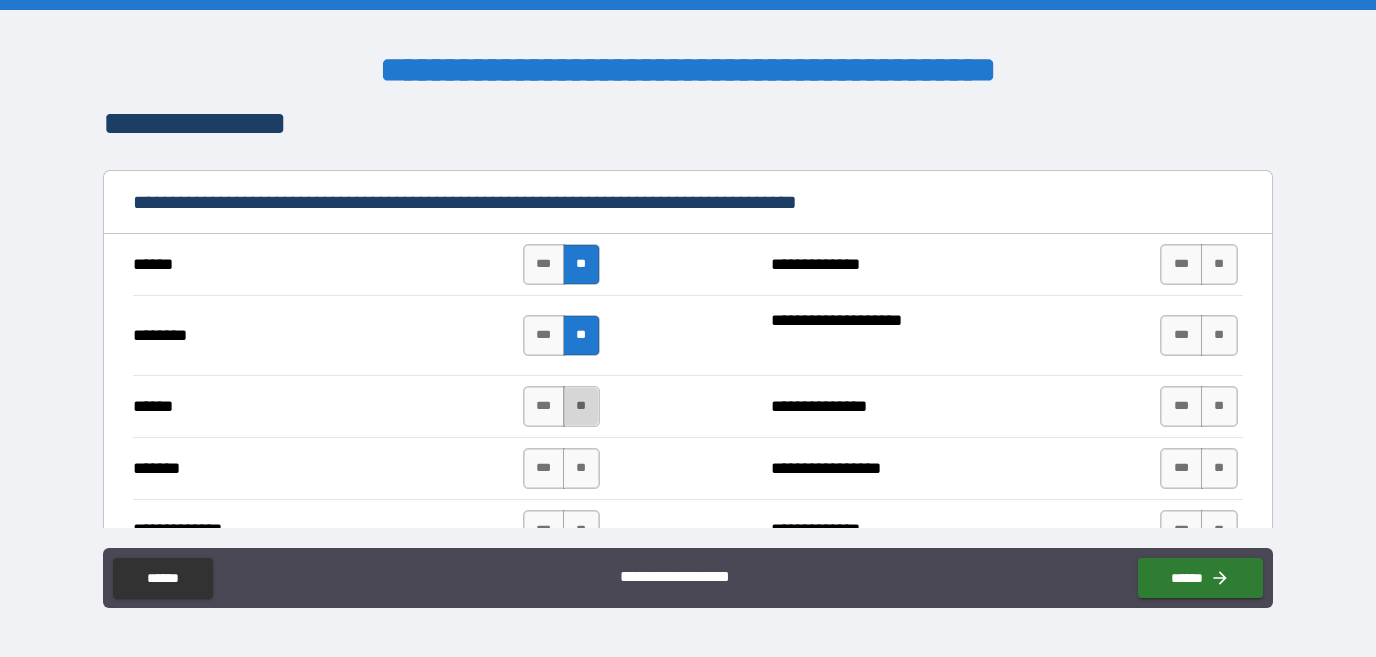 click on "**" at bounding box center [581, 406] 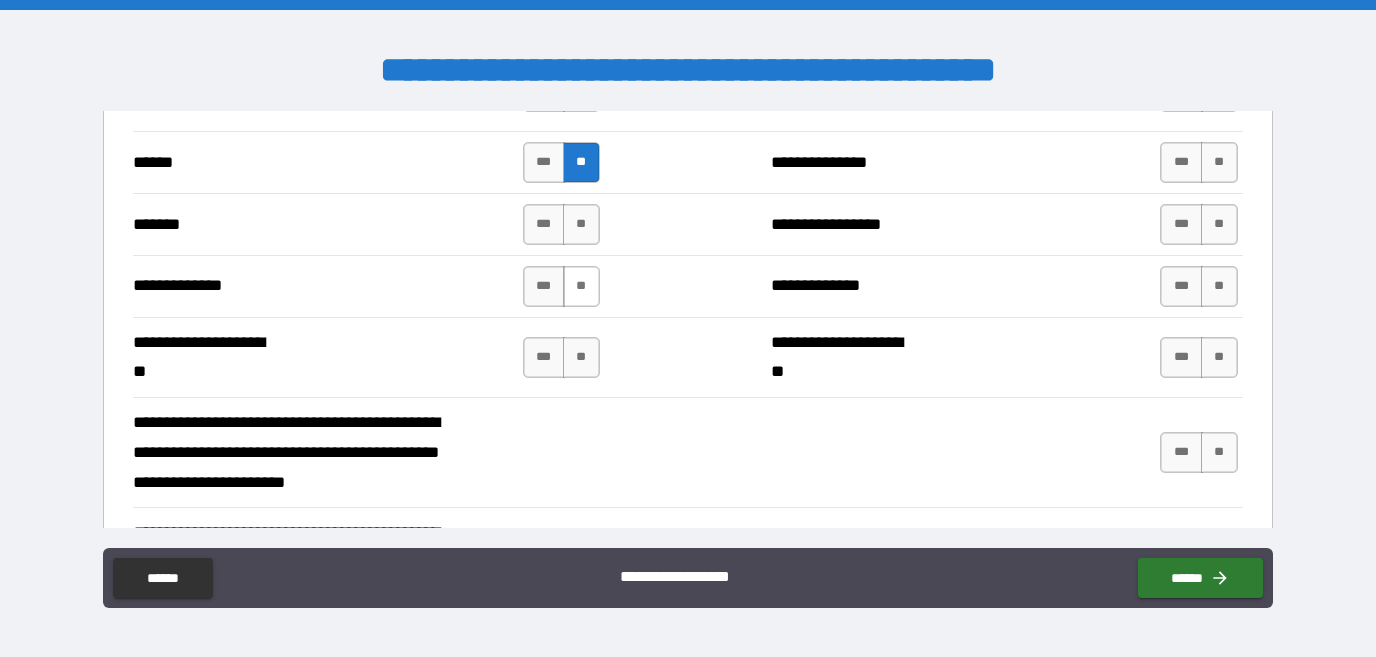 scroll, scrollTop: 8156, scrollLeft: 0, axis: vertical 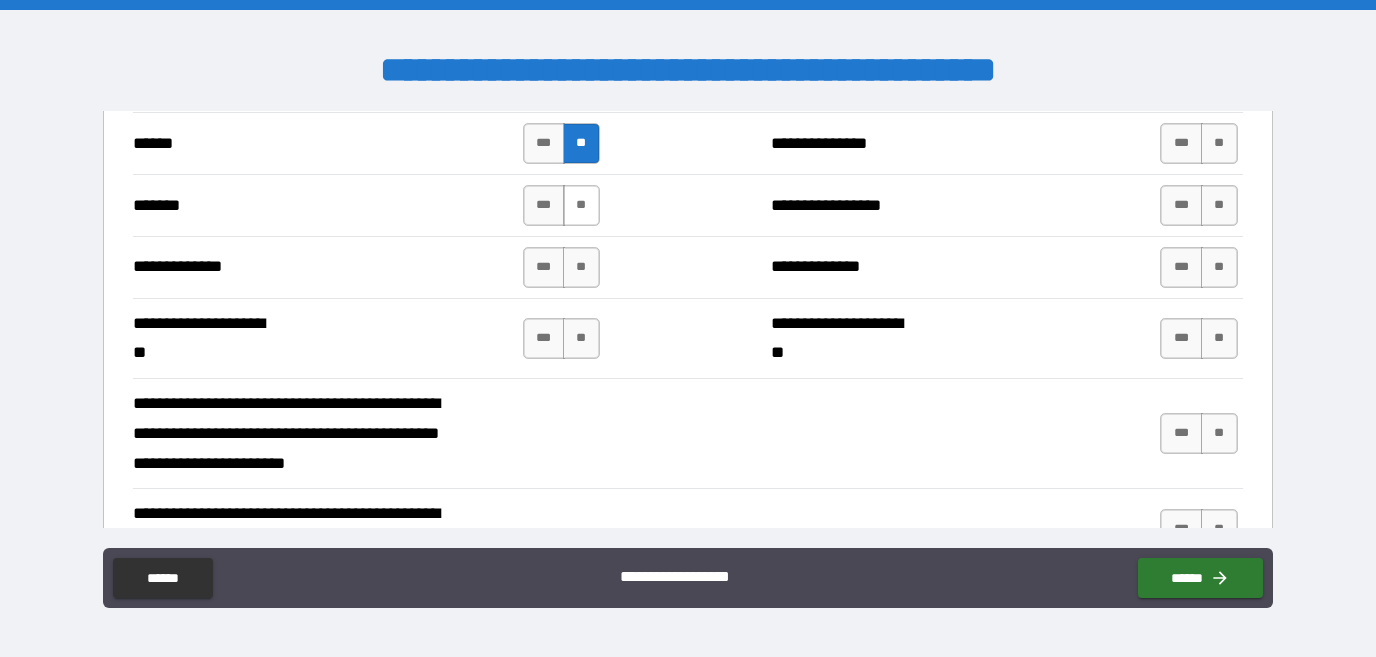 click on "**" at bounding box center (581, 205) 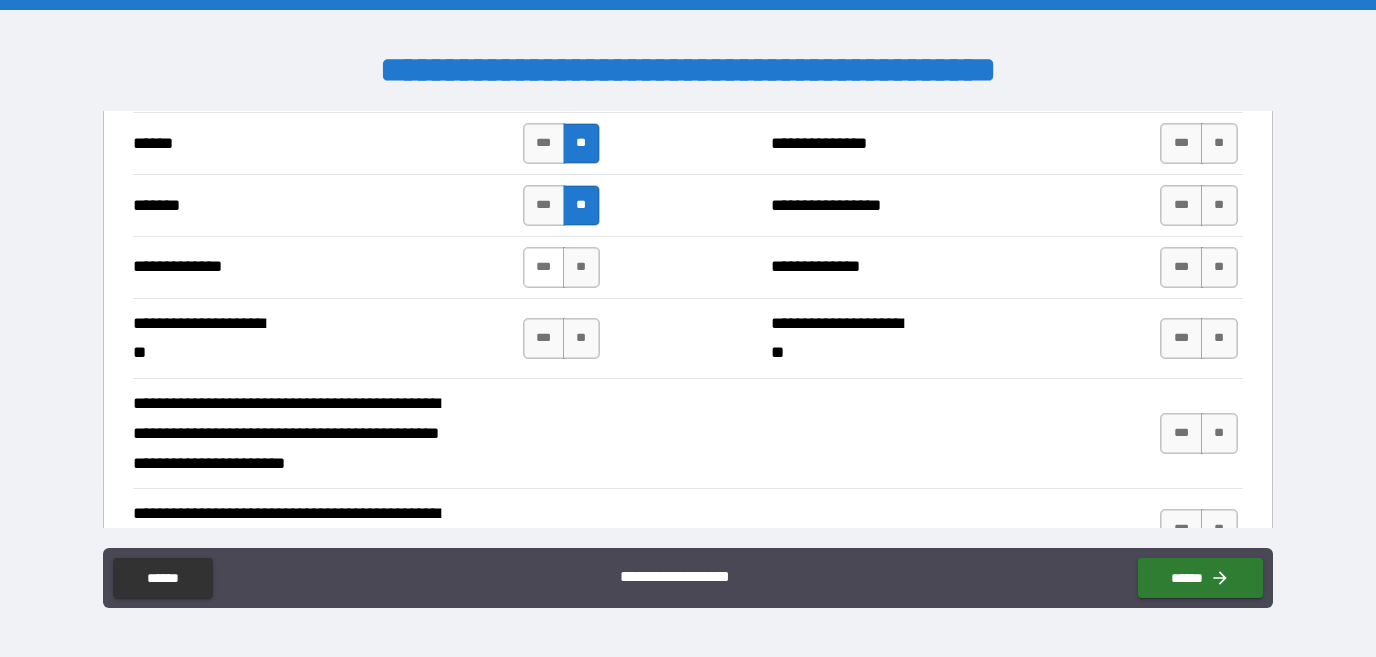 click on "***" at bounding box center [544, 267] 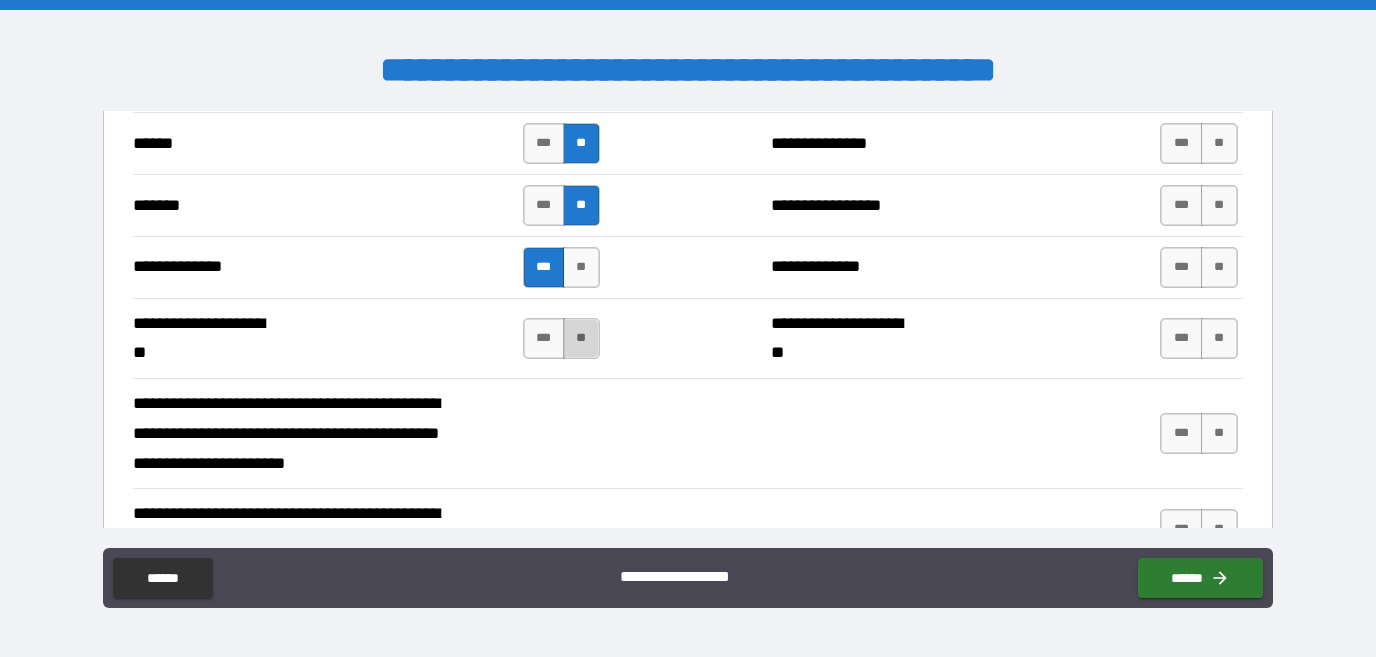 click on "**" at bounding box center (581, 338) 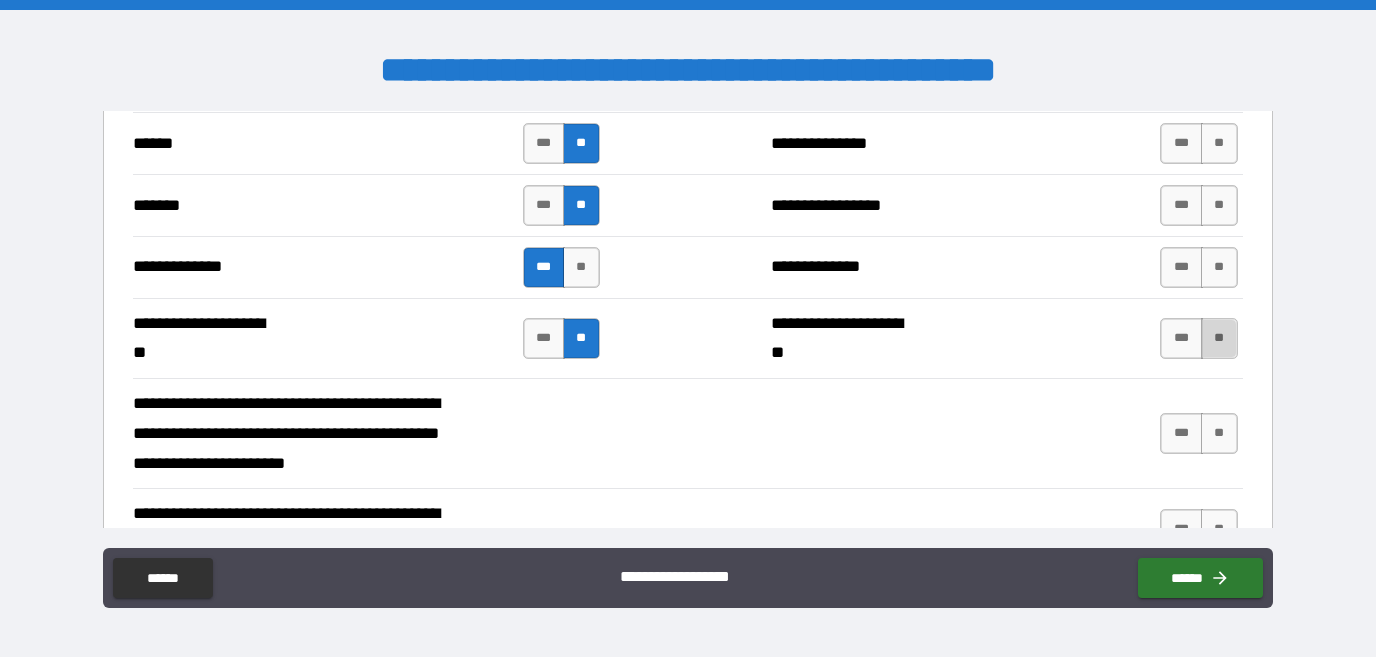 click on "**" at bounding box center (1219, 338) 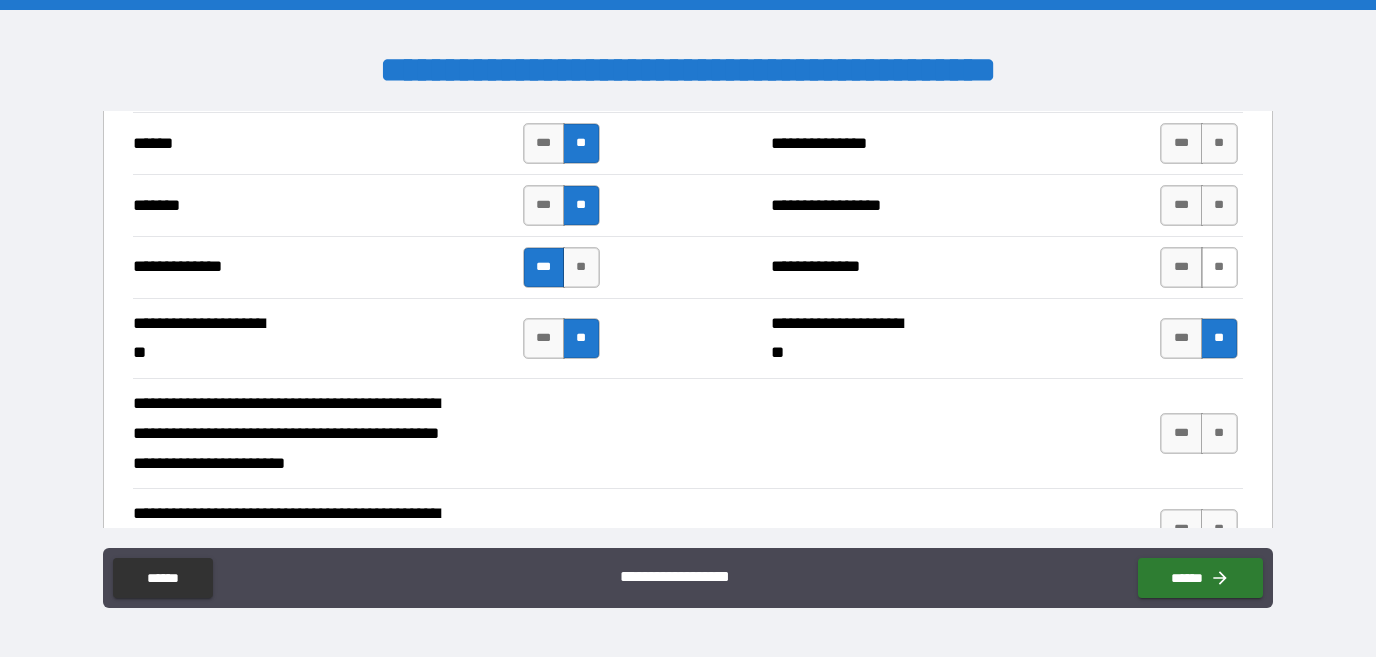 click on "**" at bounding box center [1219, 267] 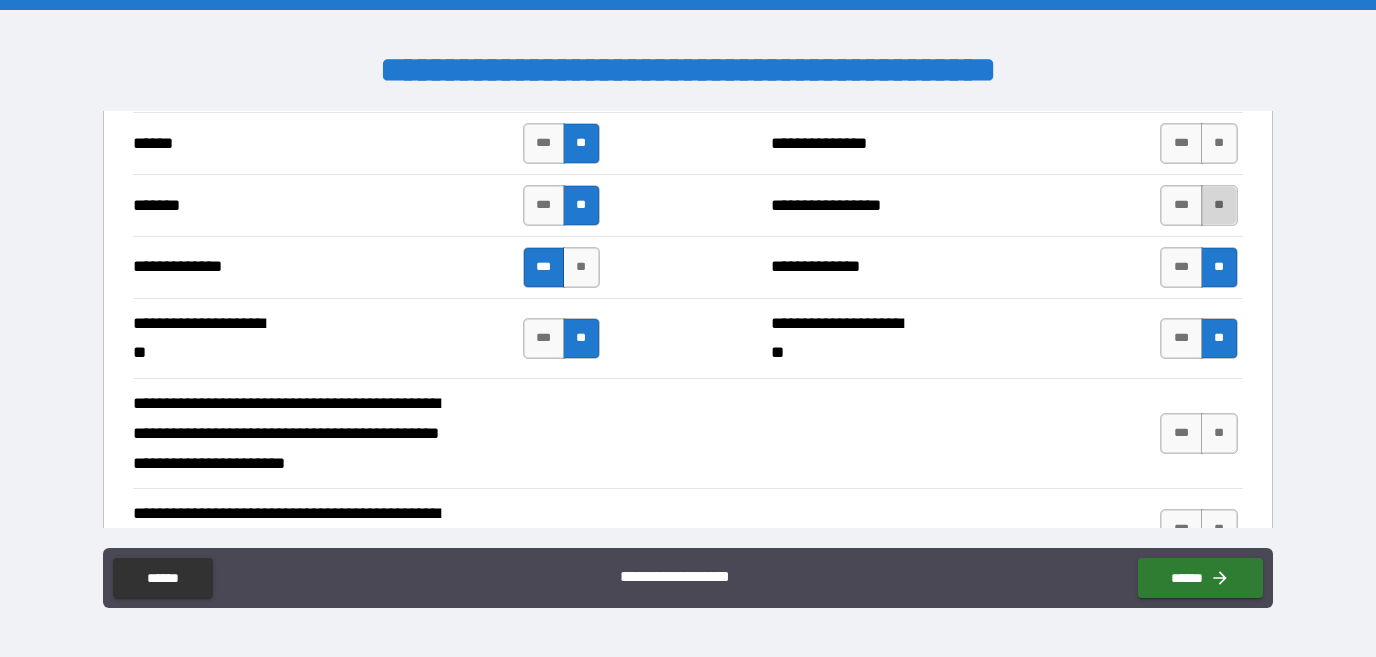 click on "**" at bounding box center (1219, 205) 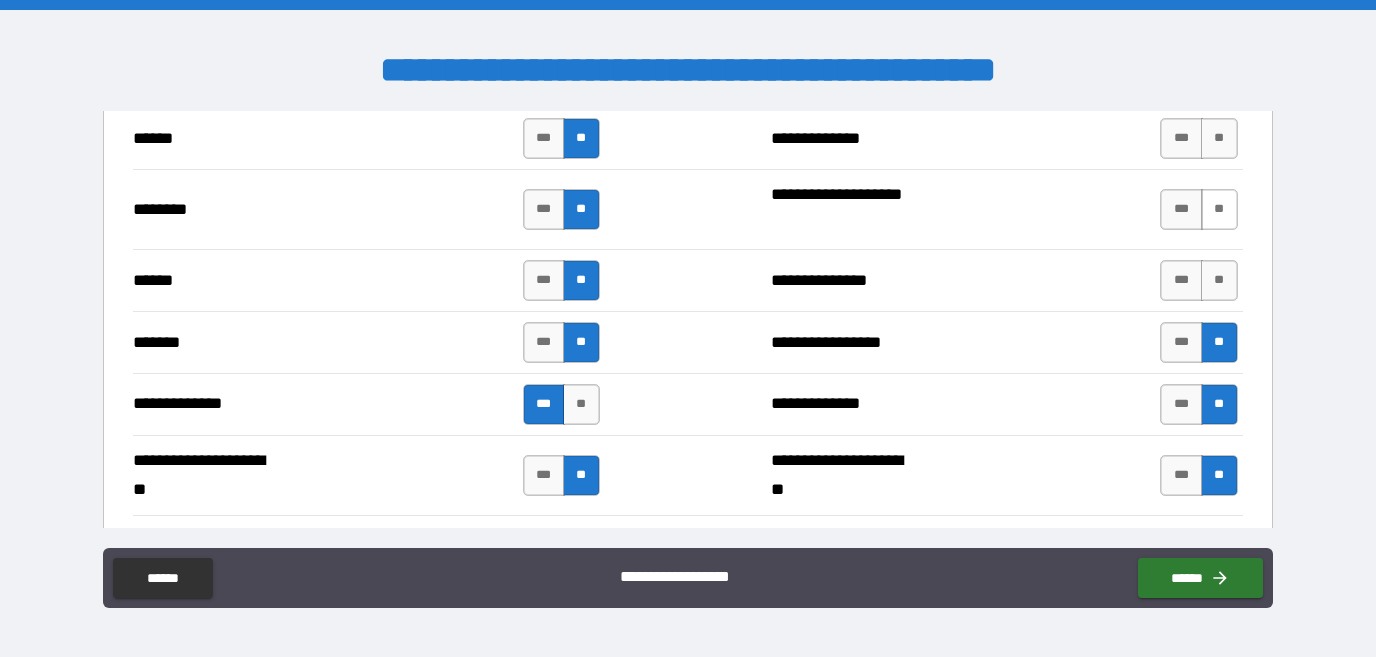 scroll, scrollTop: 8016, scrollLeft: 0, axis: vertical 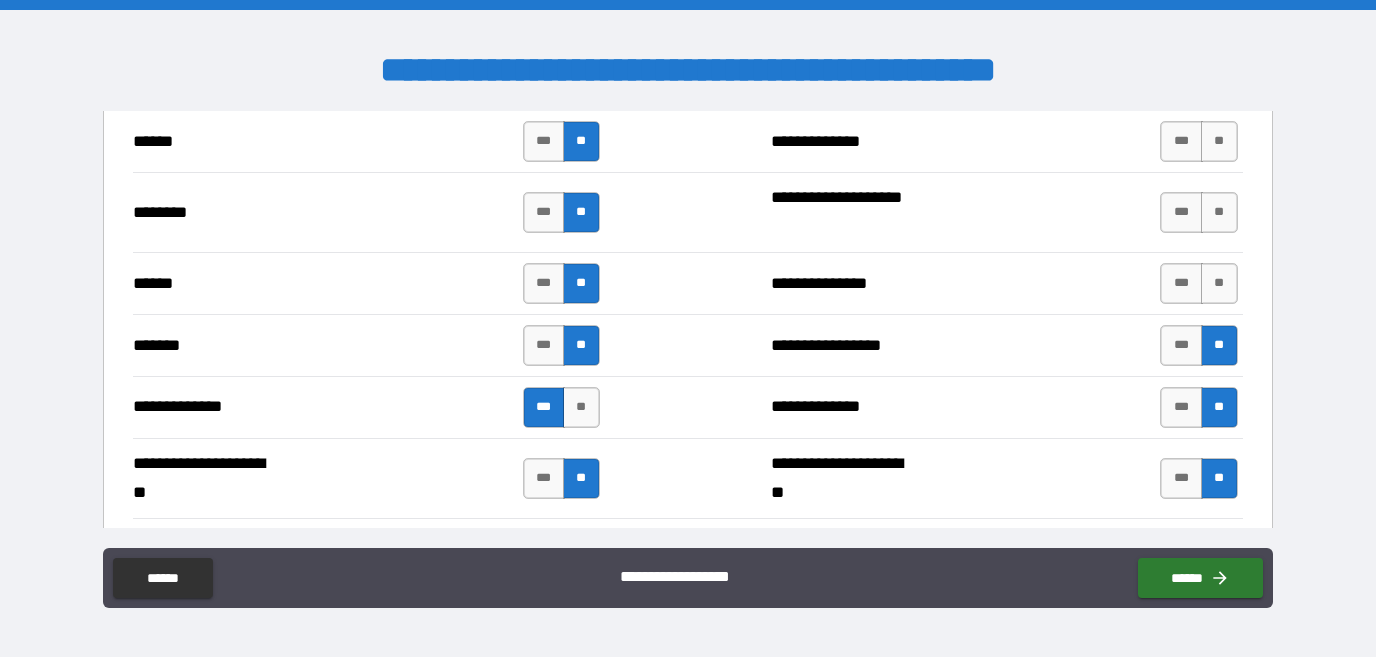 click on "**********" at bounding box center (687, 283) 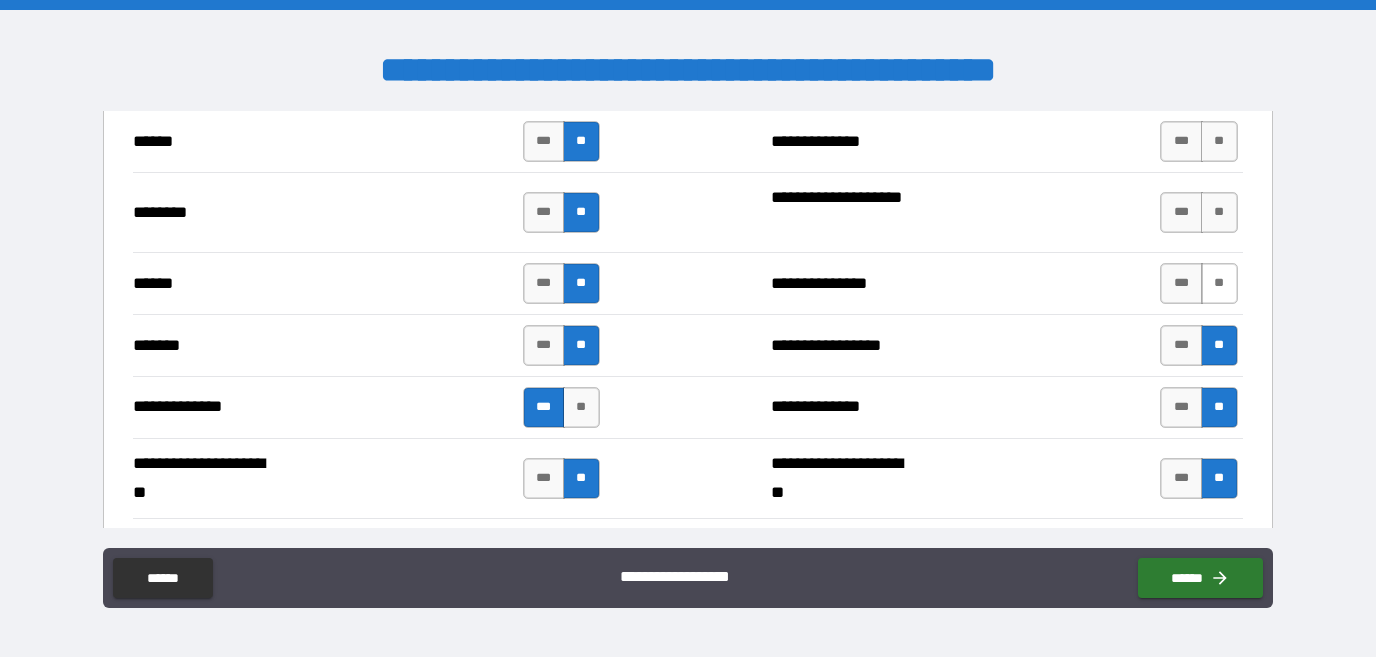 click on "**" at bounding box center (1219, 283) 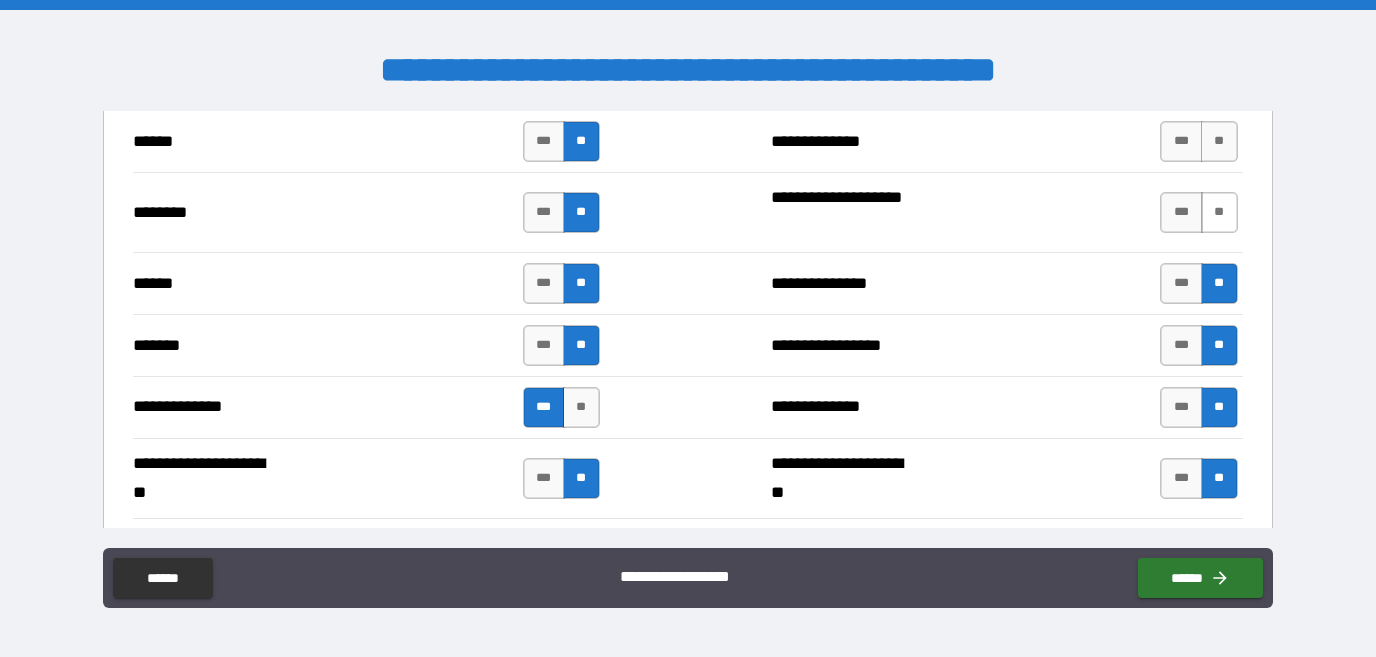 click on "**" at bounding box center (1219, 212) 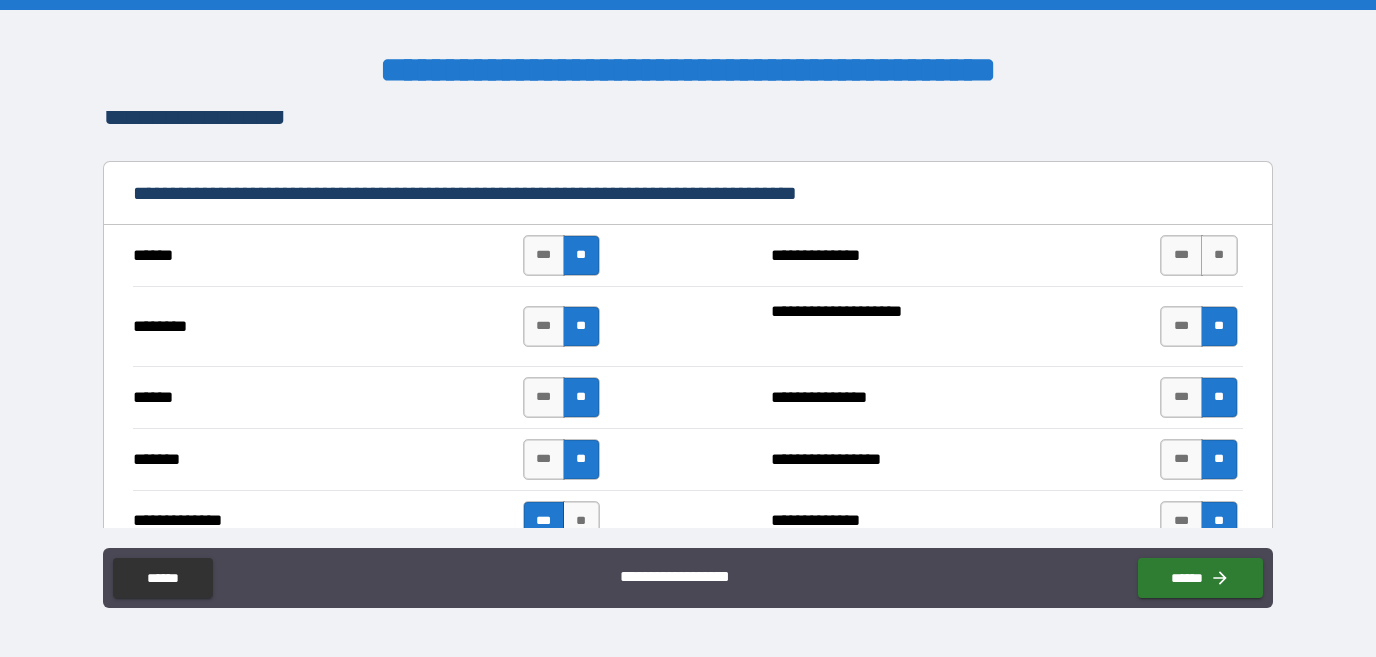 scroll, scrollTop: 7898, scrollLeft: 0, axis: vertical 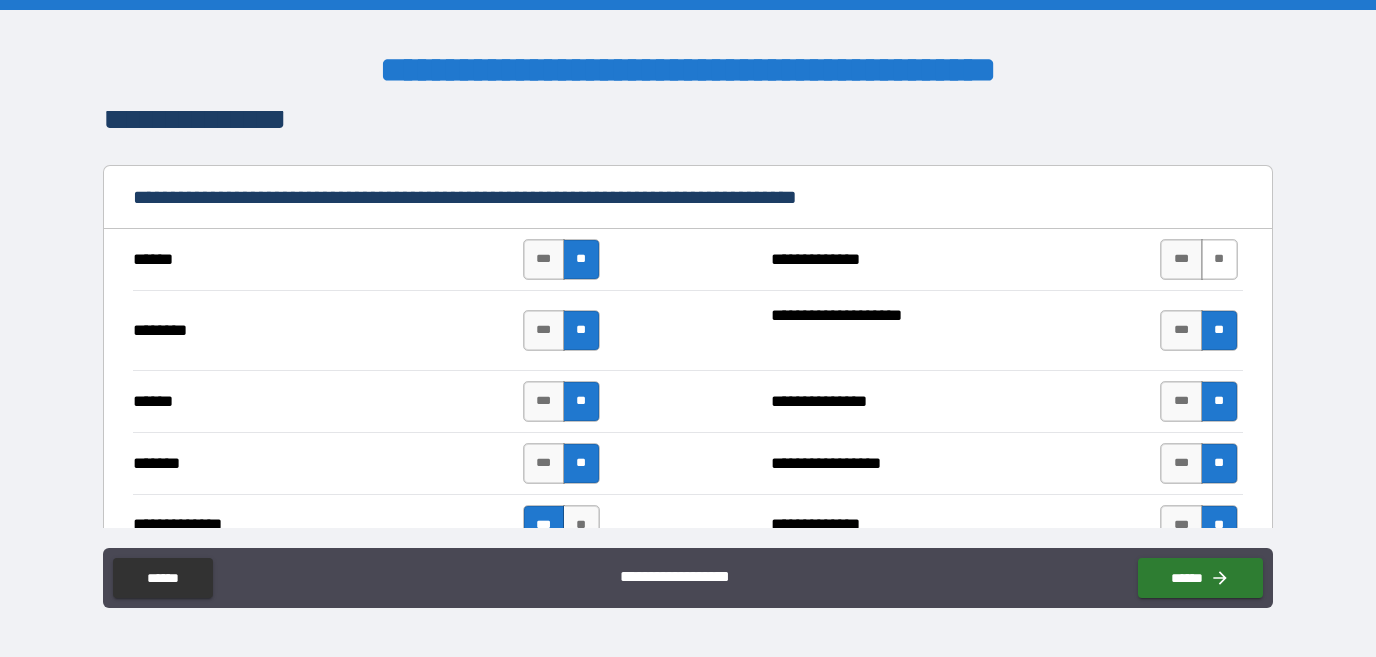 click on "**" at bounding box center (1219, 259) 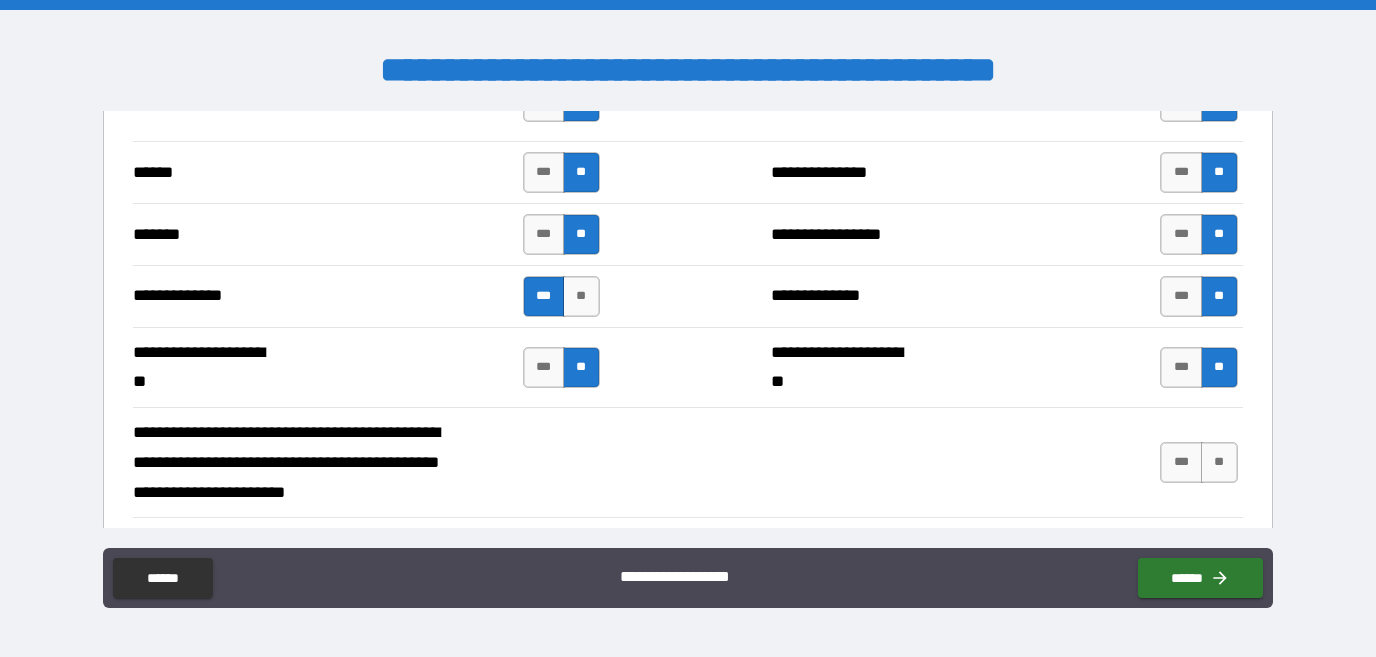 scroll, scrollTop: 8296, scrollLeft: 0, axis: vertical 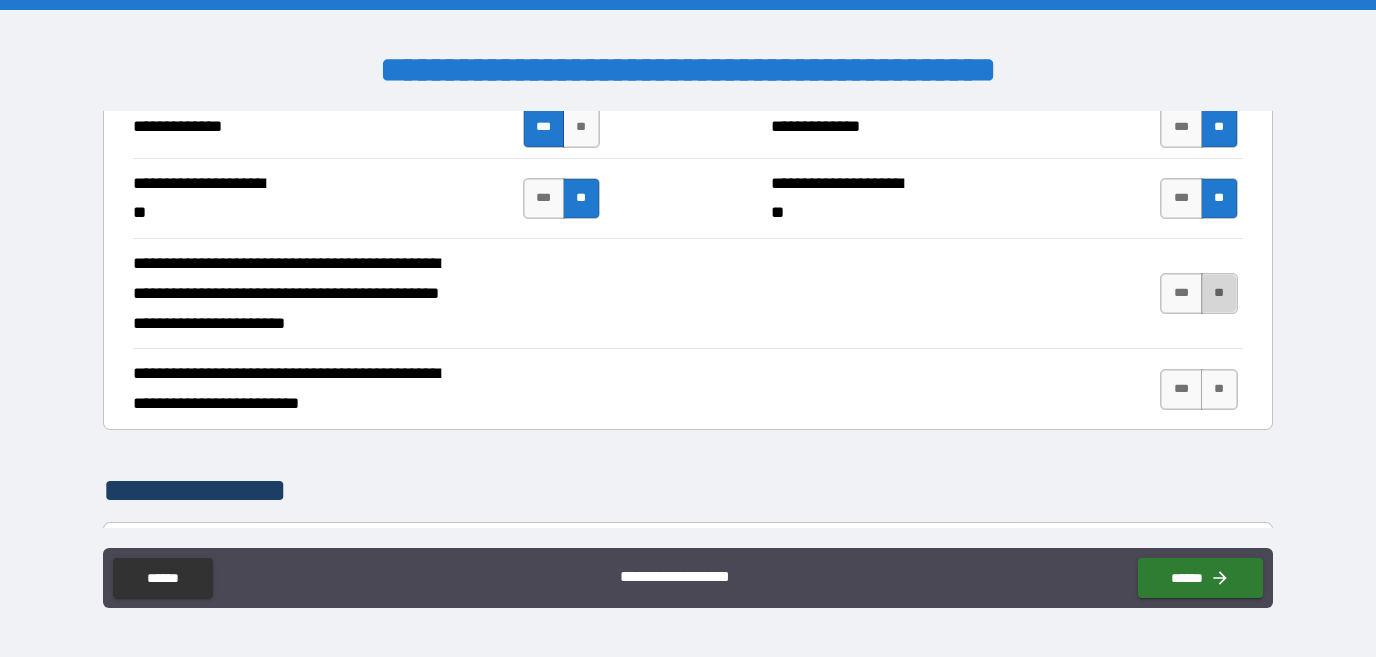 click on "**" at bounding box center [1219, 293] 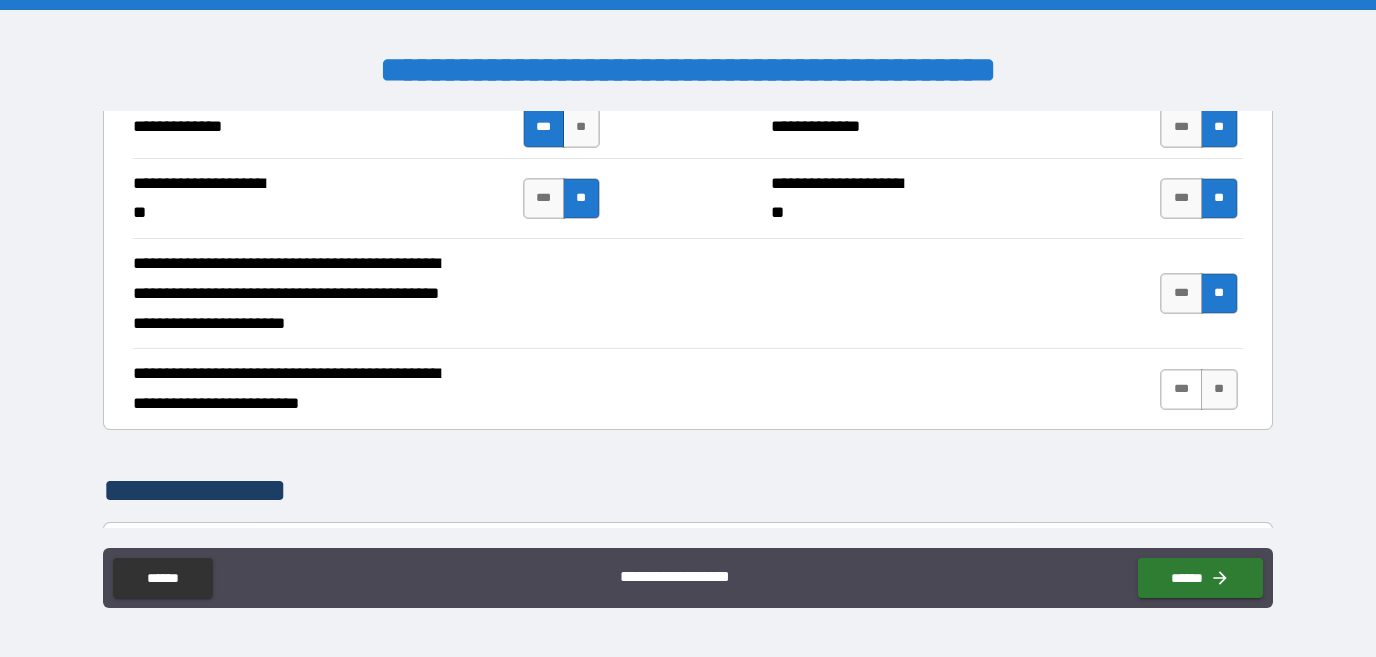 click on "***" at bounding box center [1181, 389] 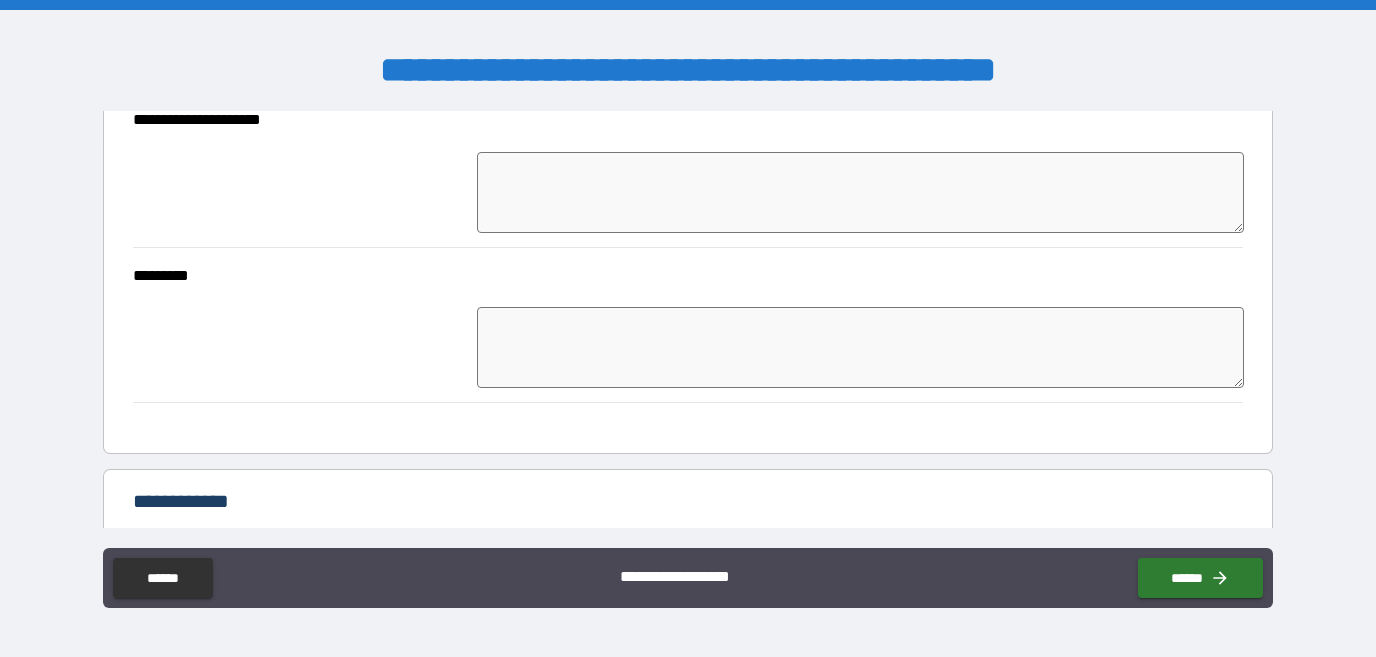scroll, scrollTop: 8657, scrollLeft: 0, axis: vertical 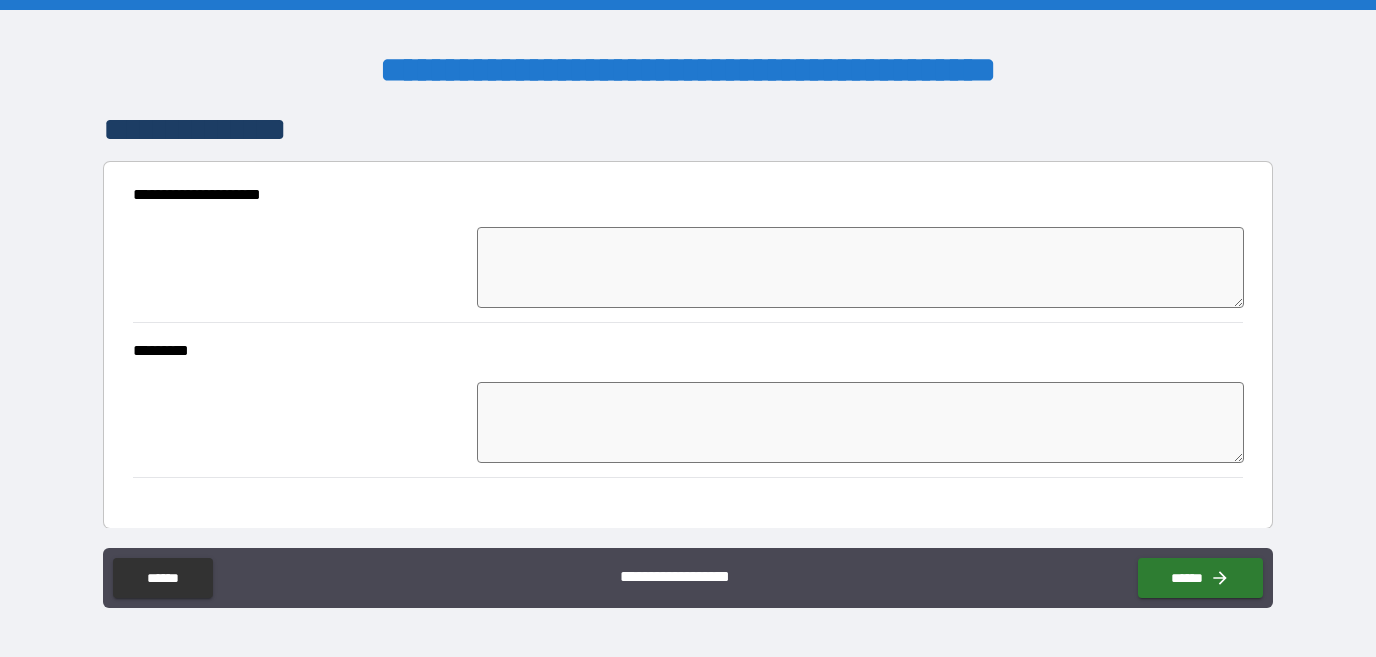 click at bounding box center [860, 267] 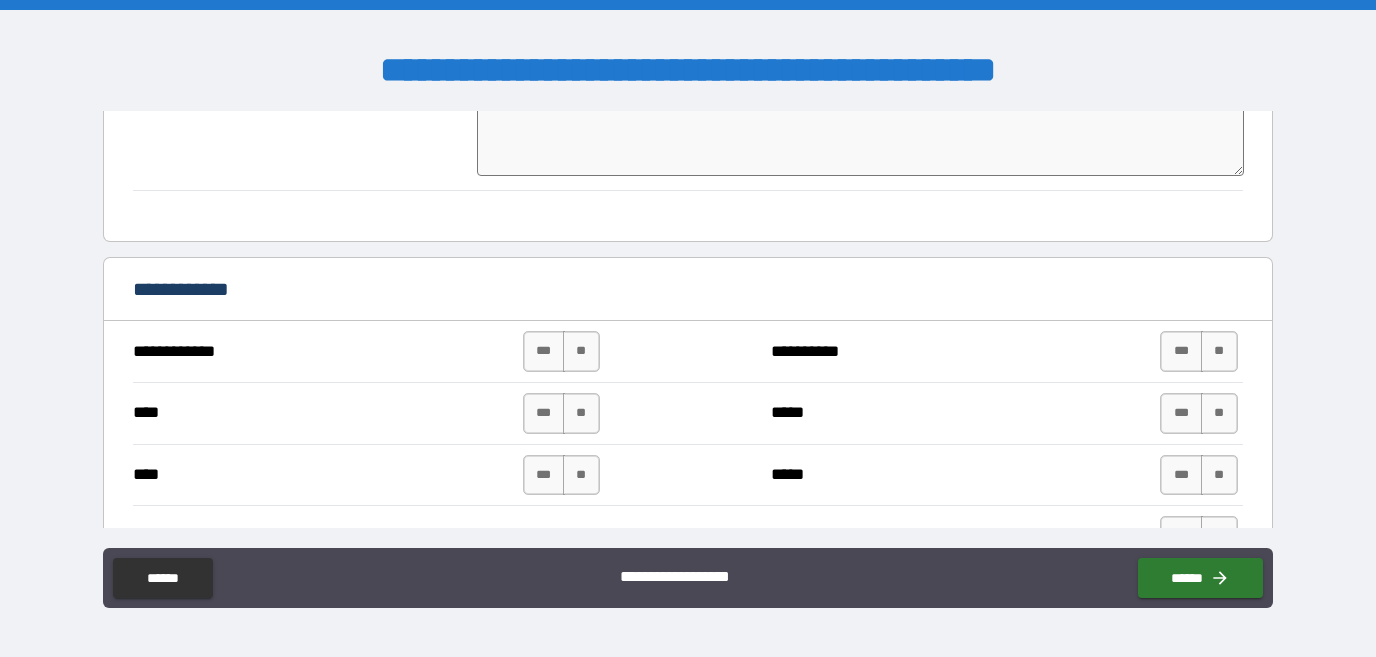 scroll, scrollTop: 9111, scrollLeft: 0, axis: vertical 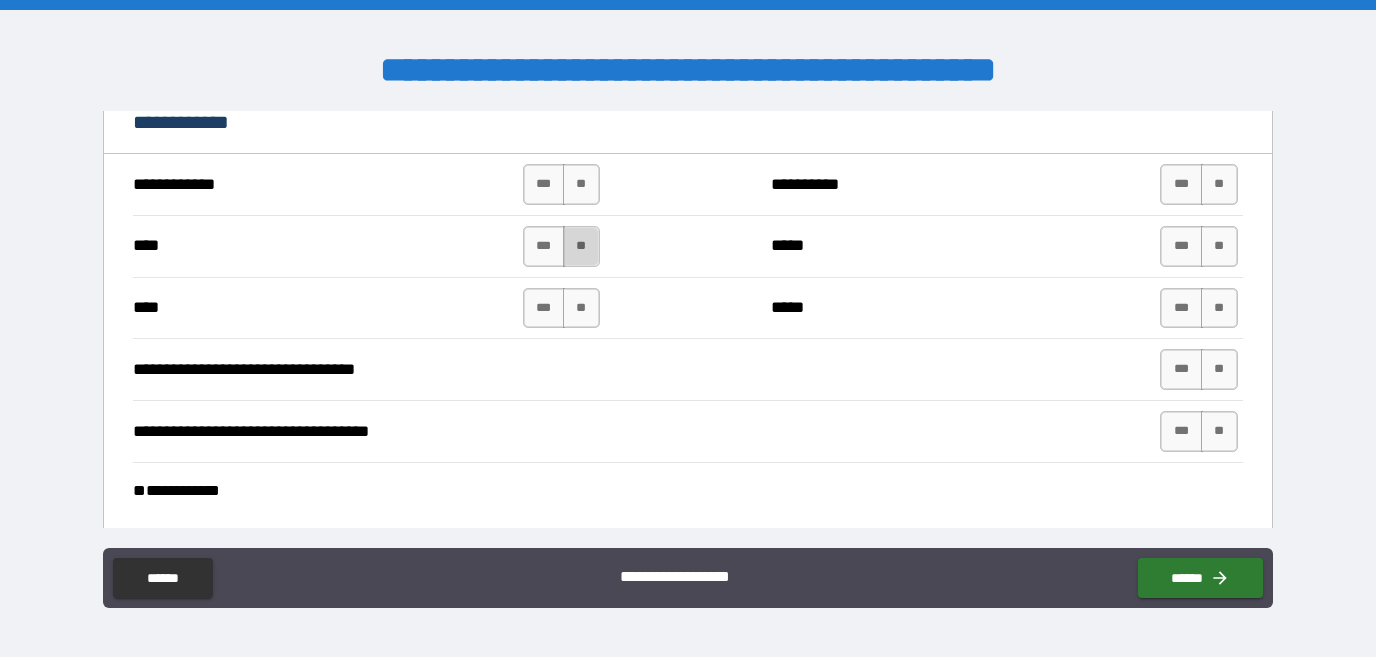 click on "**" at bounding box center [581, 246] 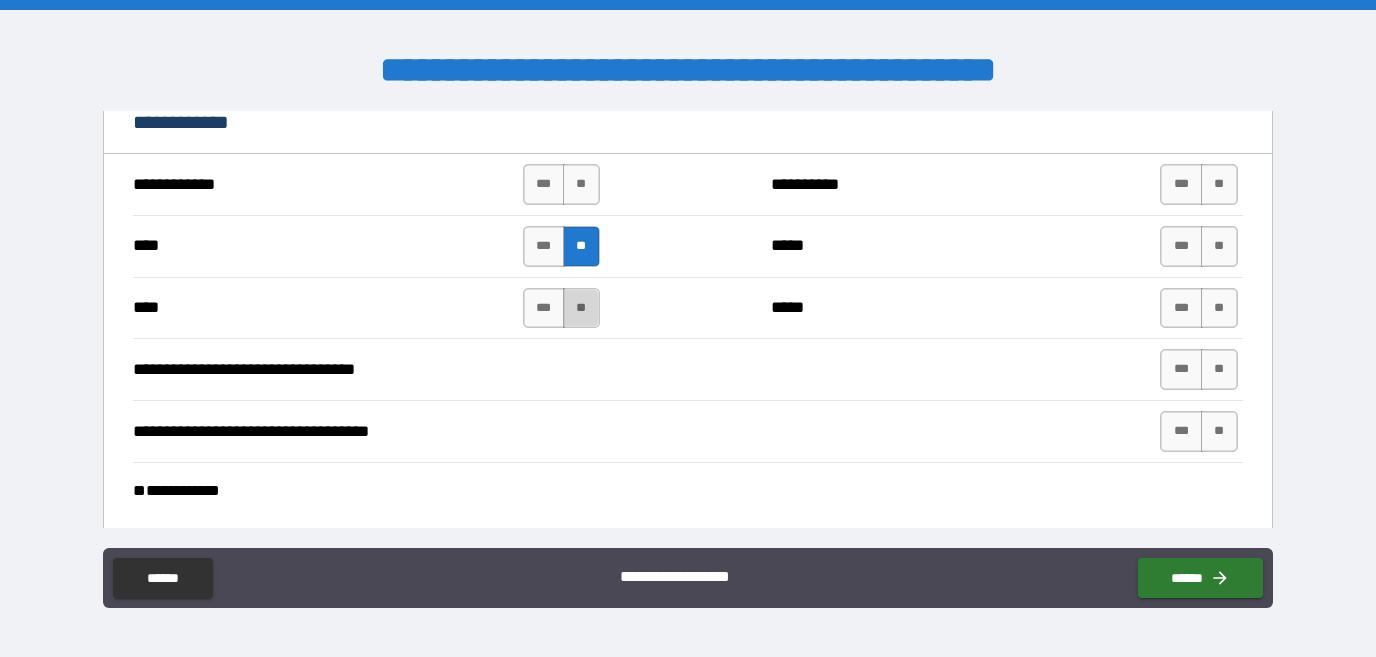click on "**" at bounding box center (581, 308) 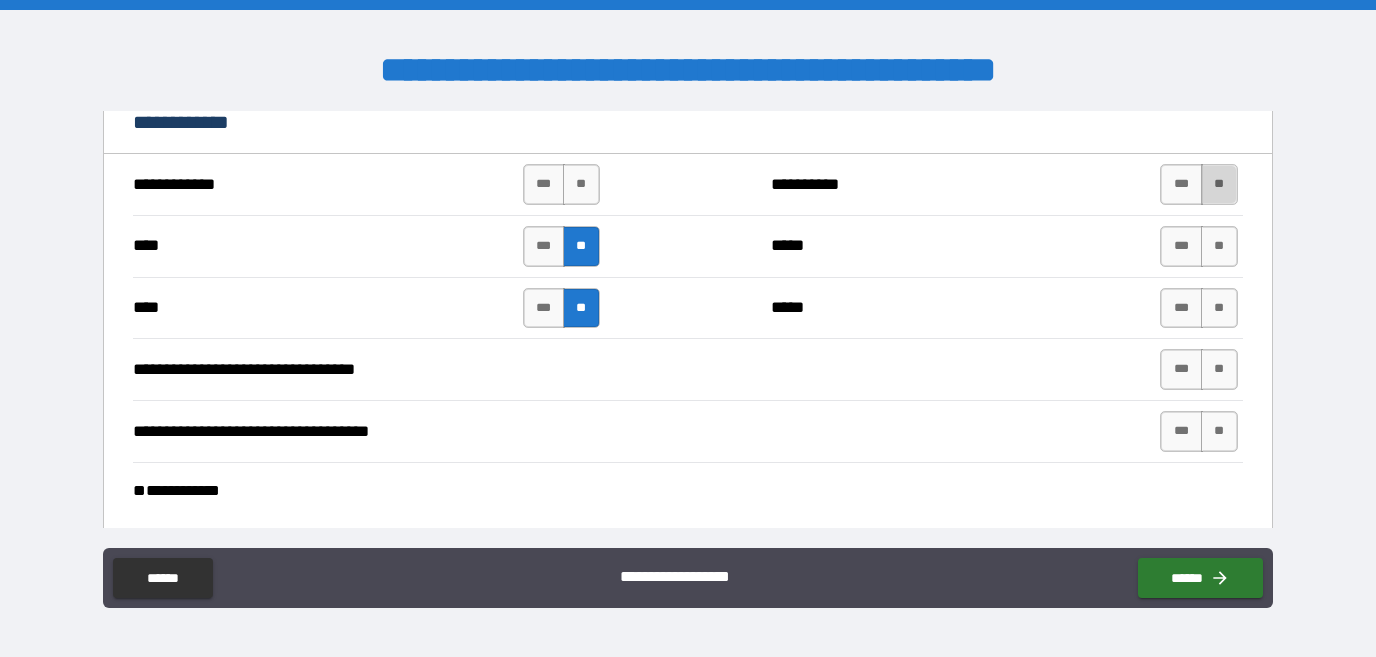 click on "**" at bounding box center (1219, 184) 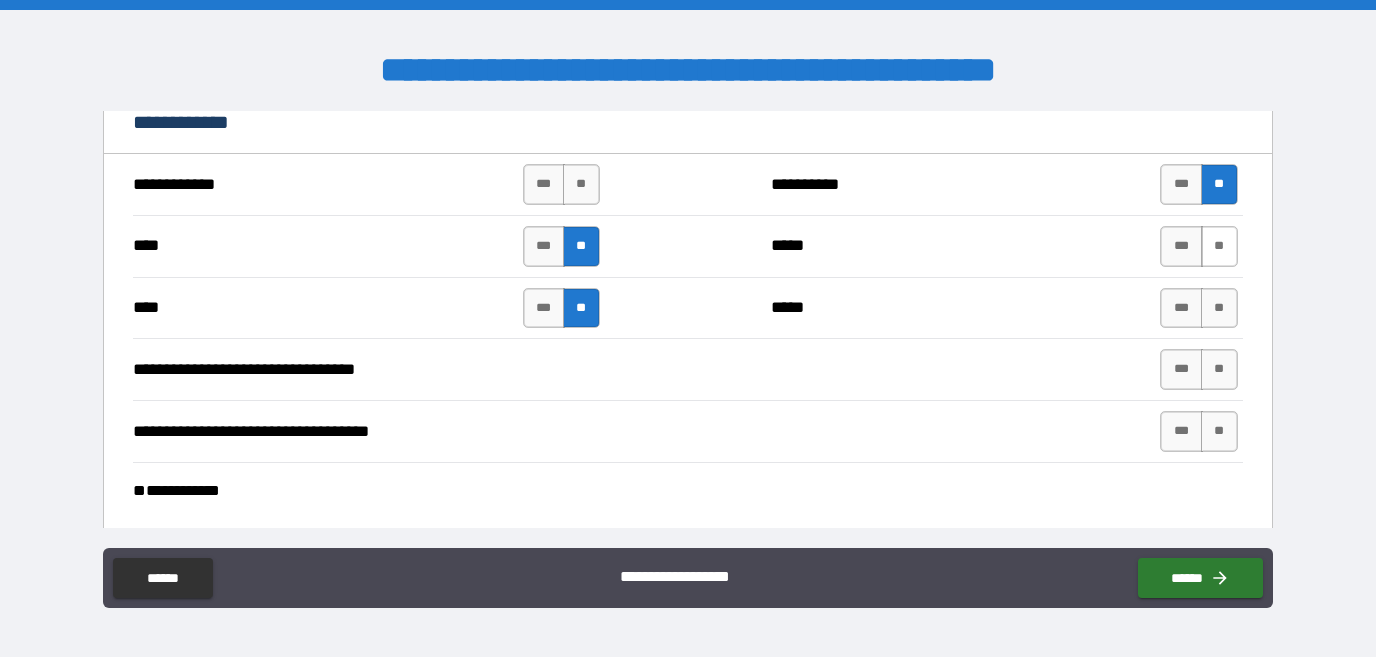 click on "**" at bounding box center [1219, 246] 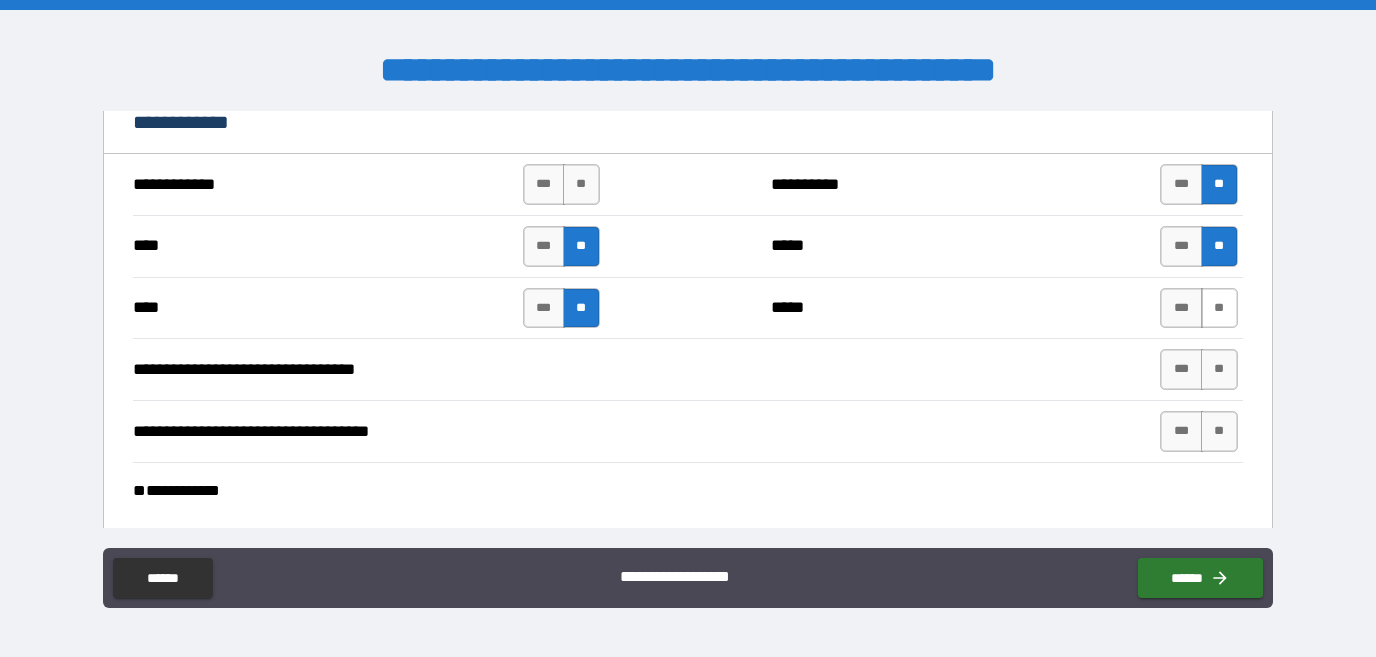 click on "**" at bounding box center (1219, 308) 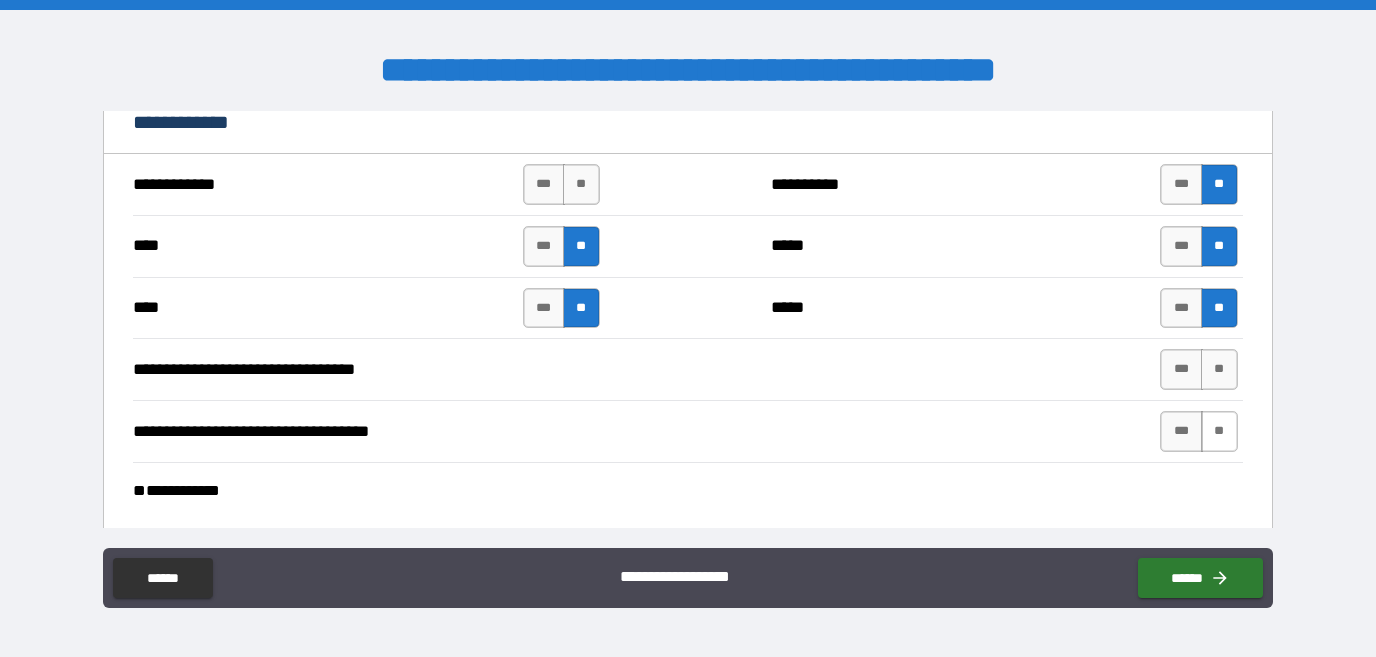 click on "**" at bounding box center [1219, 431] 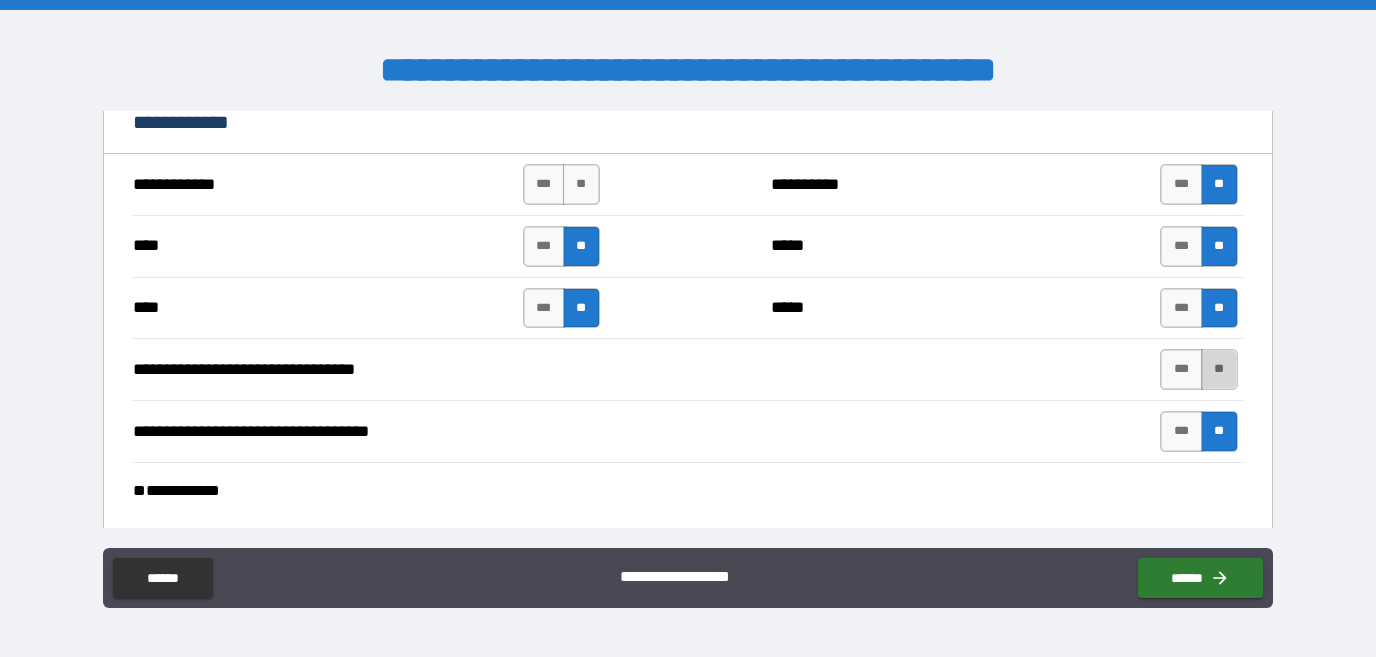click on "**" at bounding box center [1219, 369] 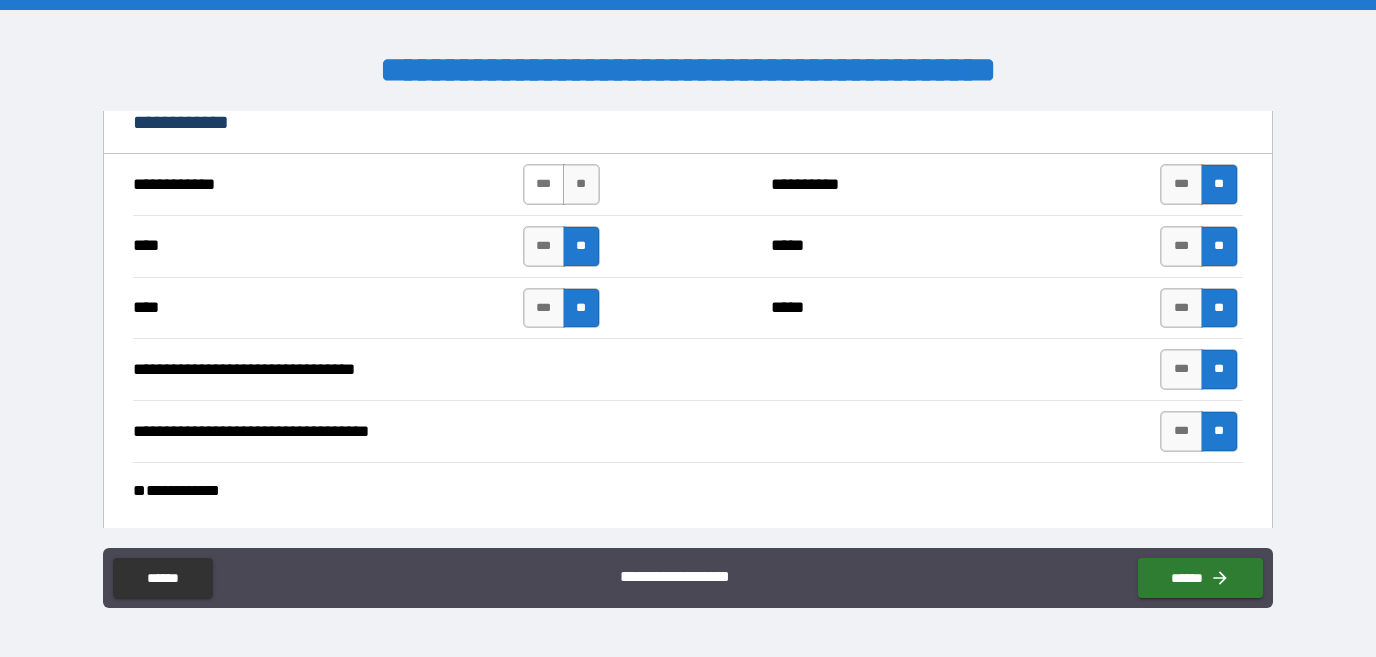 click on "***" at bounding box center [544, 184] 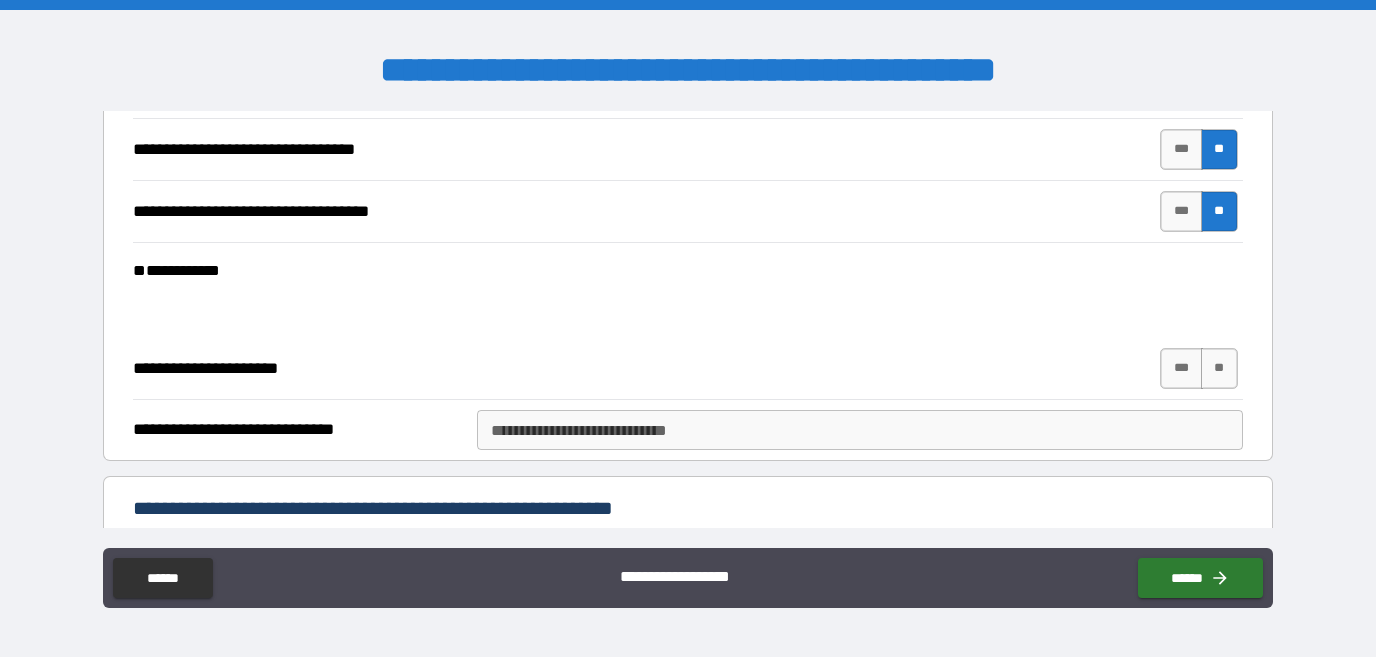 scroll, scrollTop: 9332, scrollLeft: 0, axis: vertical 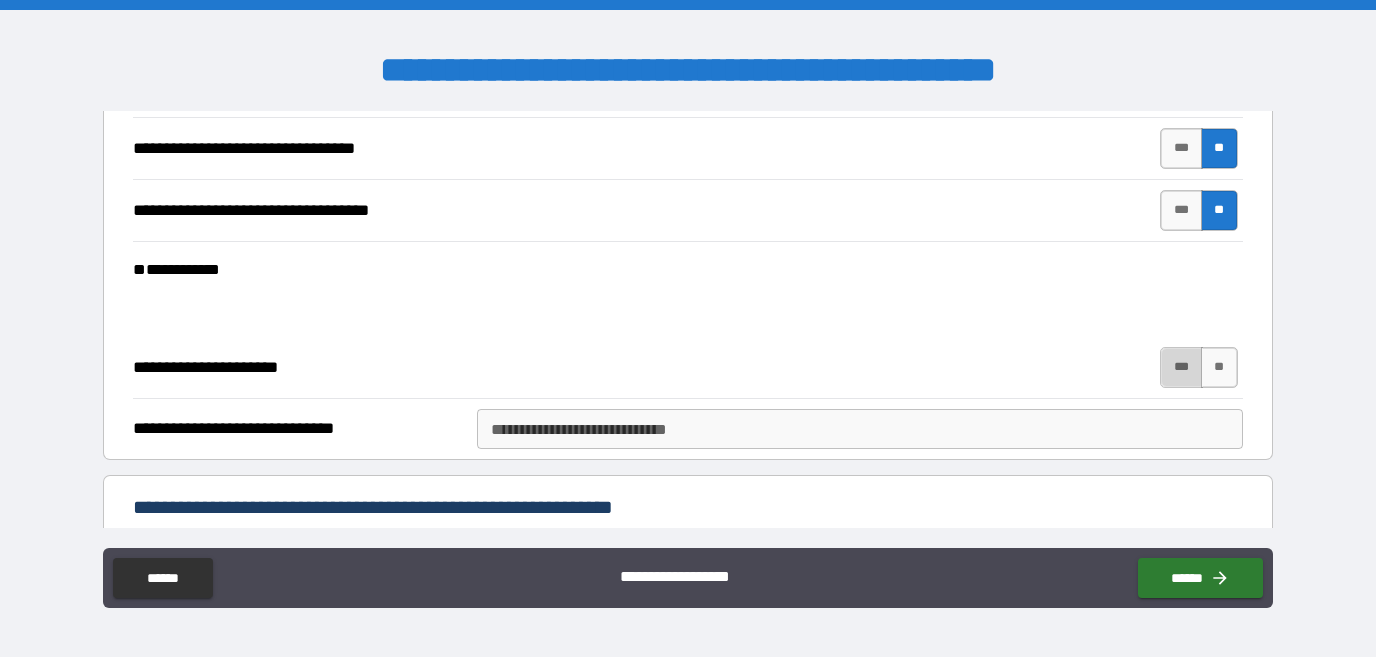 click on "***" at bounding box center [1181, 367] 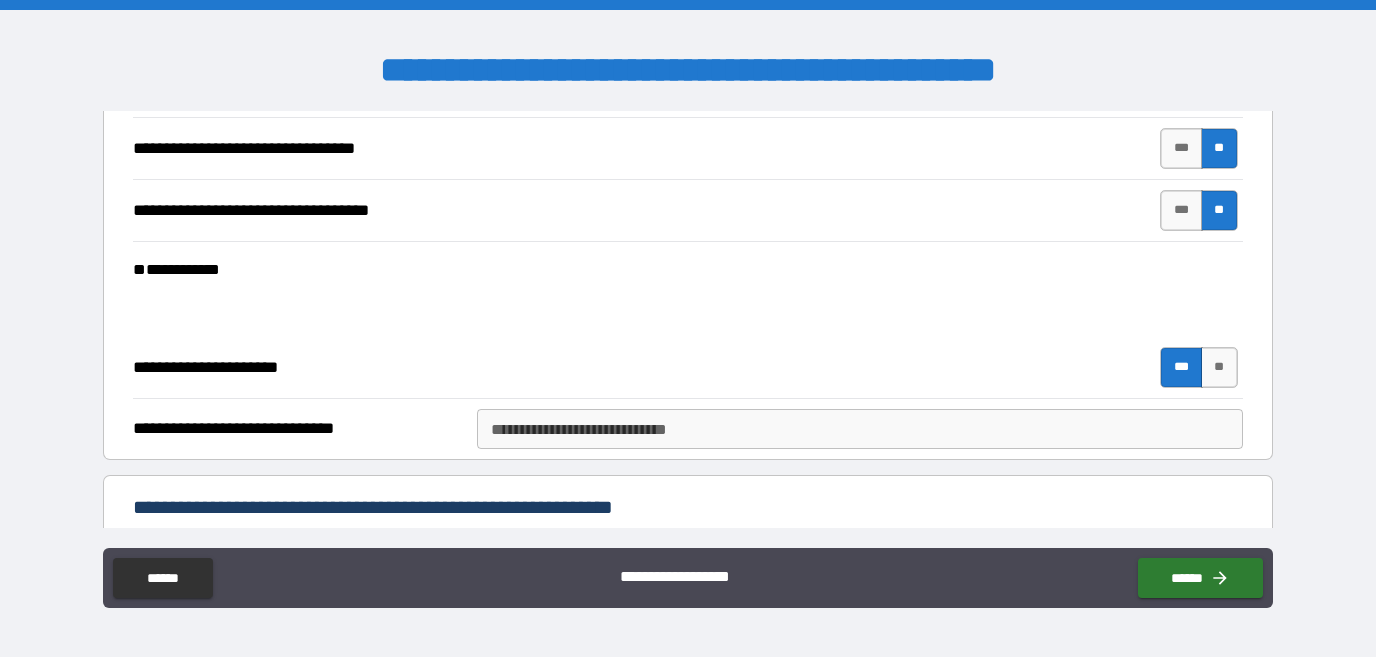 click on "**********" at bounding box center [859, 429] 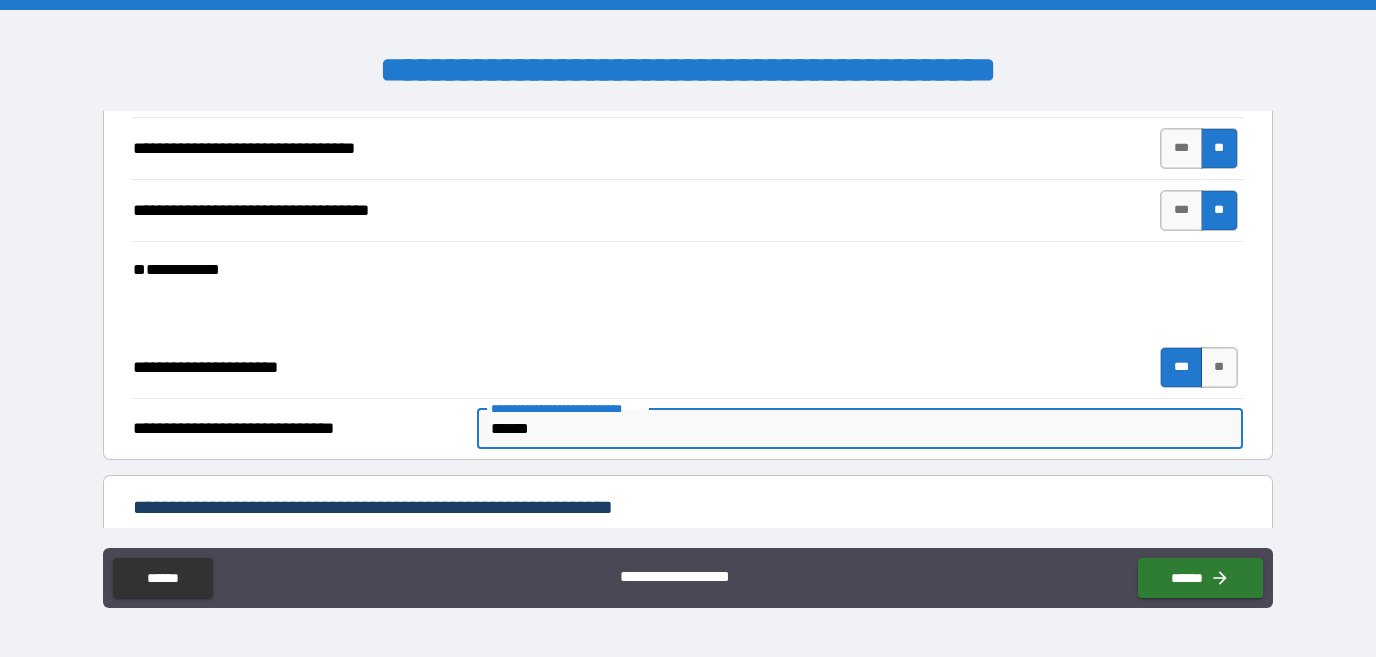 click on "**********" at bounding box center (688, 331) 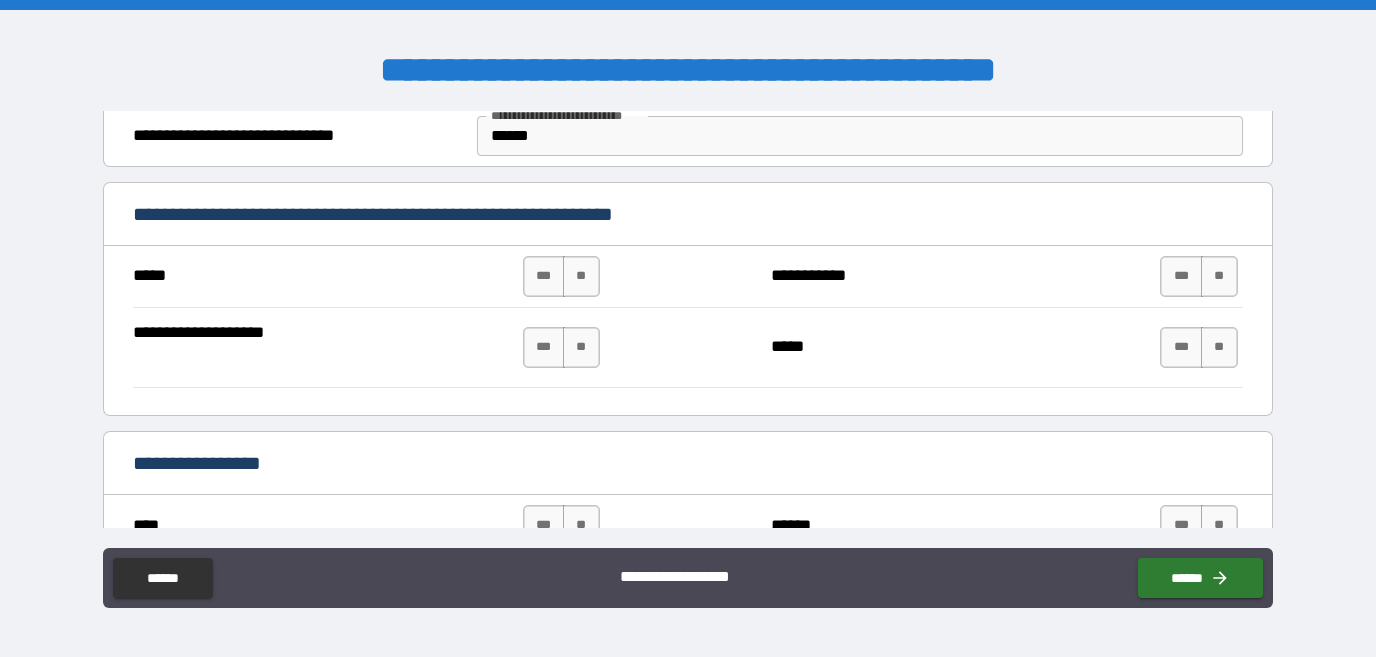 scroll, scrollTop: 9641, scrollLeft: 0, axis: vertical 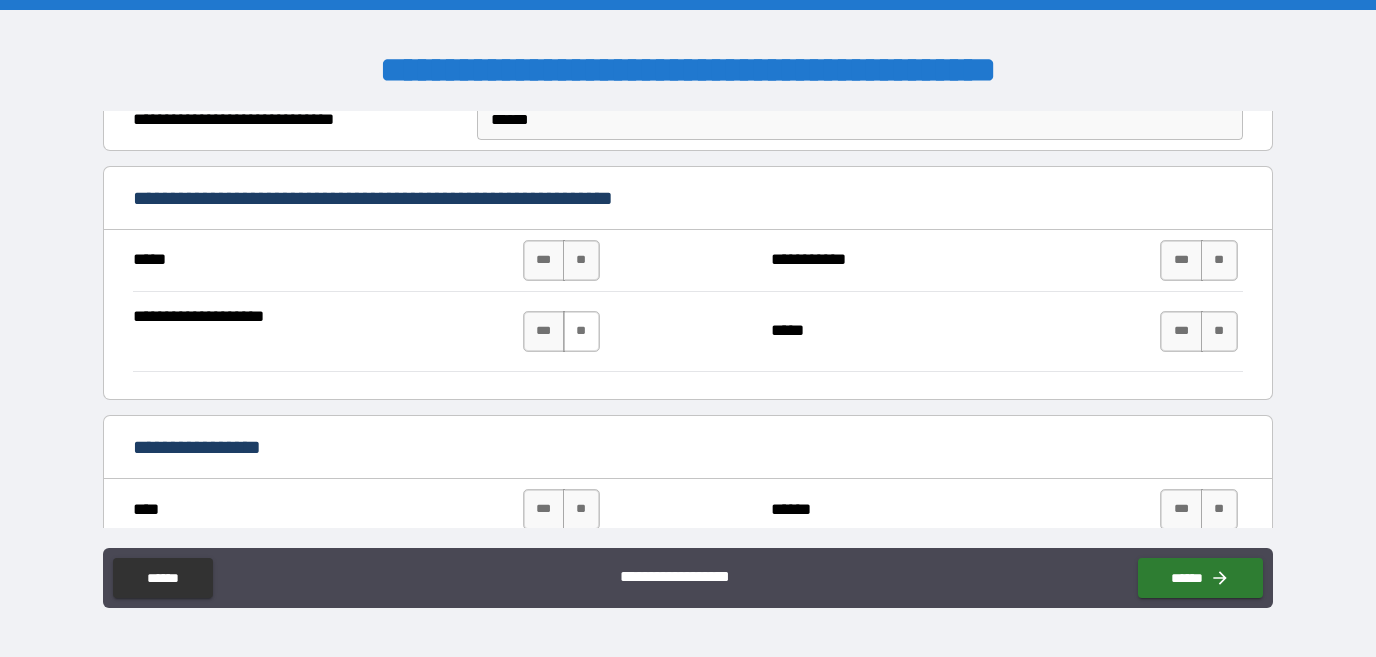 click on "**" at bounding box center [581, 331] 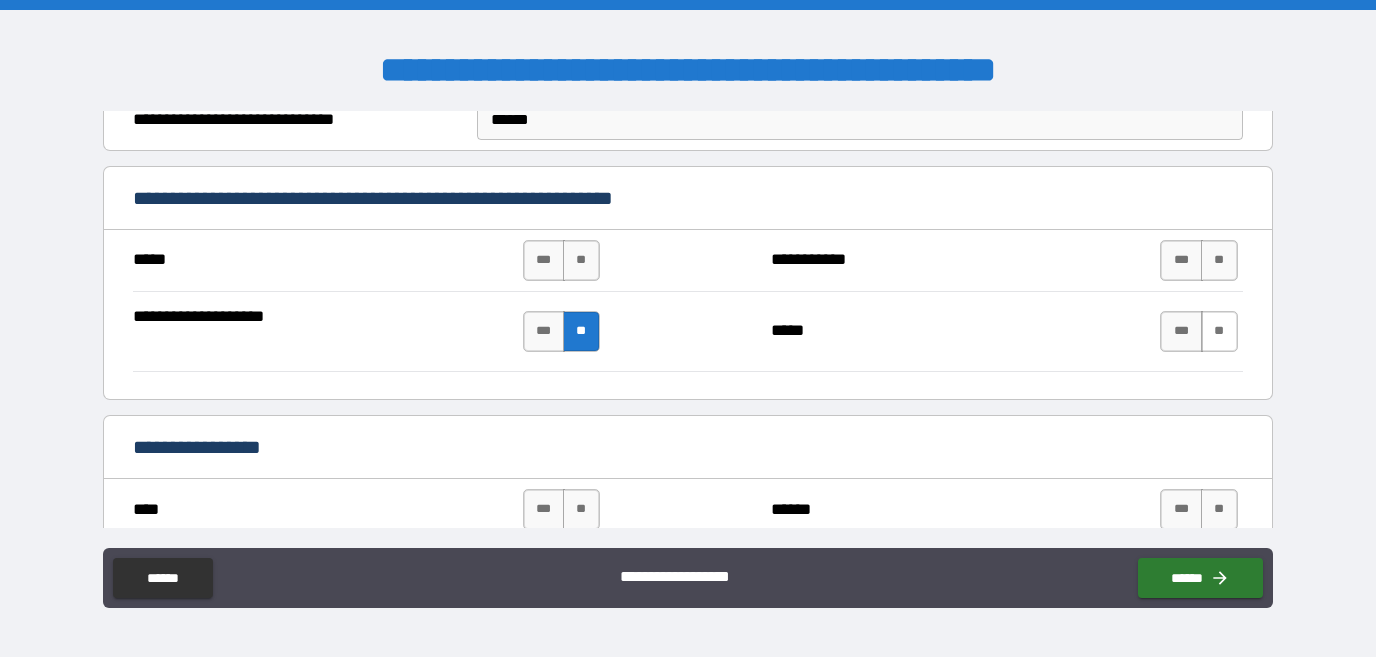 click on "**" at bounding box center [1219, 331] 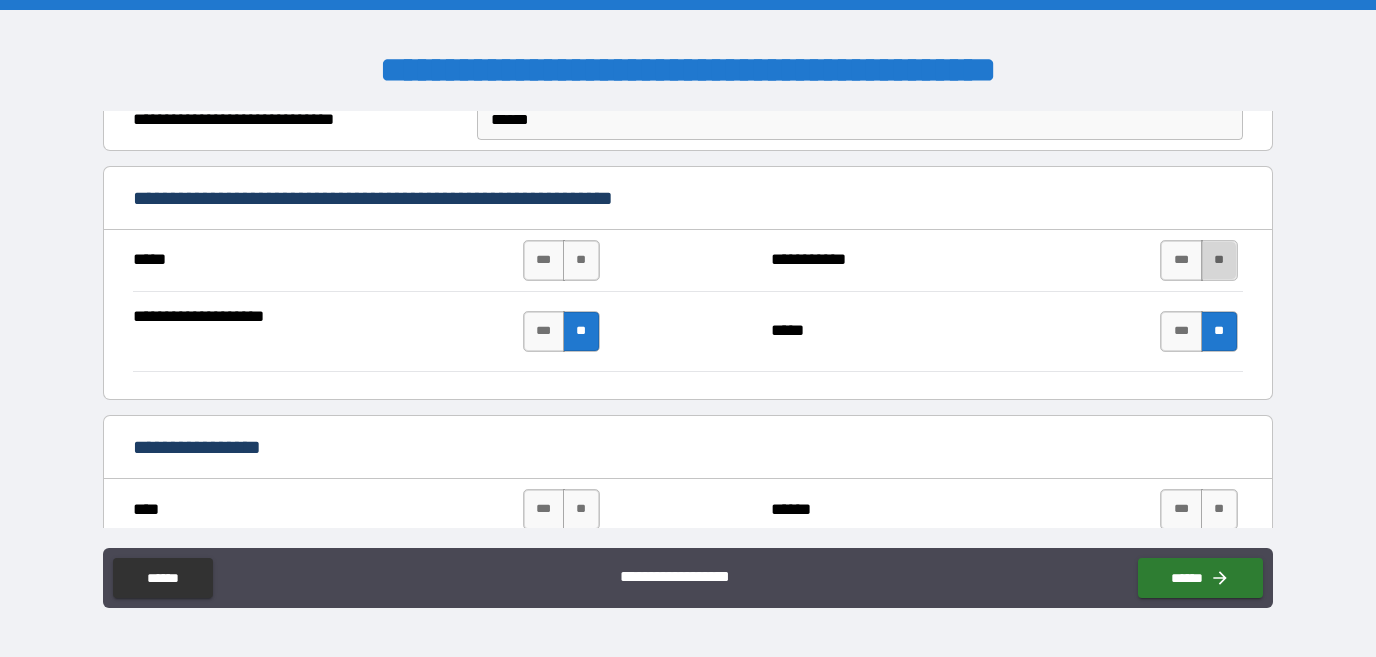 click on "**" at bounding box center (1219, 260) 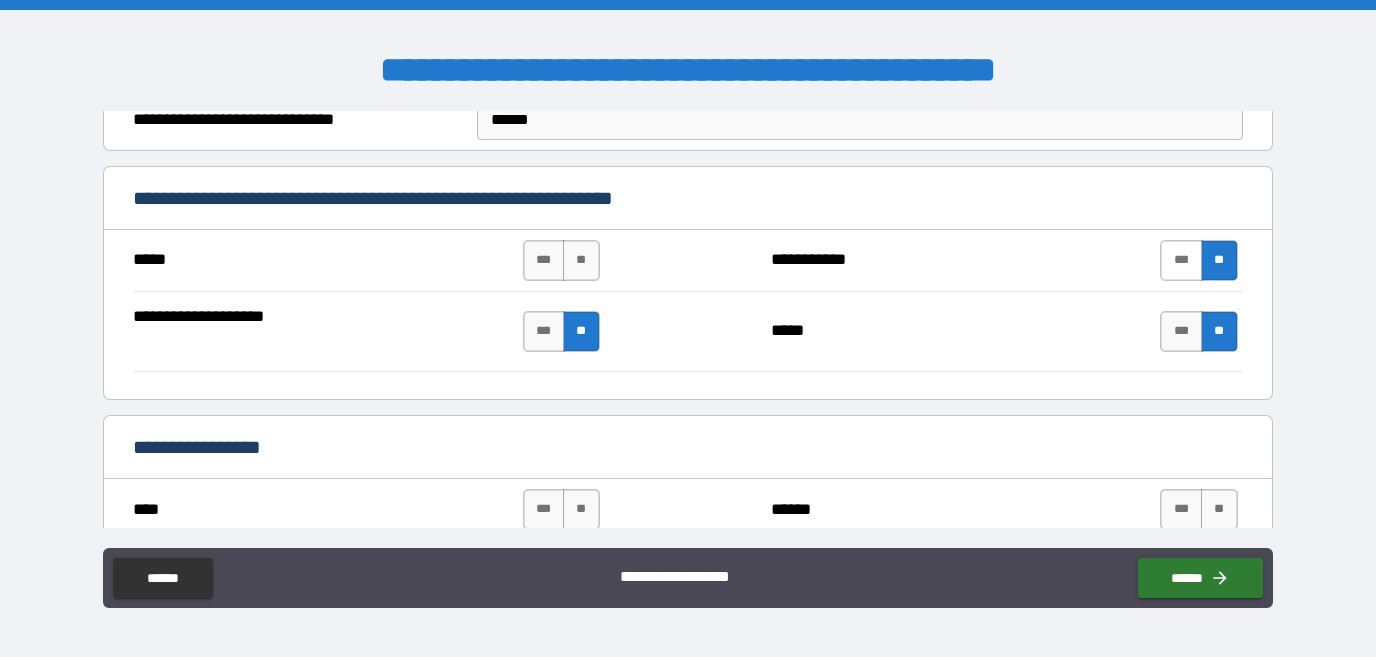 click on "***" at bounding box center [1181, 260] 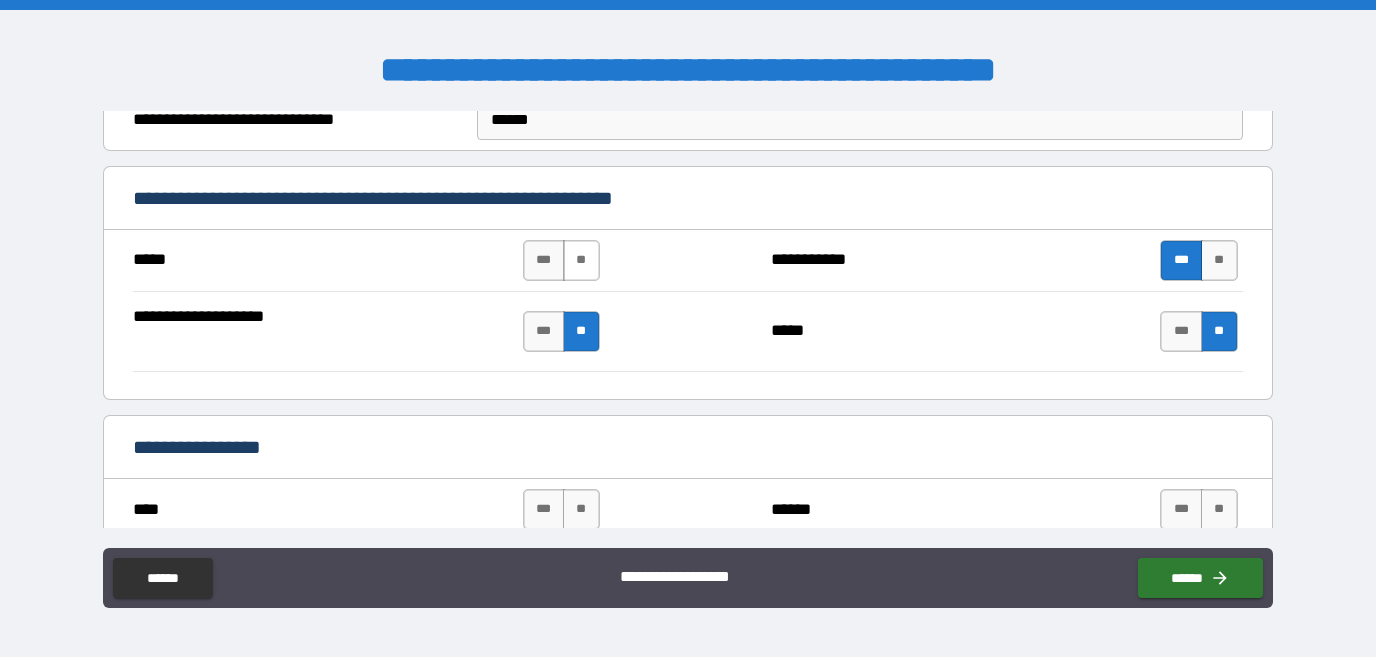 click on "**" at bounding box center (581, 260) 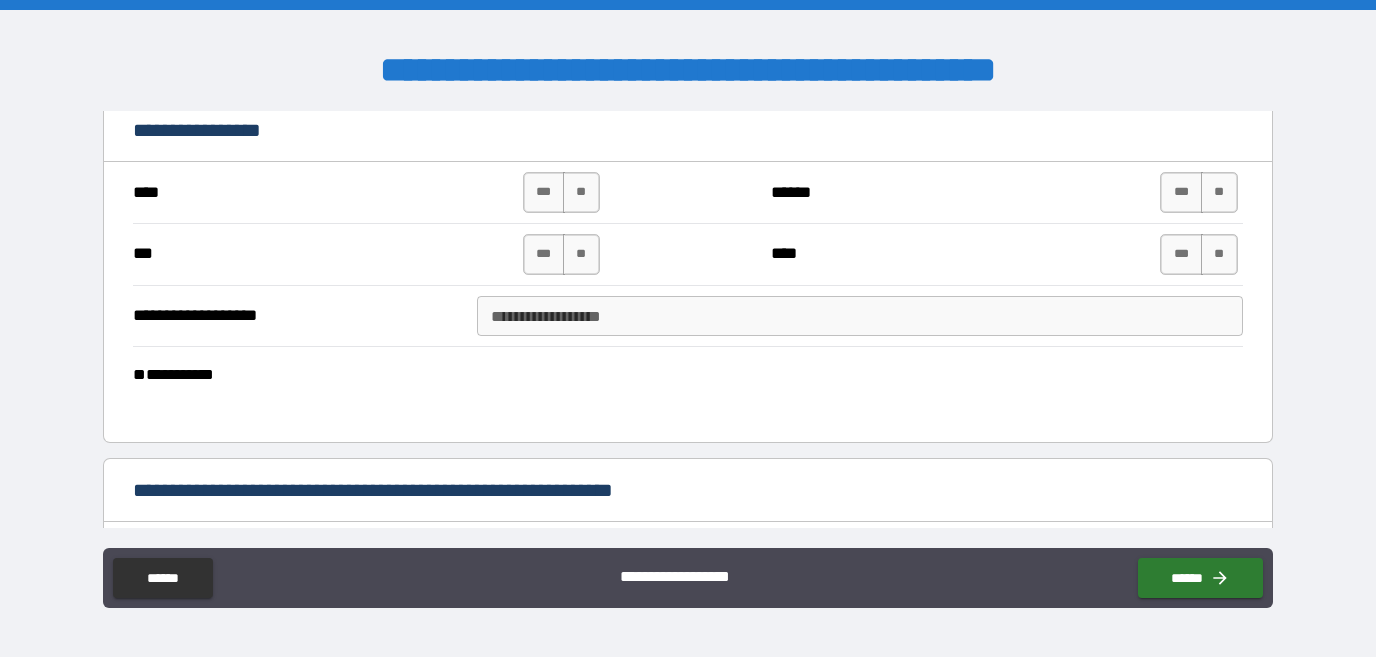 scroll, scrollTop: 9961, scrollLeft: 0, axis: vertical 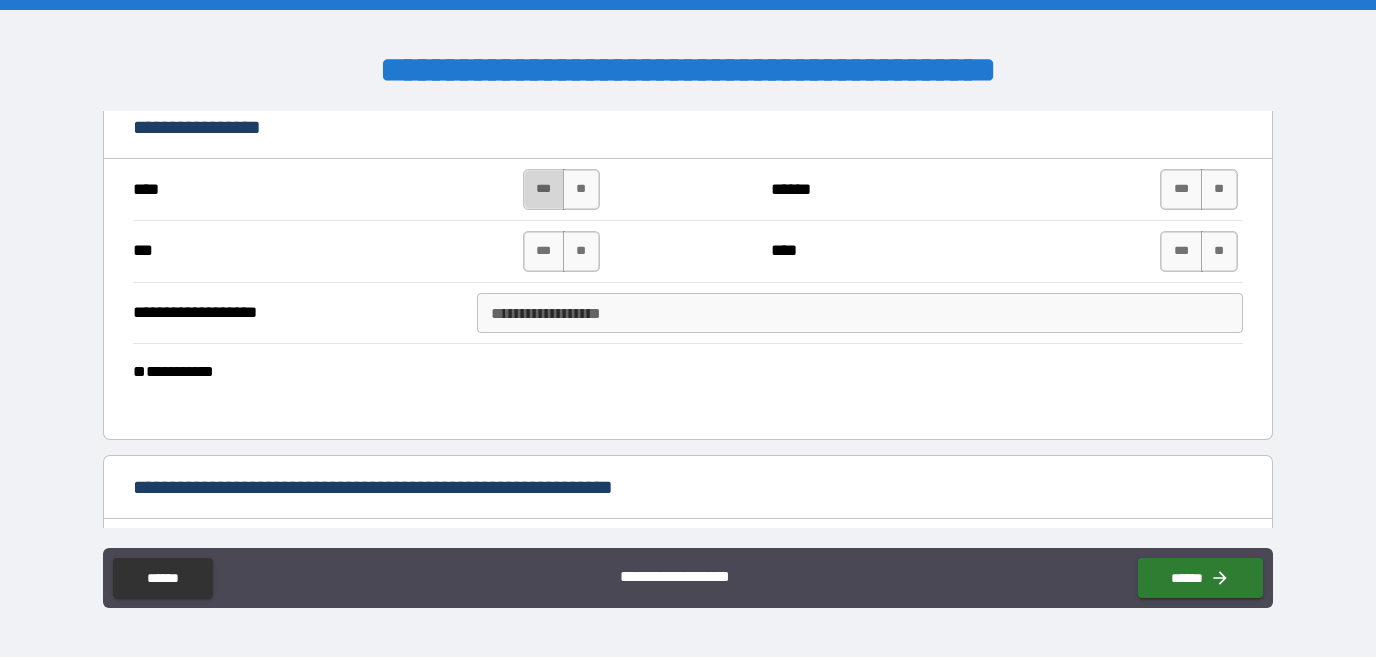 click on "***" at bounding box center (544, 189) 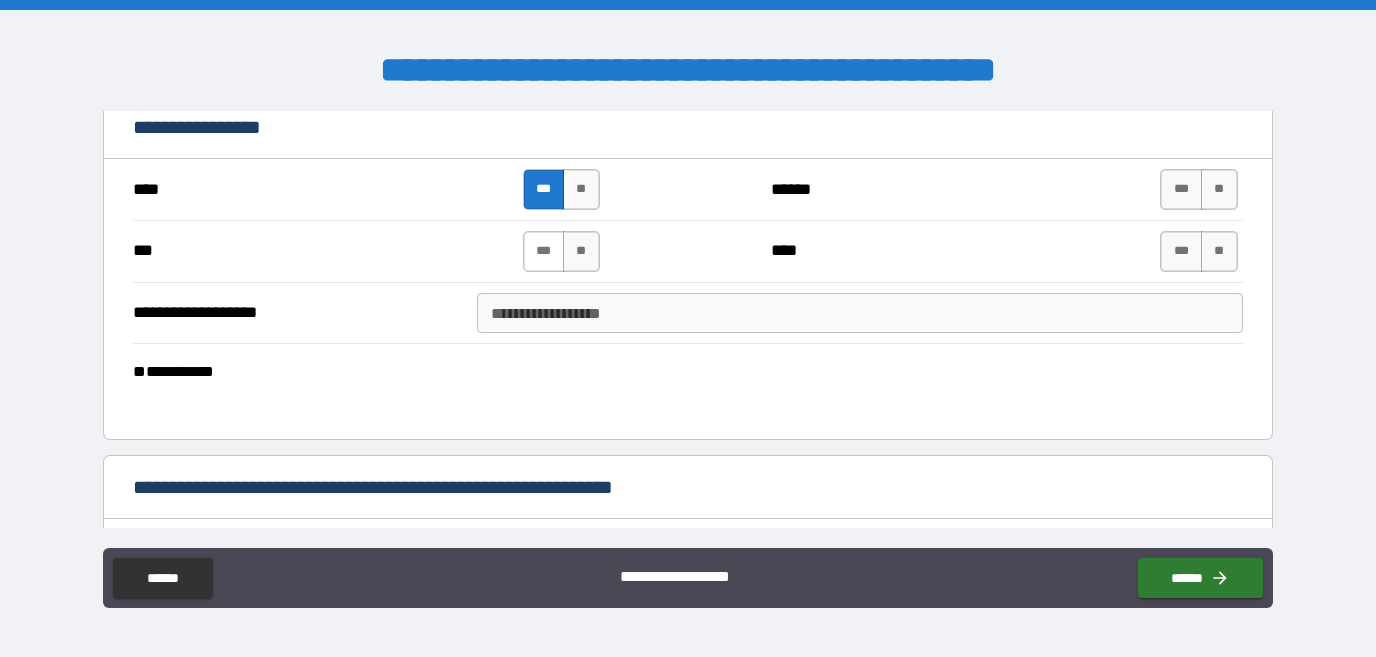 click on "***" at bounding box center (544, 251) 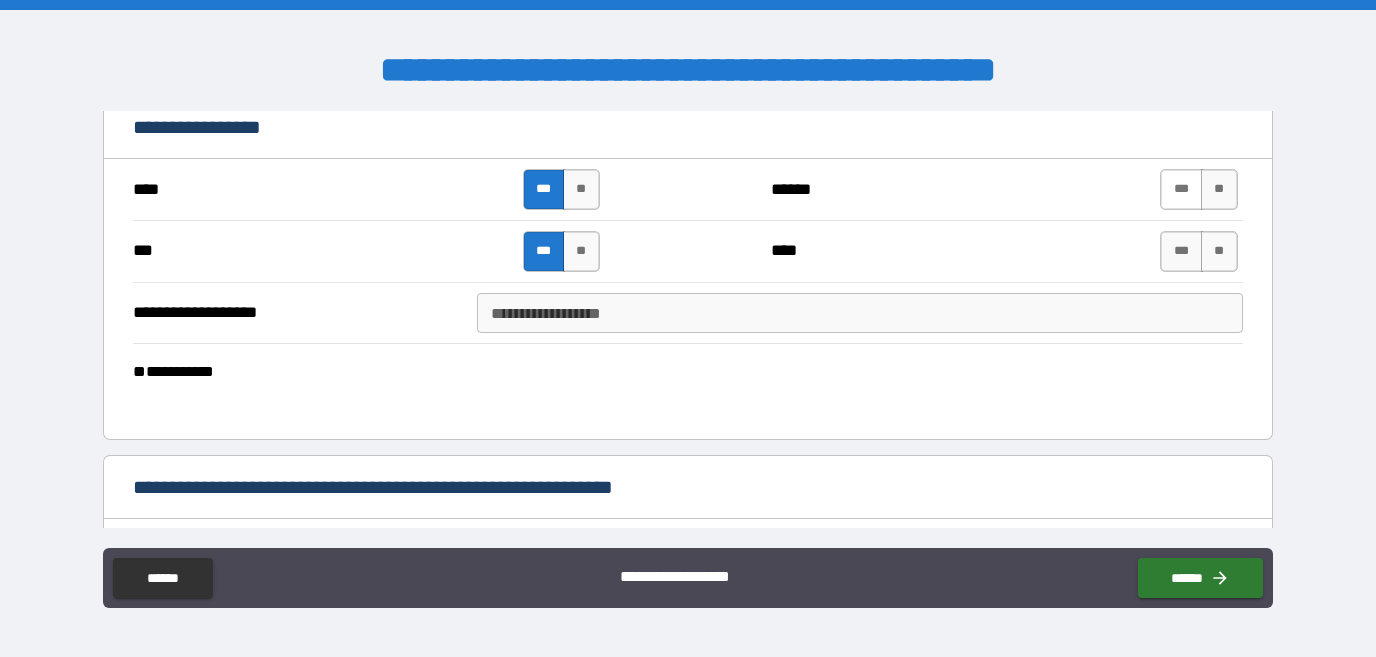 click on "***" at bounding box center [1181, 189] 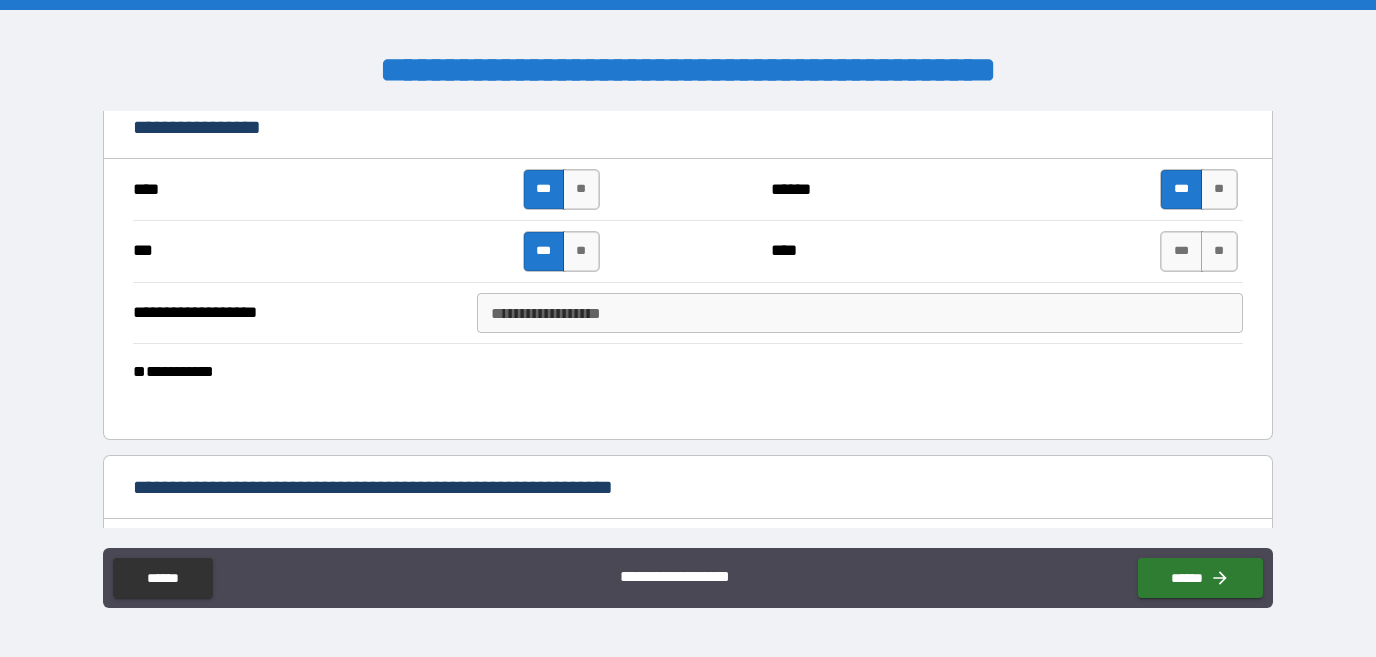 click on "*** **" at bounding box center [1198, 251] 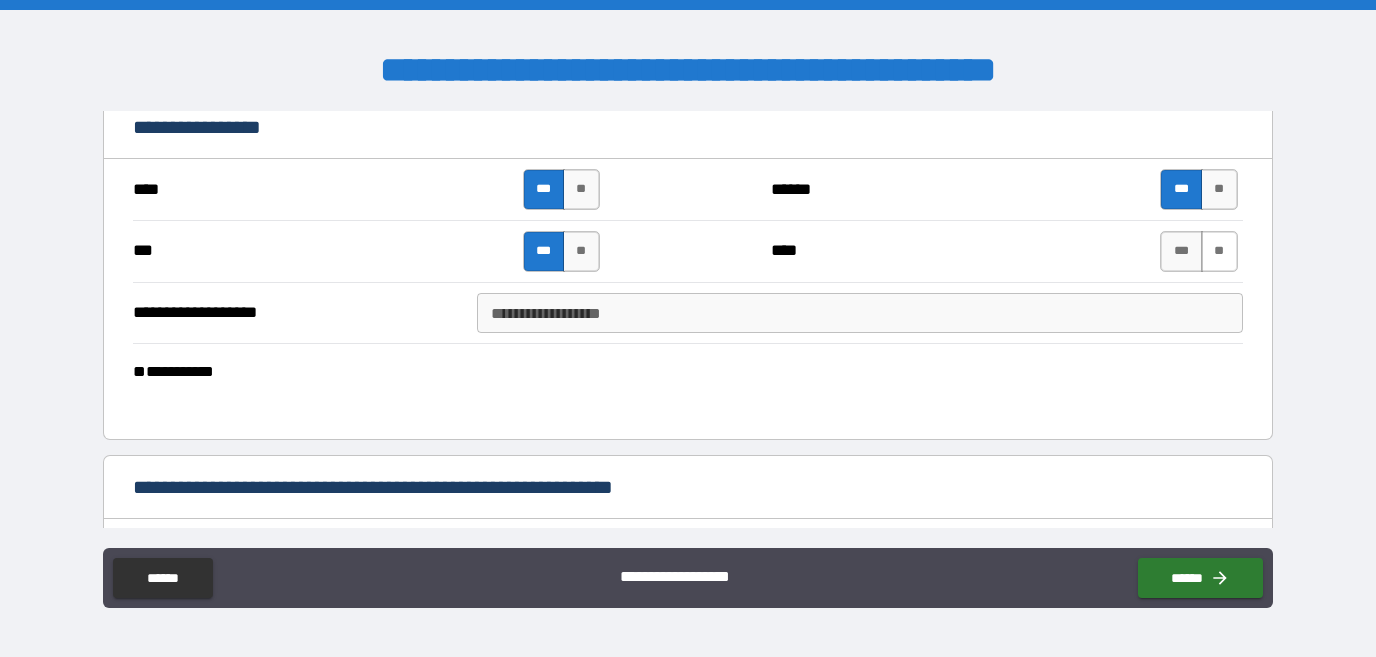 click on "**" at bounding box center [1219, 251] 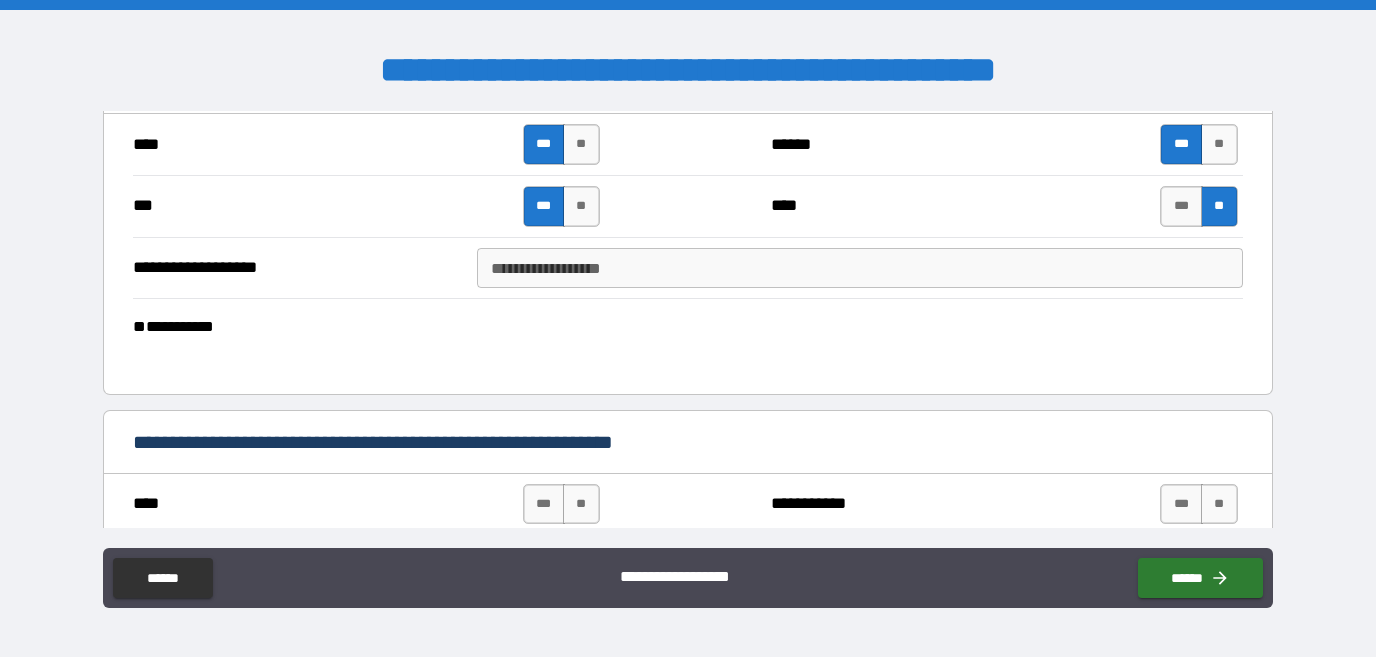 scroll, scrollTop: 10032, scrollLeft: 0, axis: vertical 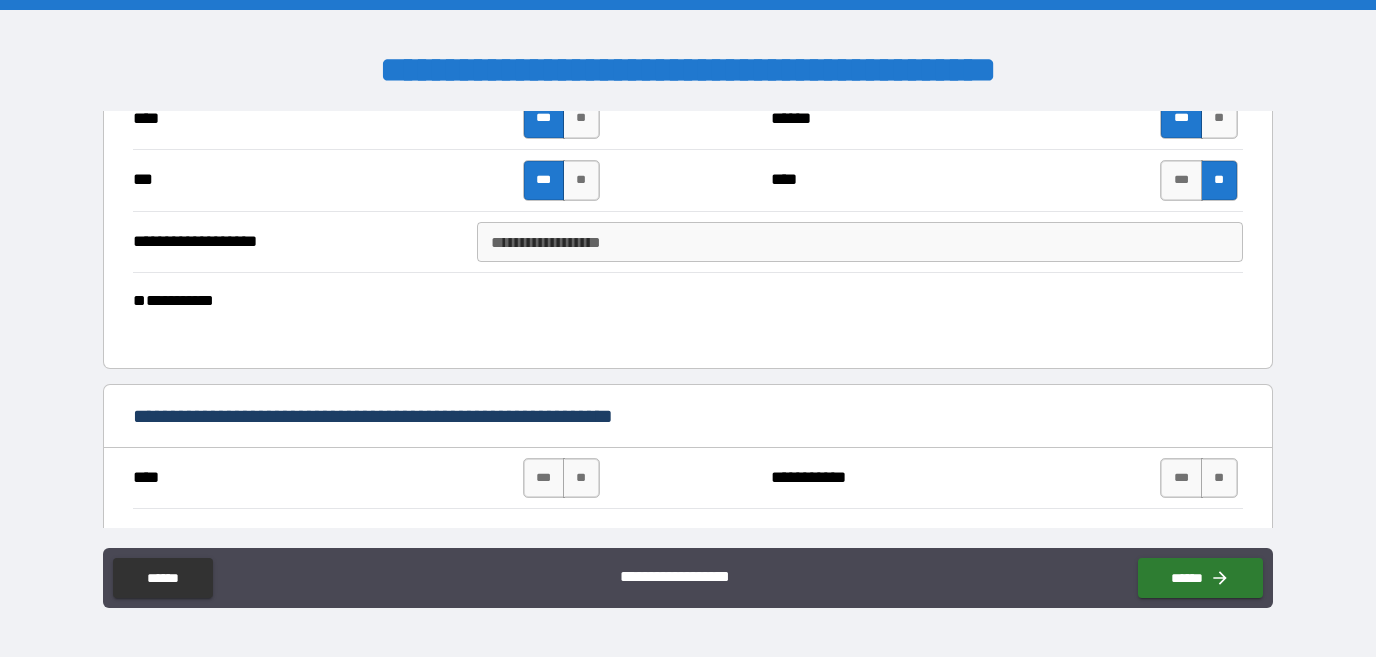 click on "**********" at bounding box center [687, 320] 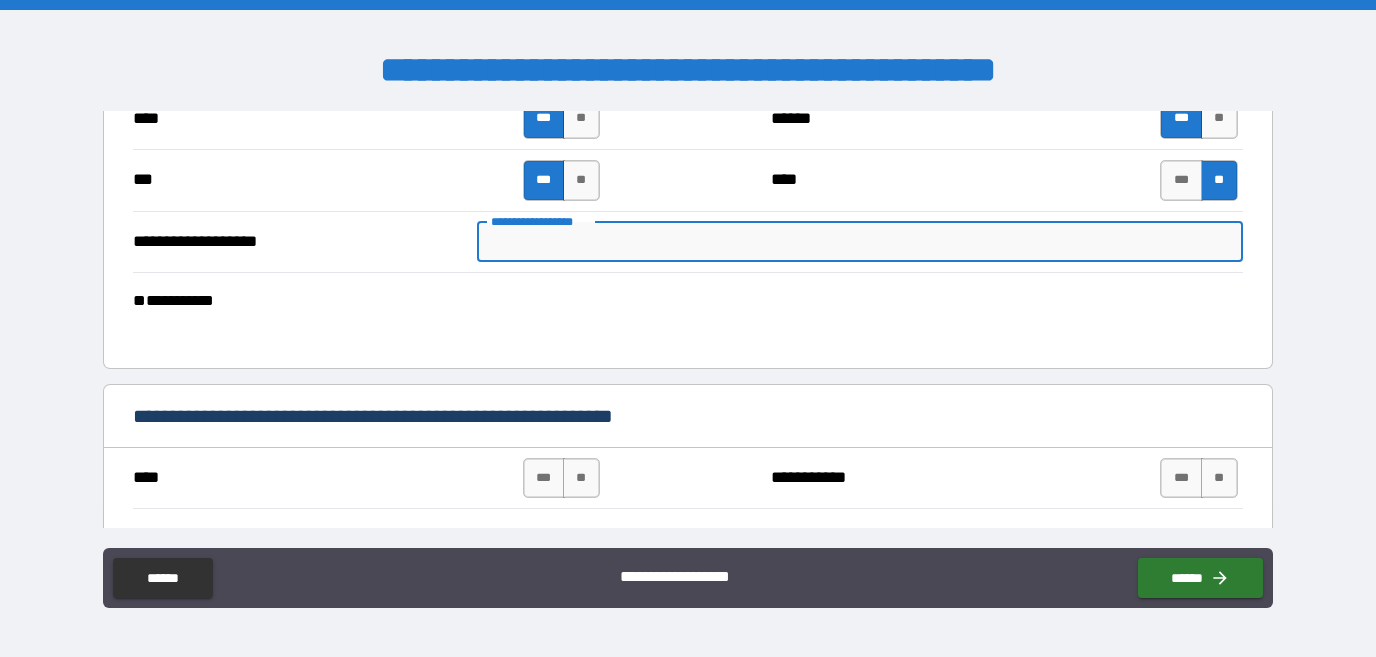 click on "**********" at bounding box center [859, 242] 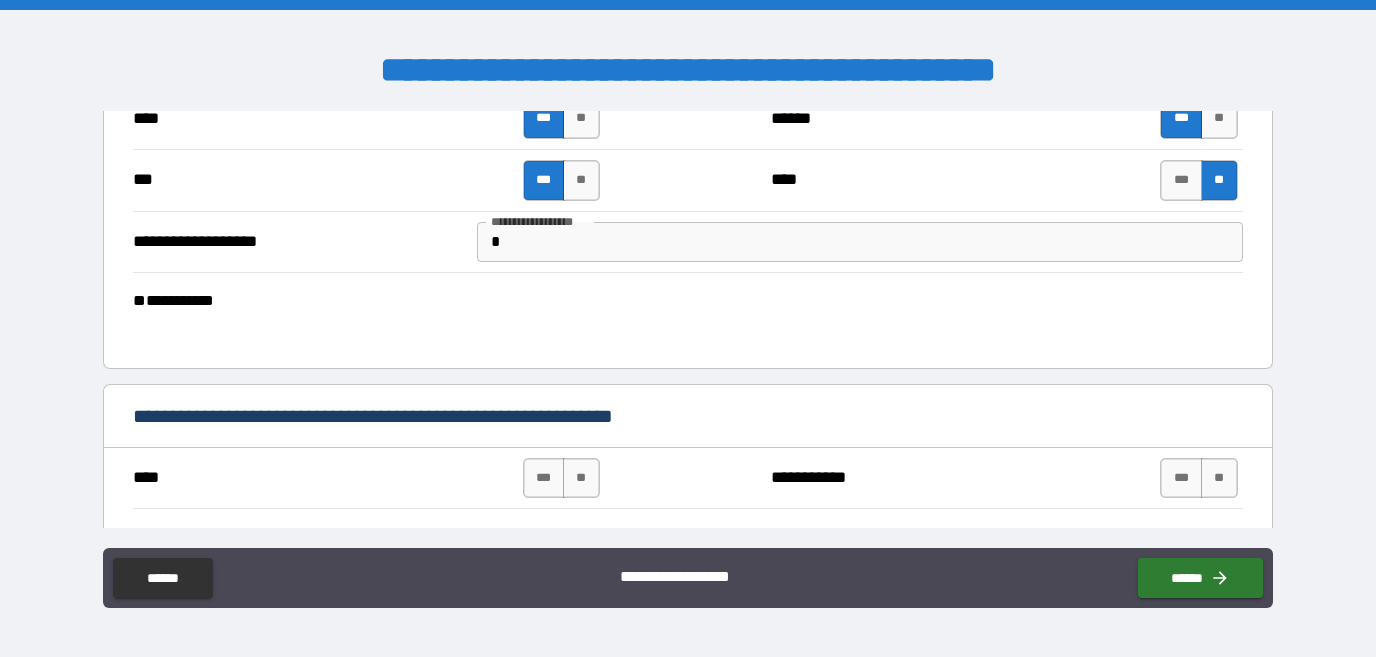 click on "**********" at bounding box center (688, 331) 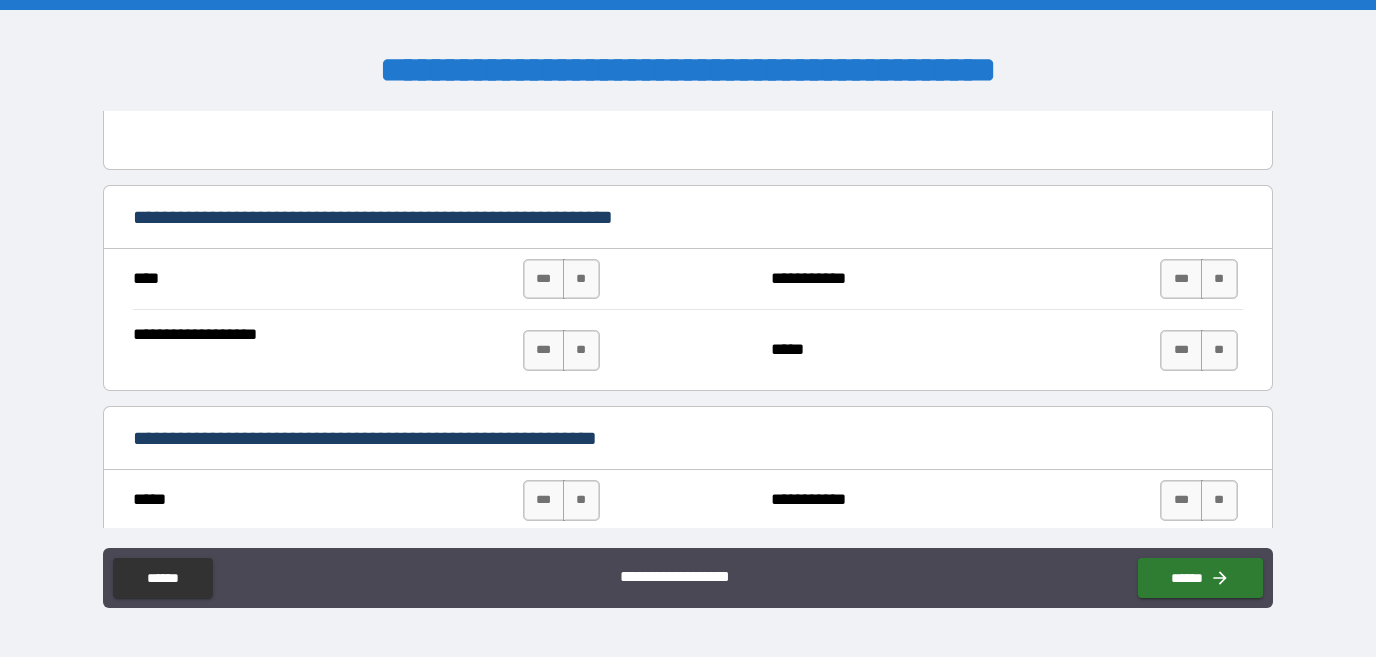 scroll, scrollTop: 10234, scrollLeft: 0, axis: vertical 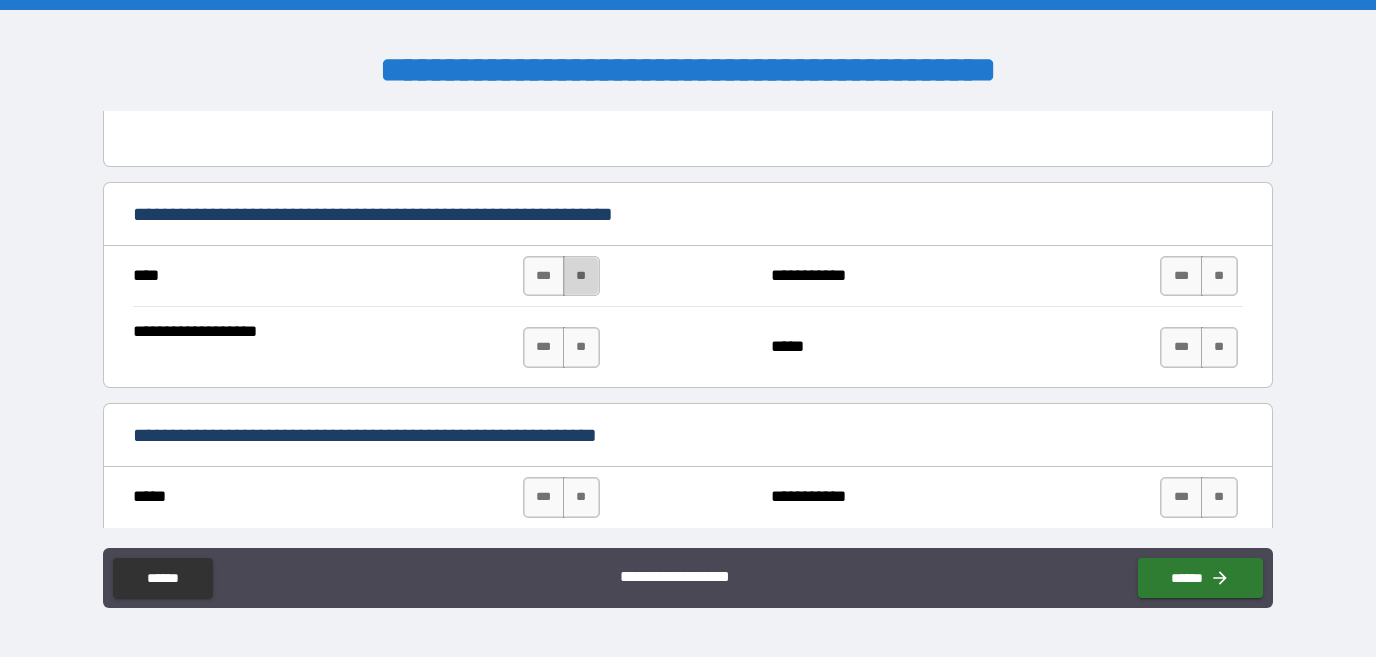 click on "**" at bounding box center (581, 276) 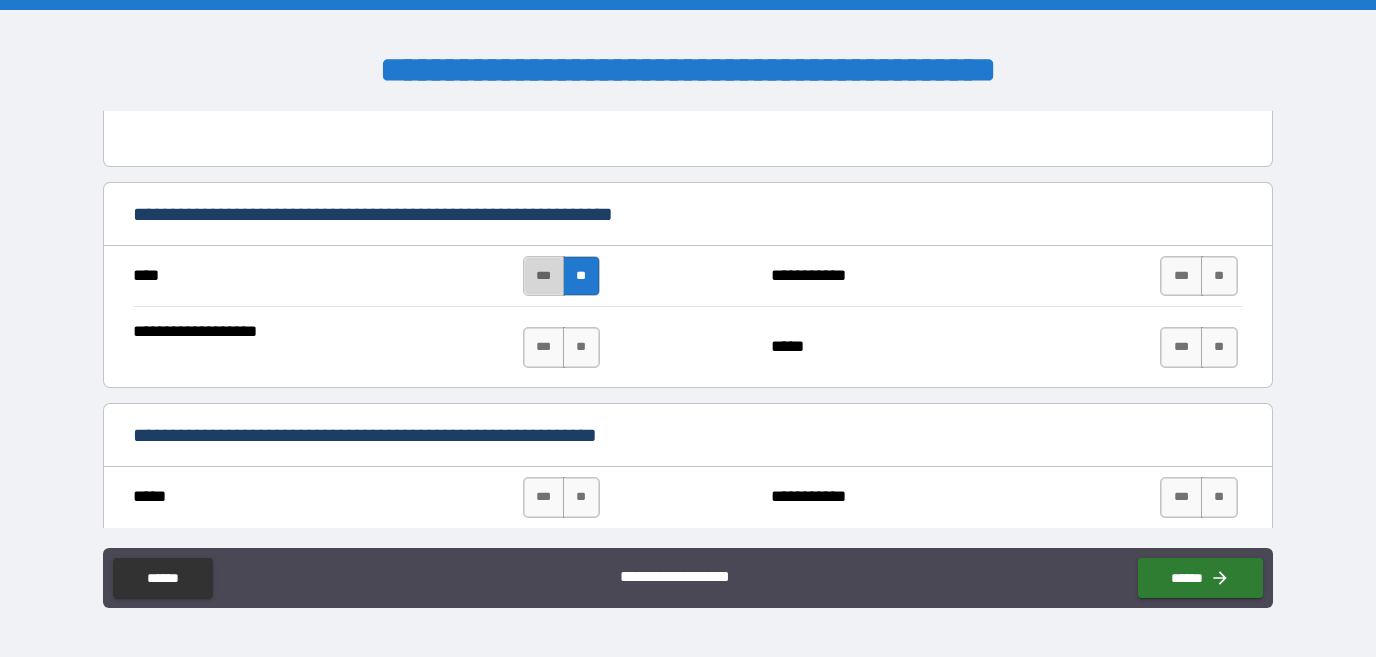 click on "***" at bounding box center (544, 276) 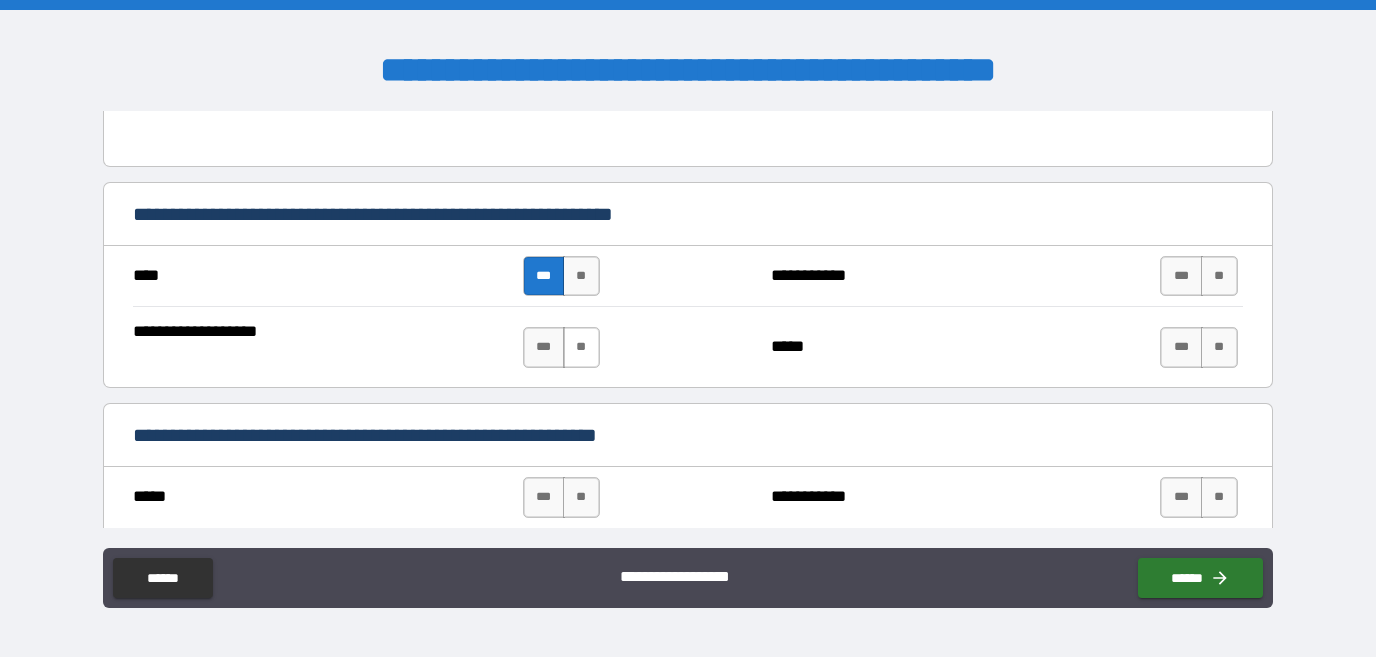 click on "**" at bounding box center (581, 347) 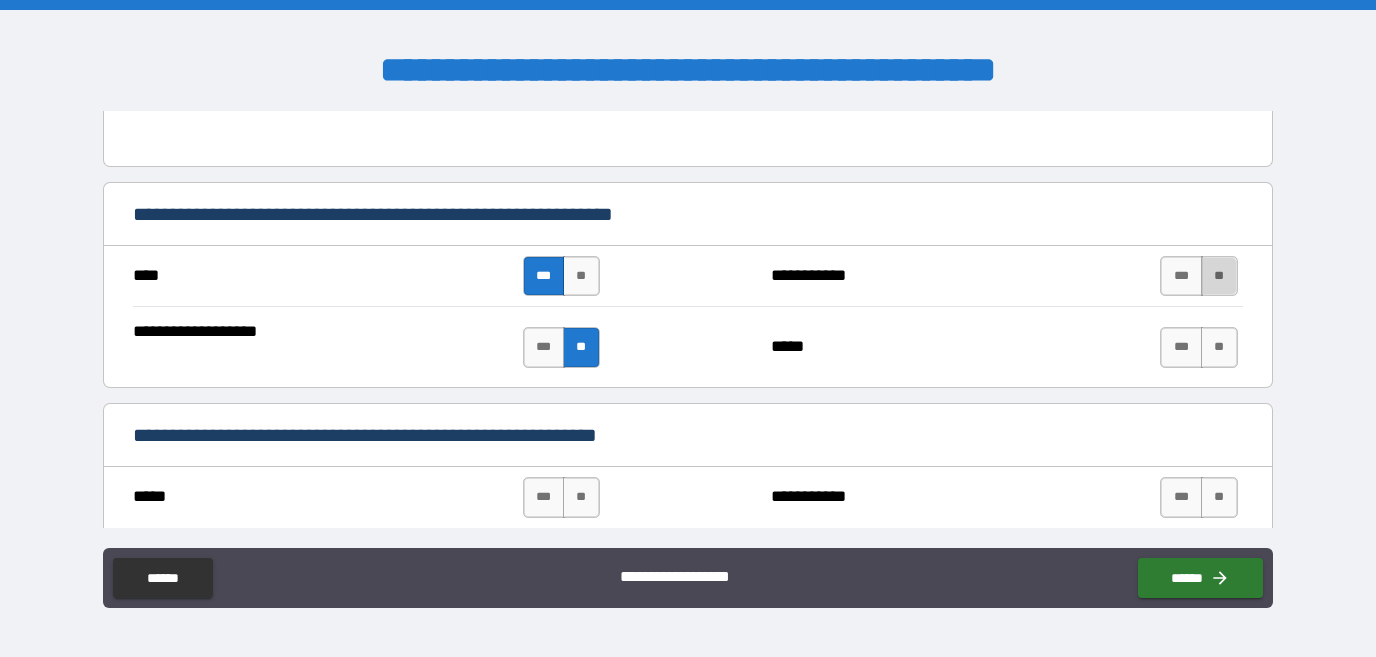 click on "**" at bounding box center (1219, 276) 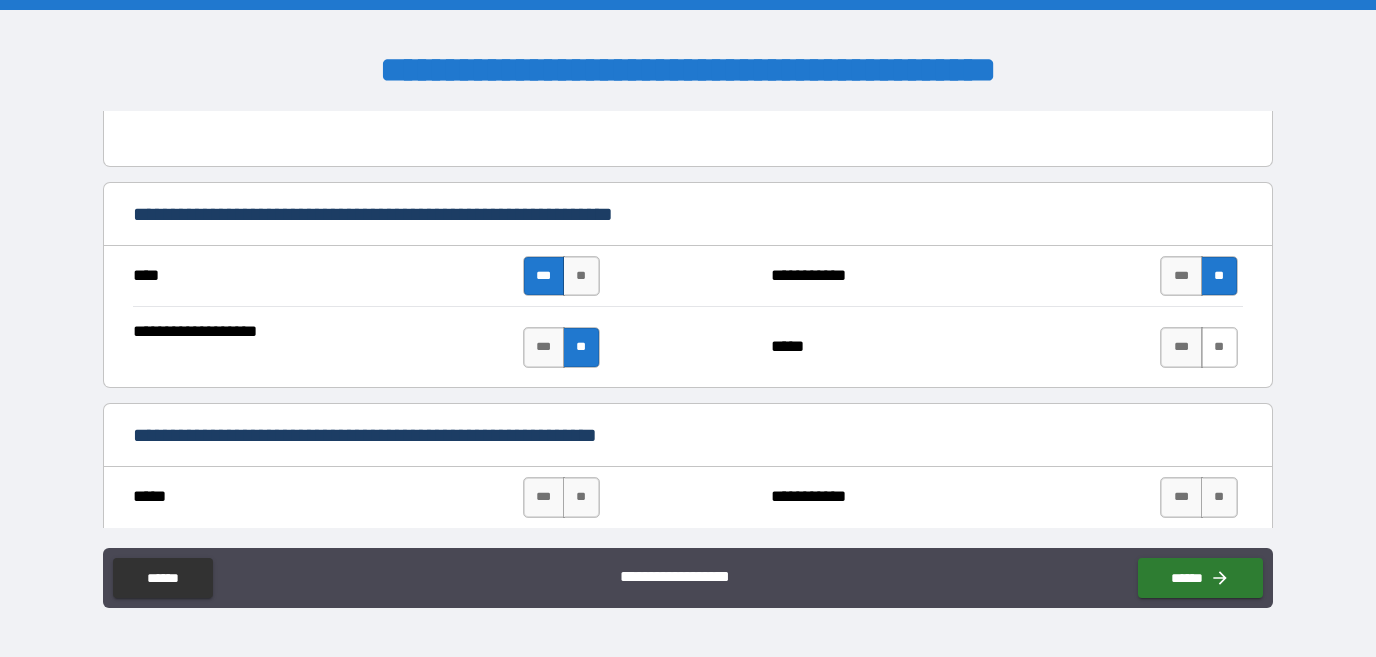 click on "**" at bounding box center [1219, 347] 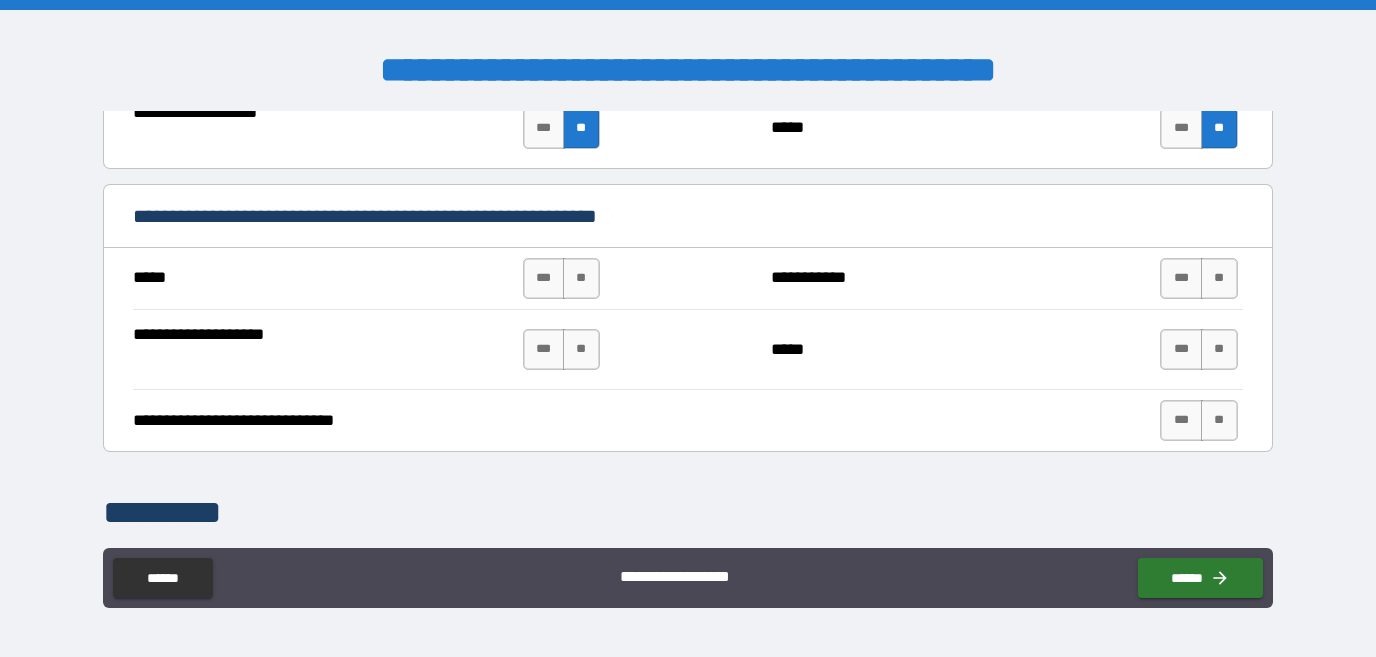 scroll, scrollTop: 10465, scrollLeft: 0, axis: vertical 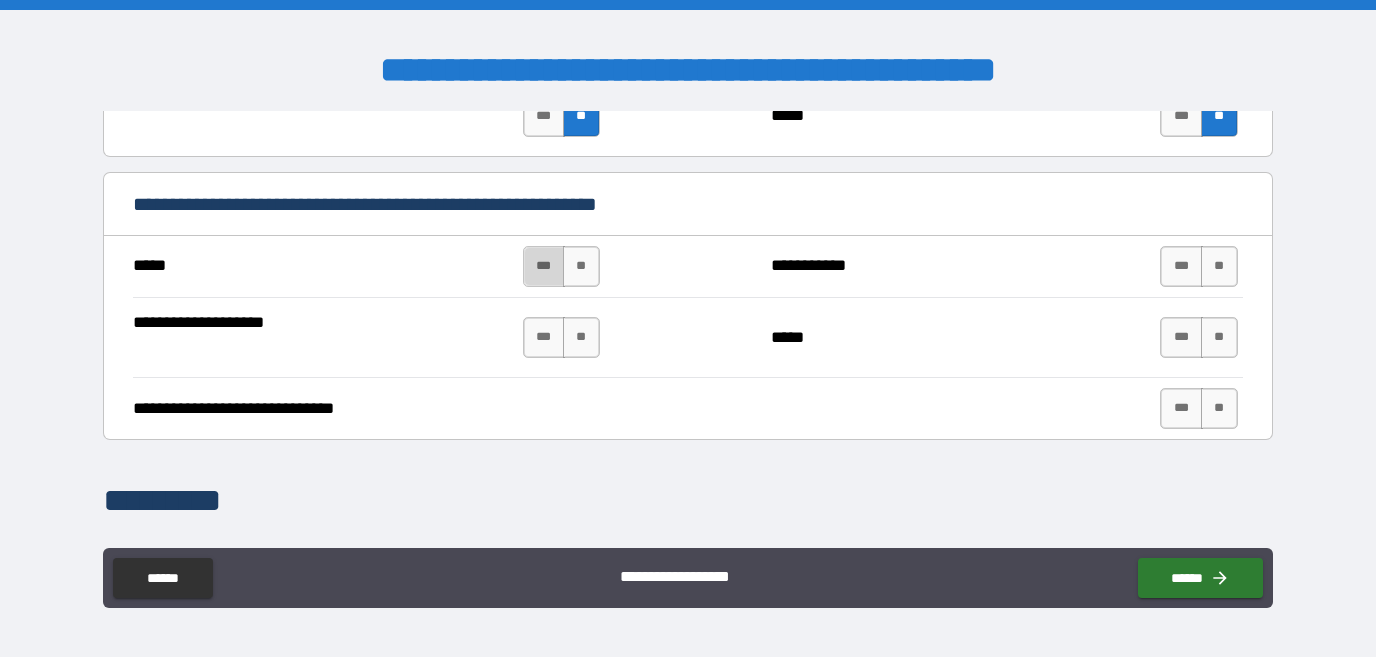 click on "***" at bounding box center (544, 266) 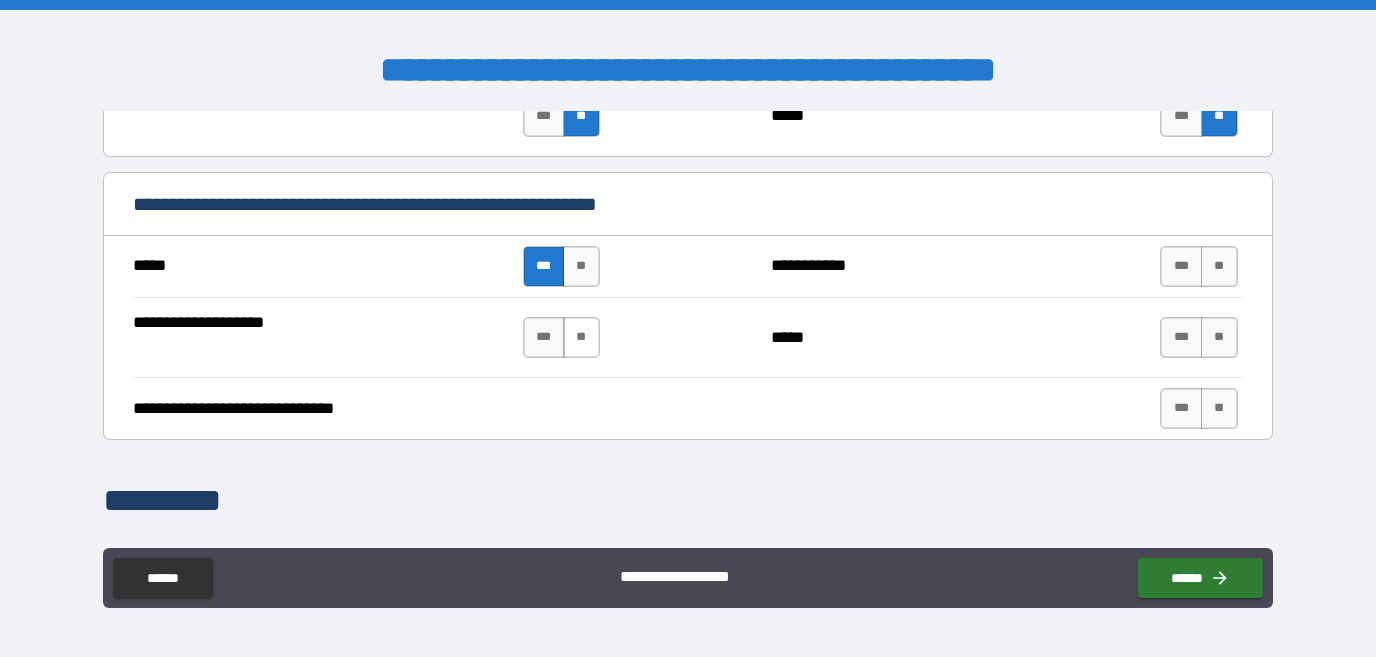 click on "**" at bounding box center (581, 337) 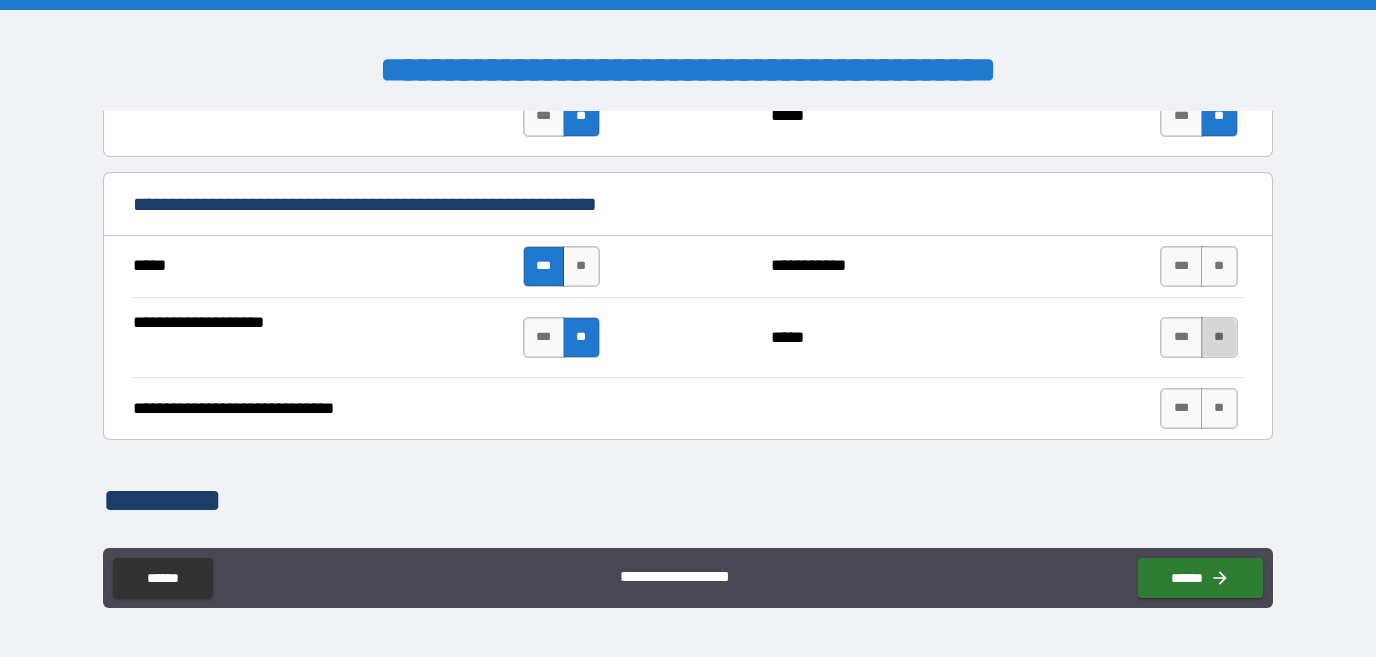 click on "**" at bounding box center (1219, 337) 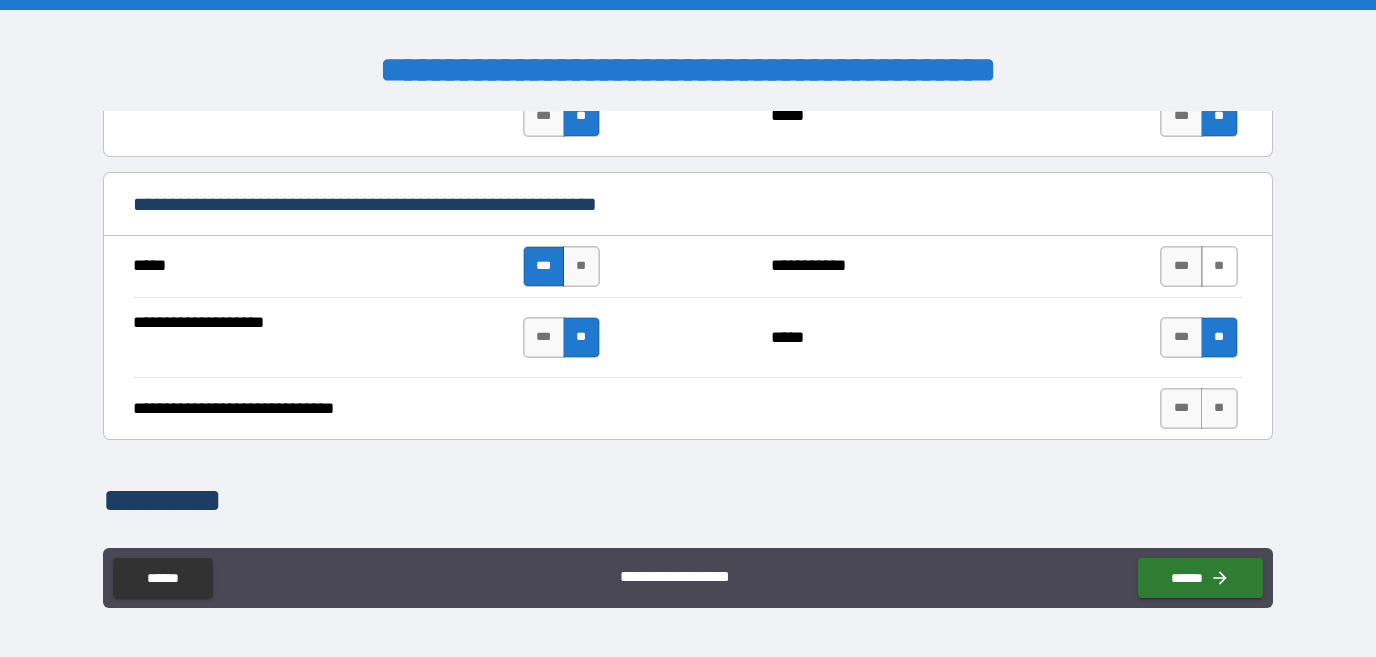 click on "**" at bounding box center [1219, 266] 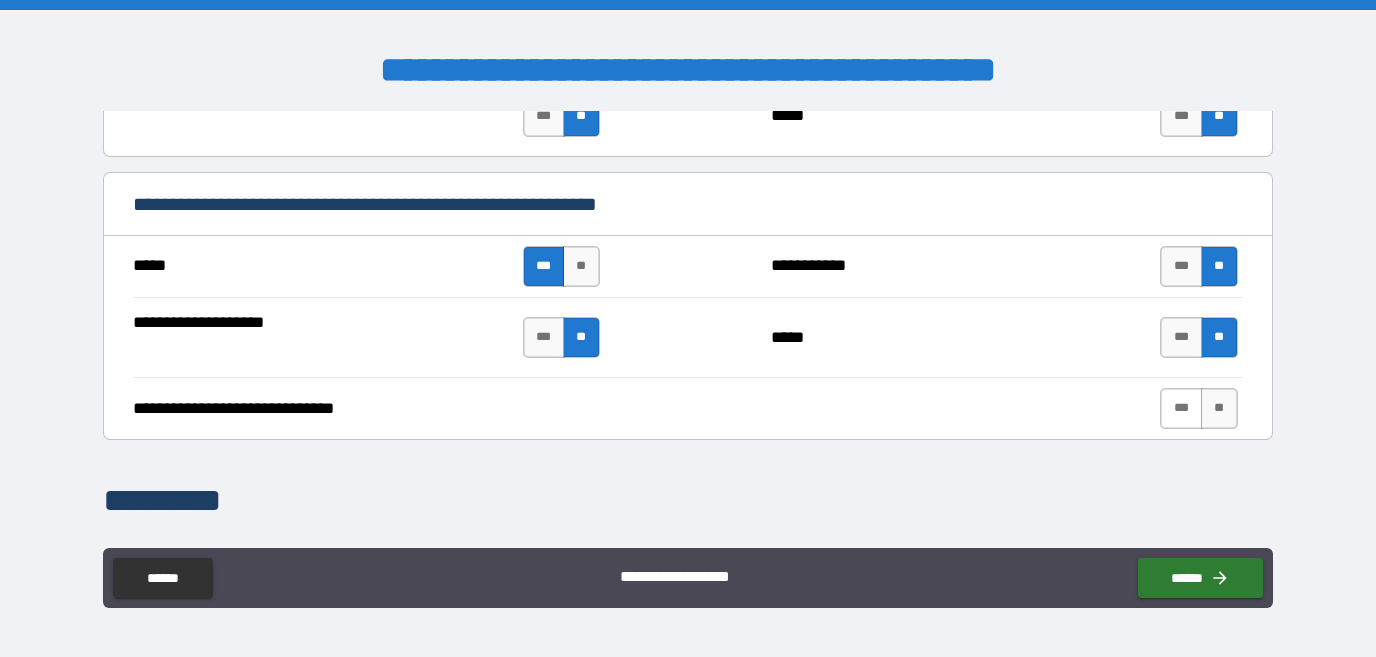 click on "***" at bounding box center (1181, 408) 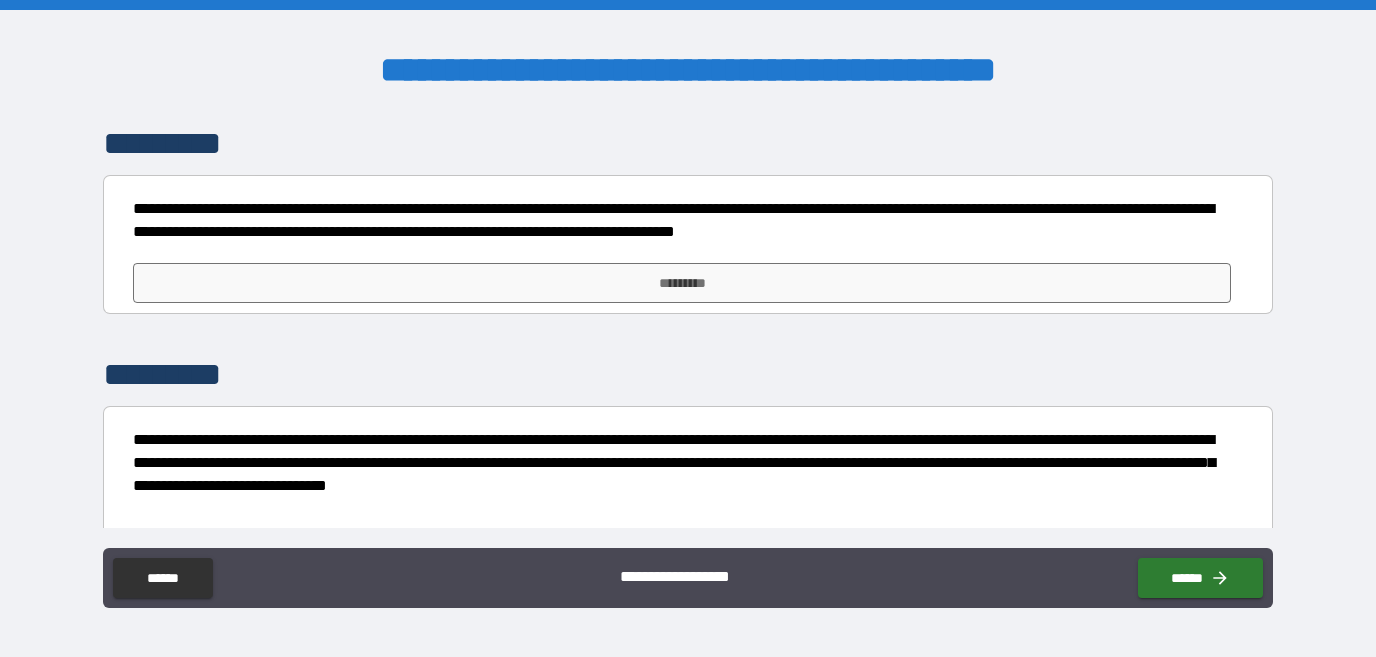 scroll, scrollTop: 10808, scrollLeft: 0, axis: vertical 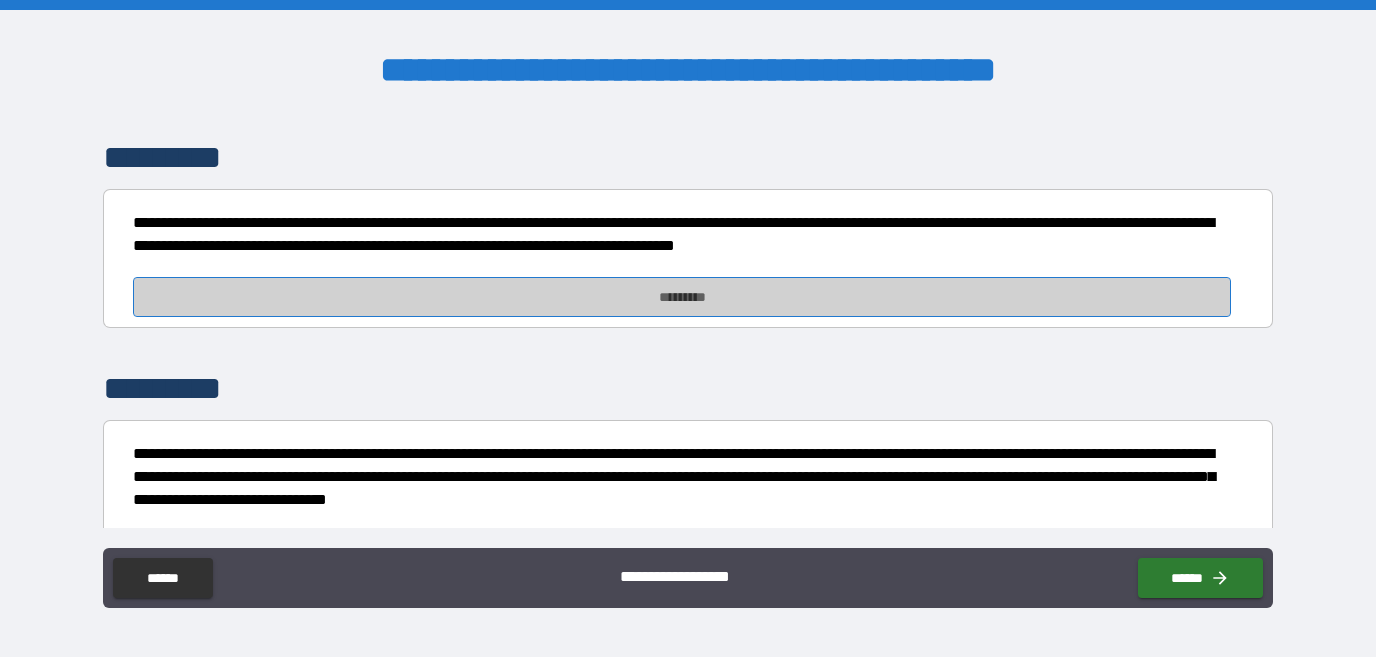 click on "*********" at bounding box center [682, 297] 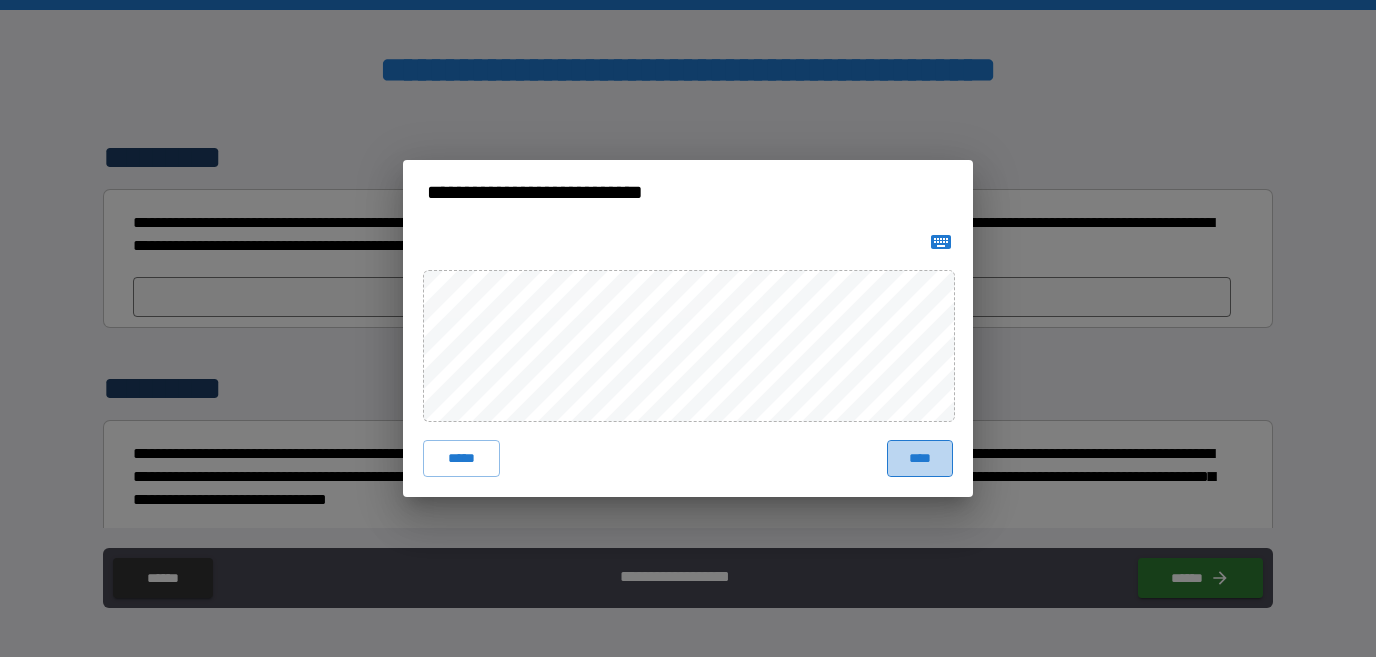 click on "****" at bounding box center [920, 458] 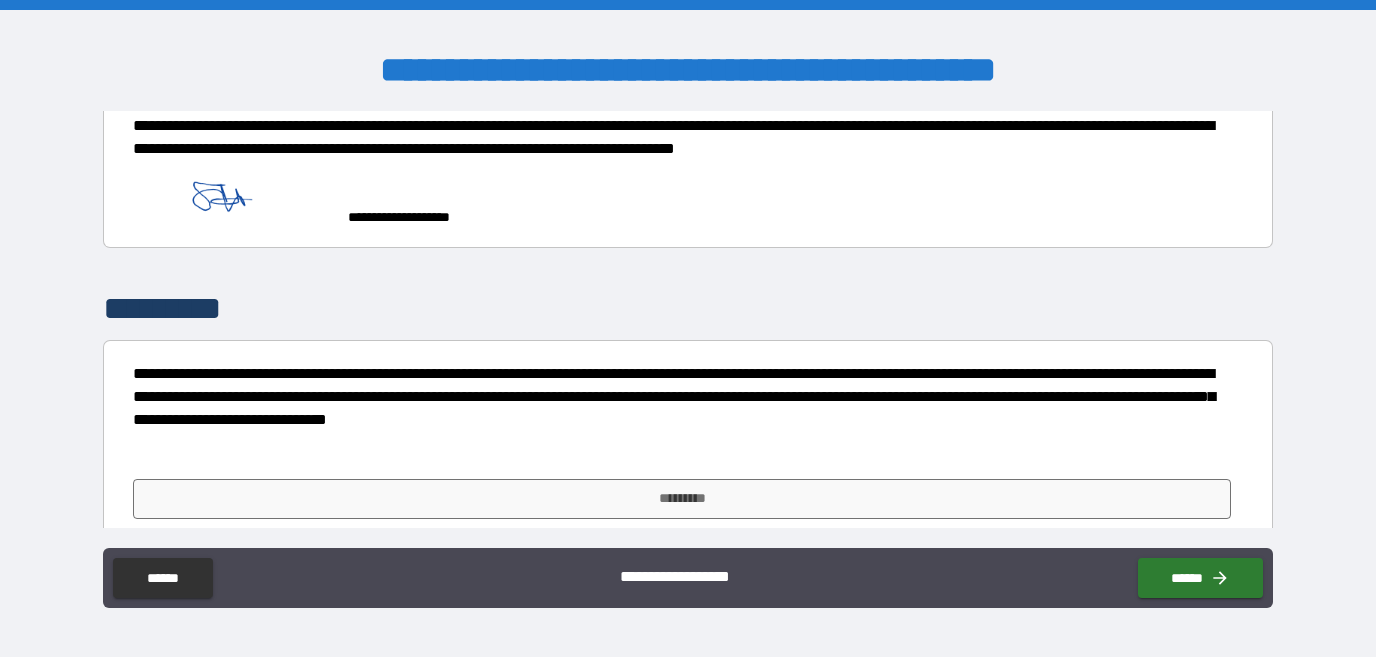 scroll, scrollTop: 10927, scrollLeft: 0, axis: vertical 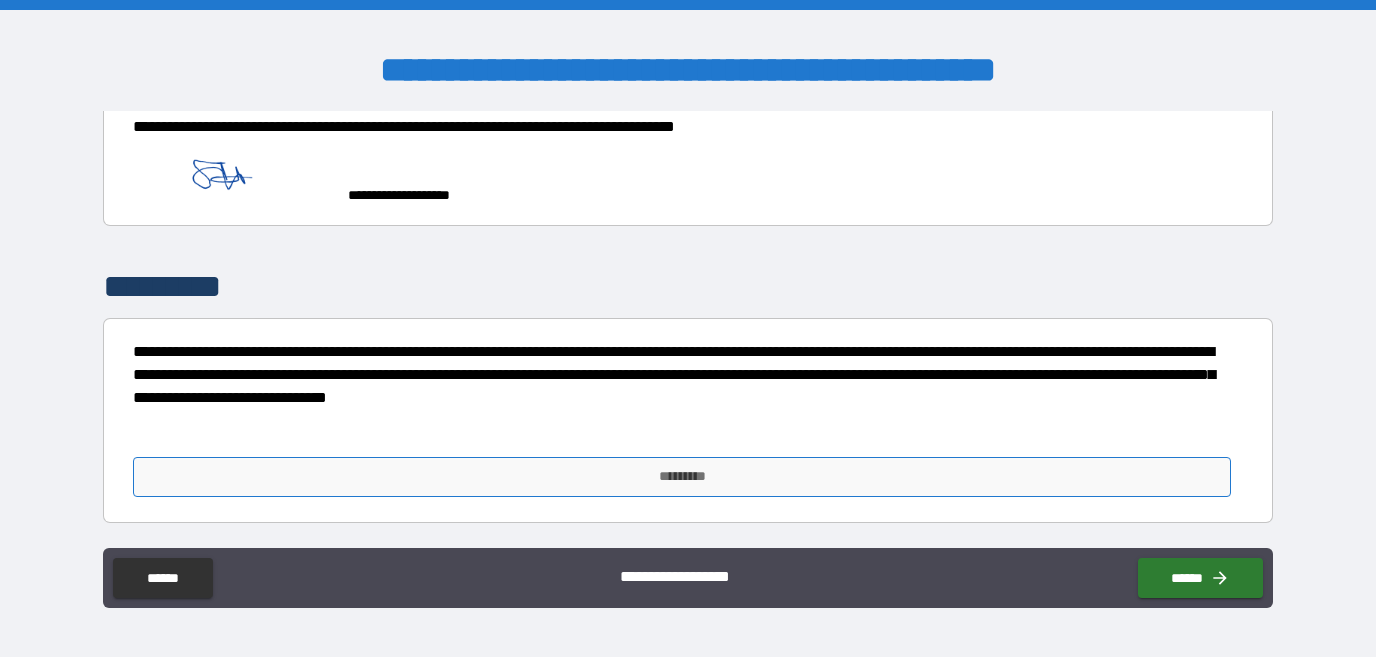 click on "*********" at bounding box center (682, 477) 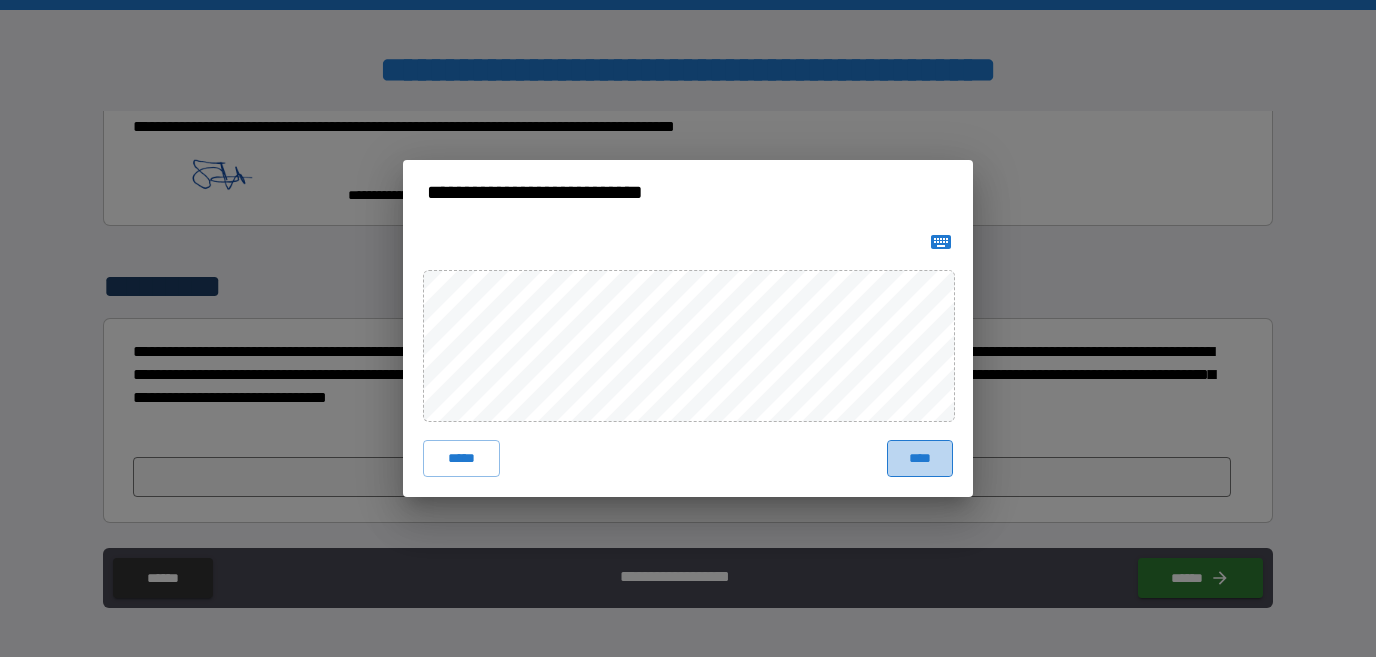 click on "****" at bounding box center (920, 458) 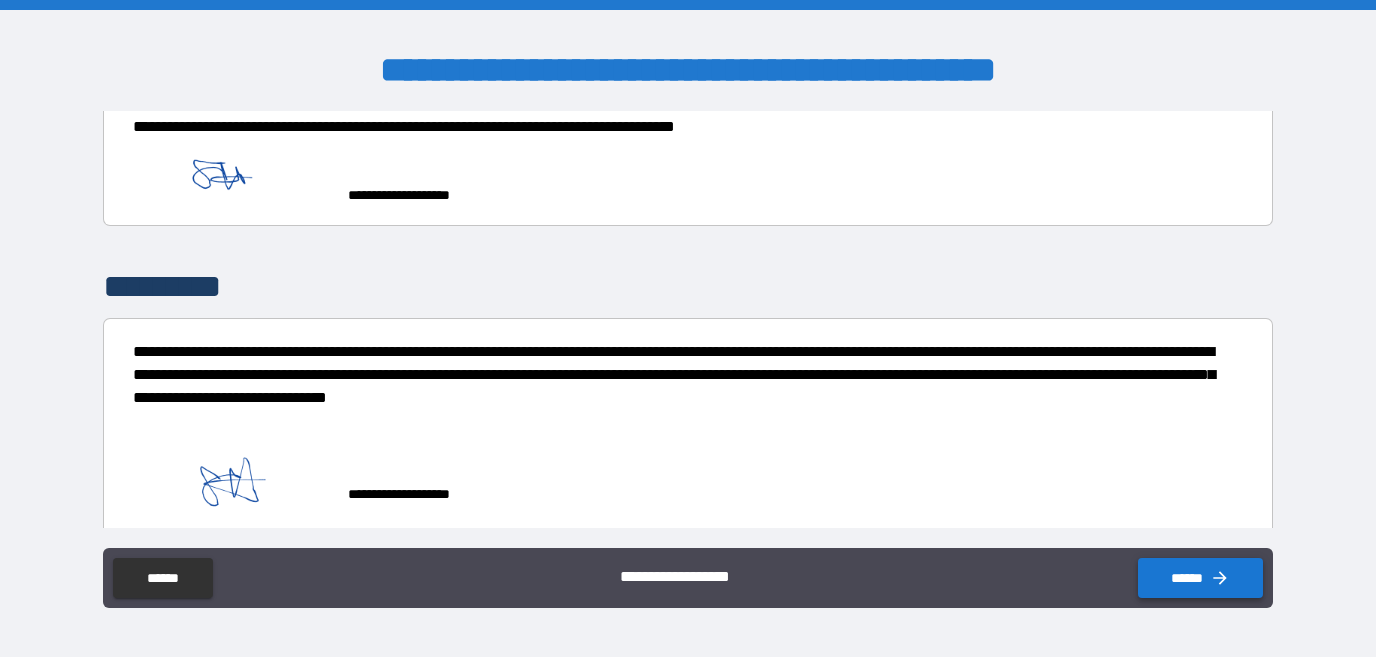 click on "******" at bounding box center [1200, 578] 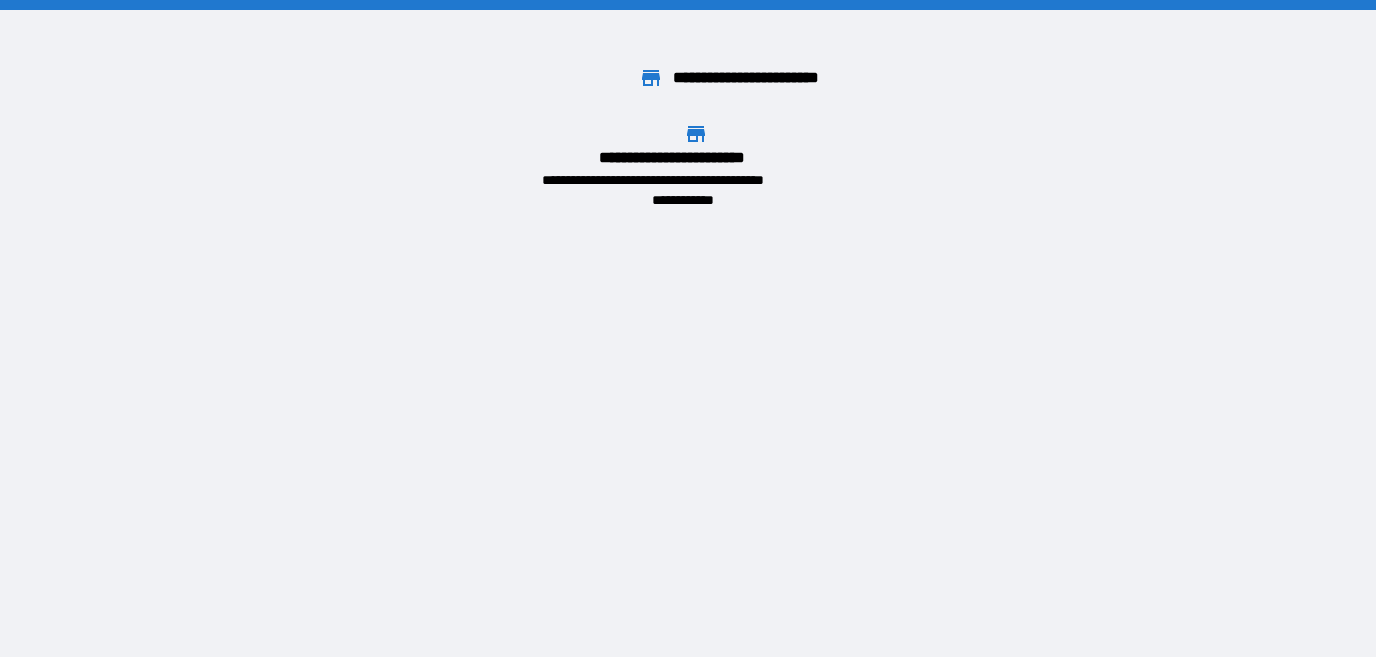 scroll, scrollTop: 0, scrollLeft: 0, axis: both 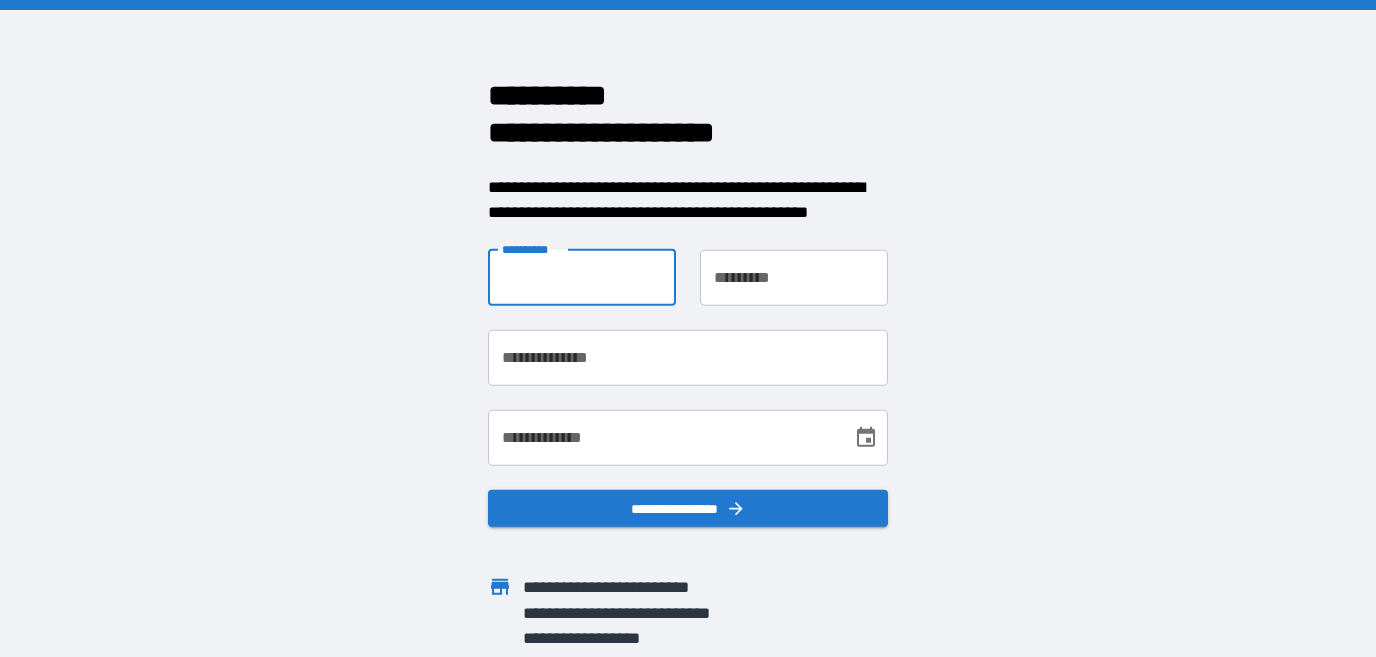 click on "**********" at bounding box center (582, 277) 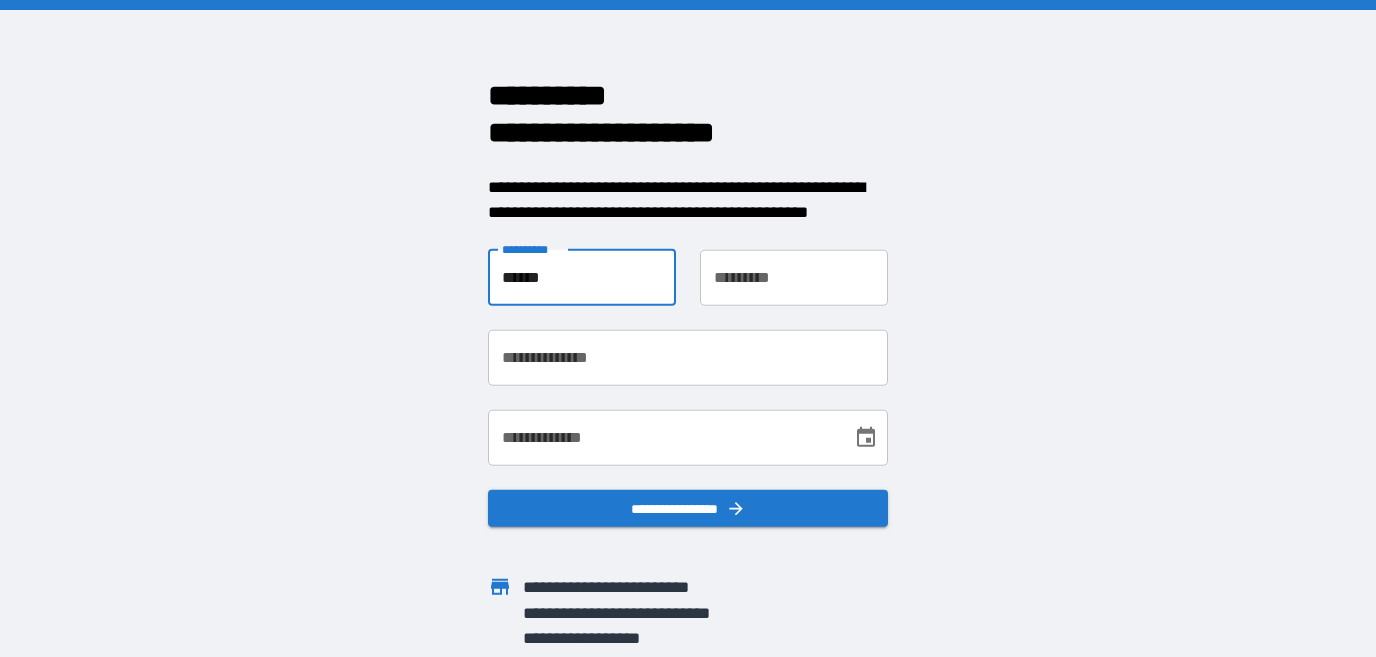 type on "******" 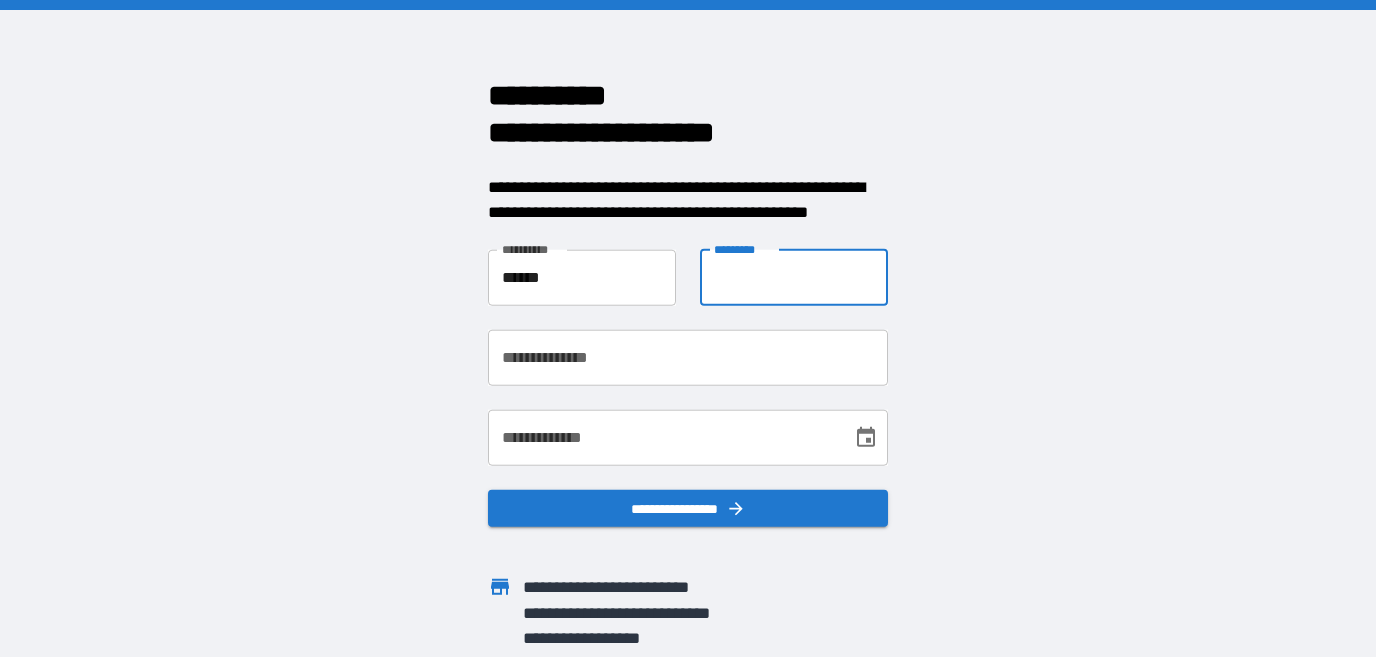click on "**********" at bounding box center (794, 277) 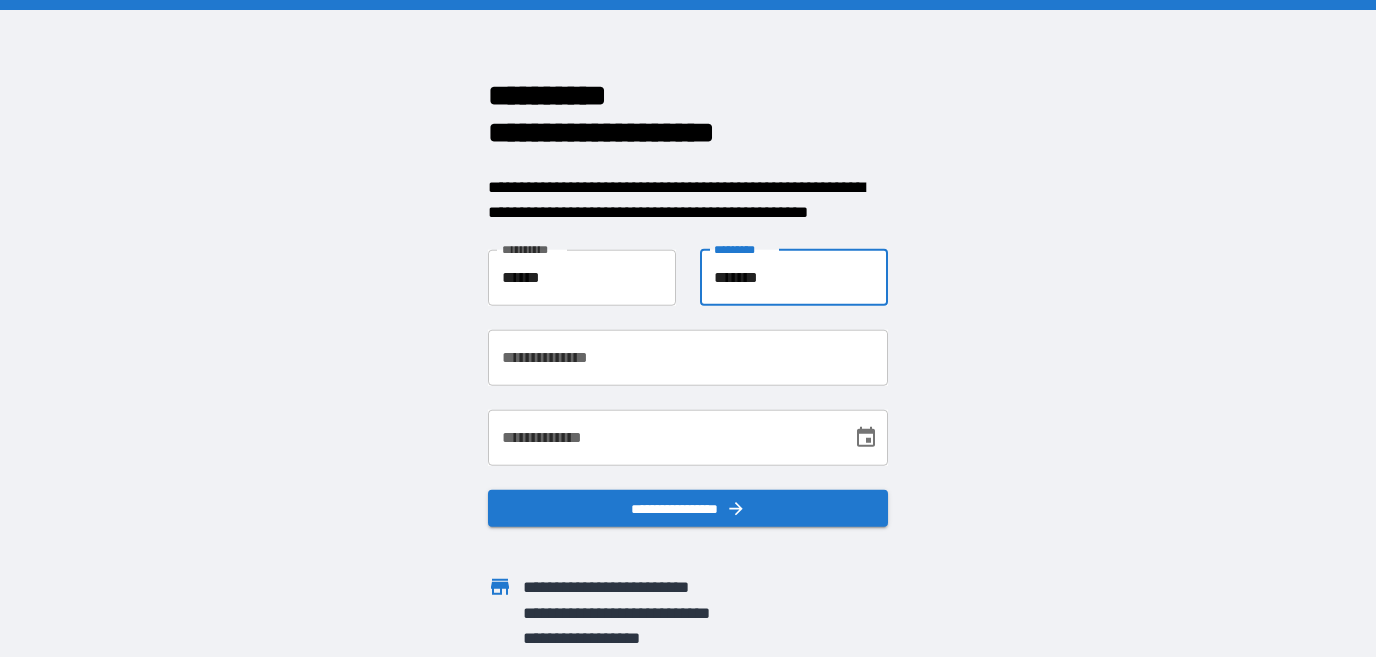 click on "**********" at bounding box center (688, 357) 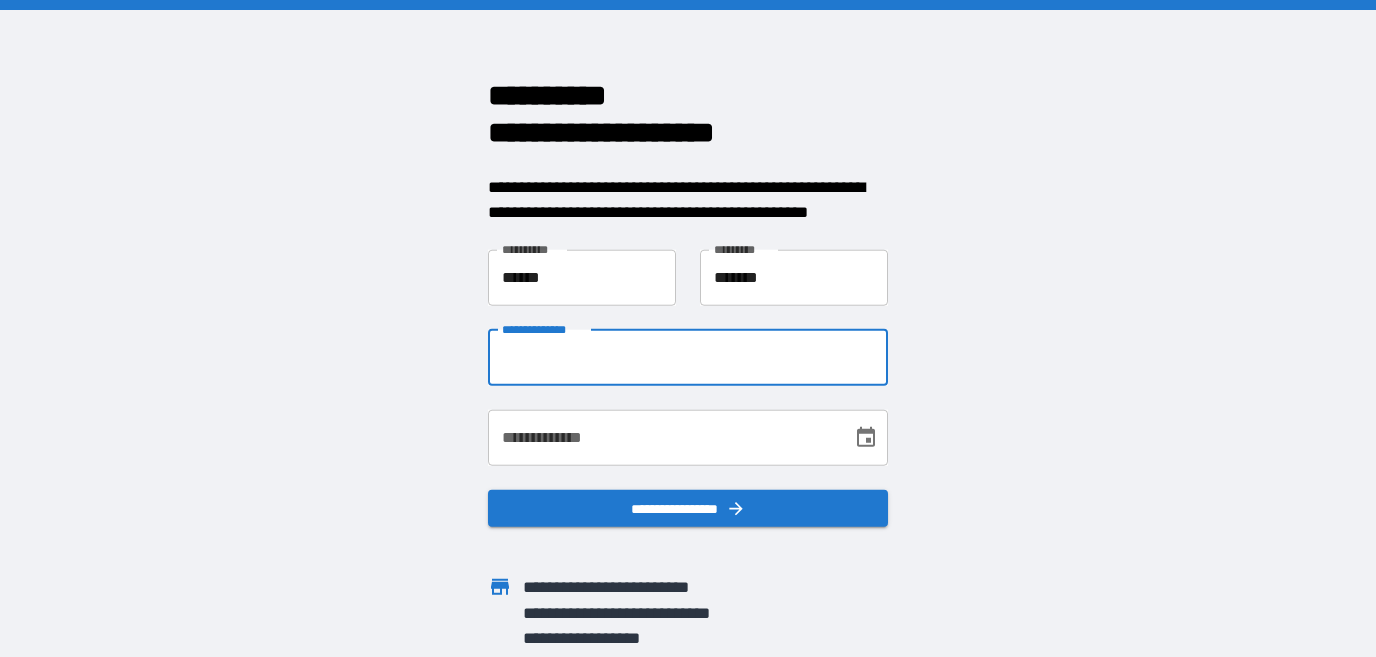 type on "**********" 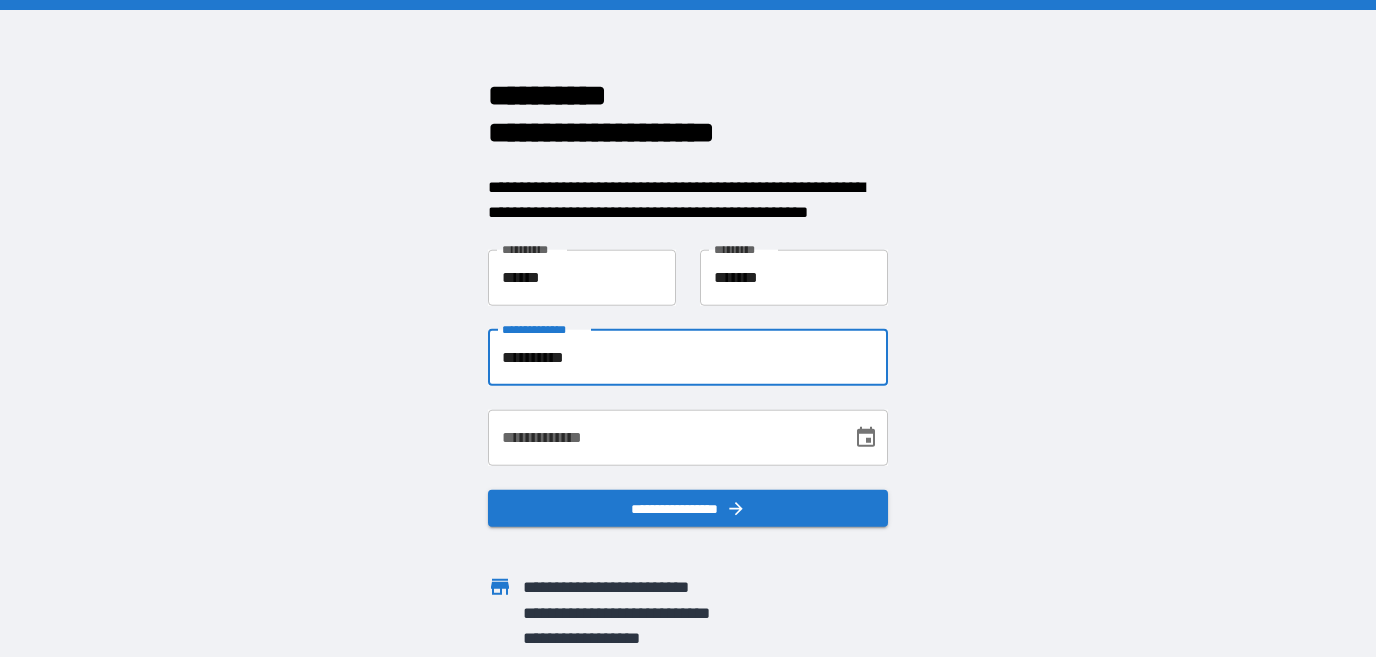 click on "**********" at bounding box center (663, 437) 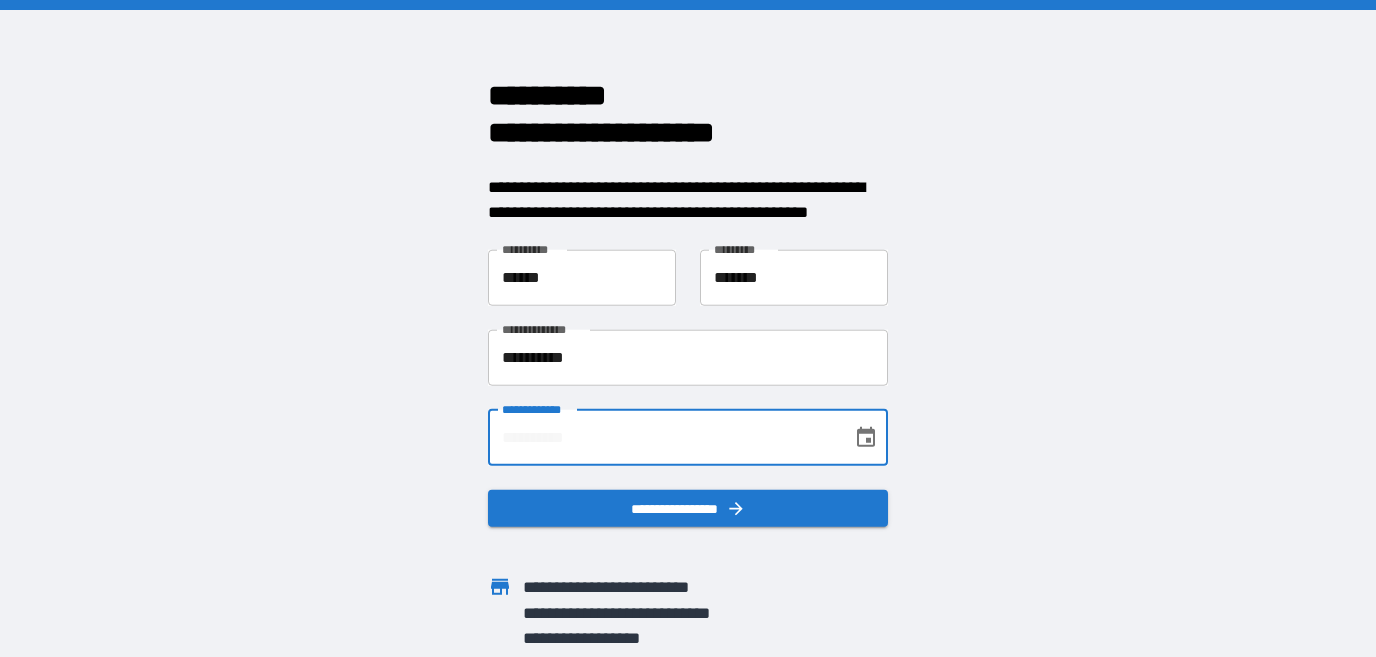 type on "**********" 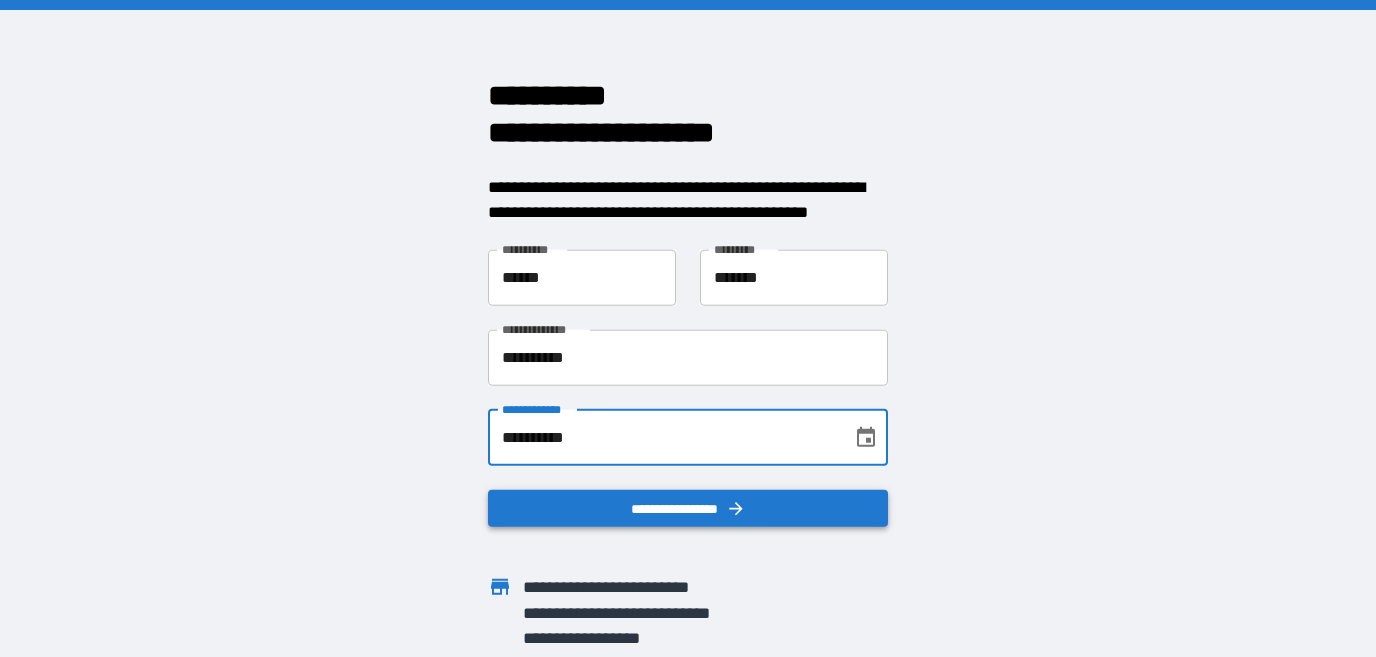 click on "**********" at bounding box center [688, 508] 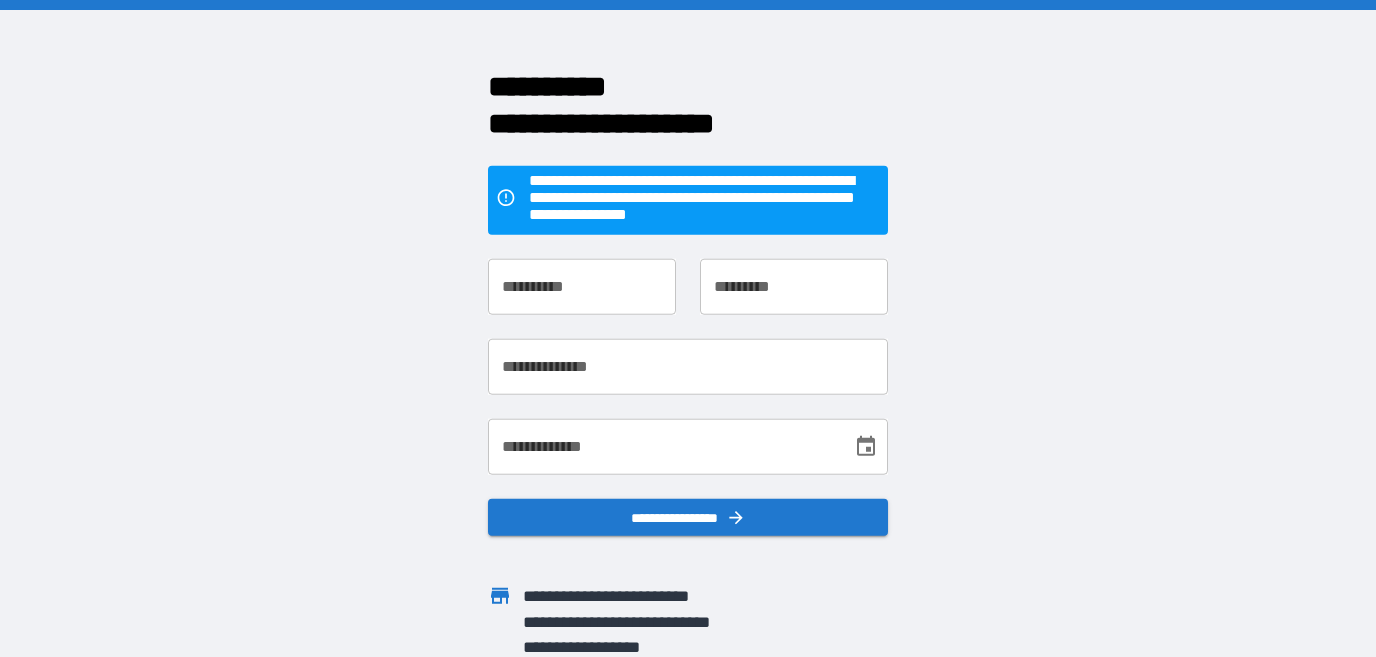 scroll, scrollTop: 0, scrollLeft: 0, axis: both 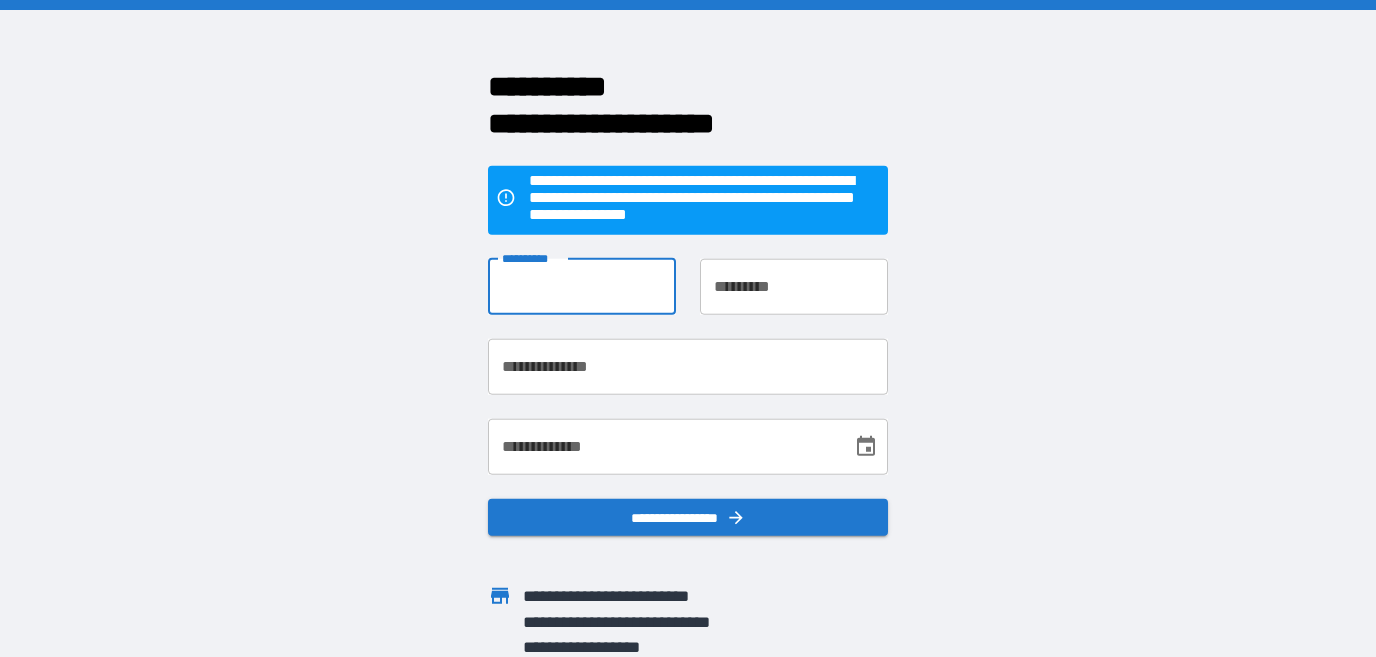 type on "******" 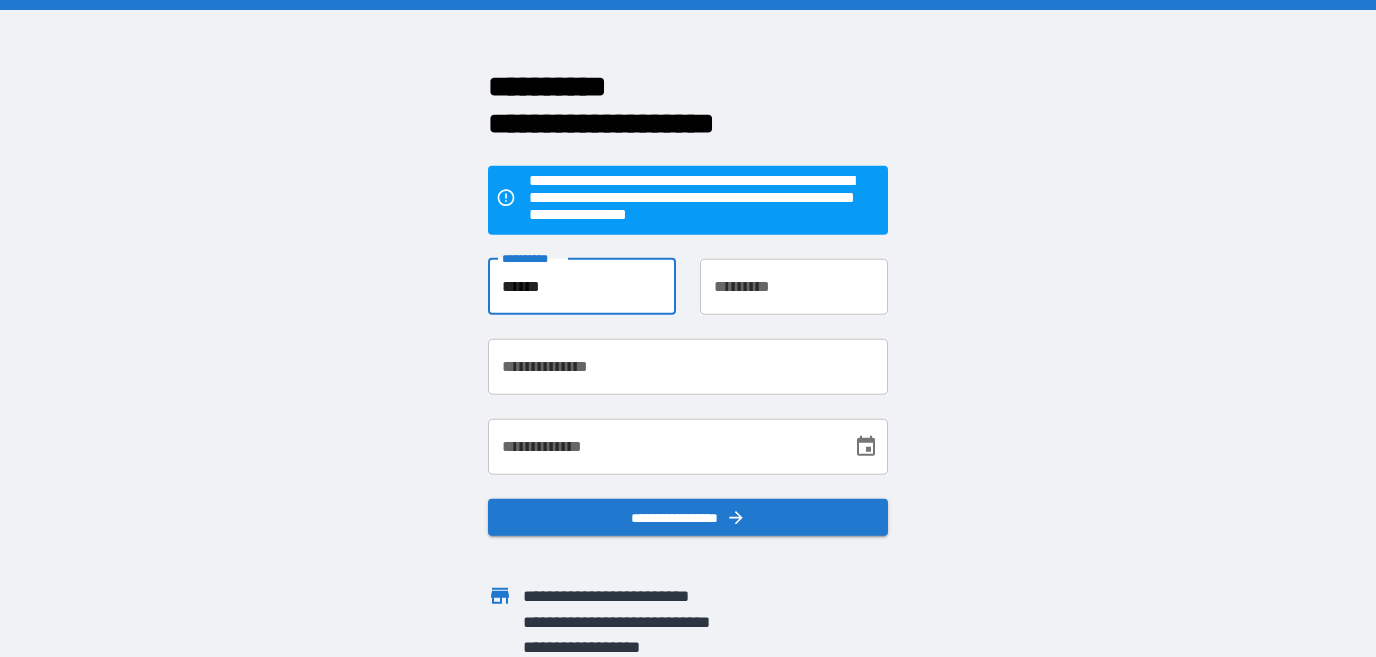 click on "**********" at bounding box center (794, 286) 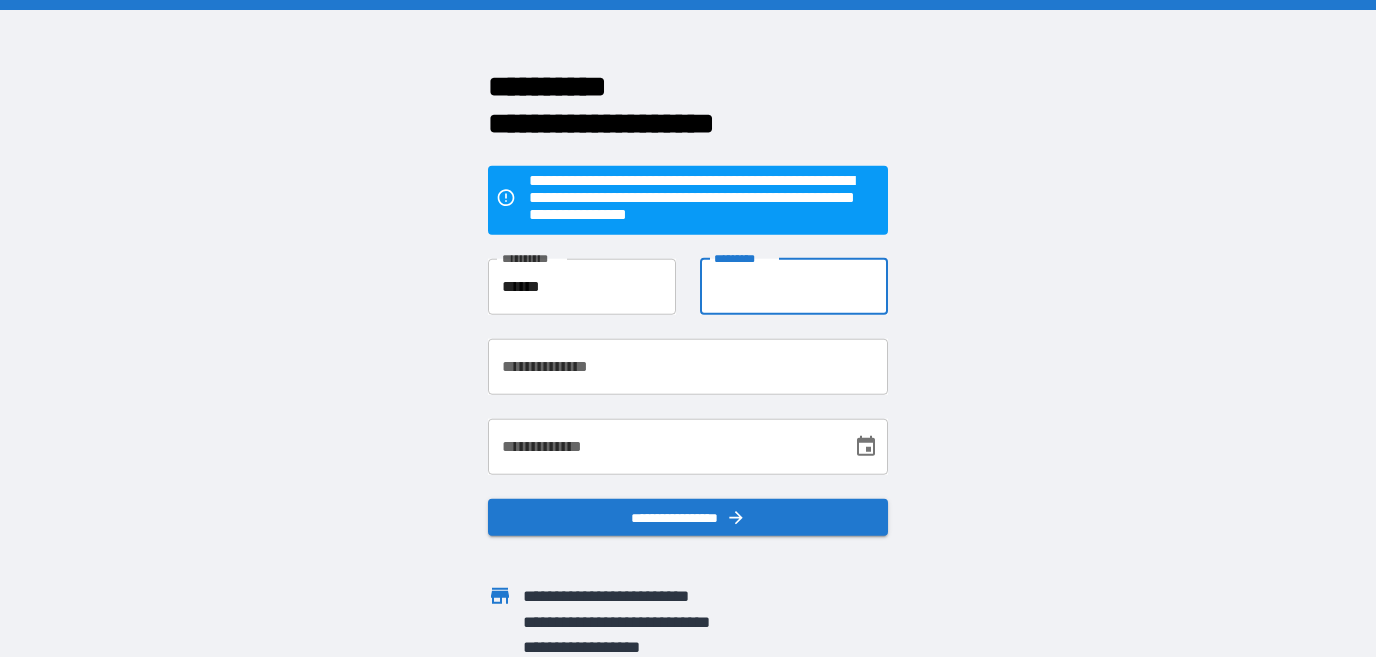 type on "*******" 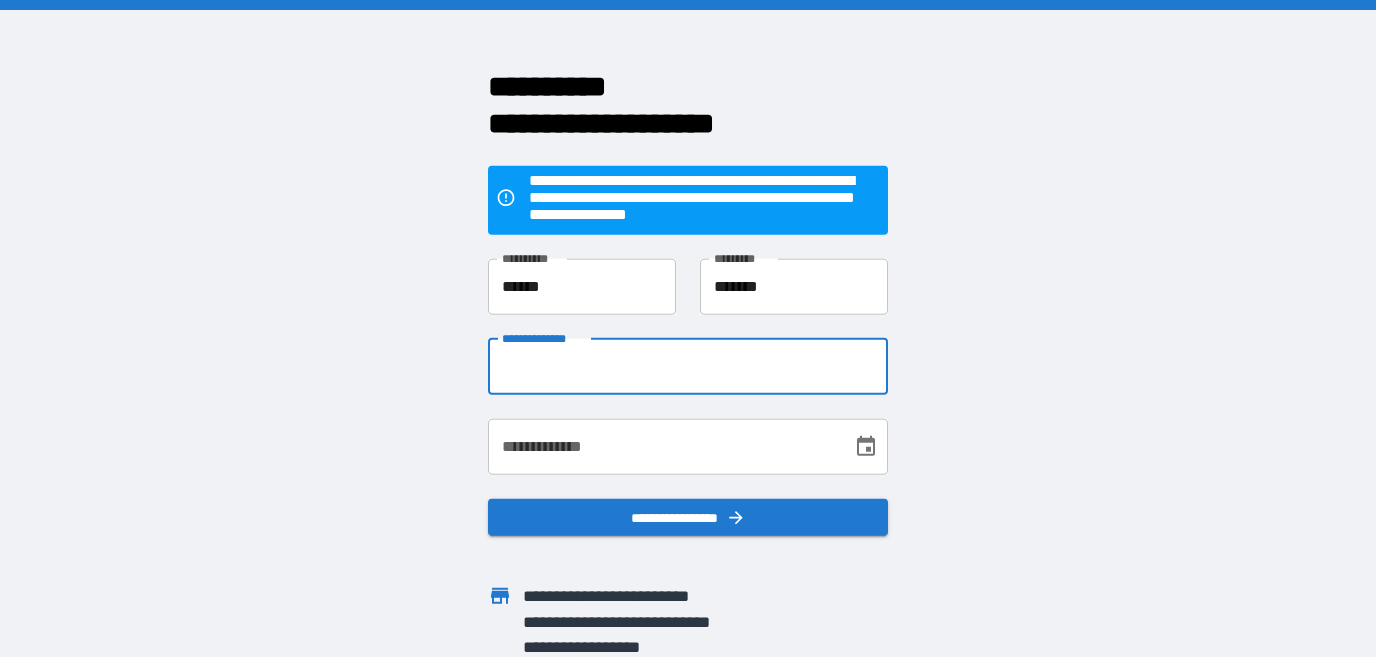 click on "**********" at bounding box center [688, 366] 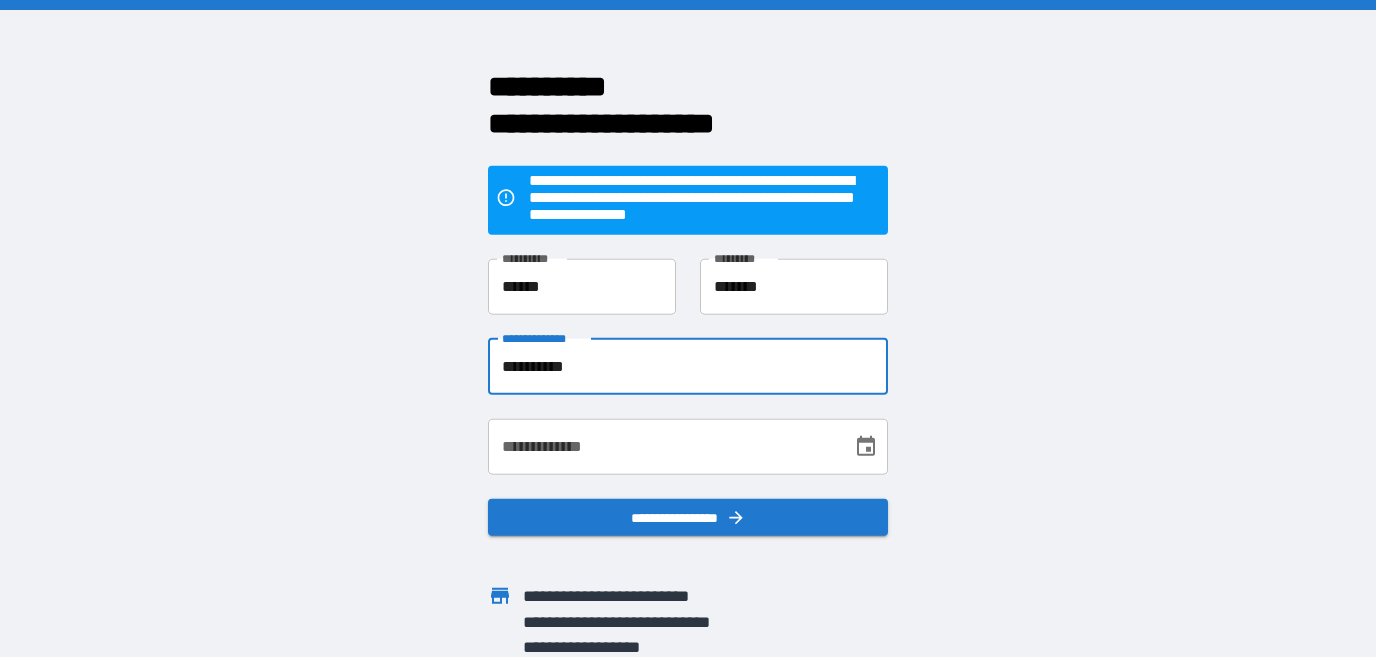 click on "**********" at bounding box center (663, 446) 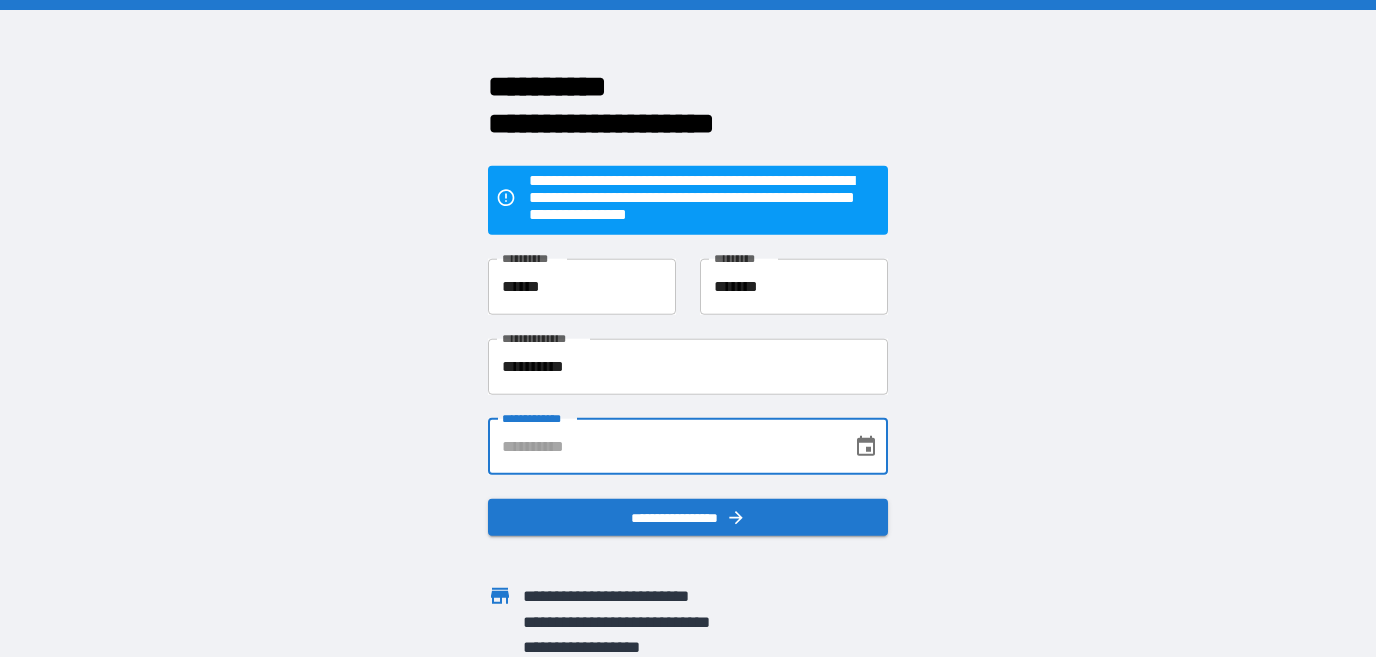type on "**********" 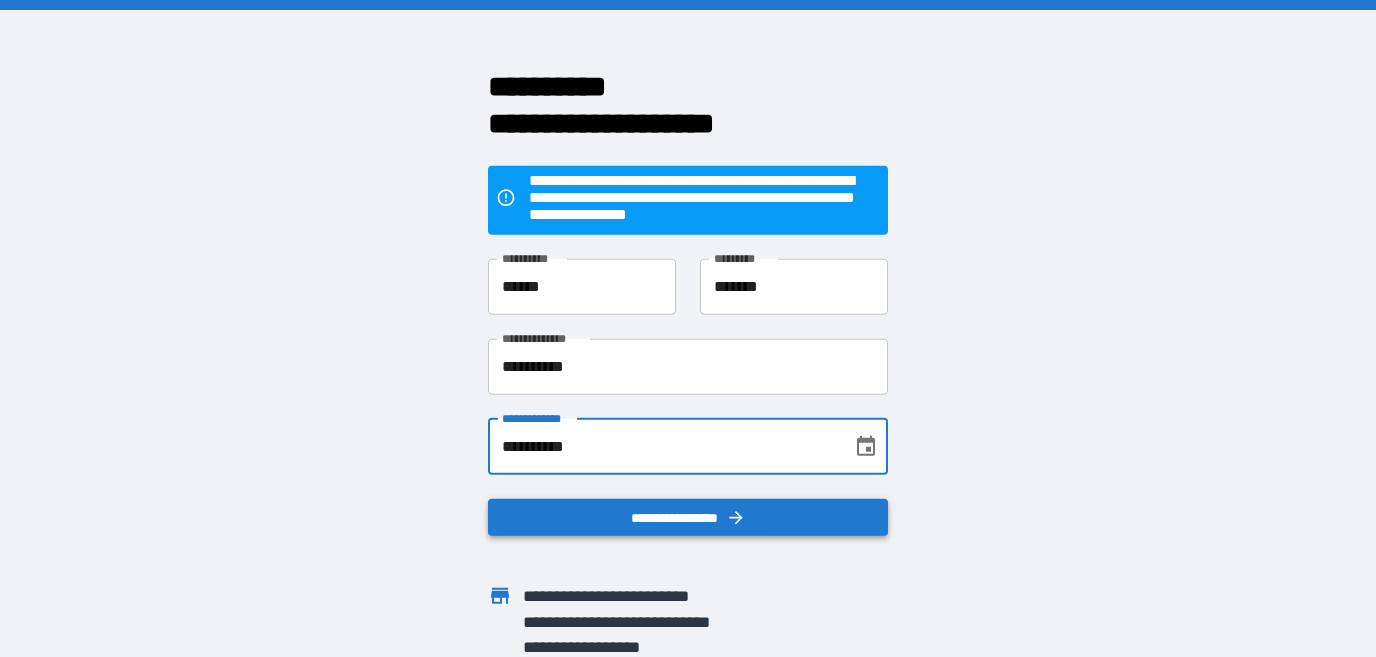 click on "**********" at bounding box center [688, 517] 